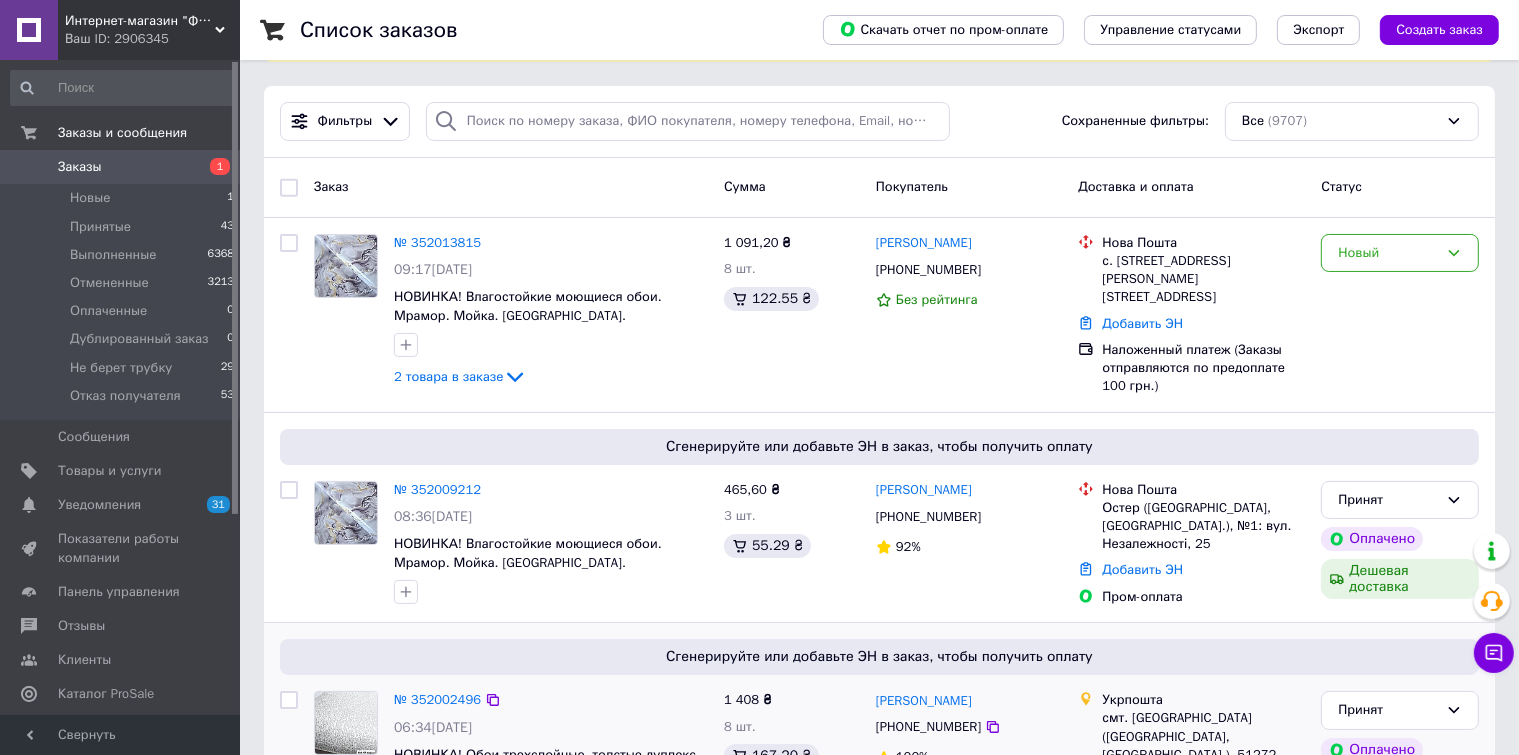scroll, scrollTop: 0, scrollLeft: 0, axis: both 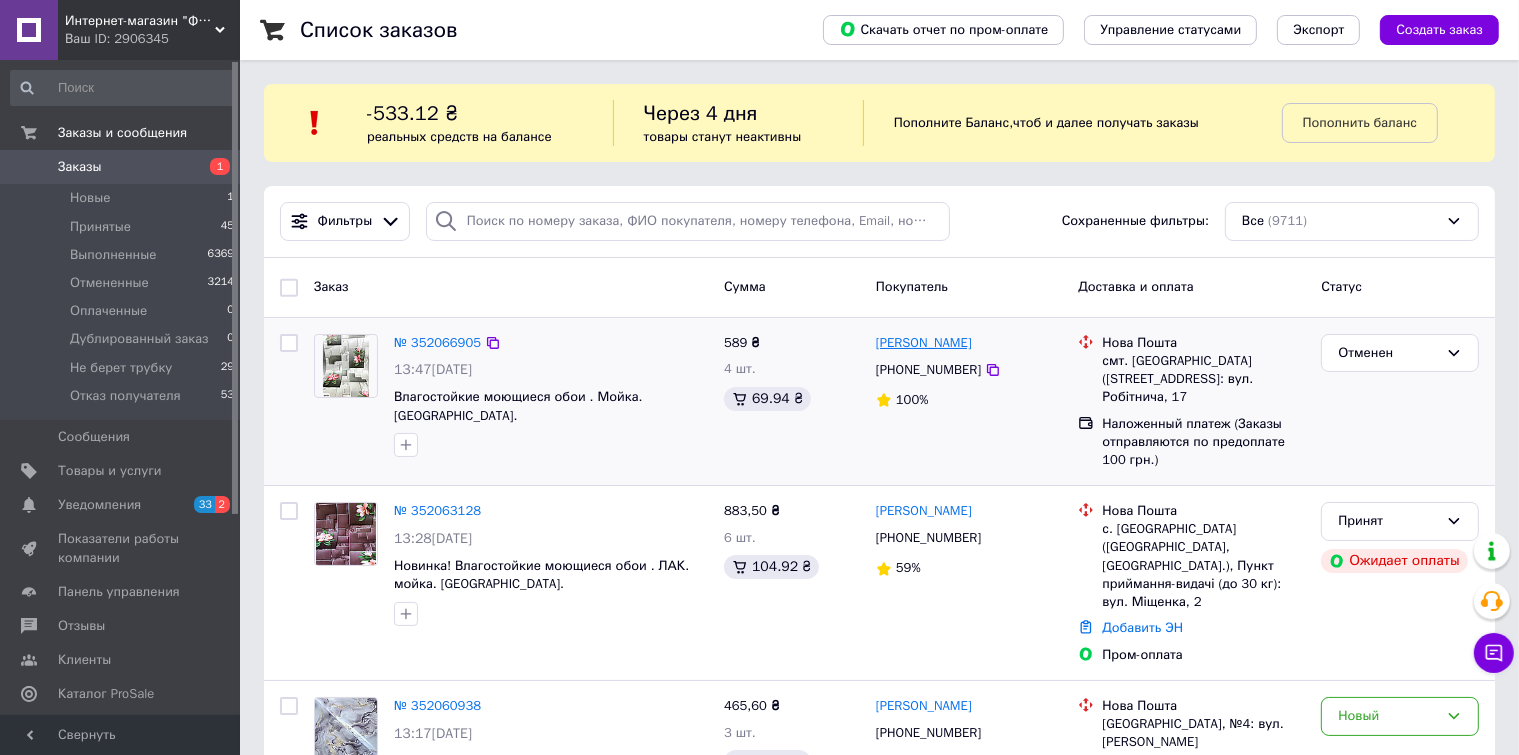 click on "[PERSON_NAME]" at bounding box center [924, 343] 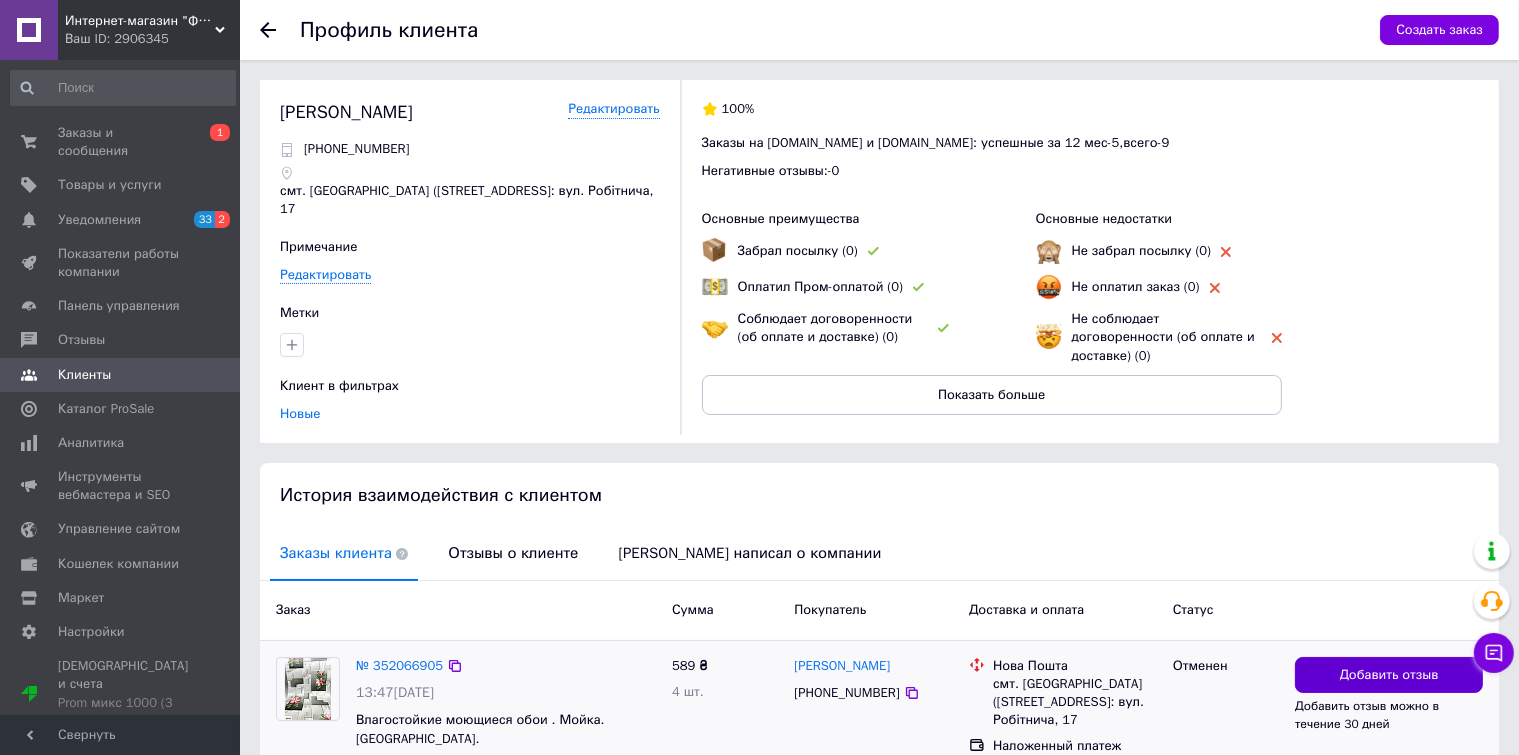 click on "Добавить отзыв" at bounding box center (1389, 675) 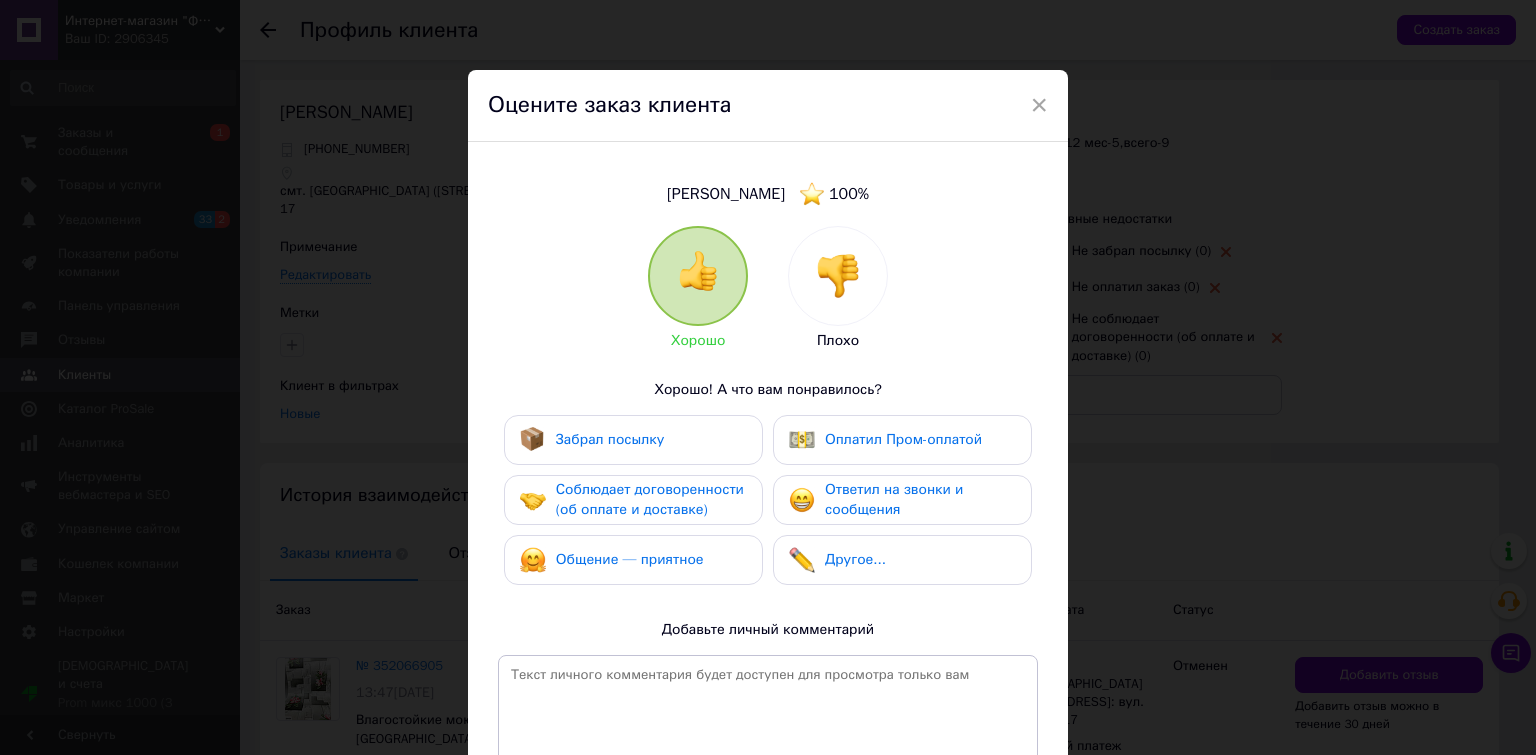 click at bounding box center [838, 276] 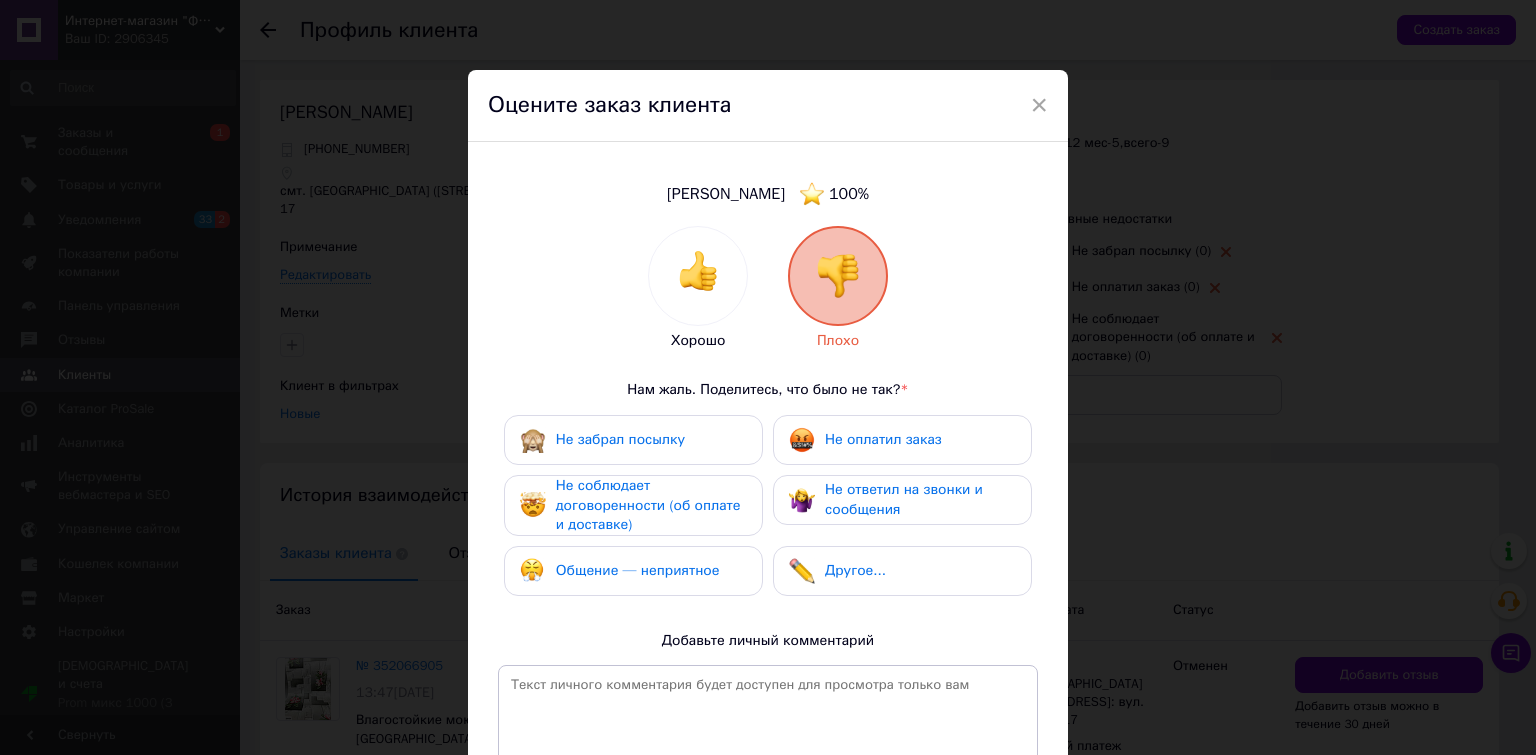 click on "Не забрал посылку" at bounding box center (633, 440) 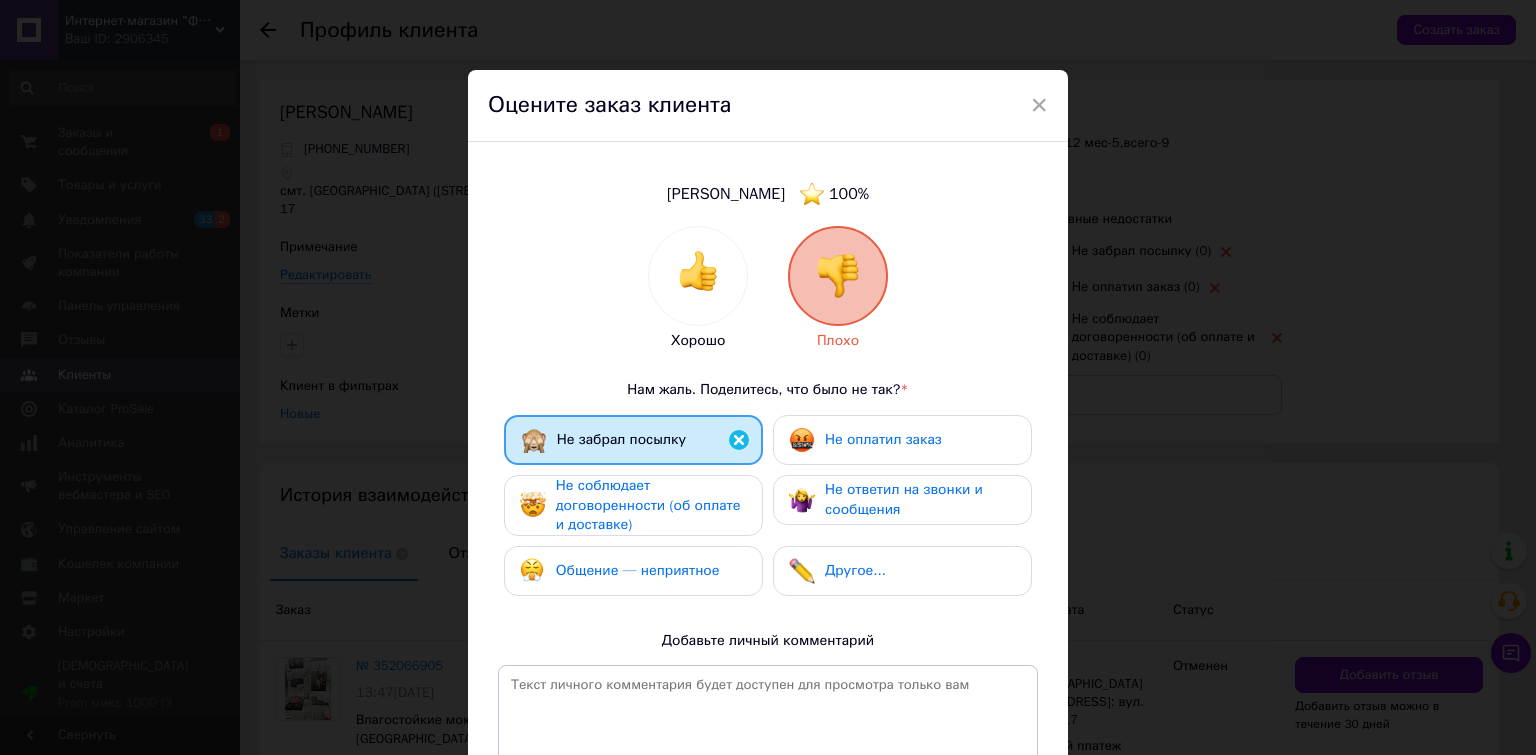 click on "Не соблюдает договоренности (об оплате и доставке)" at bounding box center [651, 505] 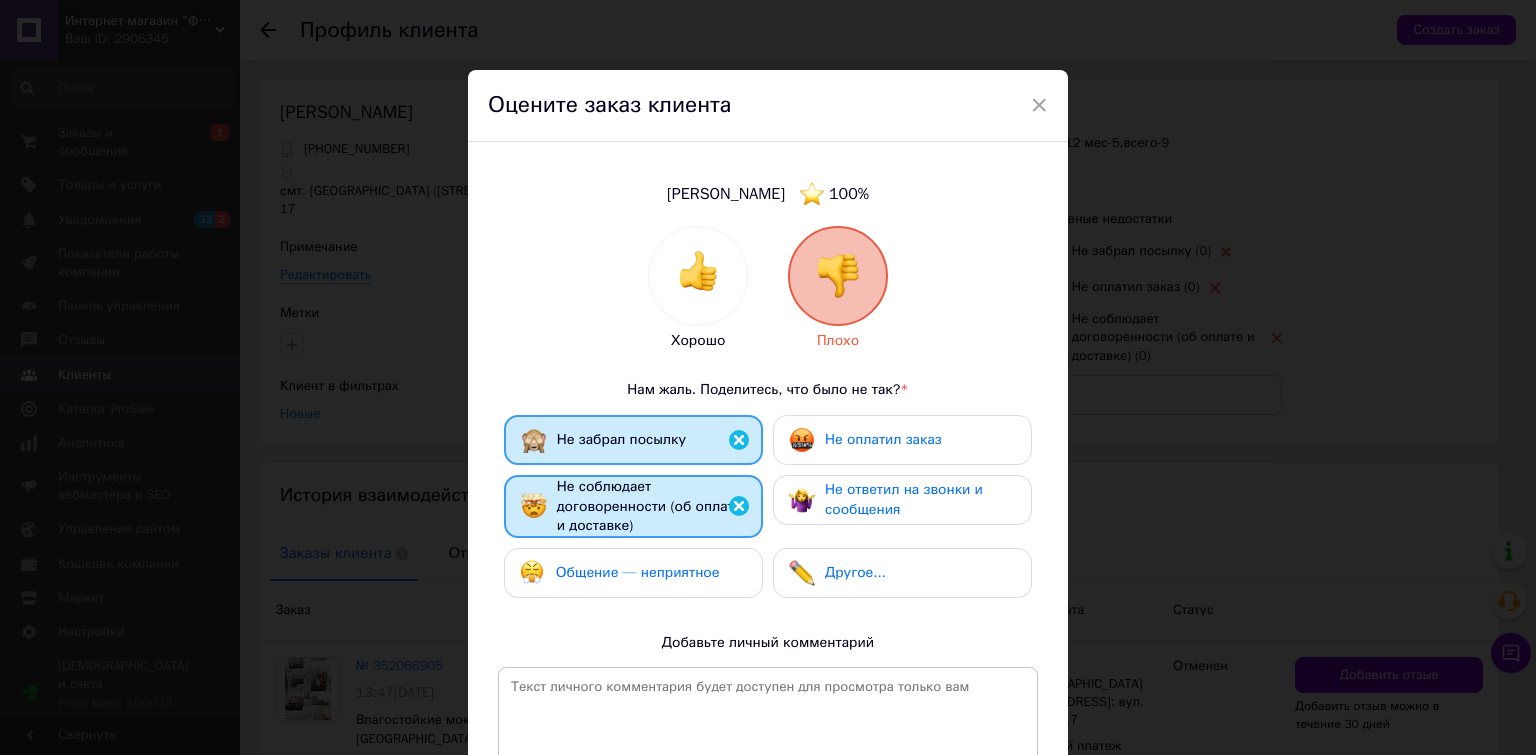 click on "Общение — неприятное" at bounding box center [638, 572] 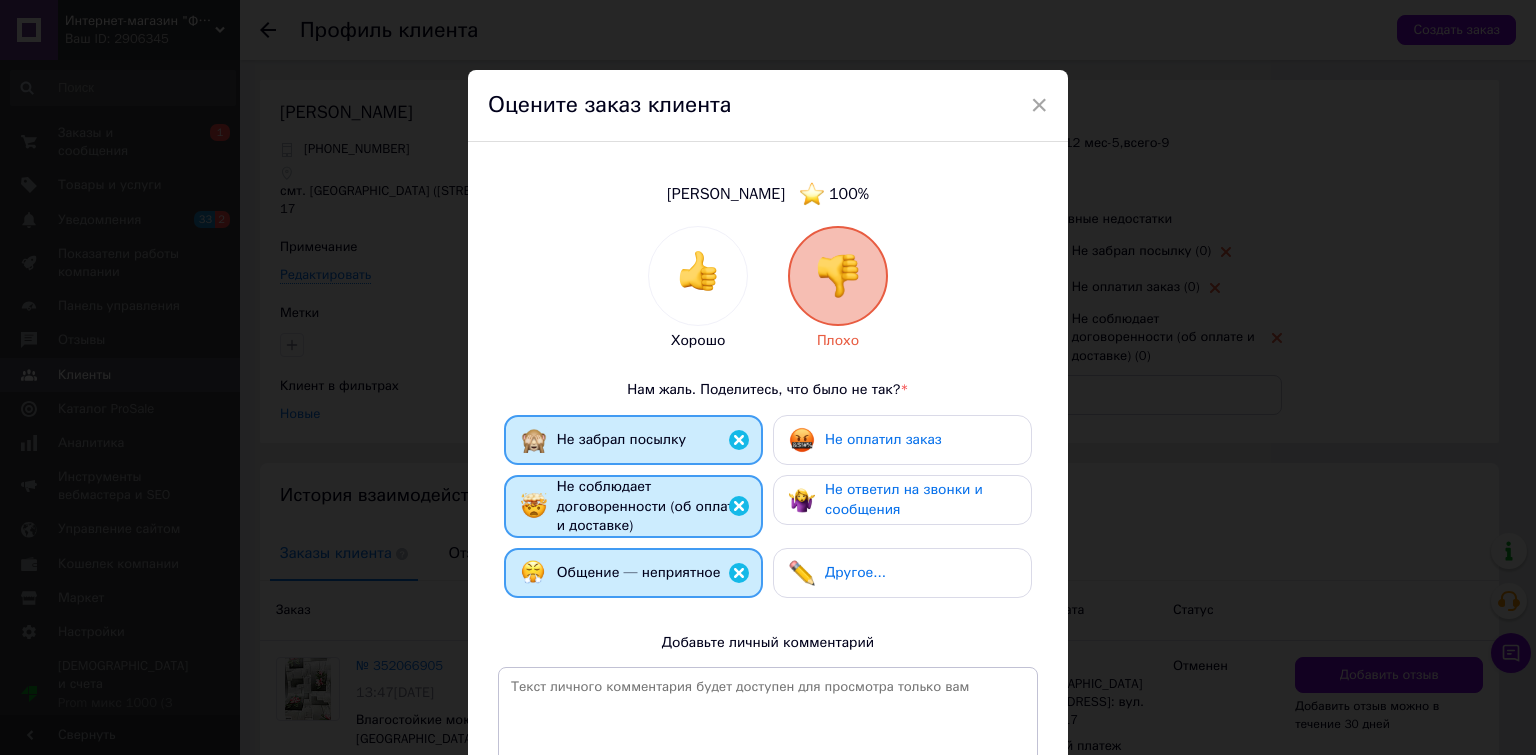 click on "Не оплатил заказ" at bounding box center (883, 439) 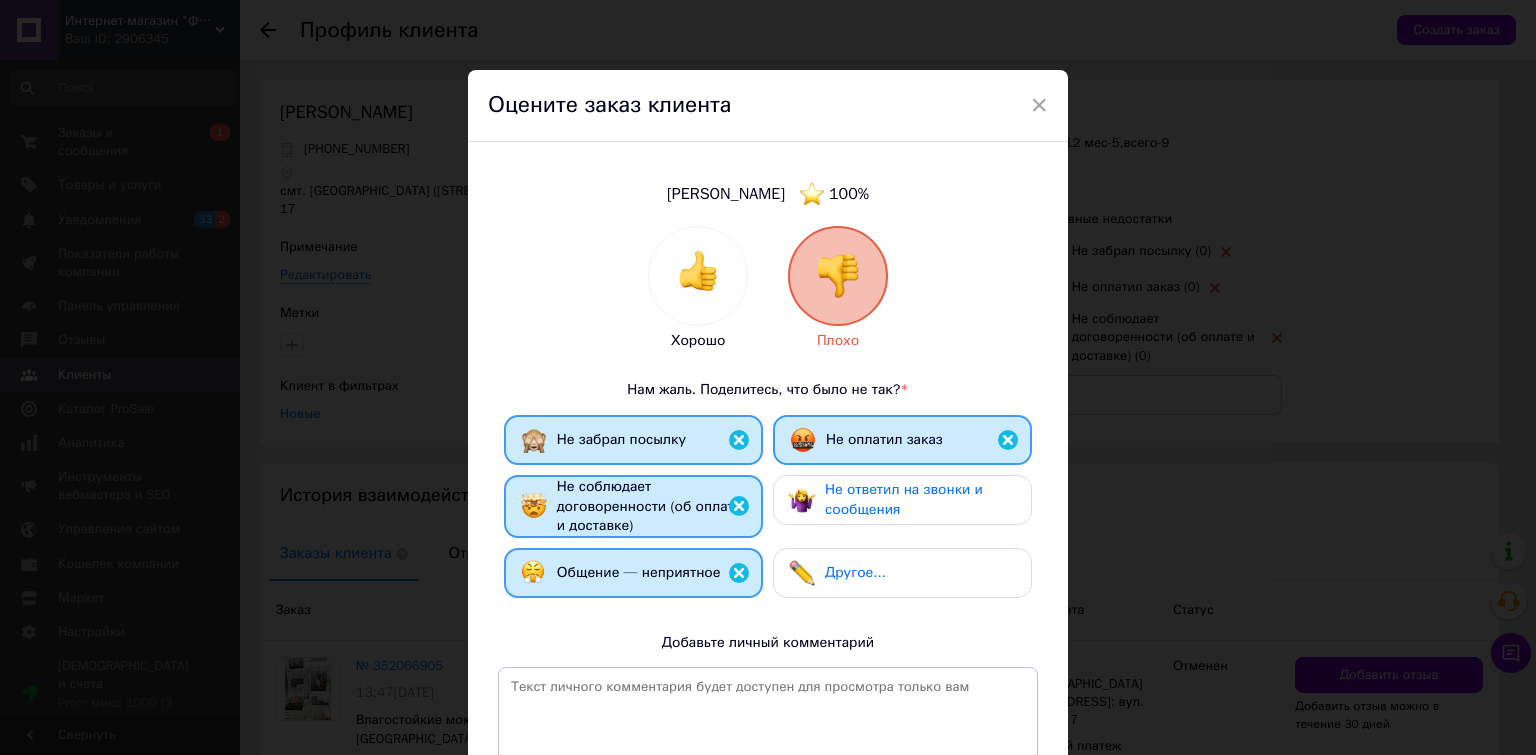 click on "Не ответил на звонки и сообщения" at bounding box center [904, 499] 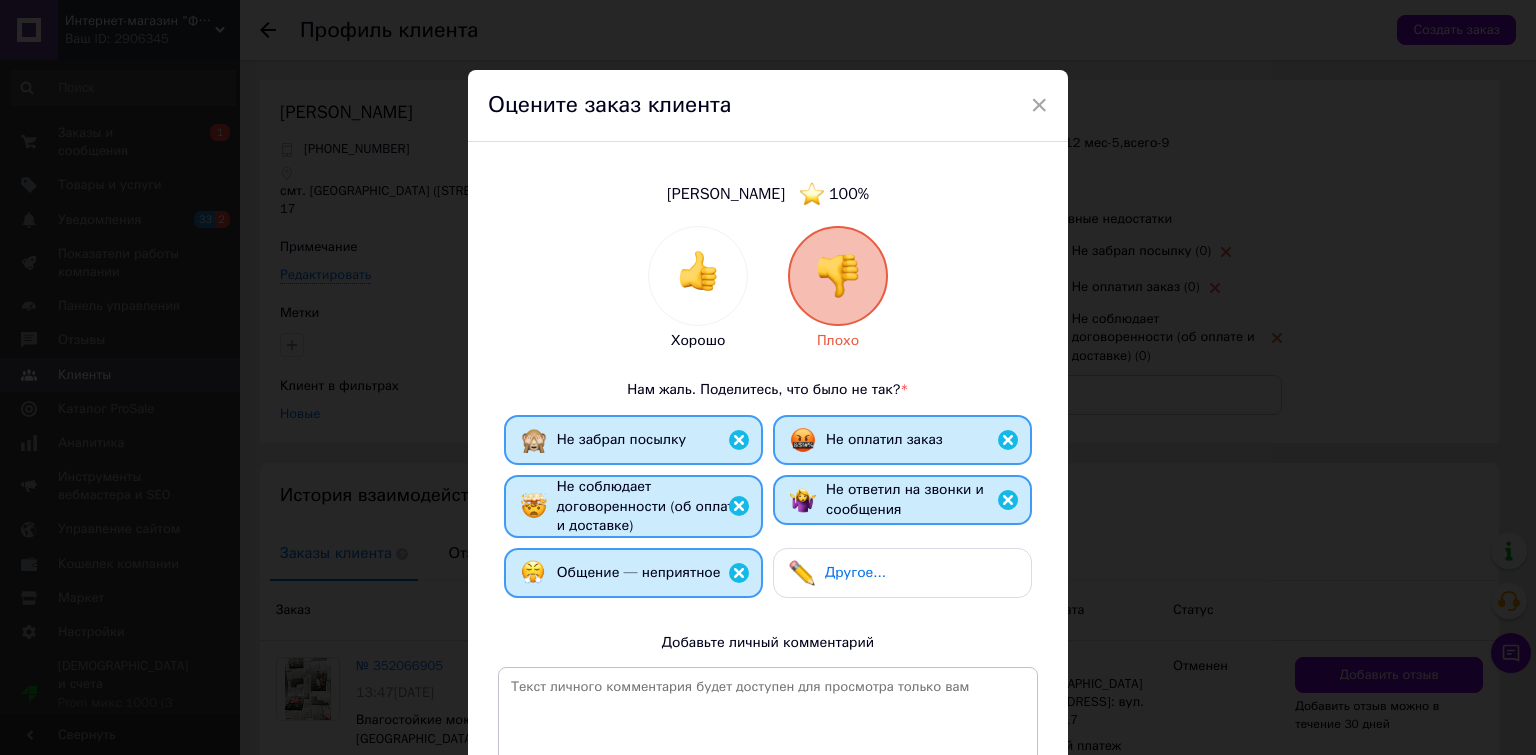 scroll, scrollTop: 243, scrollLeft: 0, axis: vertical 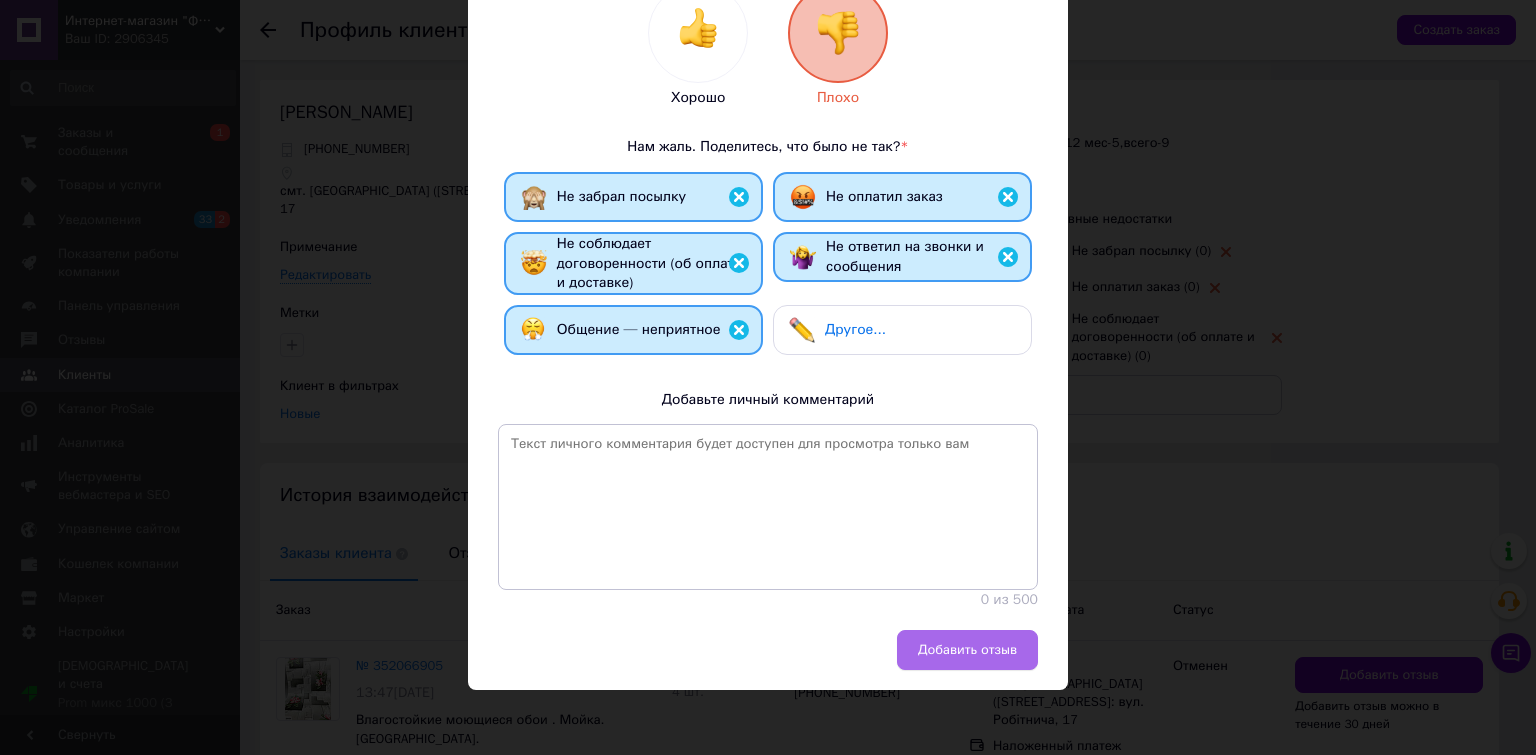 click on "Добавить отзыв" at bounding box center (967, 650) 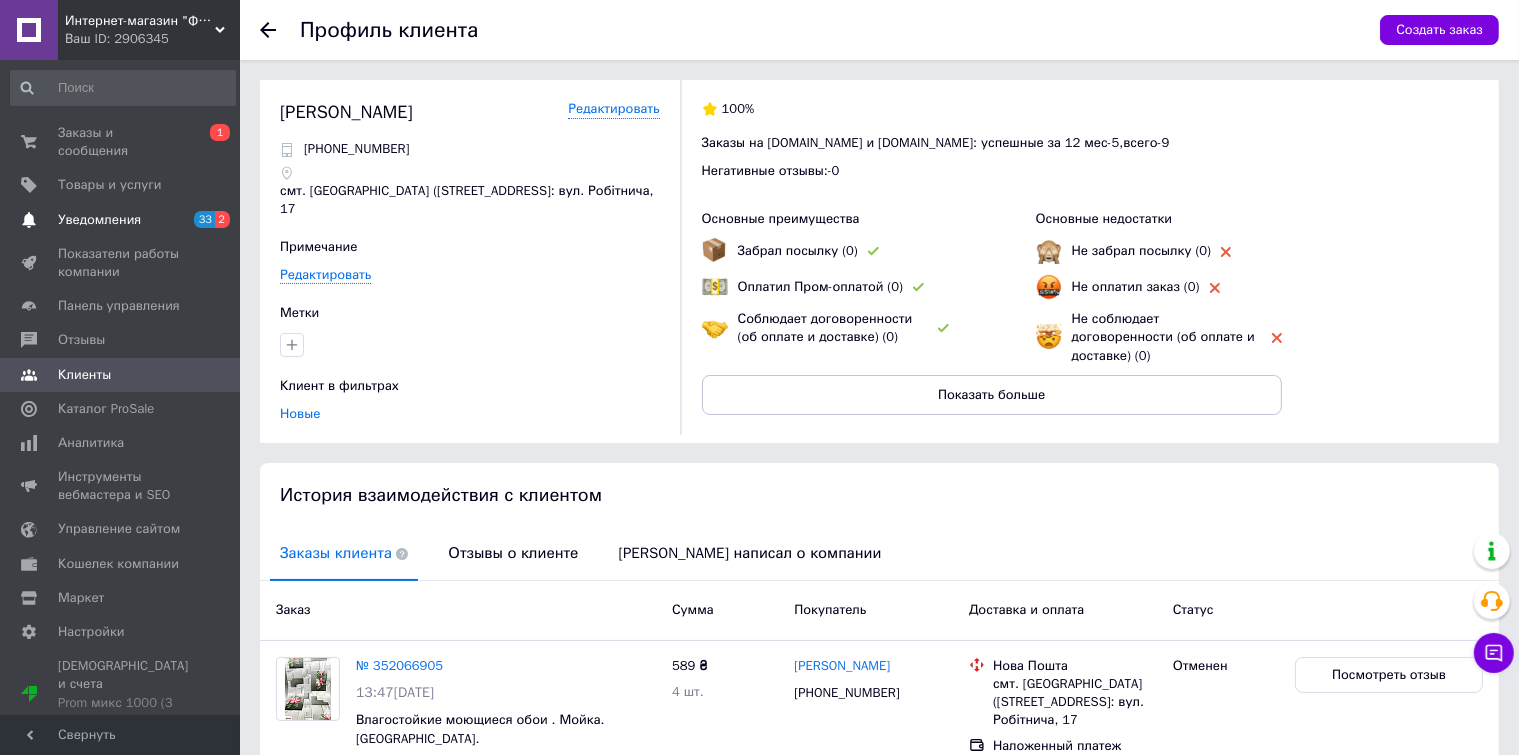 click on "Уведомления" at bounding box center (99, 220) 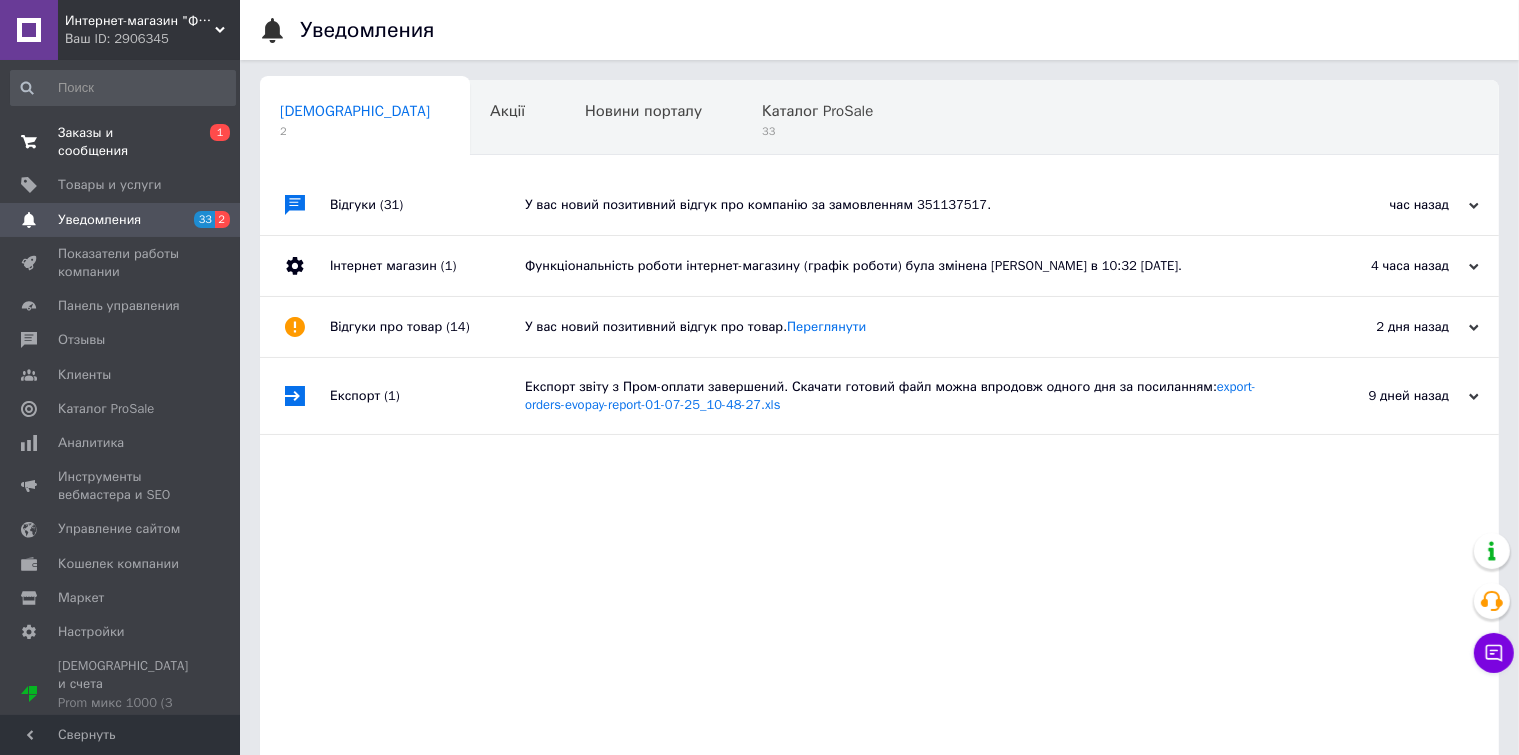 click on "Заказы и сообщения" at bounding box center (121, 142) 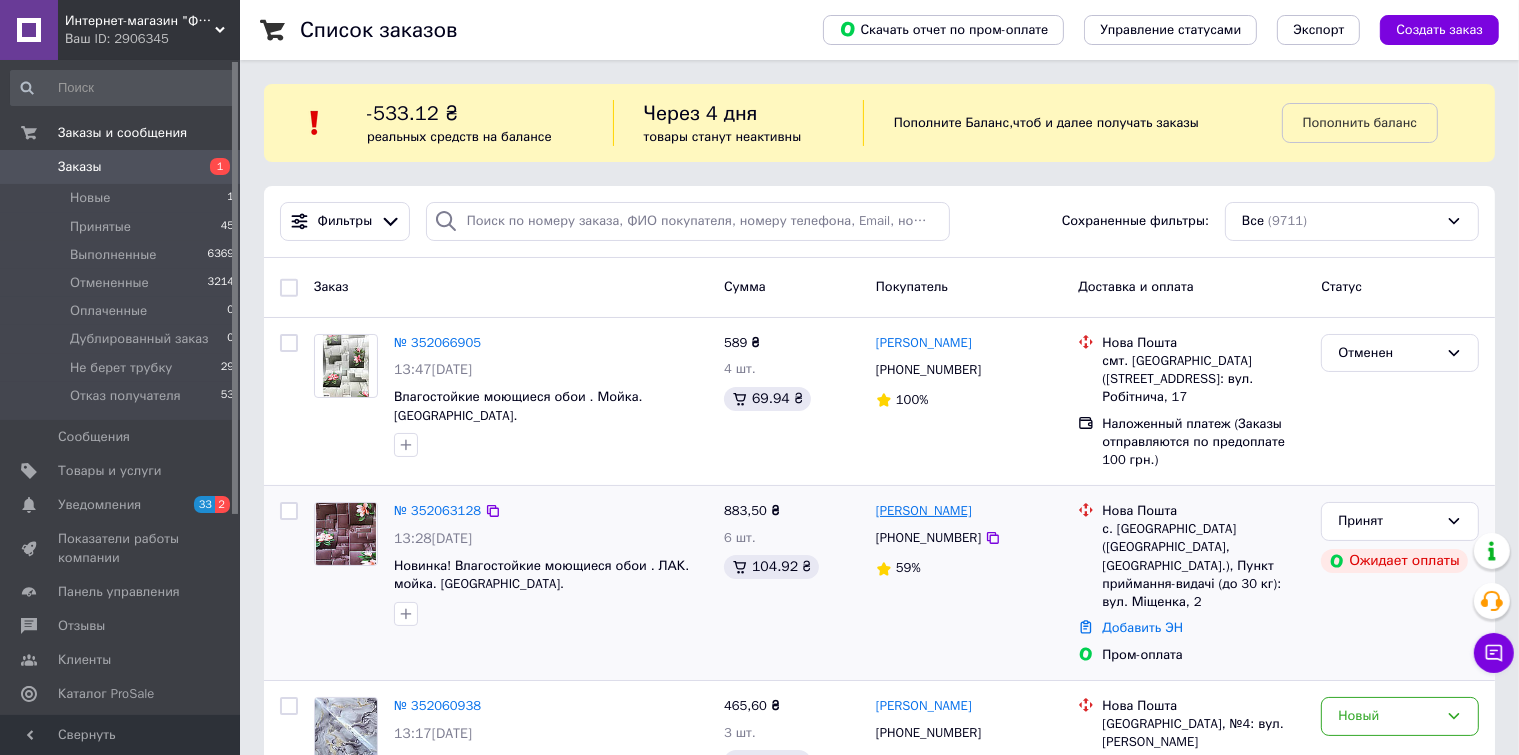 click on "[PERSON_NAME]" at bounding box center (924, 511) 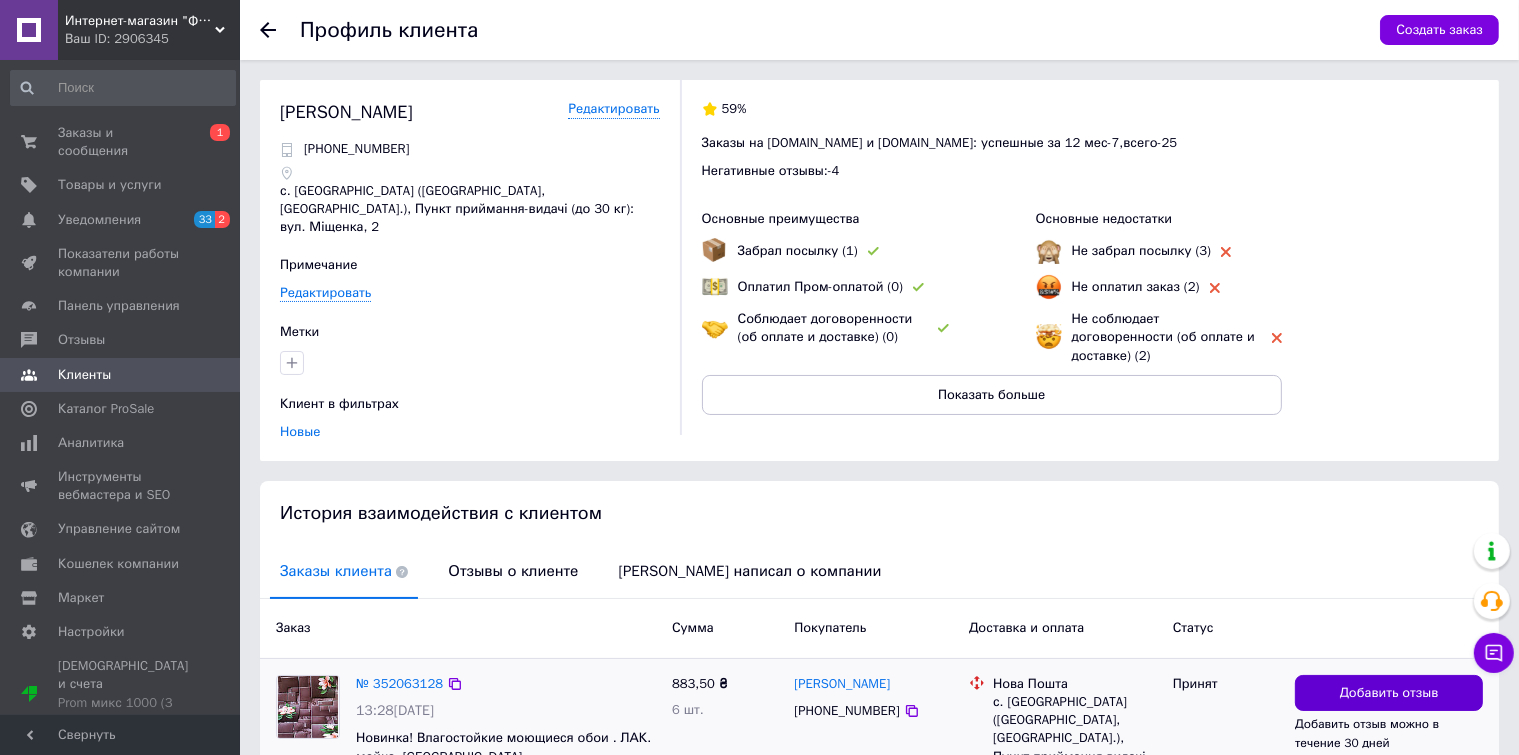click on "Добавить отзыв" at bounding box center (1389, 693) 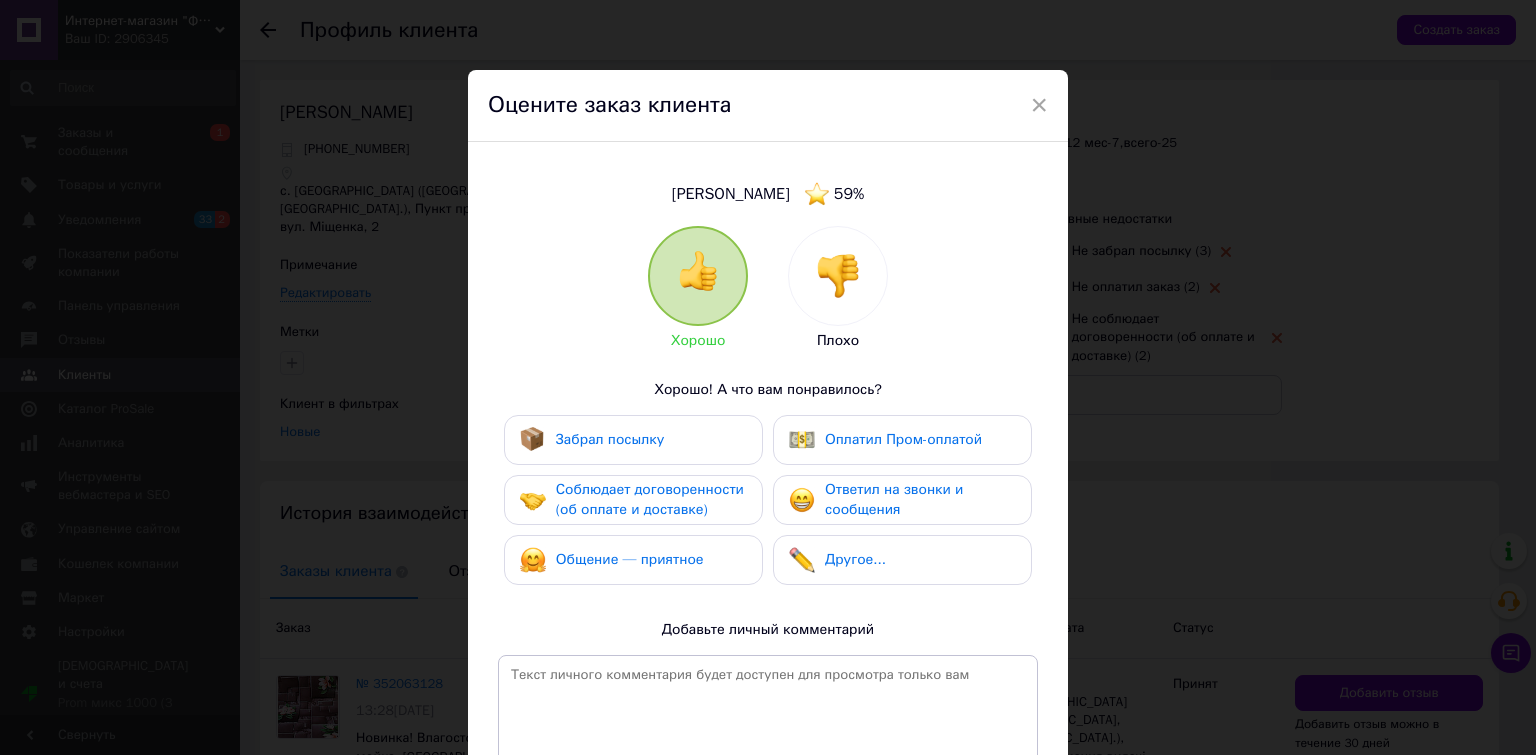 click at bounding box center (838, 276) 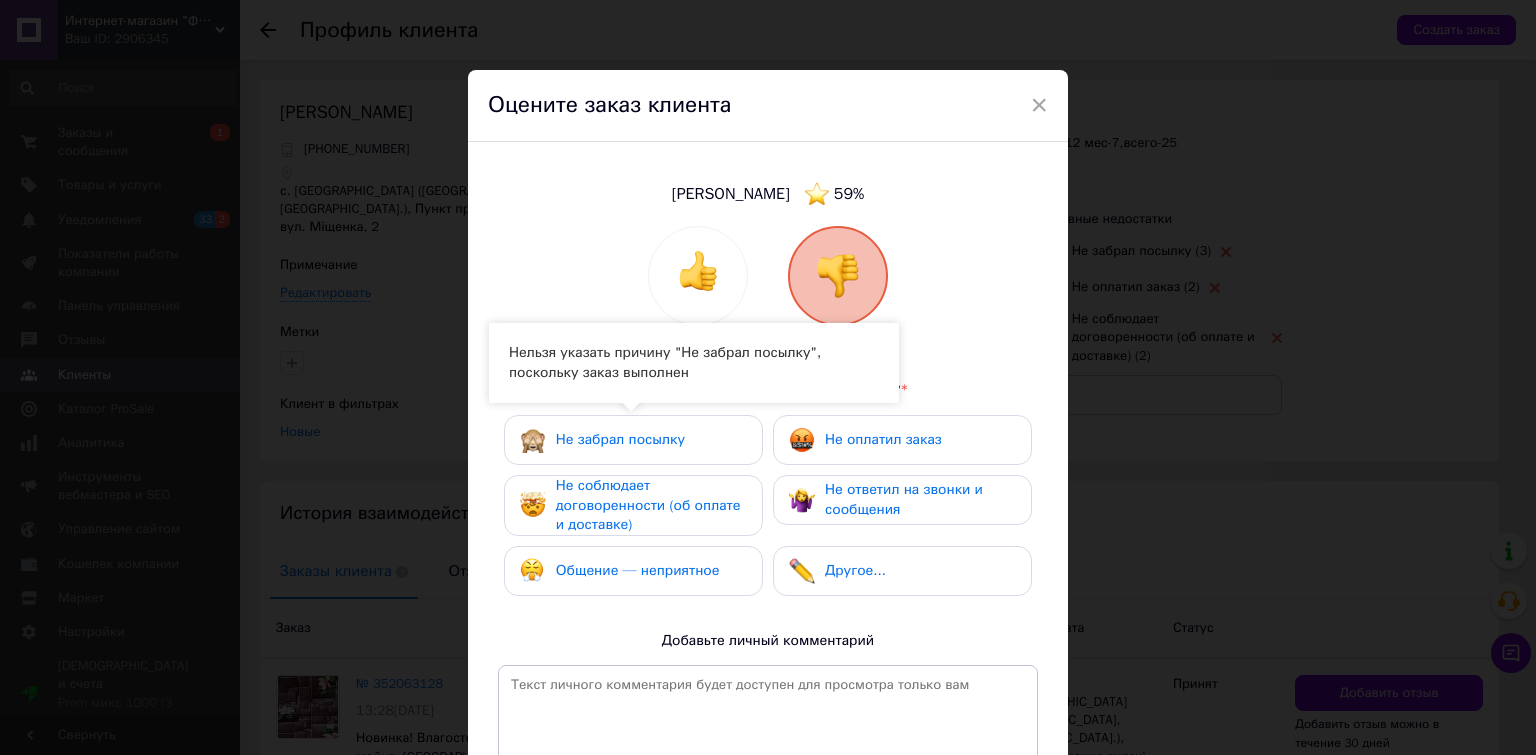 click on "Не соблюдает договоренности (об оплате и доставке)" at bounding box center [648, 505] 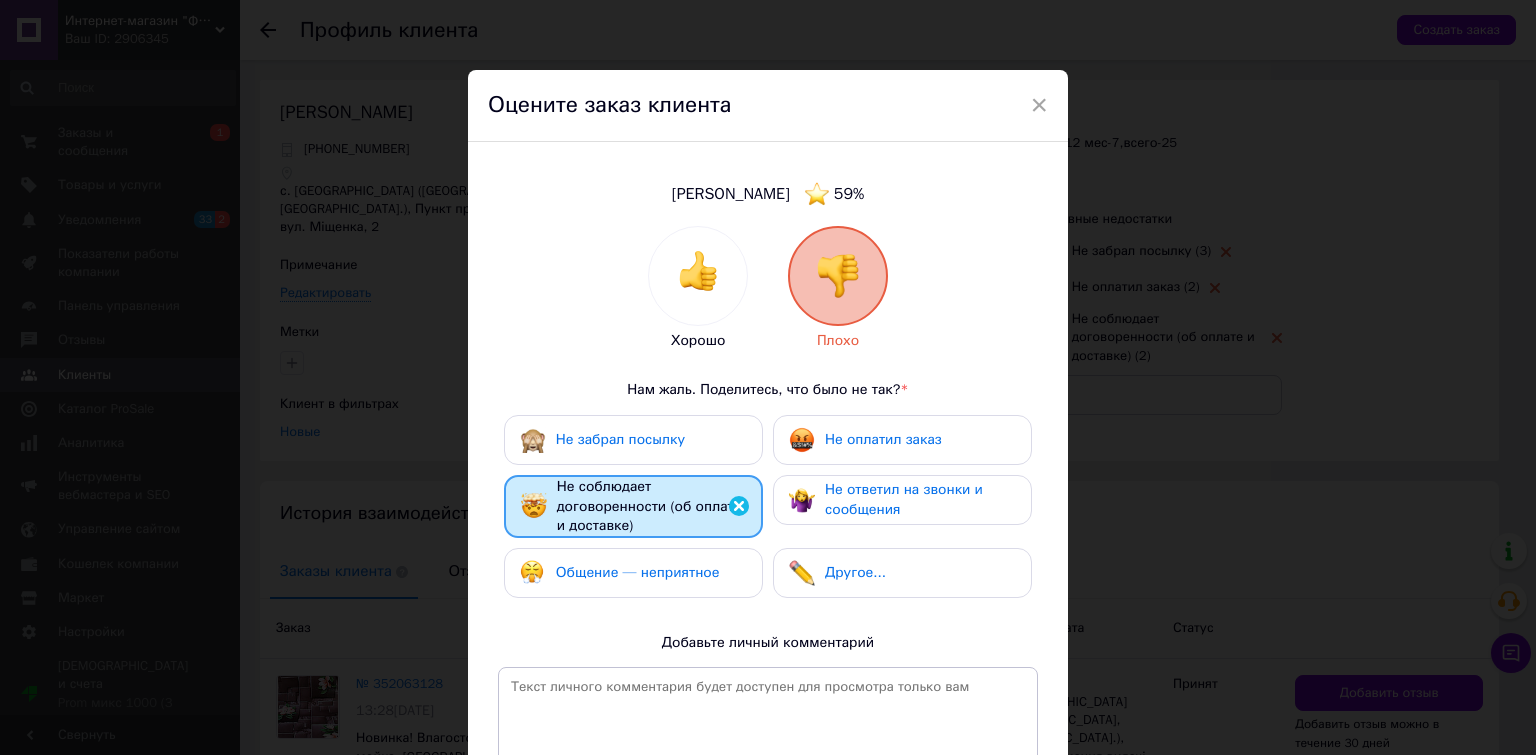 click on "Общение — неприятное" at bounding box center [633, 573] 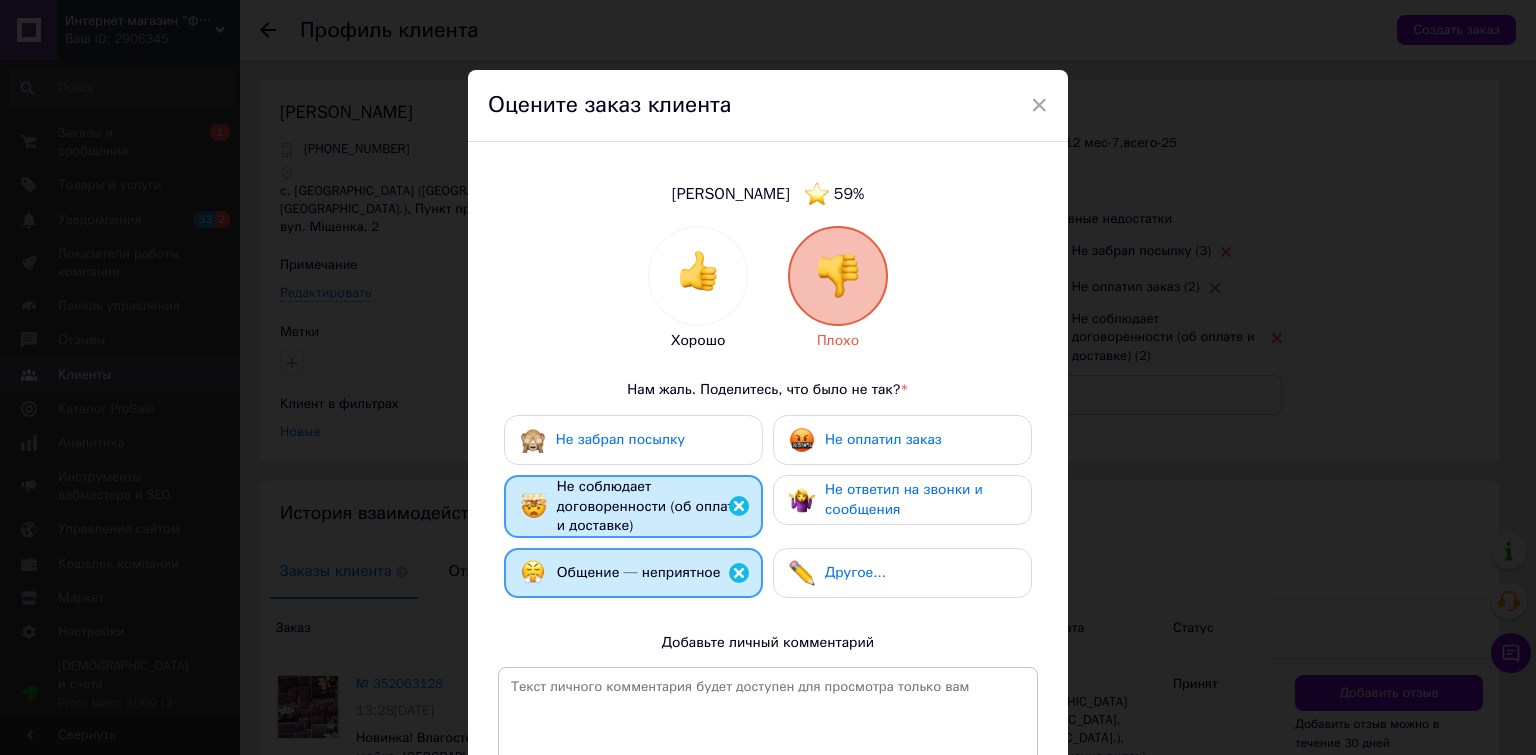 click on "Не оплатил заказ" at bounding box center [883, 439] 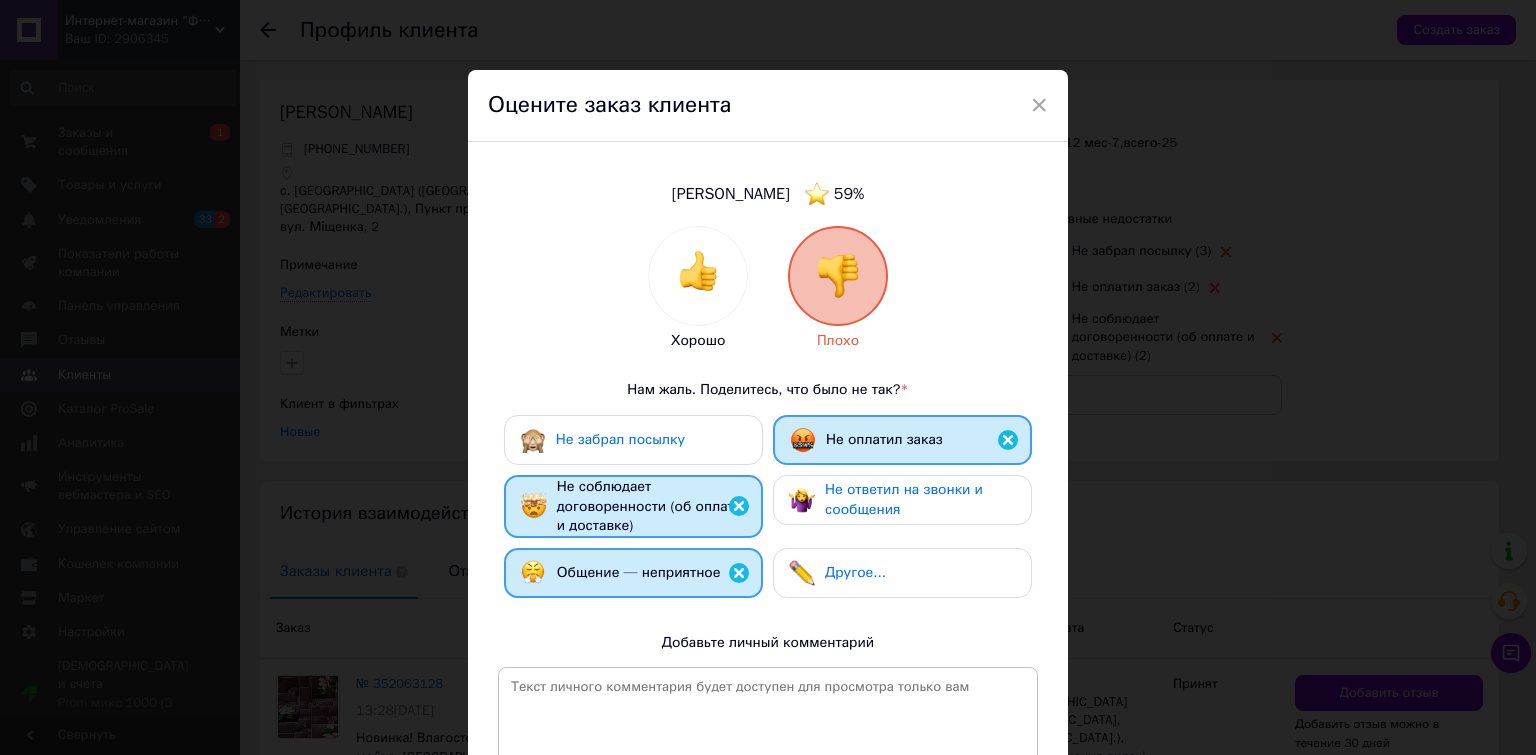 click on "Не забрал посылку Не оплатил заказ Не соблюдает договоренности (об оплате и доставке) Не ответил на звонки и сообщения Общение — неприятное Другое..." at bounding box center (768, 511) 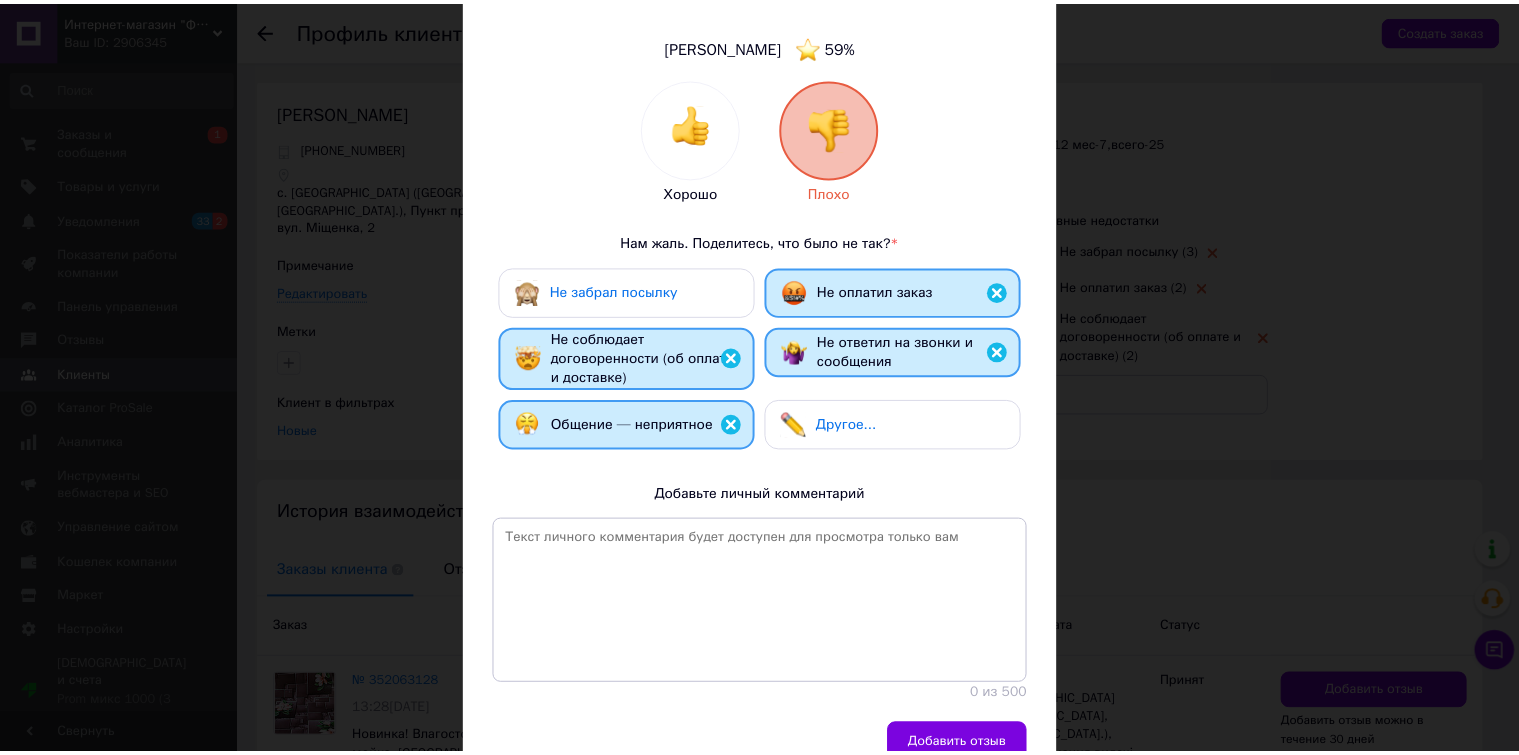 scroll, scrollTop: 243, scrollLeft: 0, axis: vertical 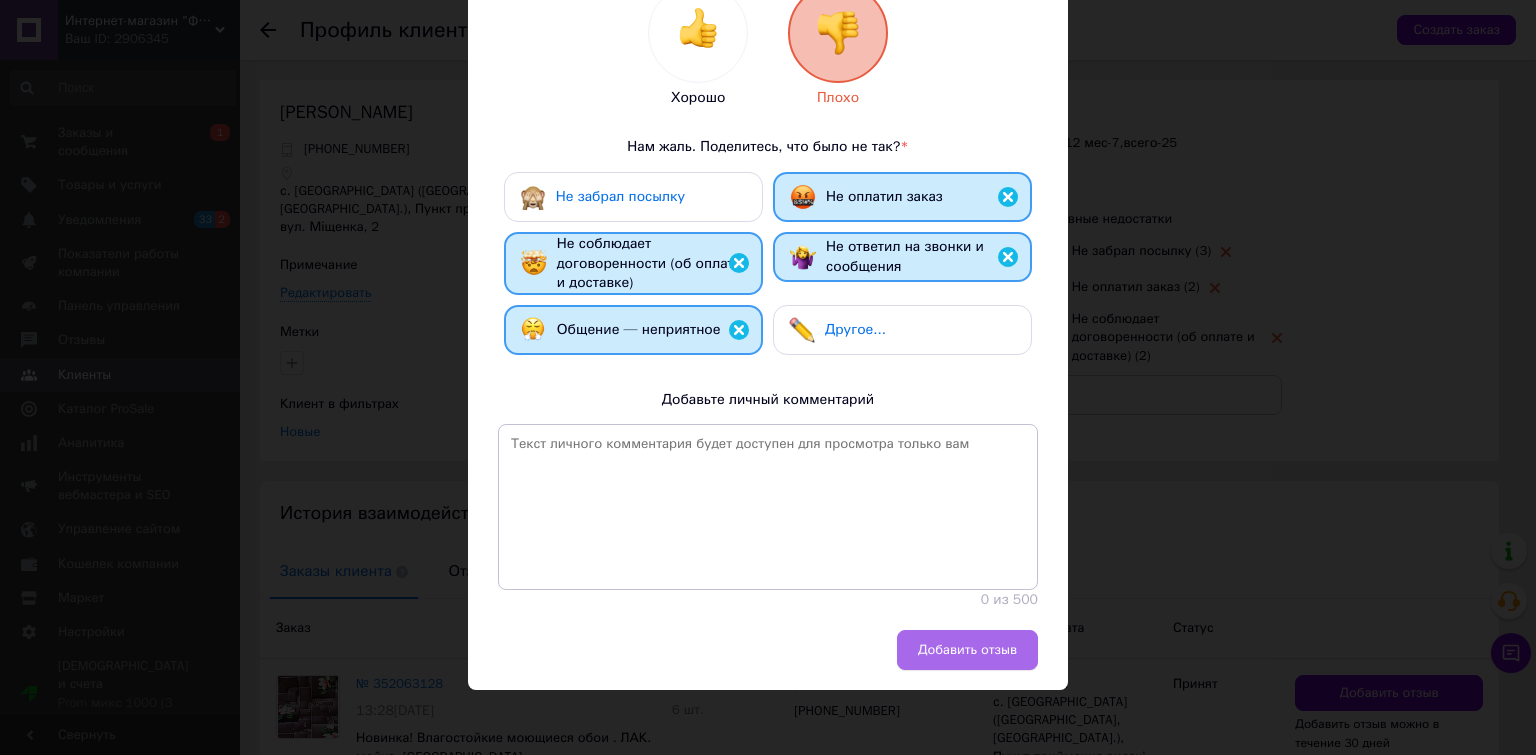 click on "Добавить отзыв" at bounding box center [967, 650] 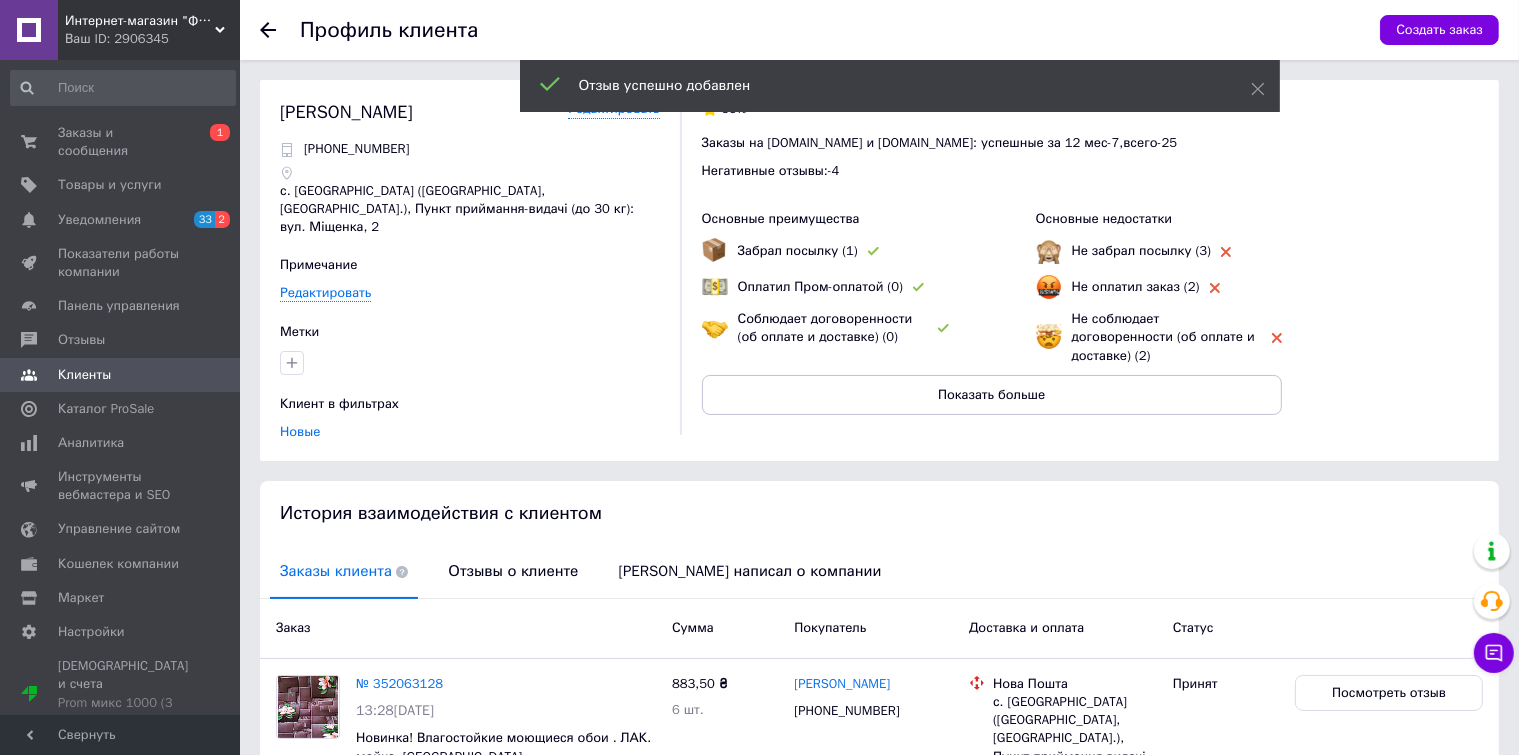 click 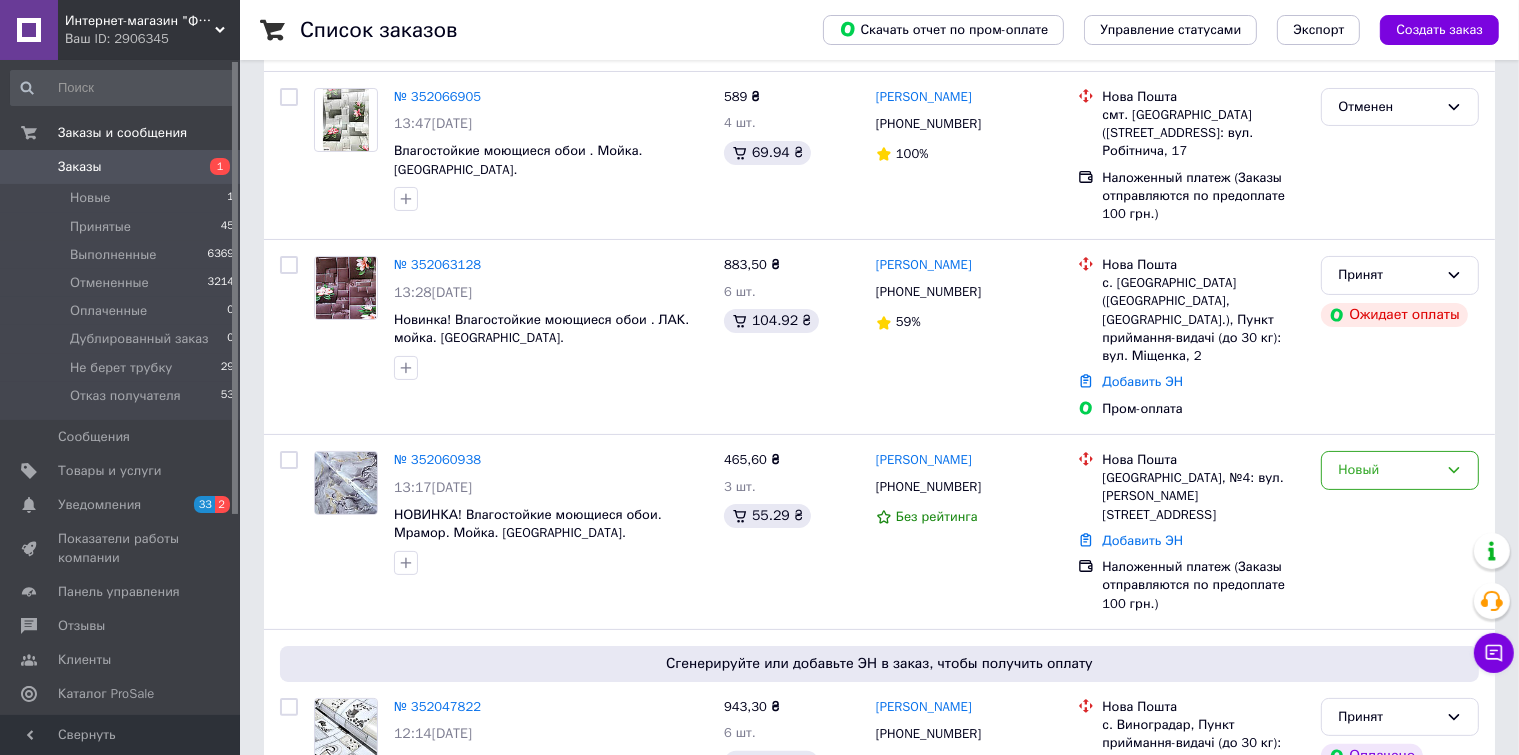 scroll, scrollTop: 300, scrollLeft: 0, axis: vertical 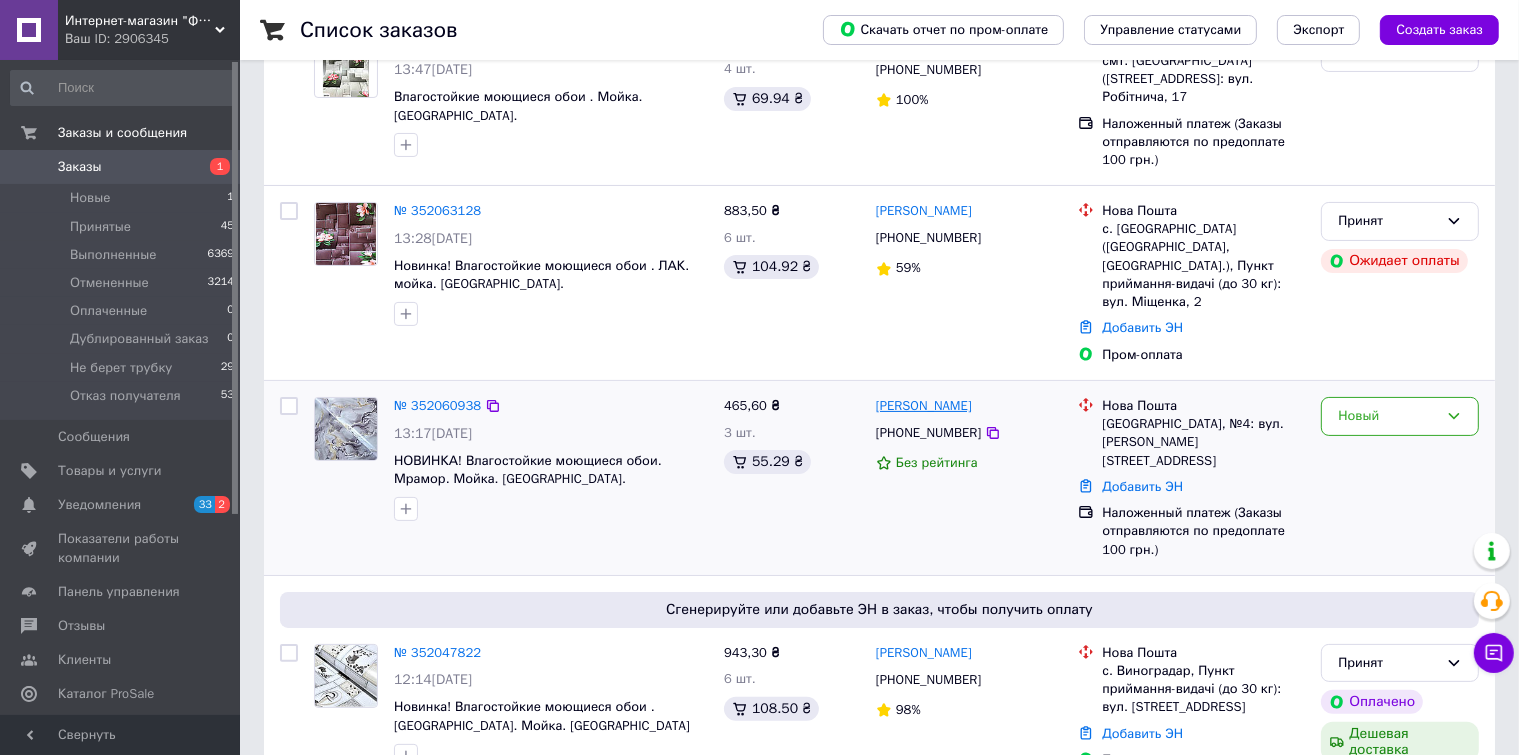 click on "[PERSON_NAME]" at bounding box center (924, 406) 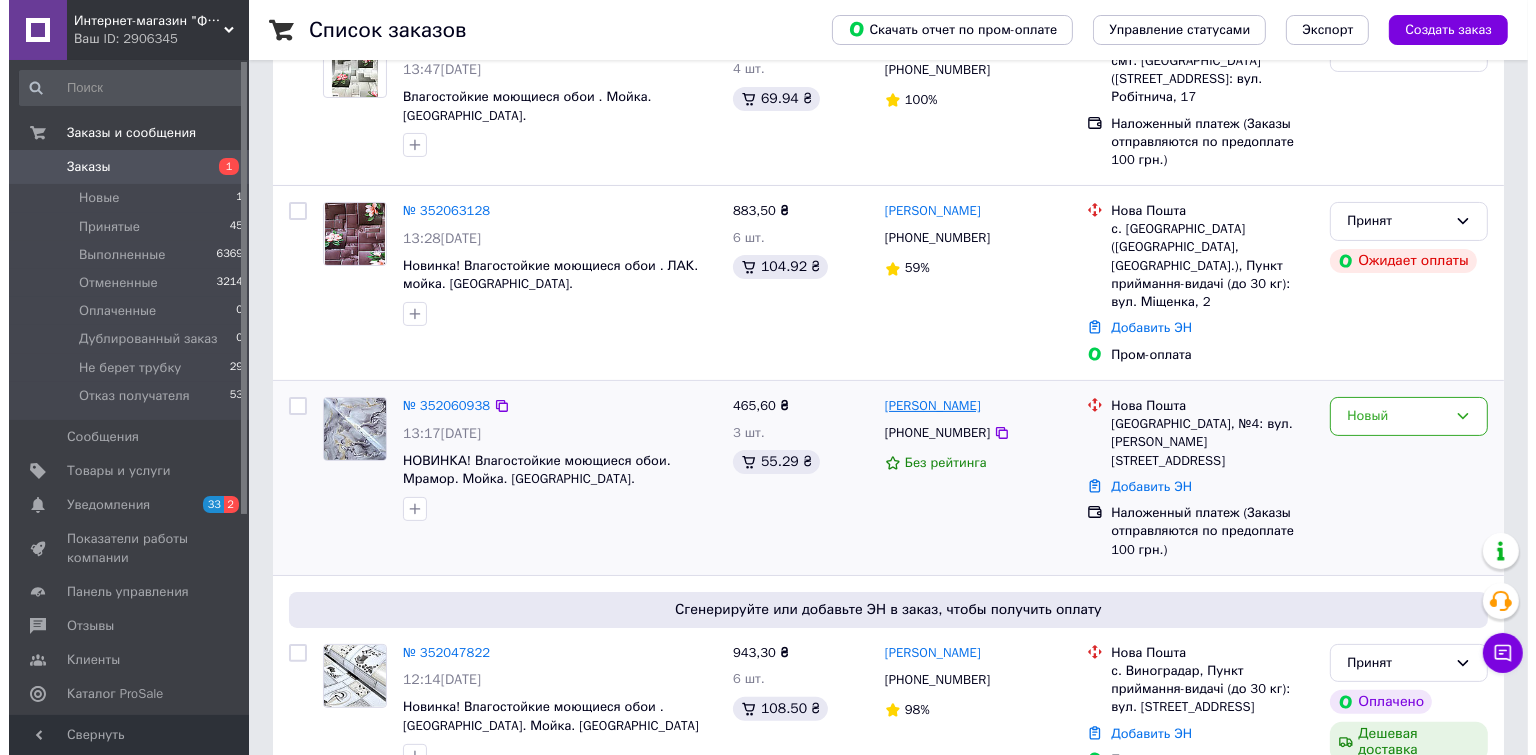 scroll, scrollTop: 0, scrollLeft: 0, axis: both 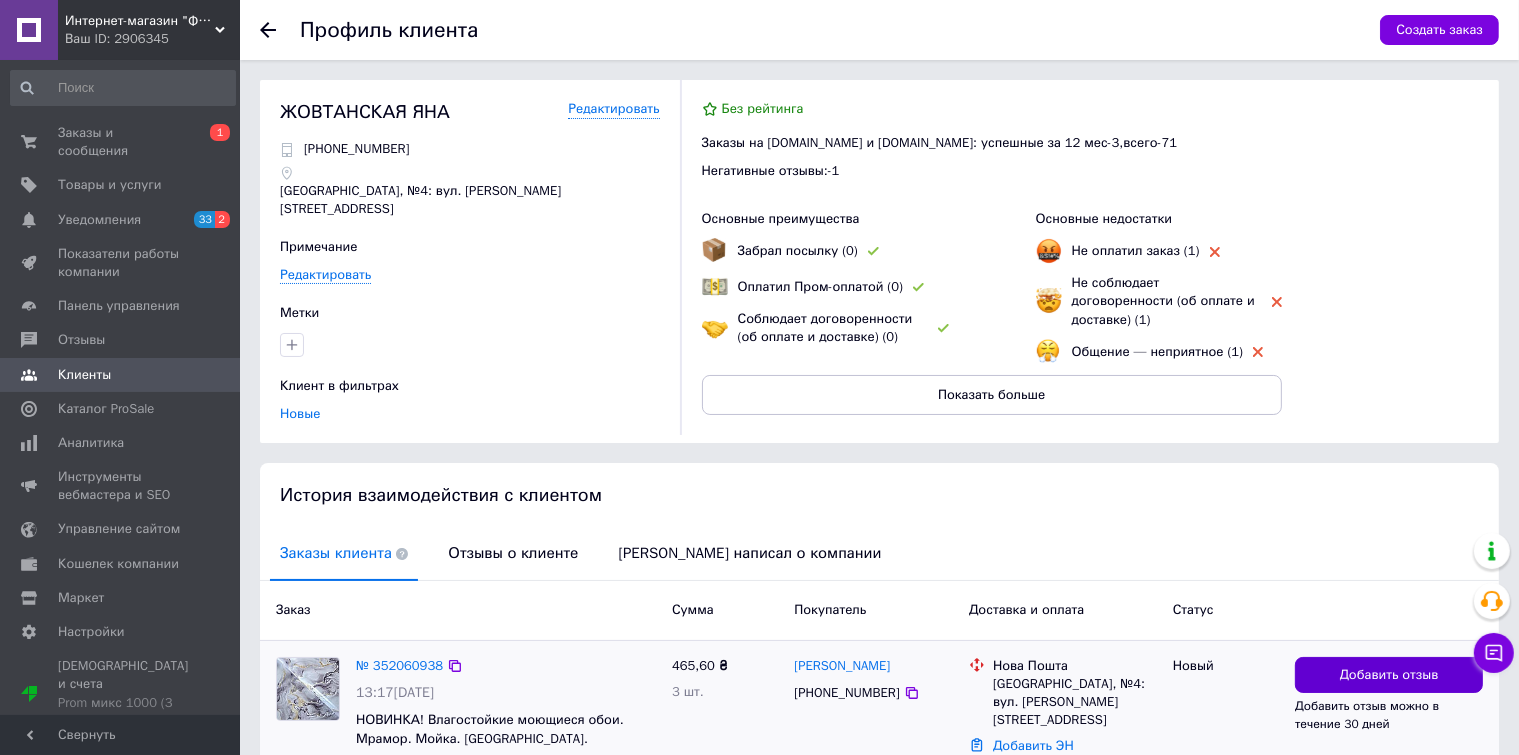 click on "Добавить отзыв" at bounding box center [1389, 675] 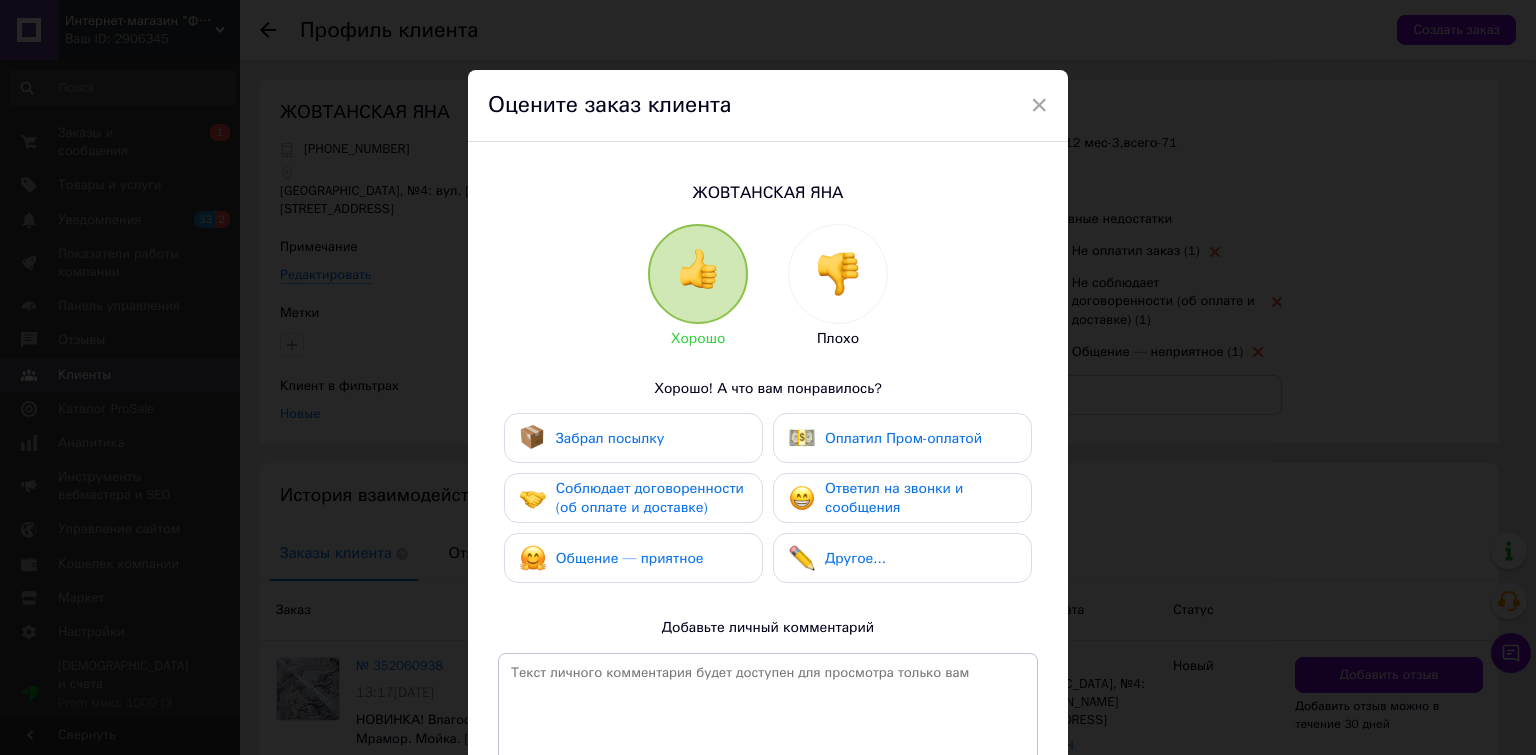 click at bounding box center [838, 274] 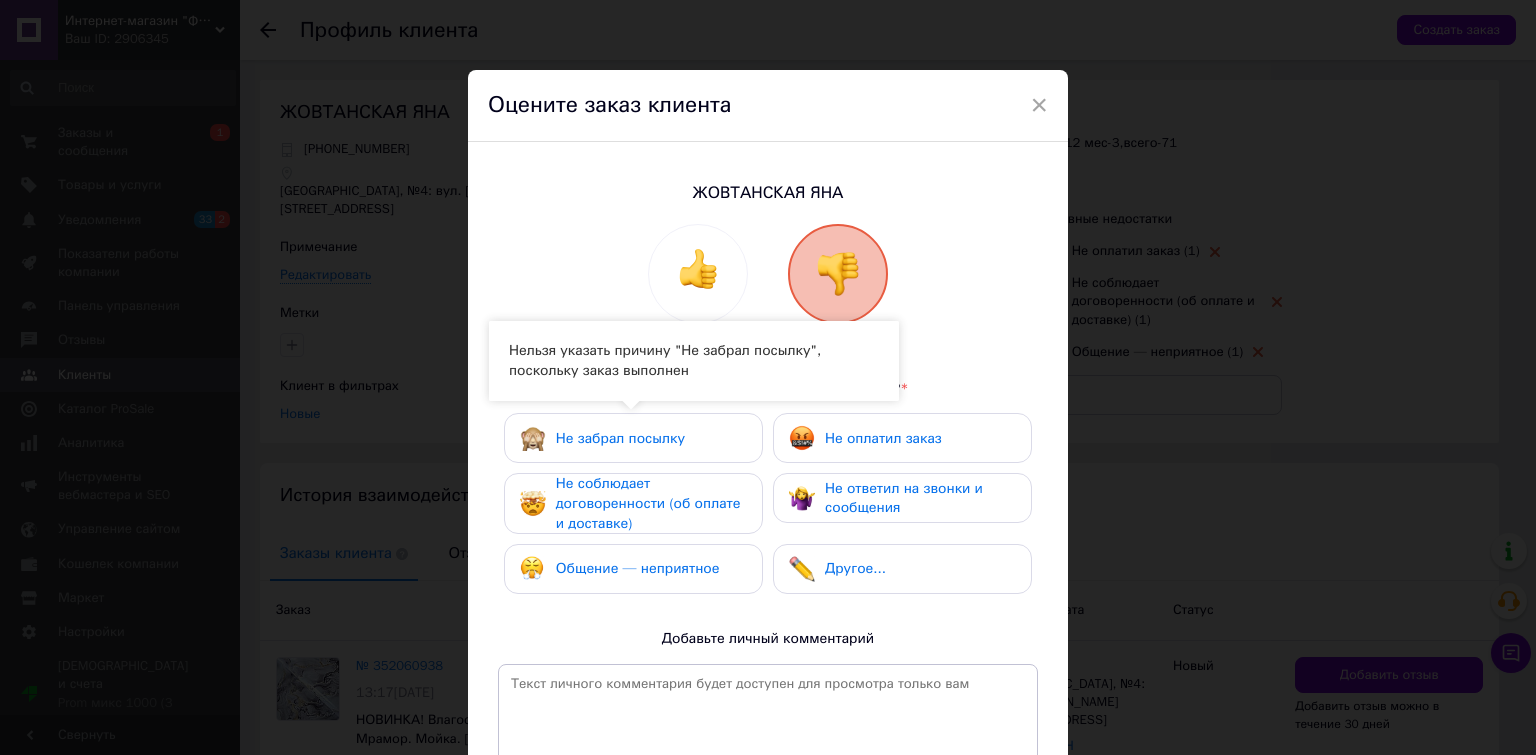 click on "Не соблюдает договоренности (об оплате и доставке)" at bounding box center [648, 503] 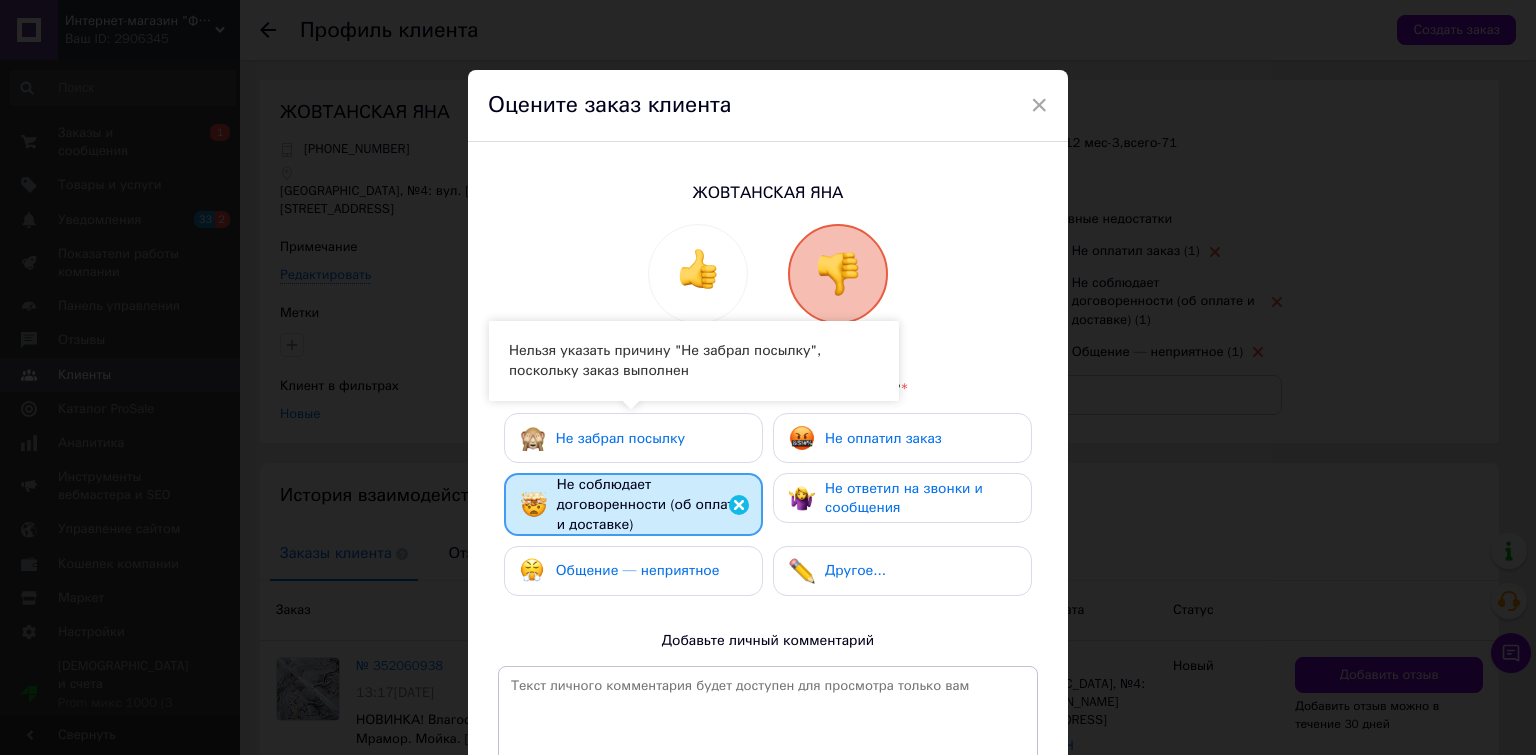click on "Общение — неприятное" at bounding box center (633, 571) 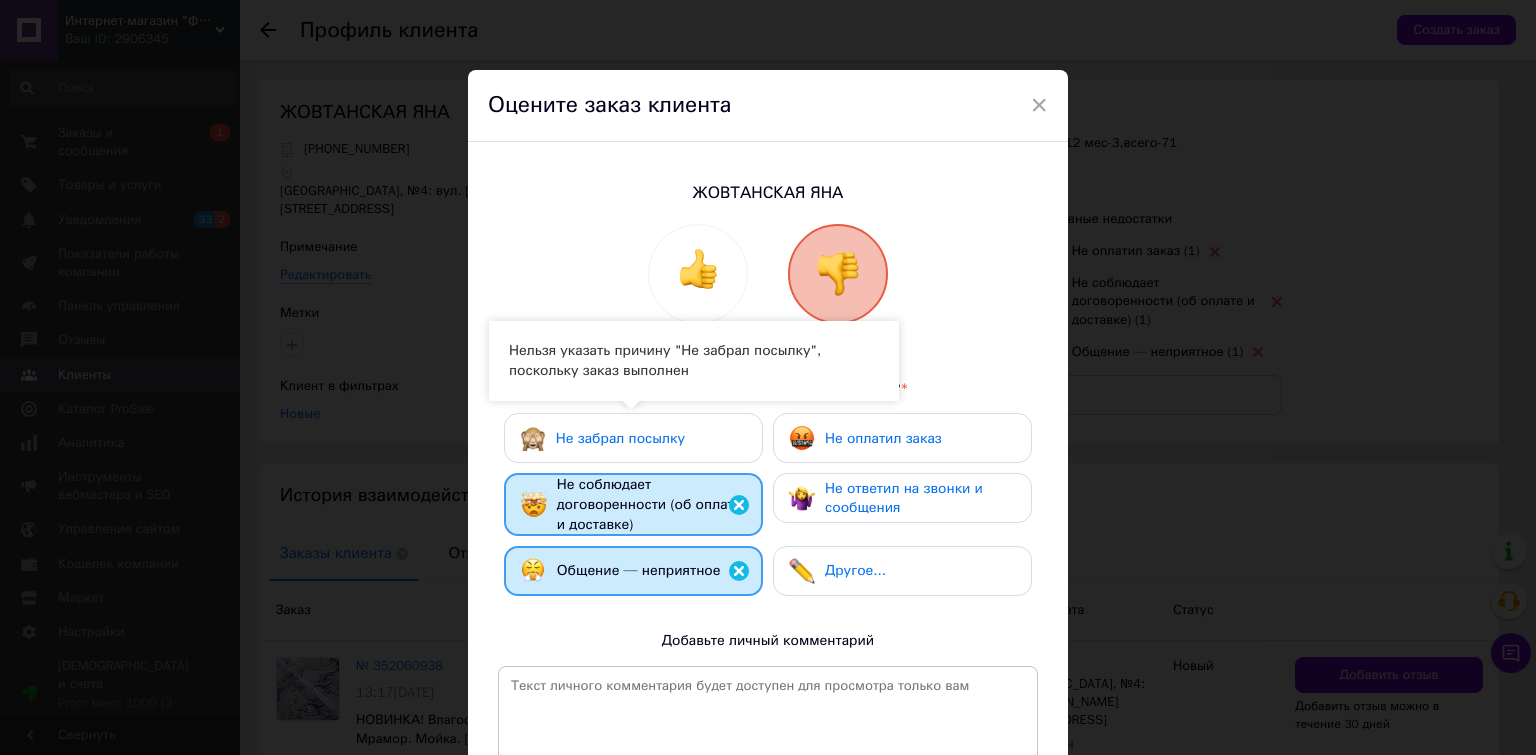 click on "Не забрал посылку" at bounding box center [633, 438] 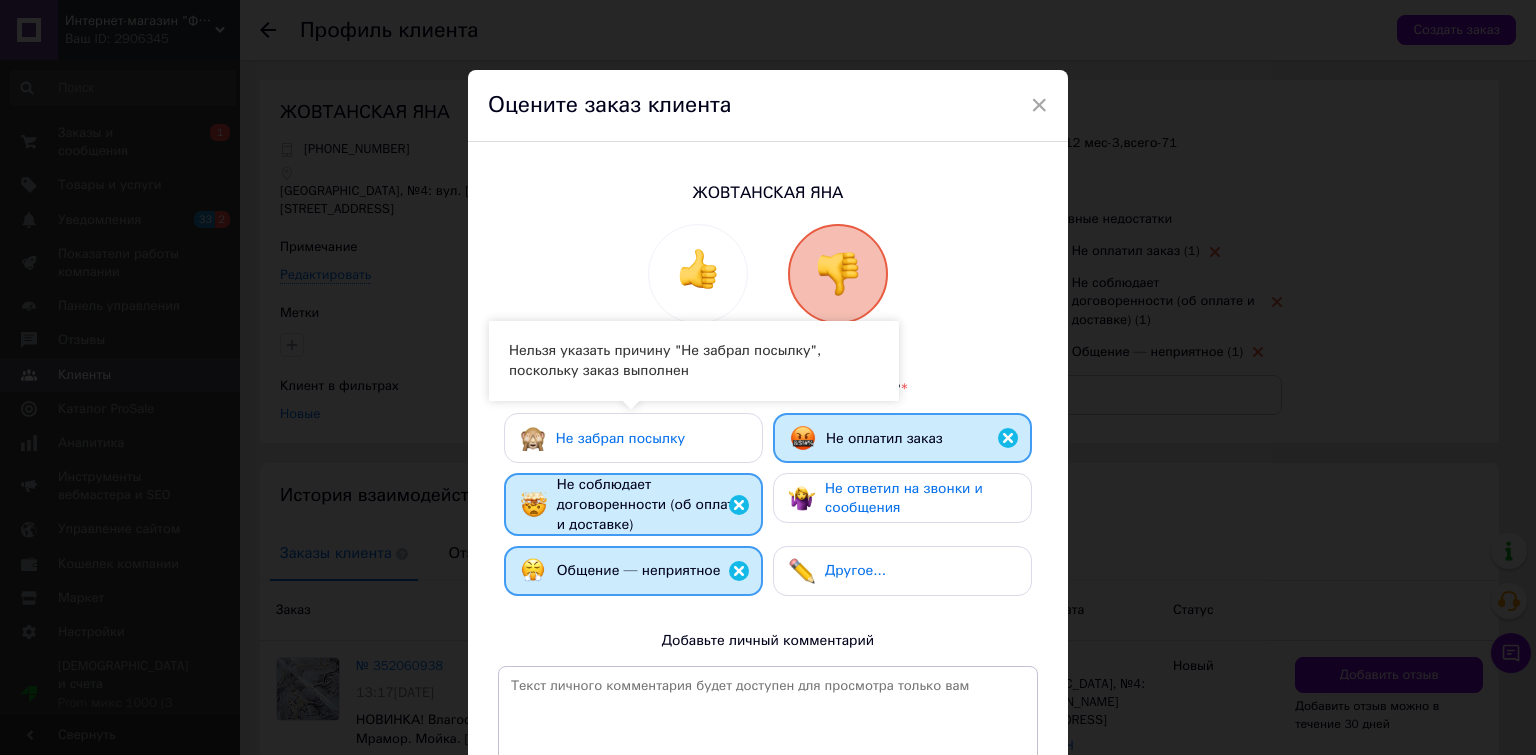 click on "Не ответил на звонки и сообщения" at bounding box center [904, 498] 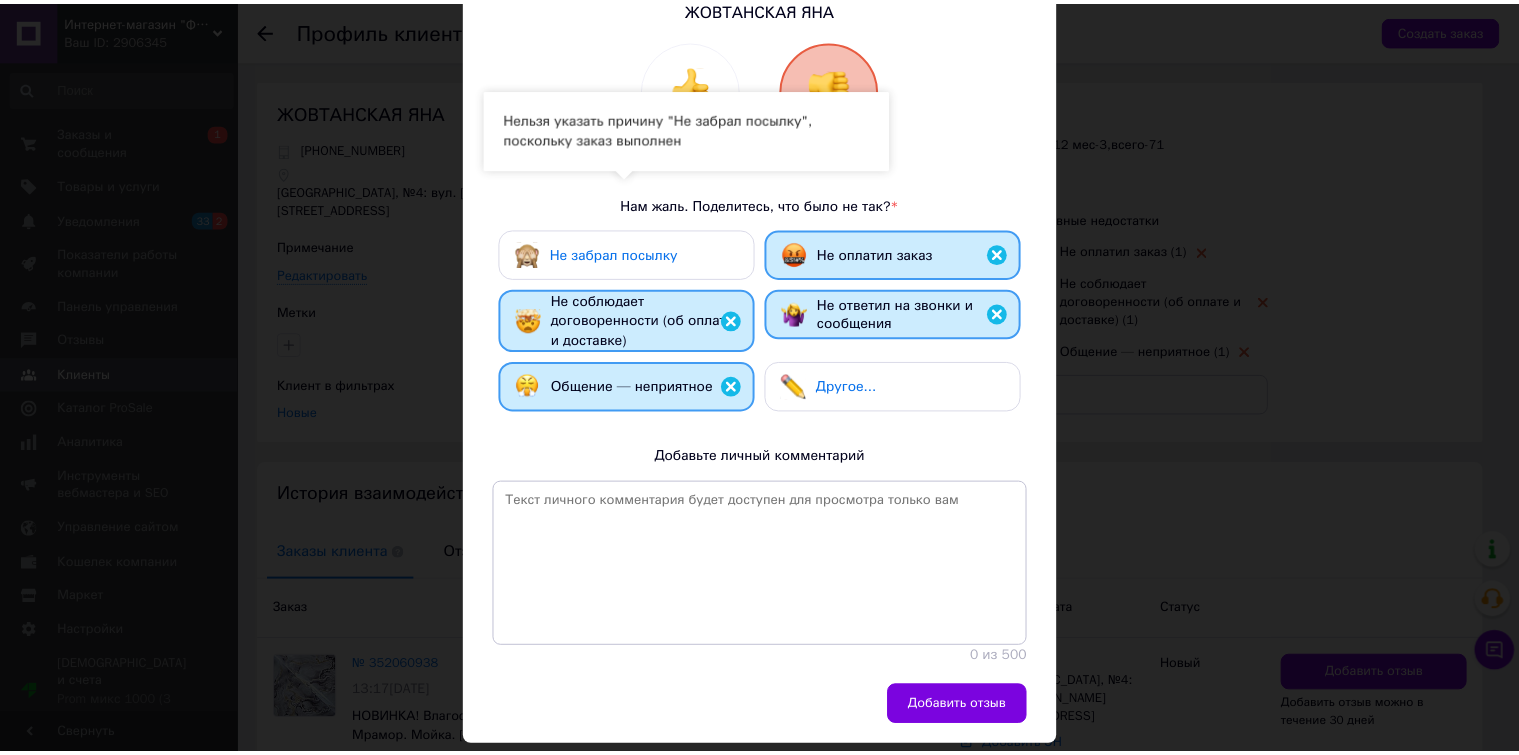 scroll, scrollTop: 241, scrollLeft: 0, axis: vertical 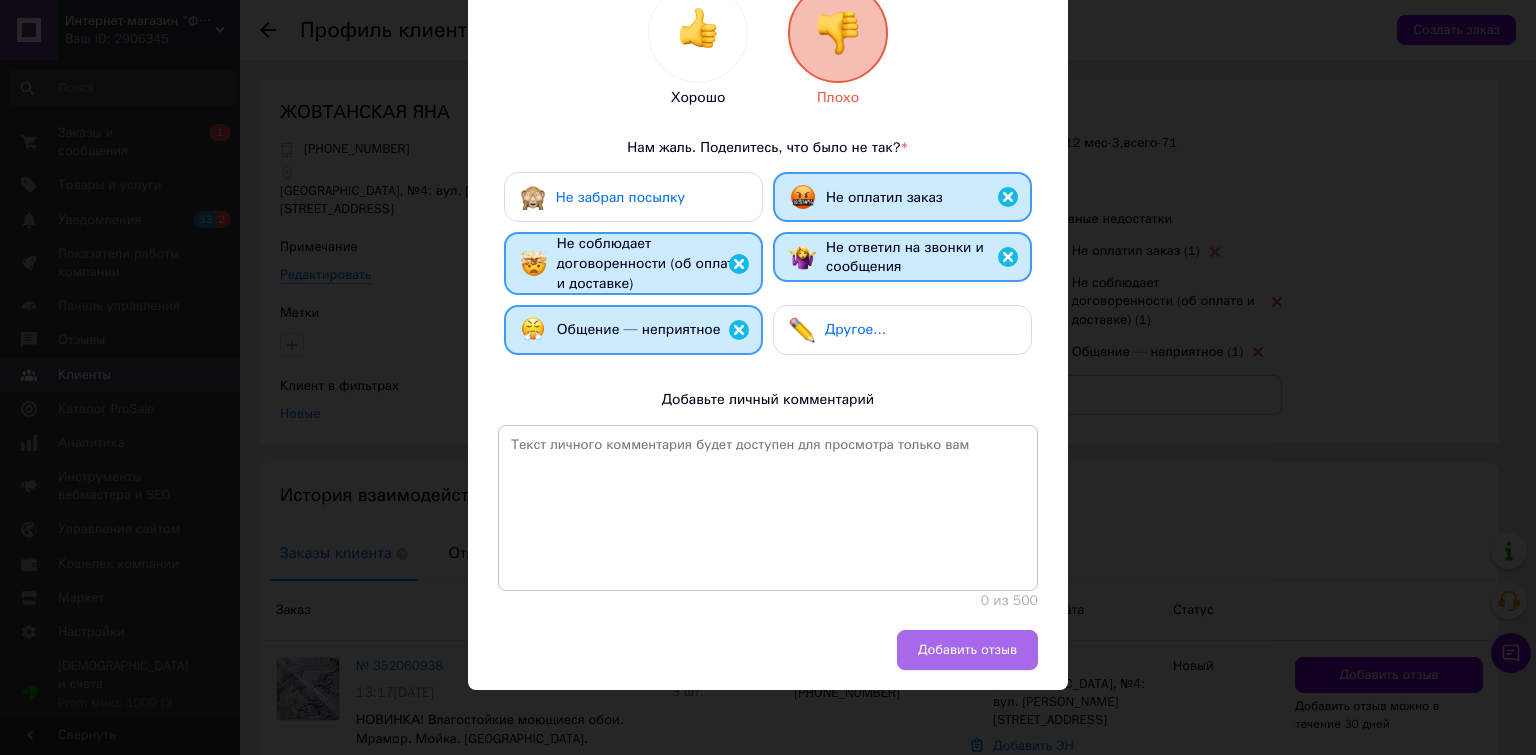 click on "Добавить отзыв" at bounding box center (967, 650) 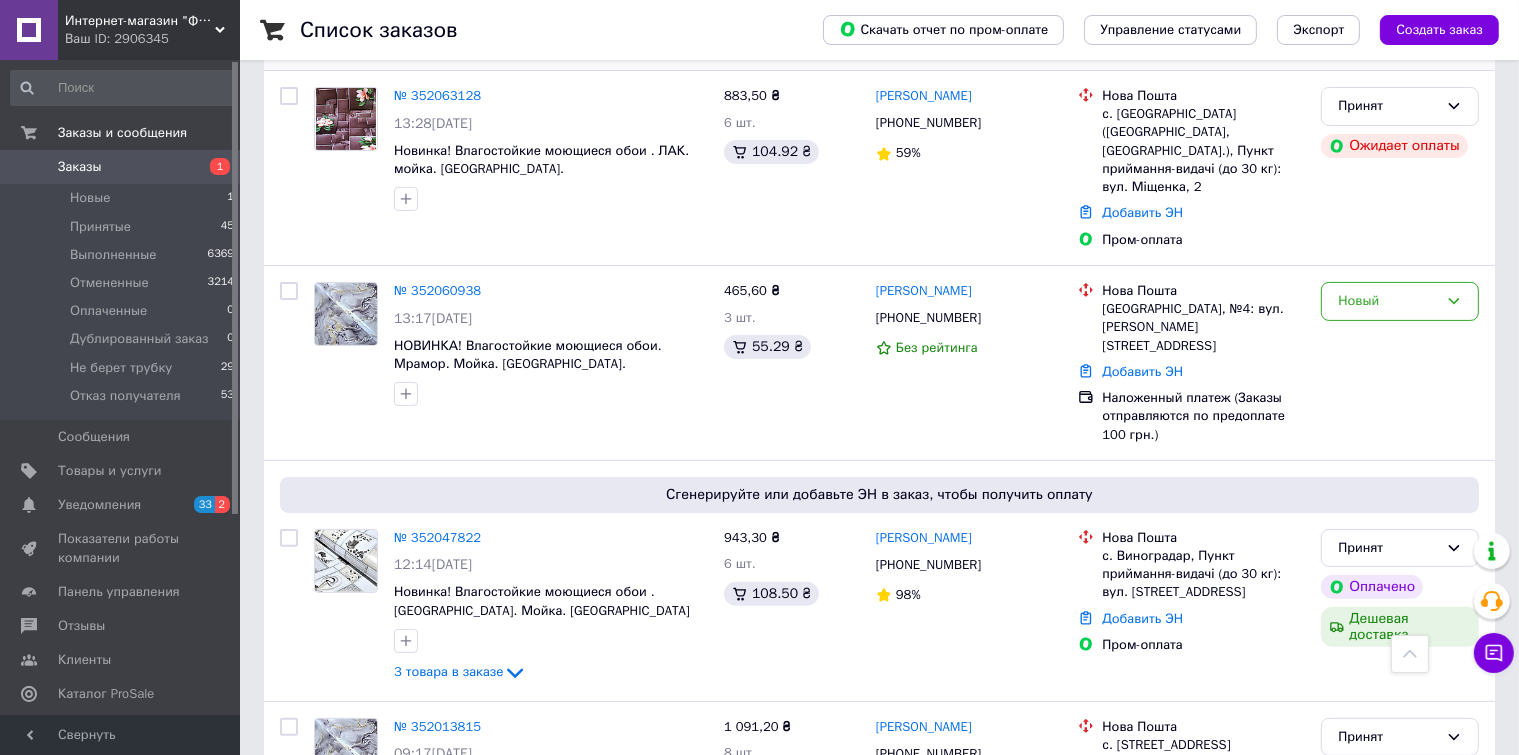 scroll, scrollTop: 400, scrollLeft: 0, axis: vertical 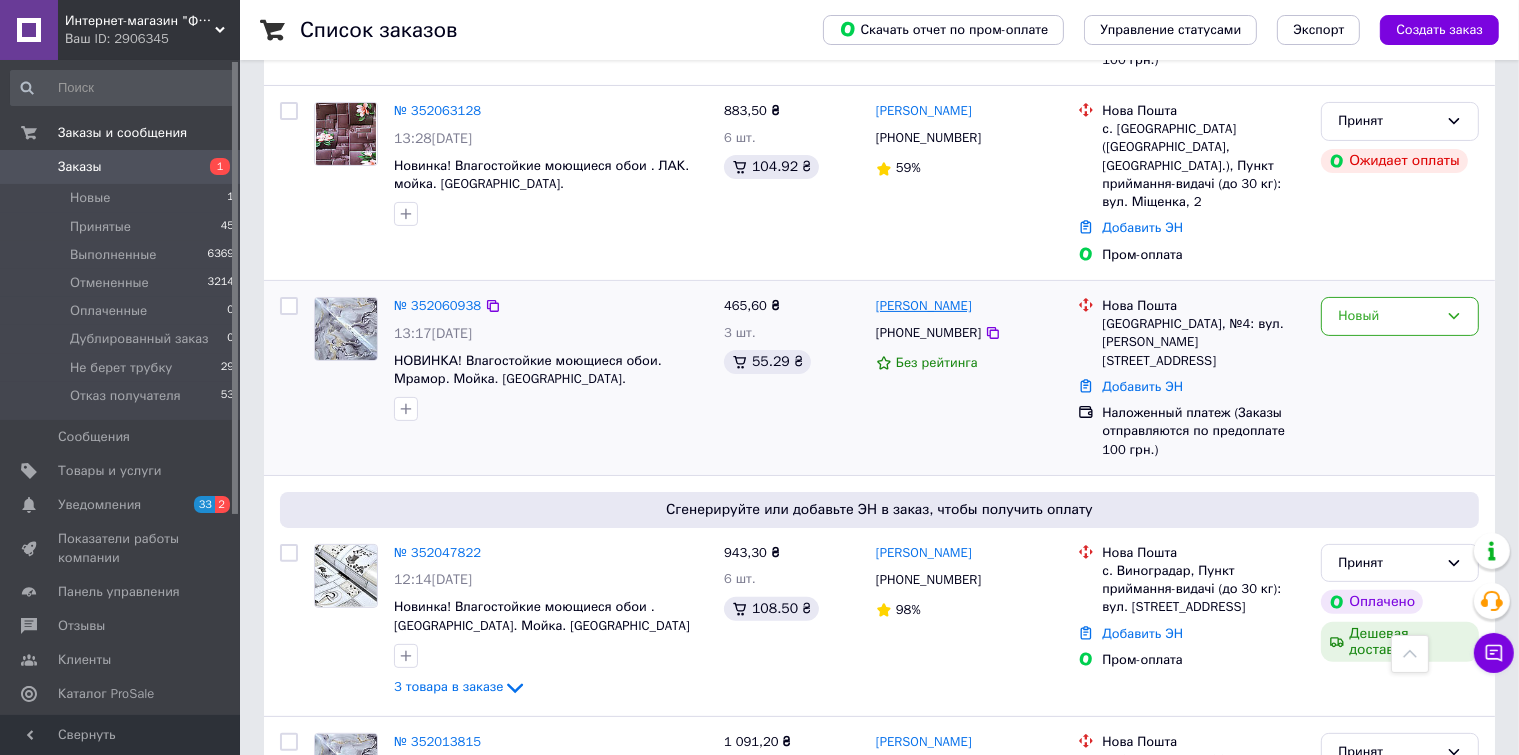 click on "[PERSON_NAME]" at bounding box center (924, 306) 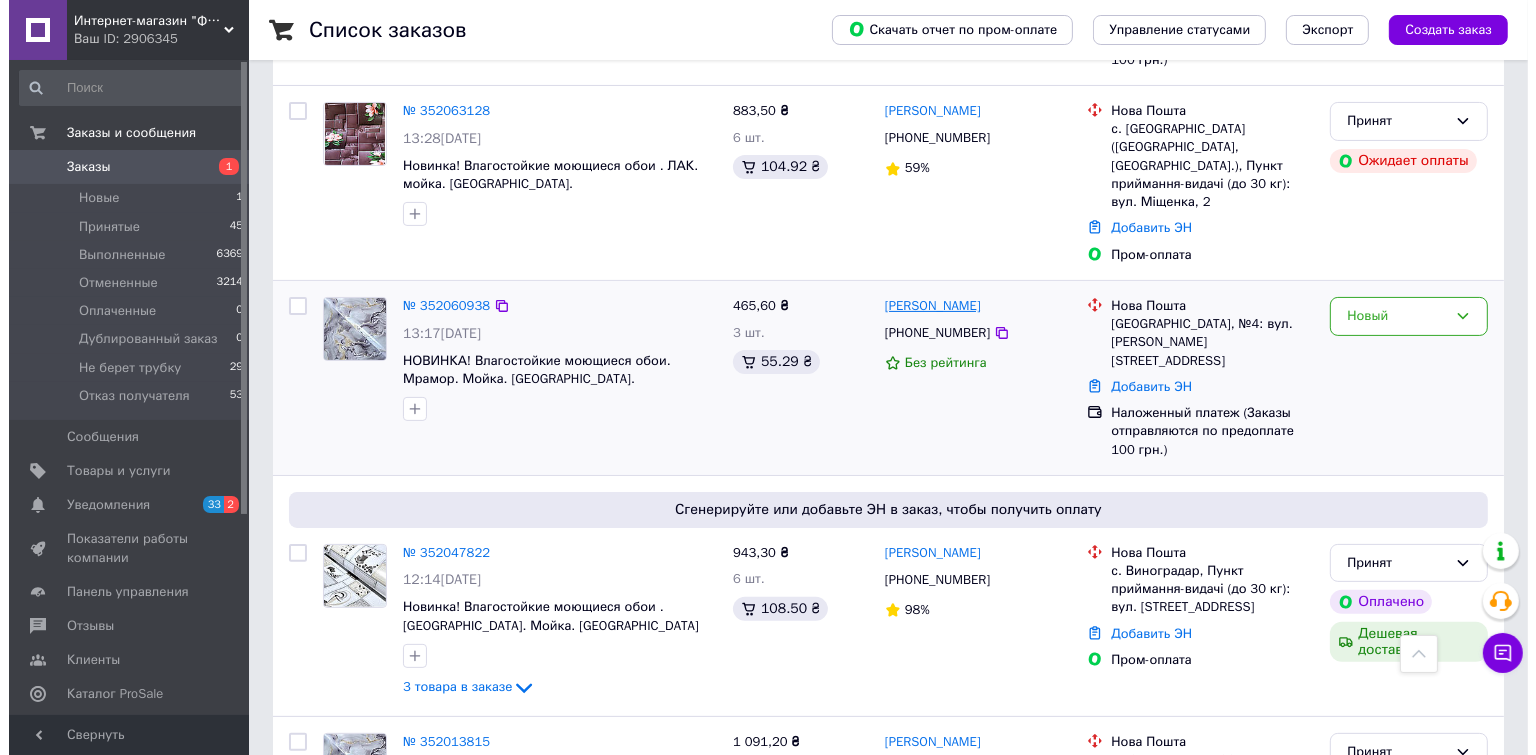 scroll, scrollTop: 0, scrollLeft: 0, axis: both 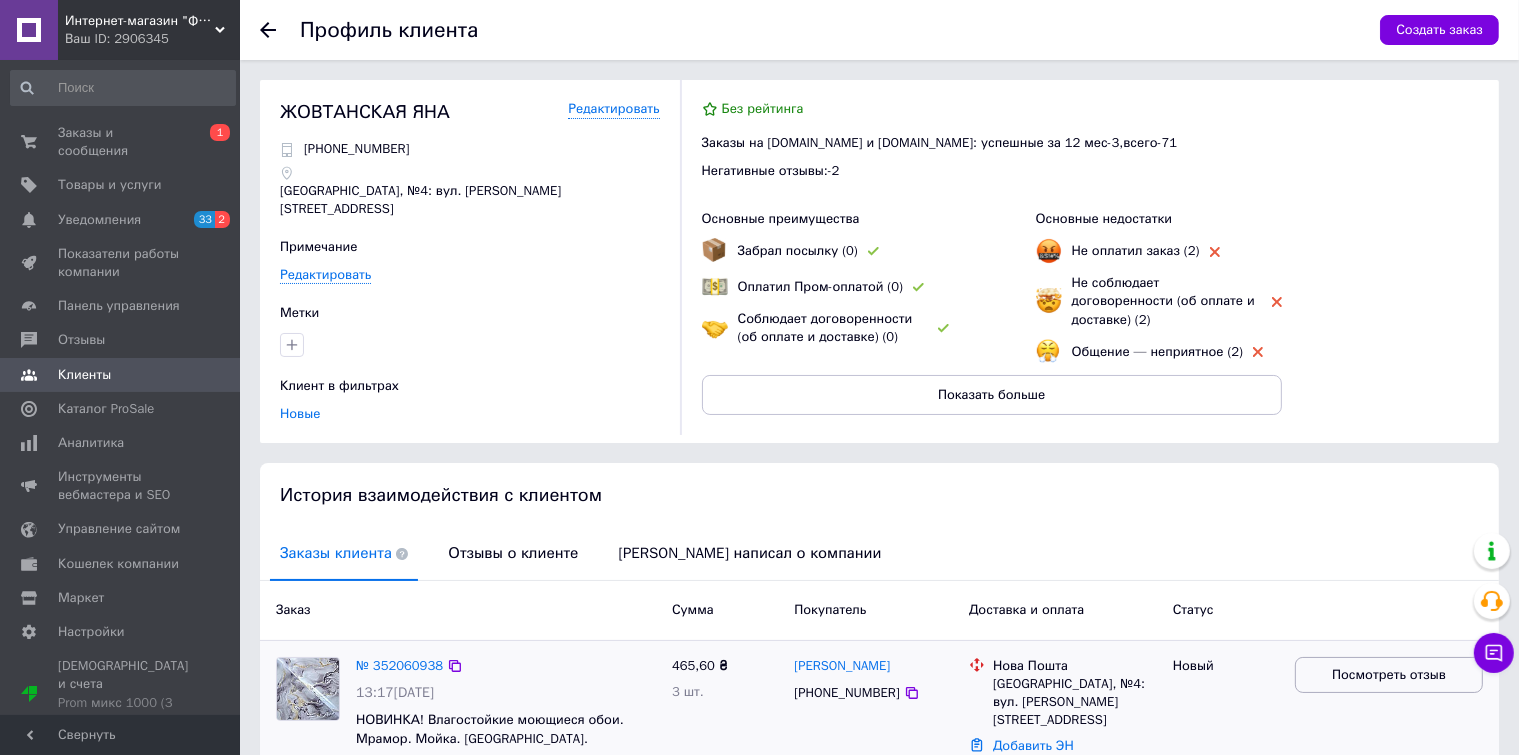 click on "Посмотреть отзыв" at bounding box center [1389, 675] 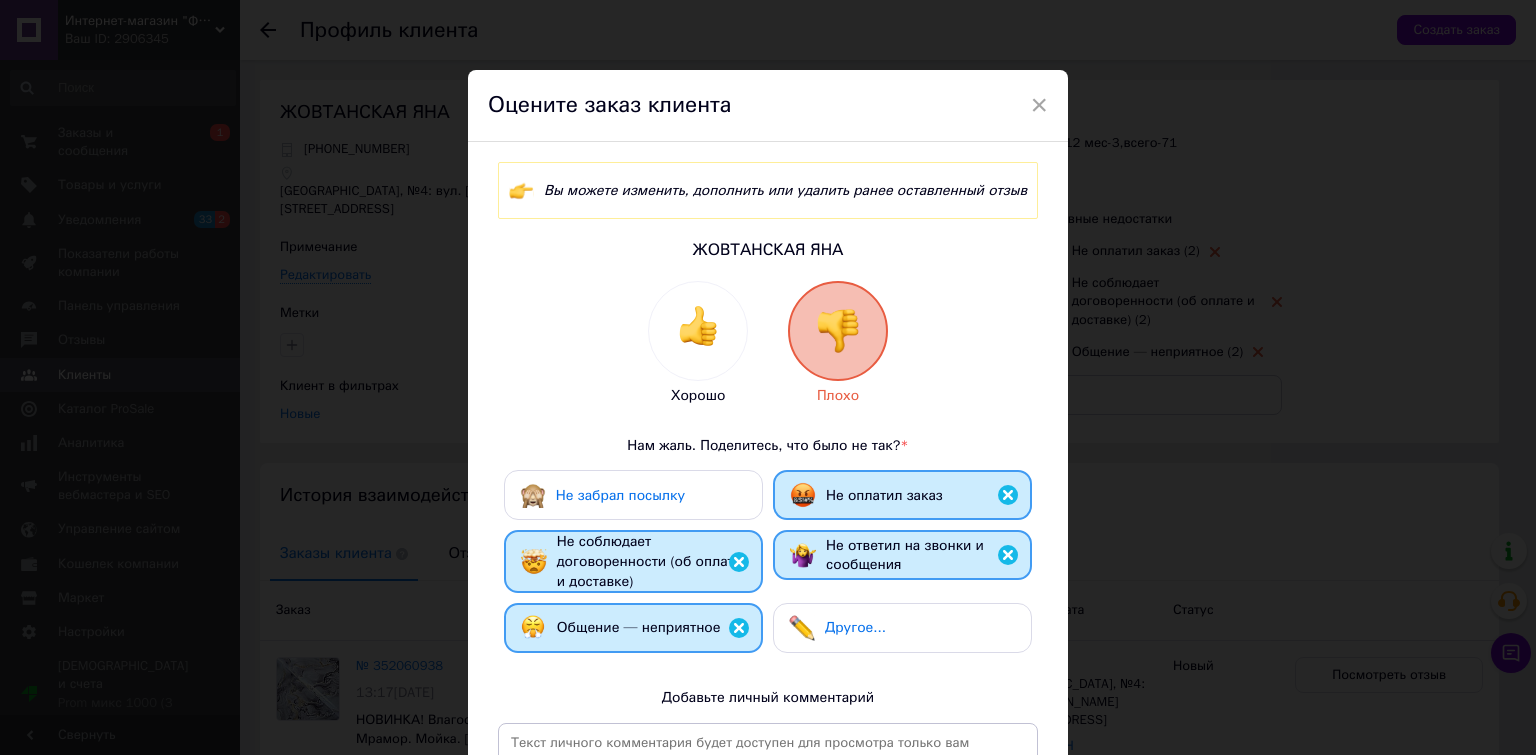click on "Не забрал посылку" at bounding box center (633, 495) 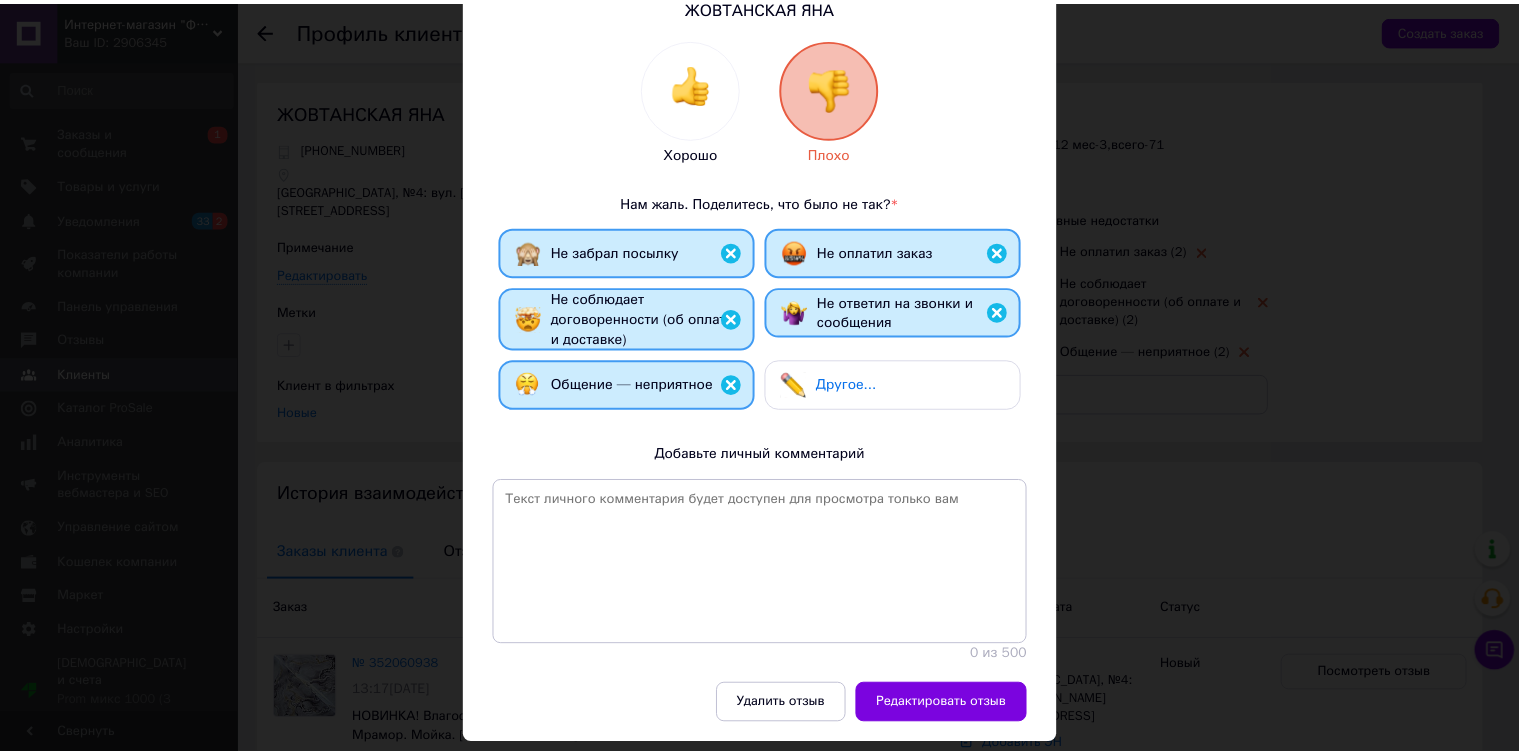 scroll, scrollTop: 298, scrollLeft: 0, axis: vertical 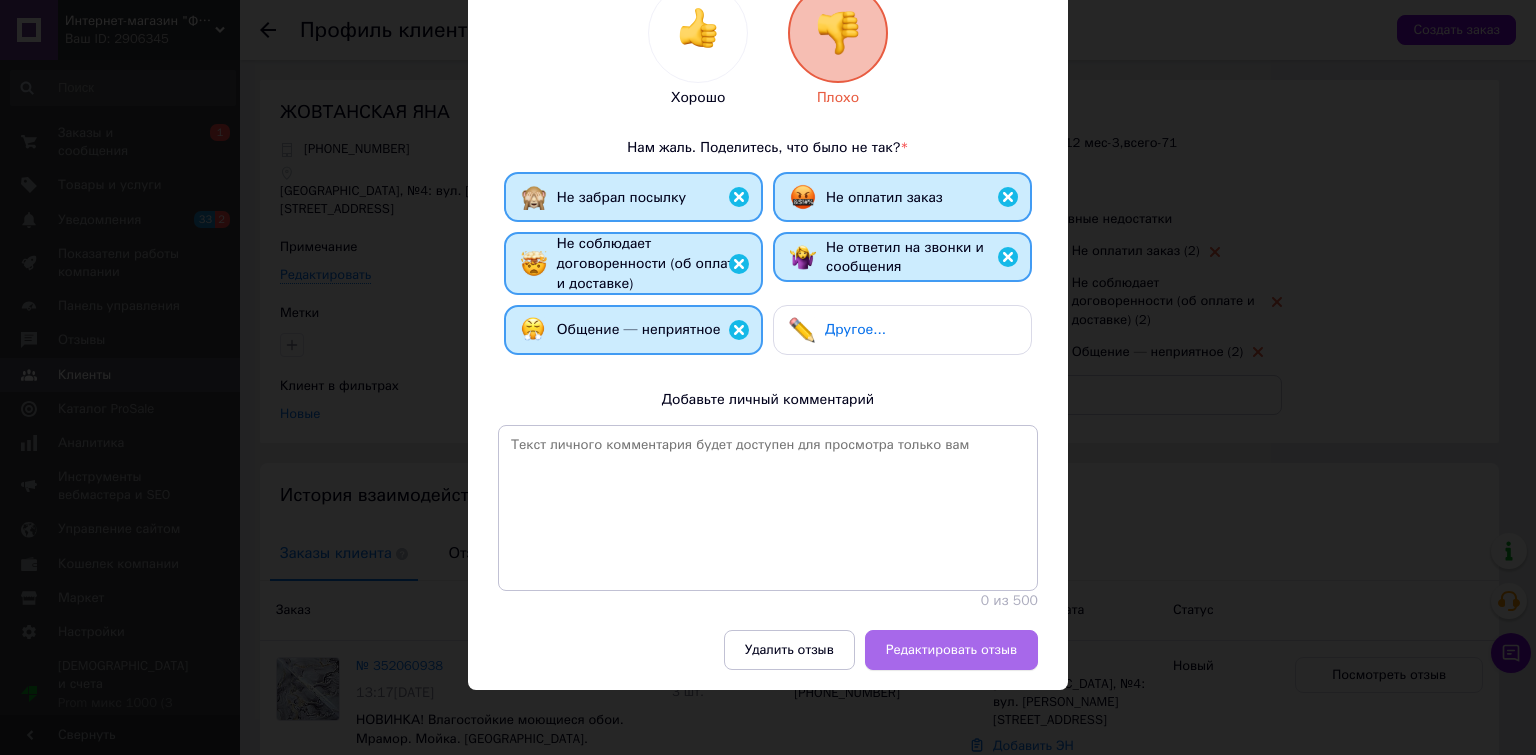 click on "Редактировать отзыв" at bounding box center (951, 650) 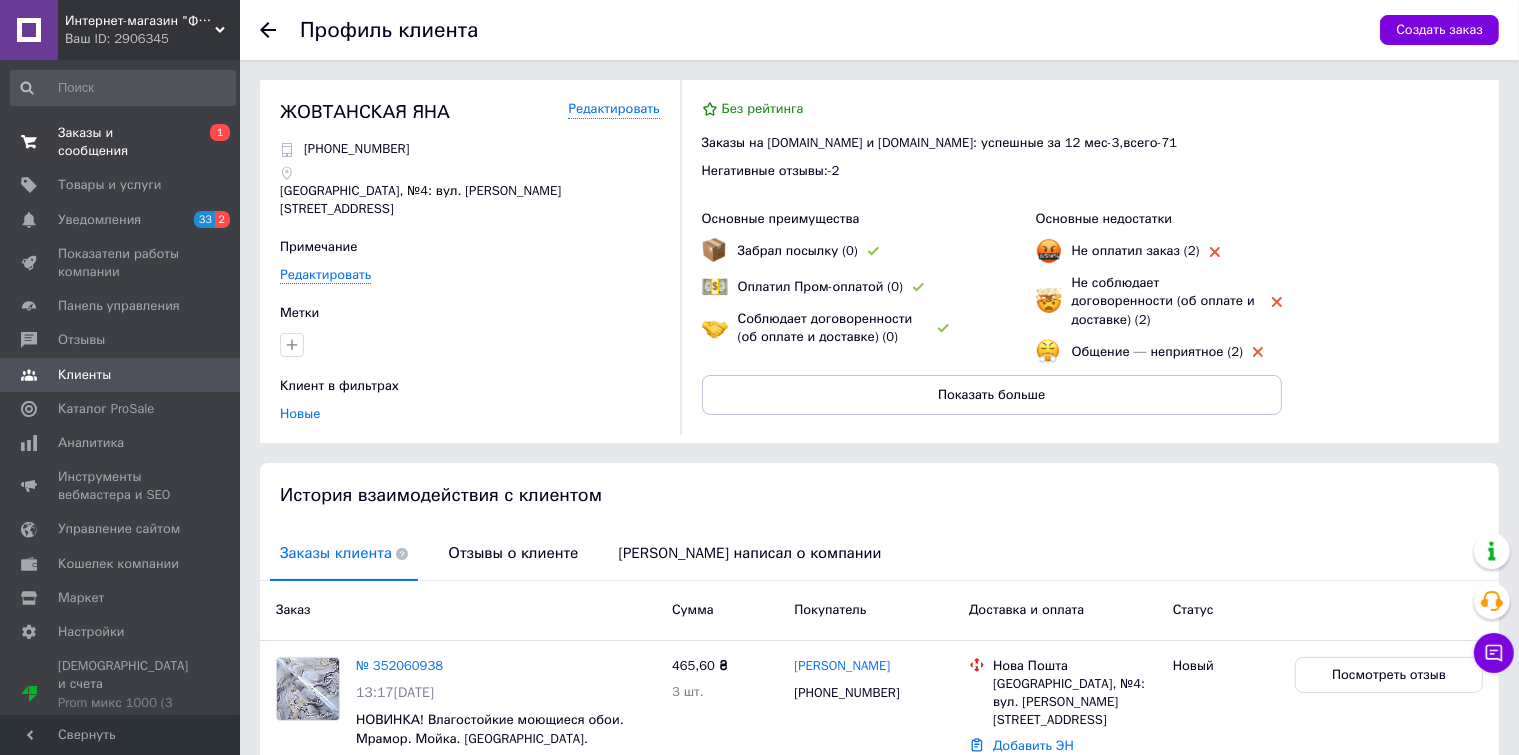 click on "Заказы и сообщения" at bounding box center (121, 142) 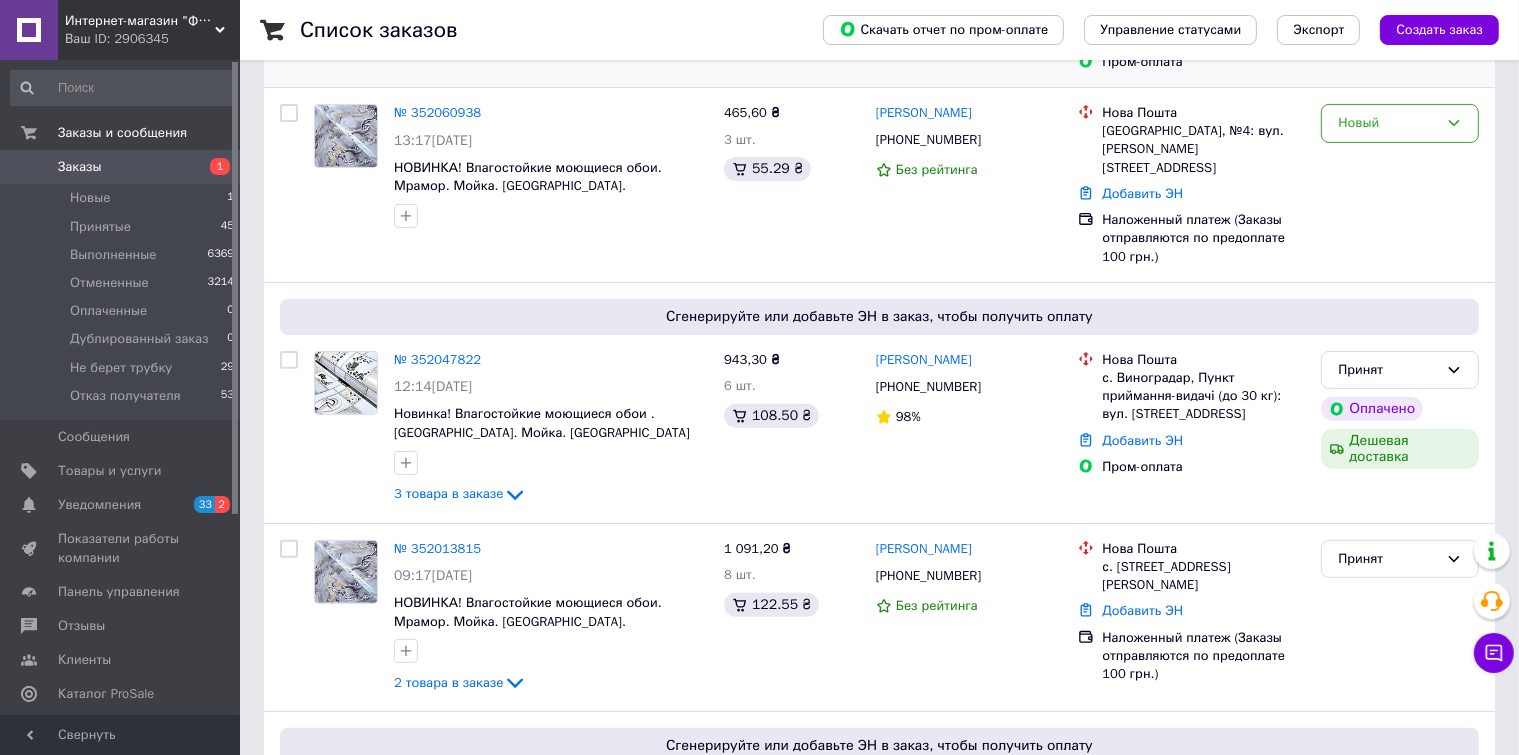 scroll, scrollTop: 600, scrollLeft: 0, axis: vertical 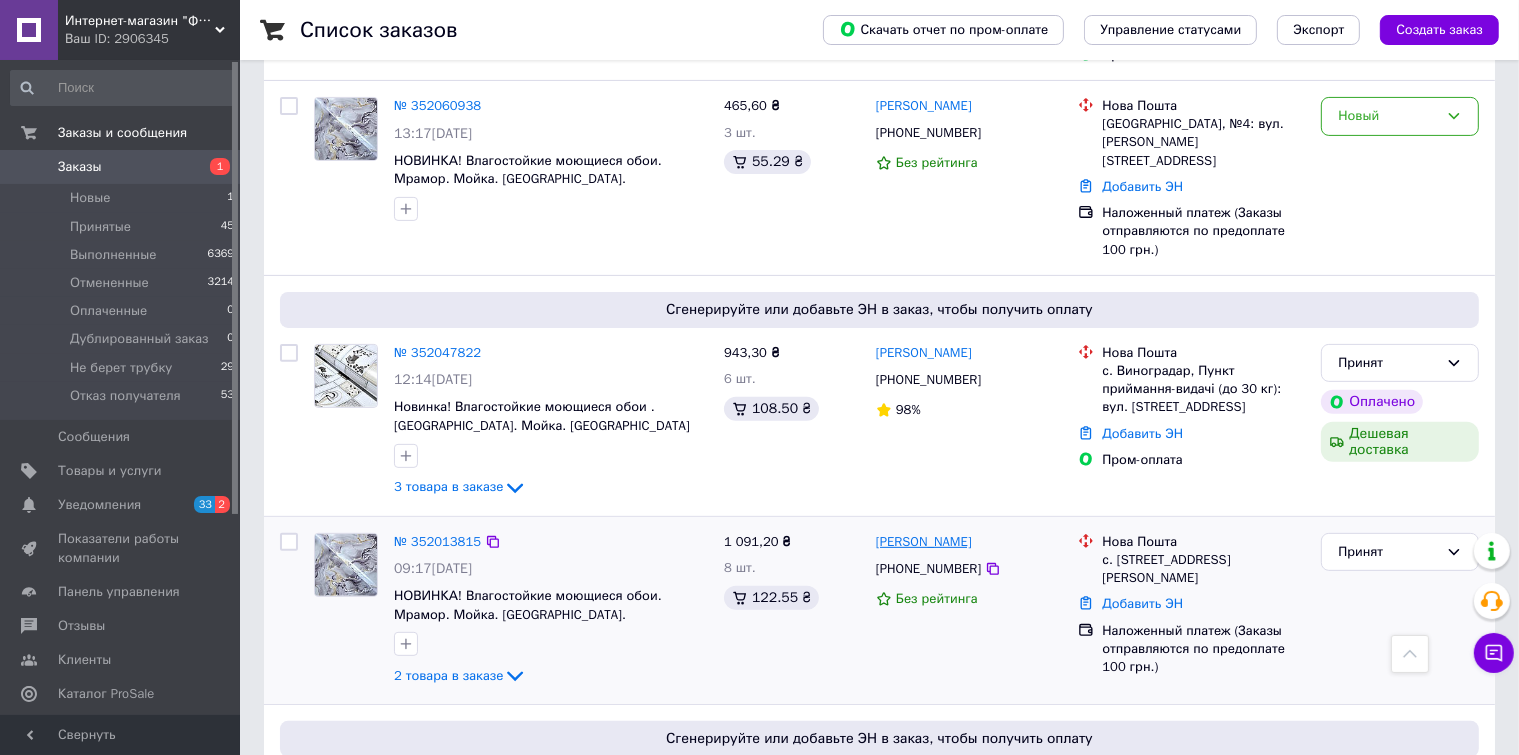 click on "[PERSON_NAME]" at bounding box center [924, 542] 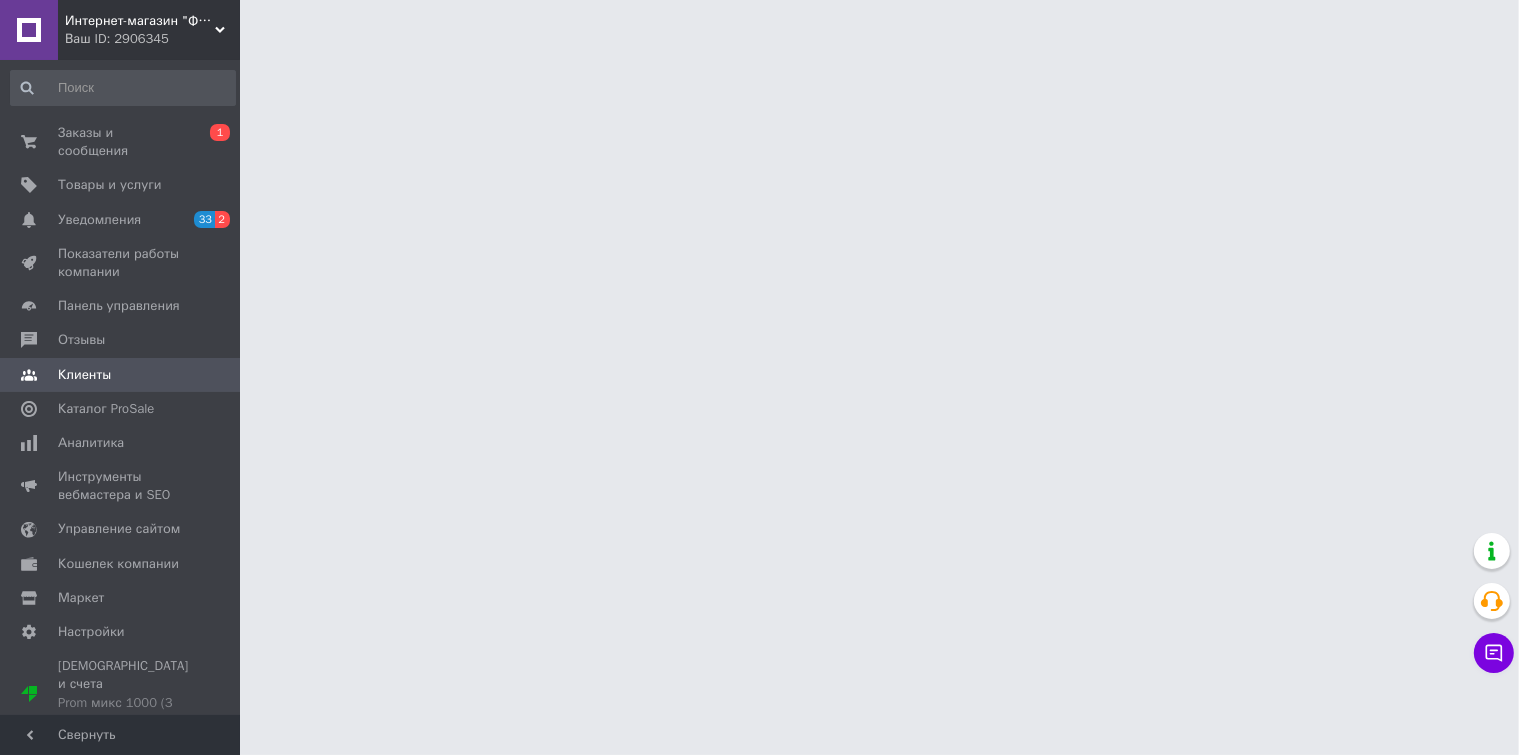 scroll, scrollTop: 0, scrollLeft: 0, axis: both 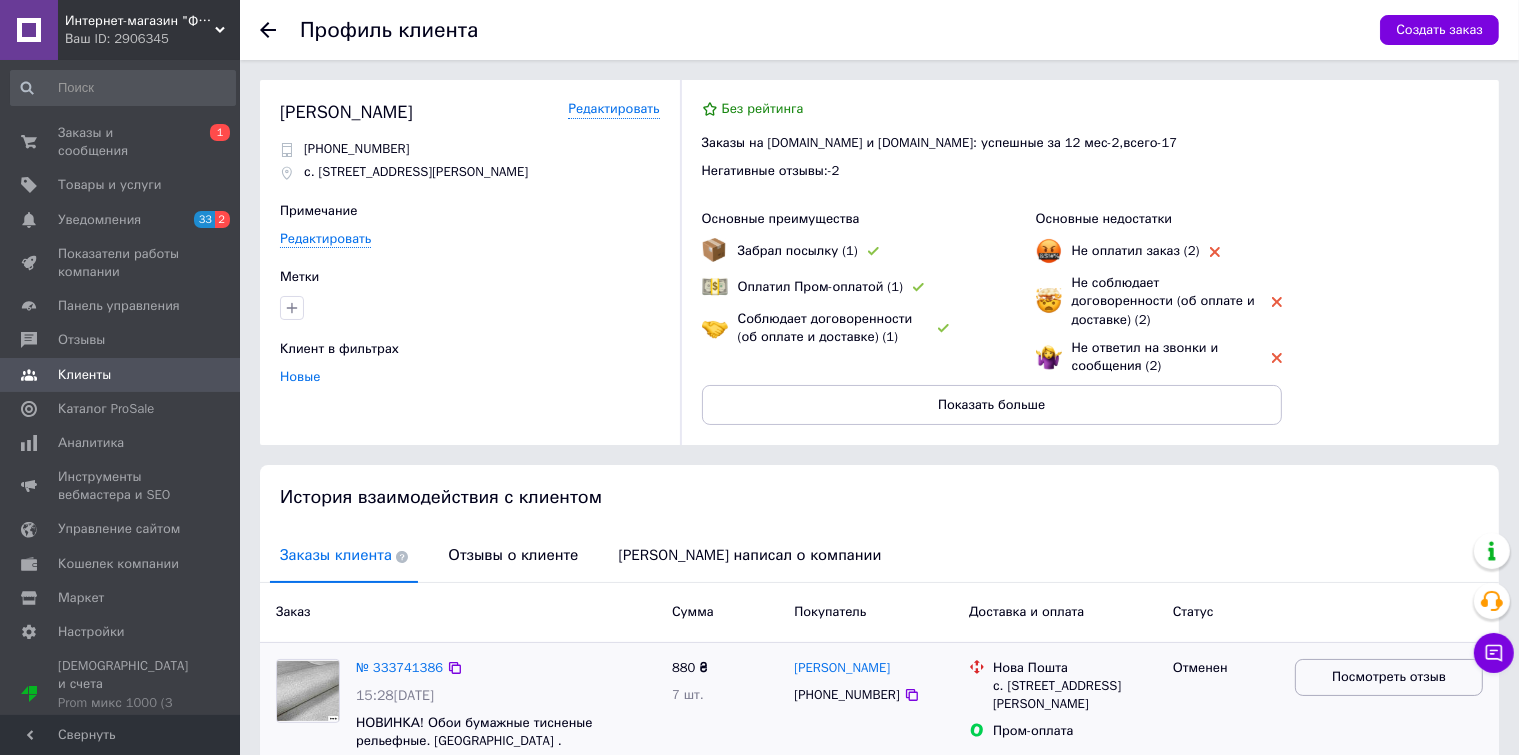 click on "Посмотреть отзыв" at bounding box center (1389, 677) 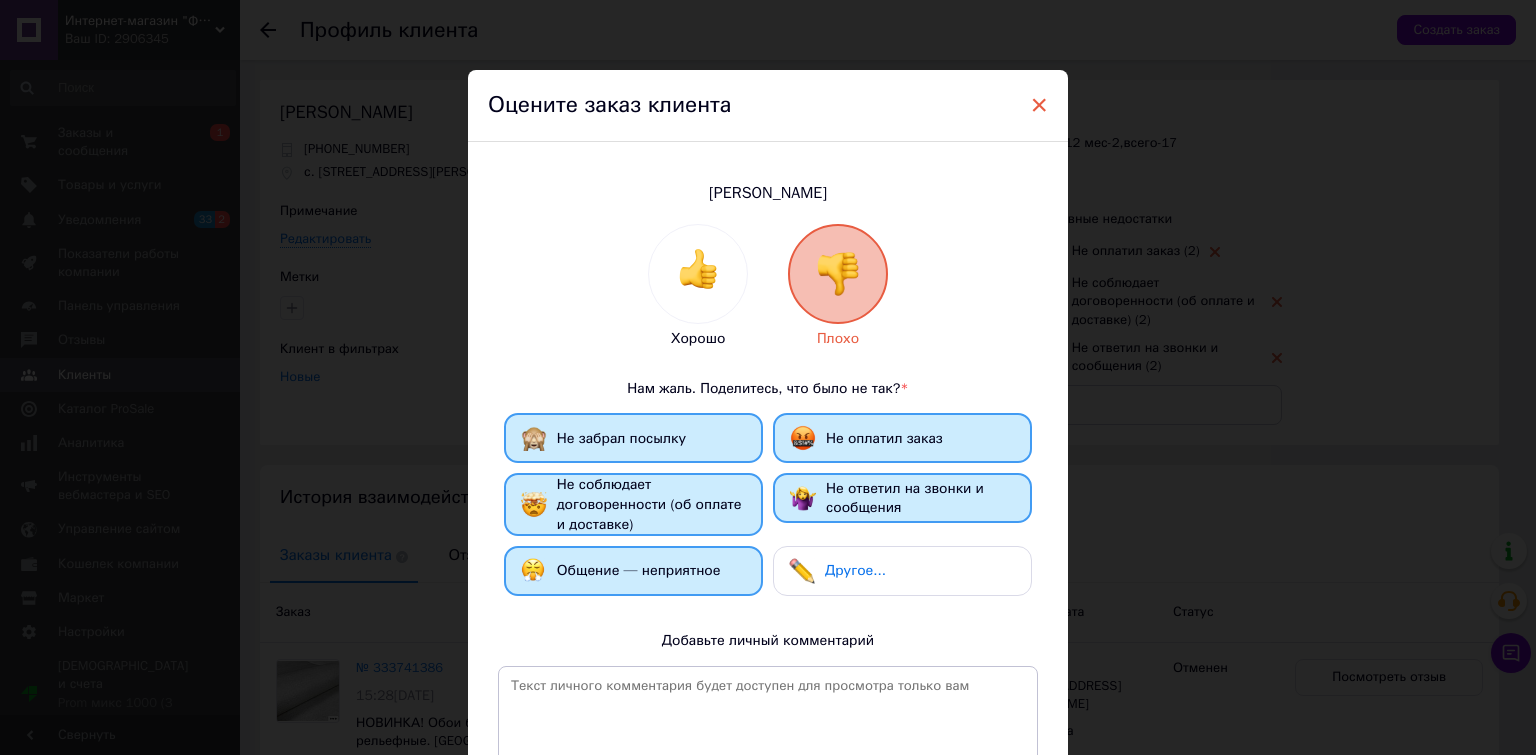 click on "×" at bounding box center [1039, 105] 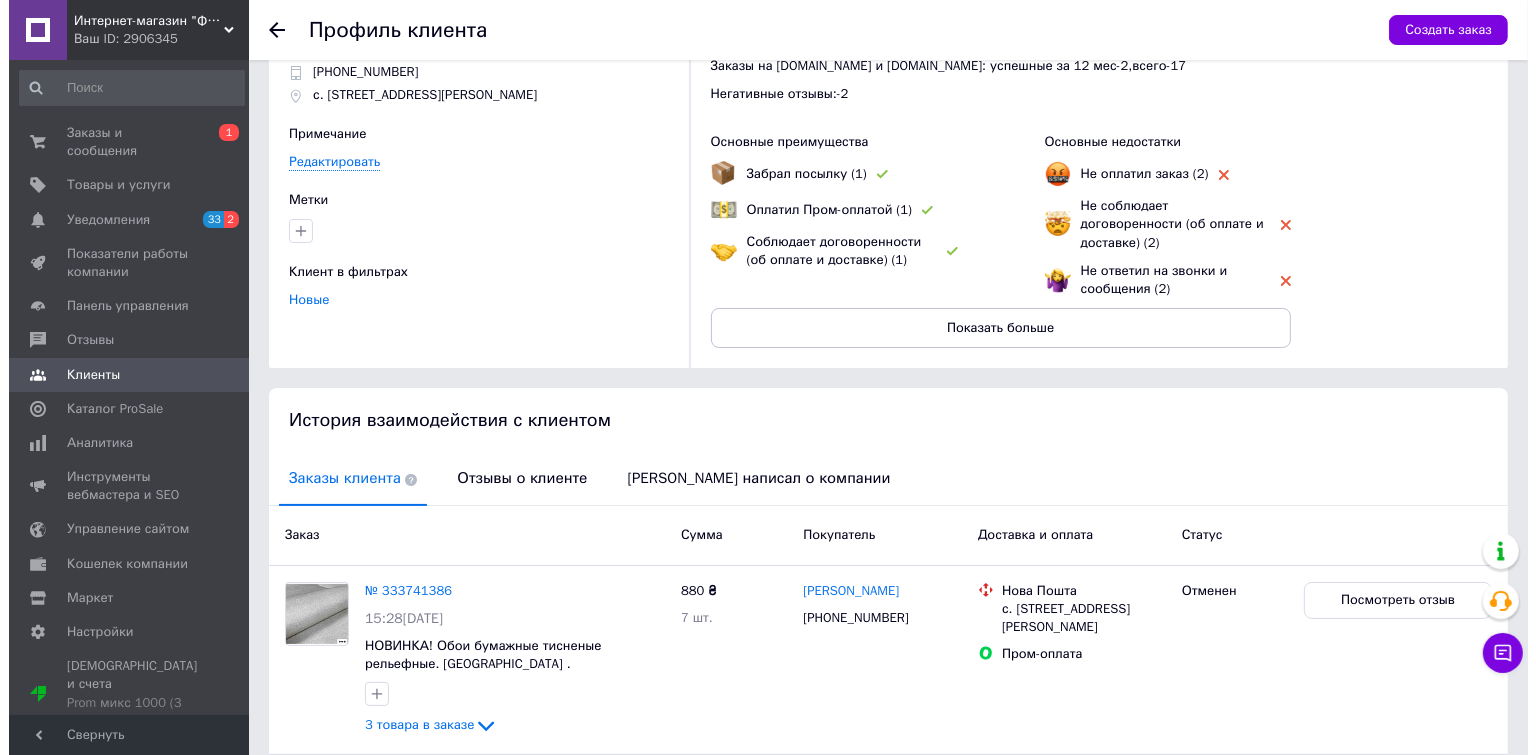 scroll, scrollTop: 300, scrollLeft: 0, axis: vertical 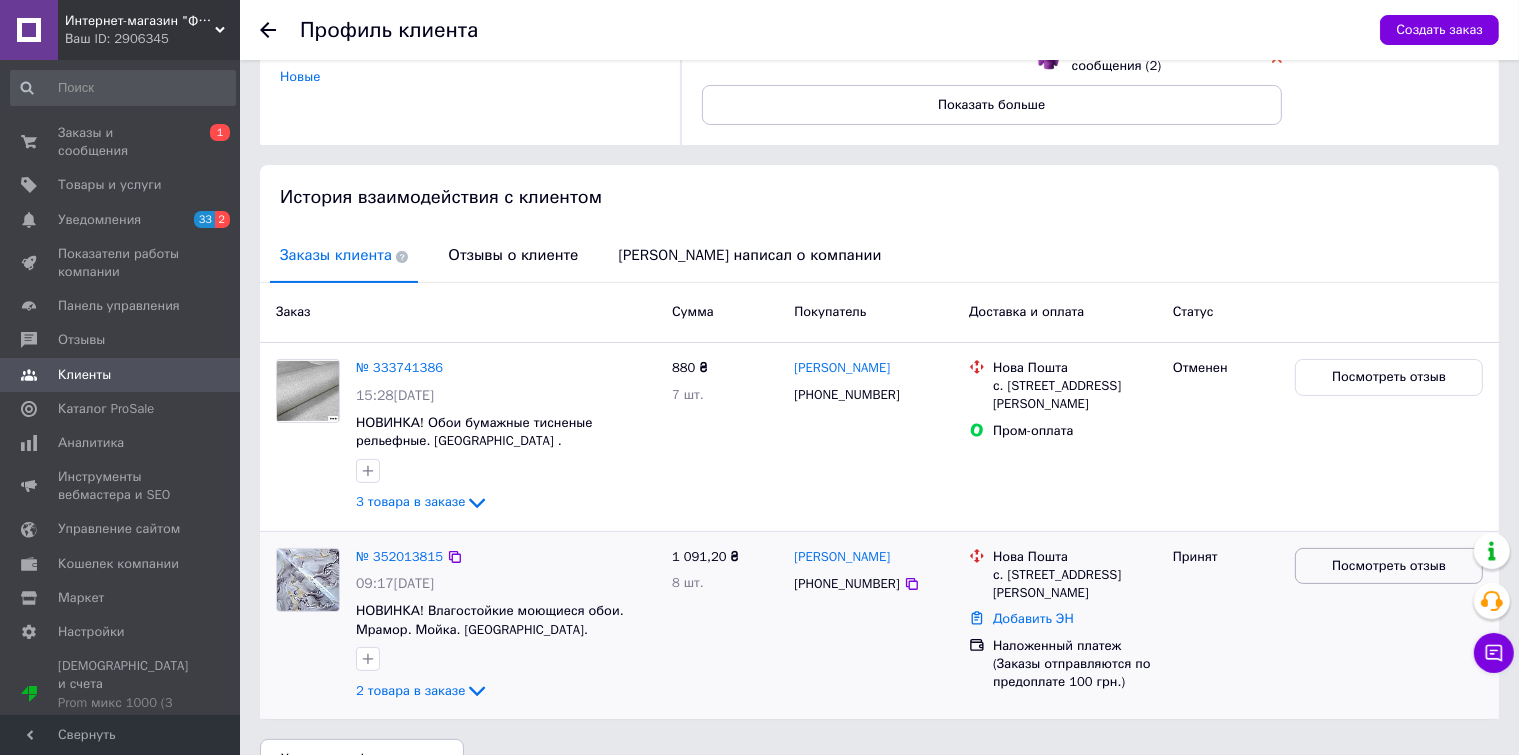 click on "Посмотреть отзыв" at bounding box center [1389, 566] 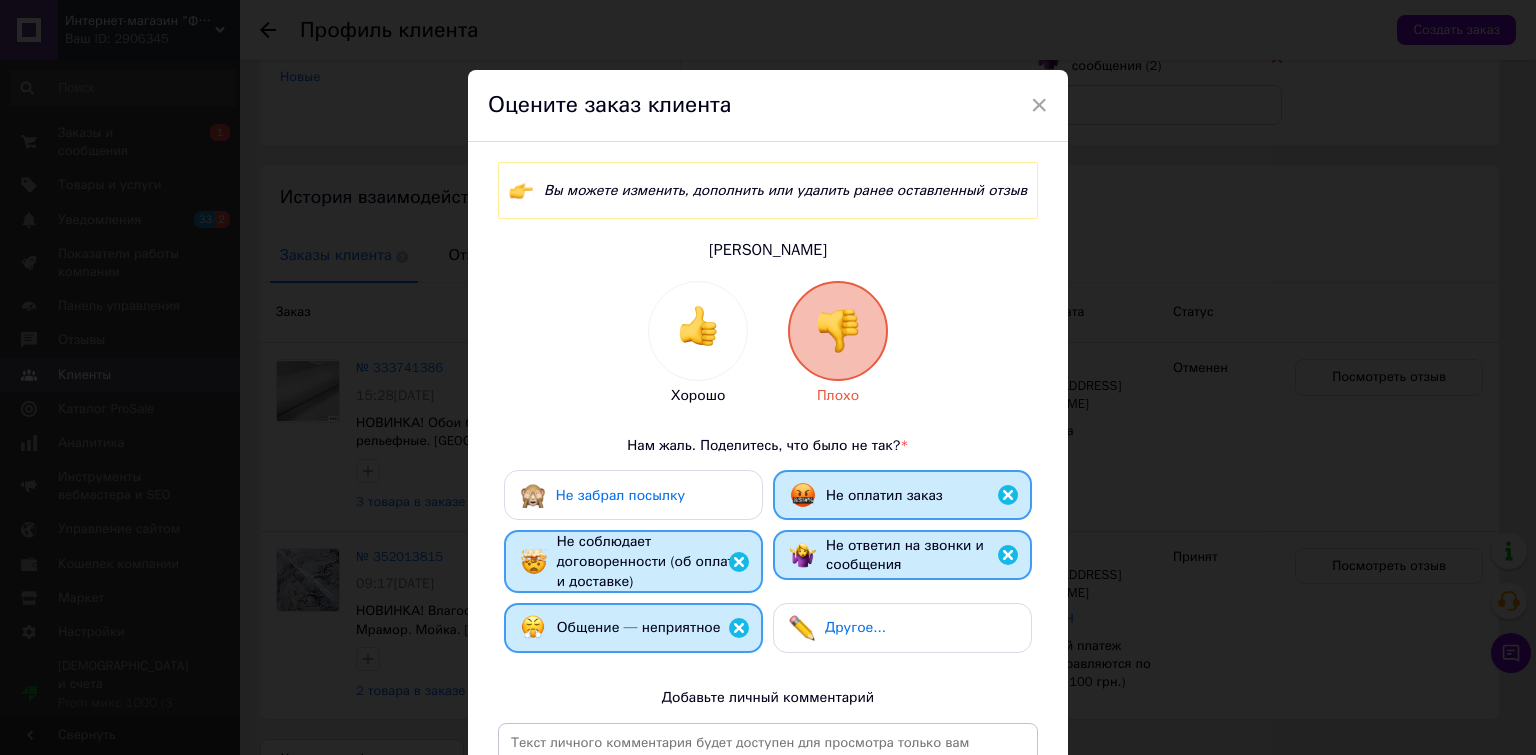 click on "Не забрал посылку" at bounding box center (620, 495) 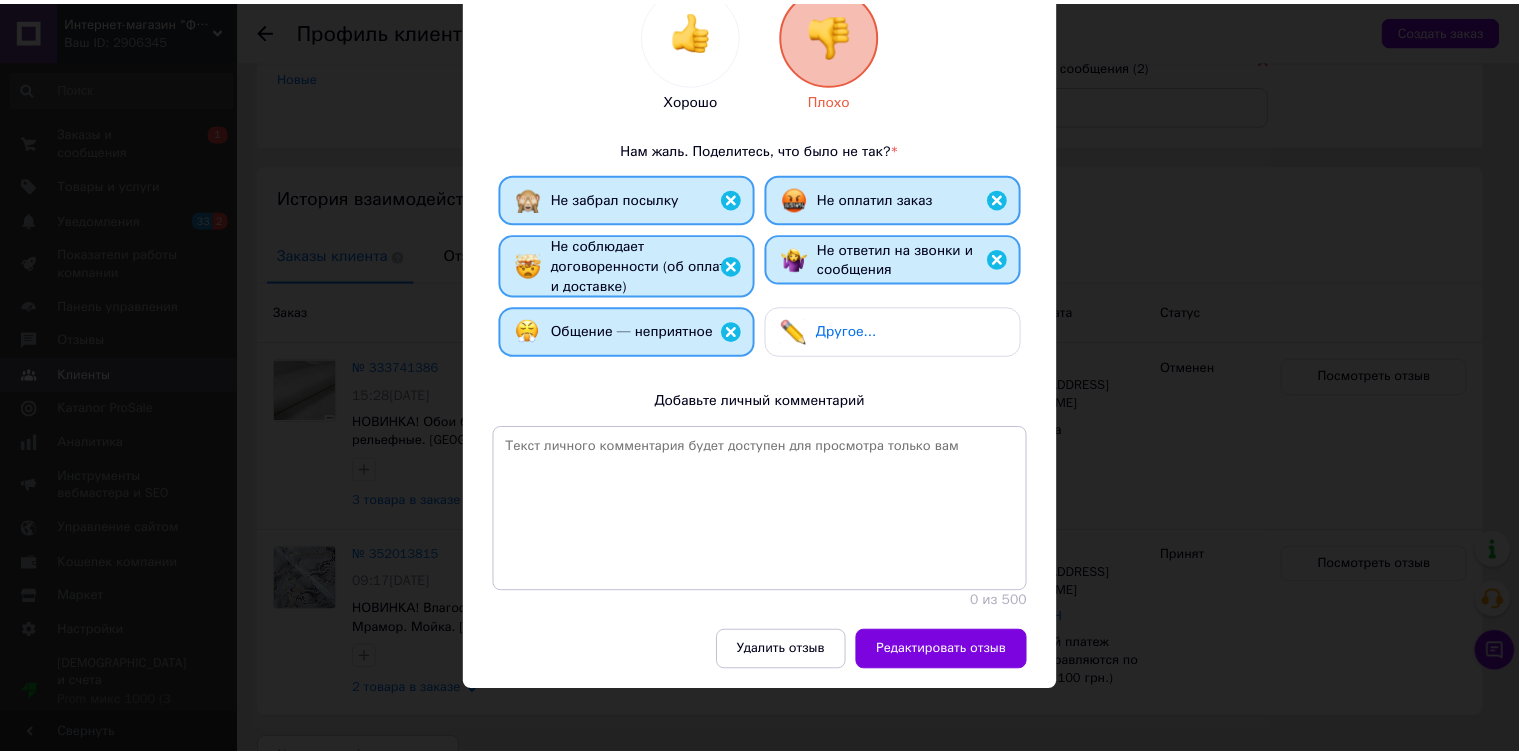 scroll, scrollTop: 298, scrollLeft: 0, axis: vertical 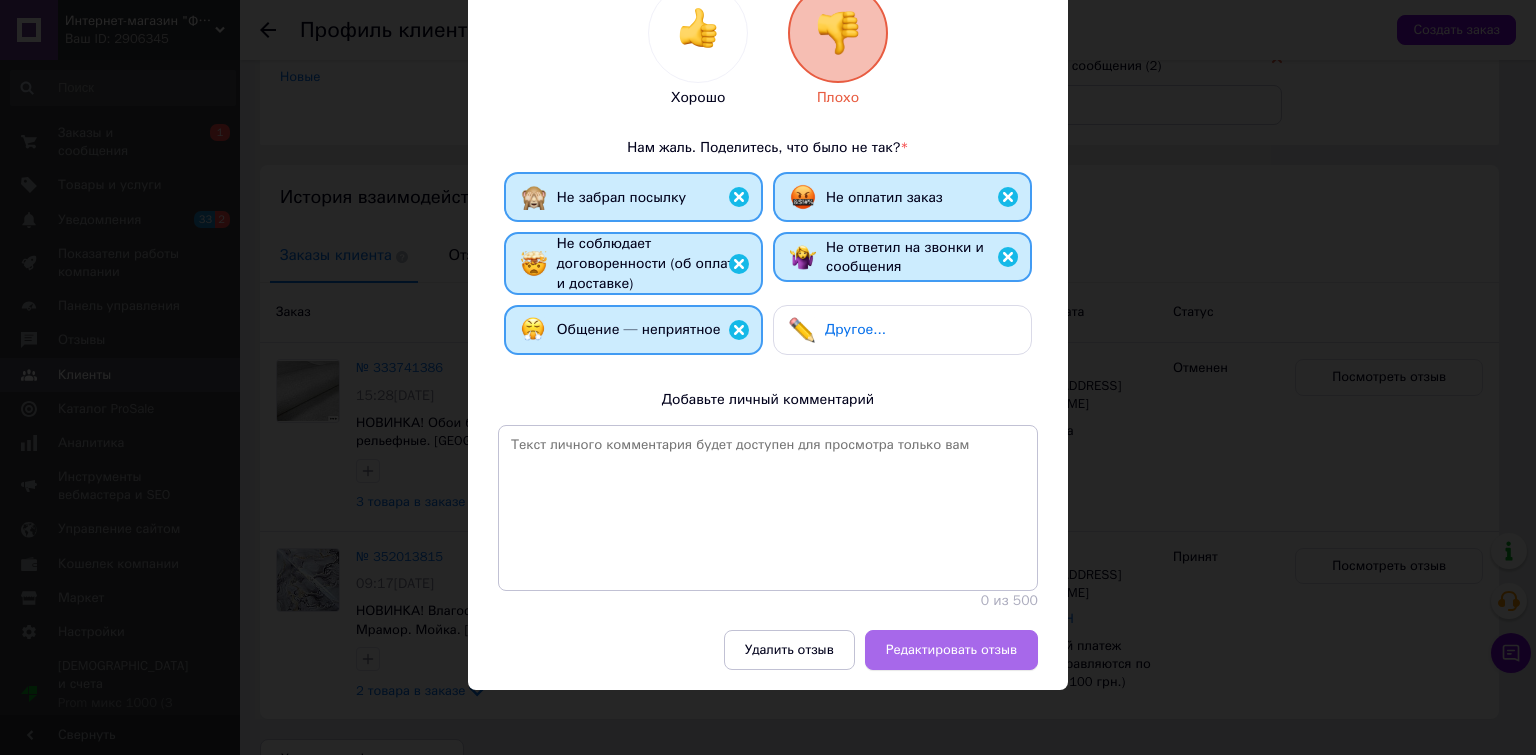 click on "Редактировать отзыв" at bounding box center (951, 650) 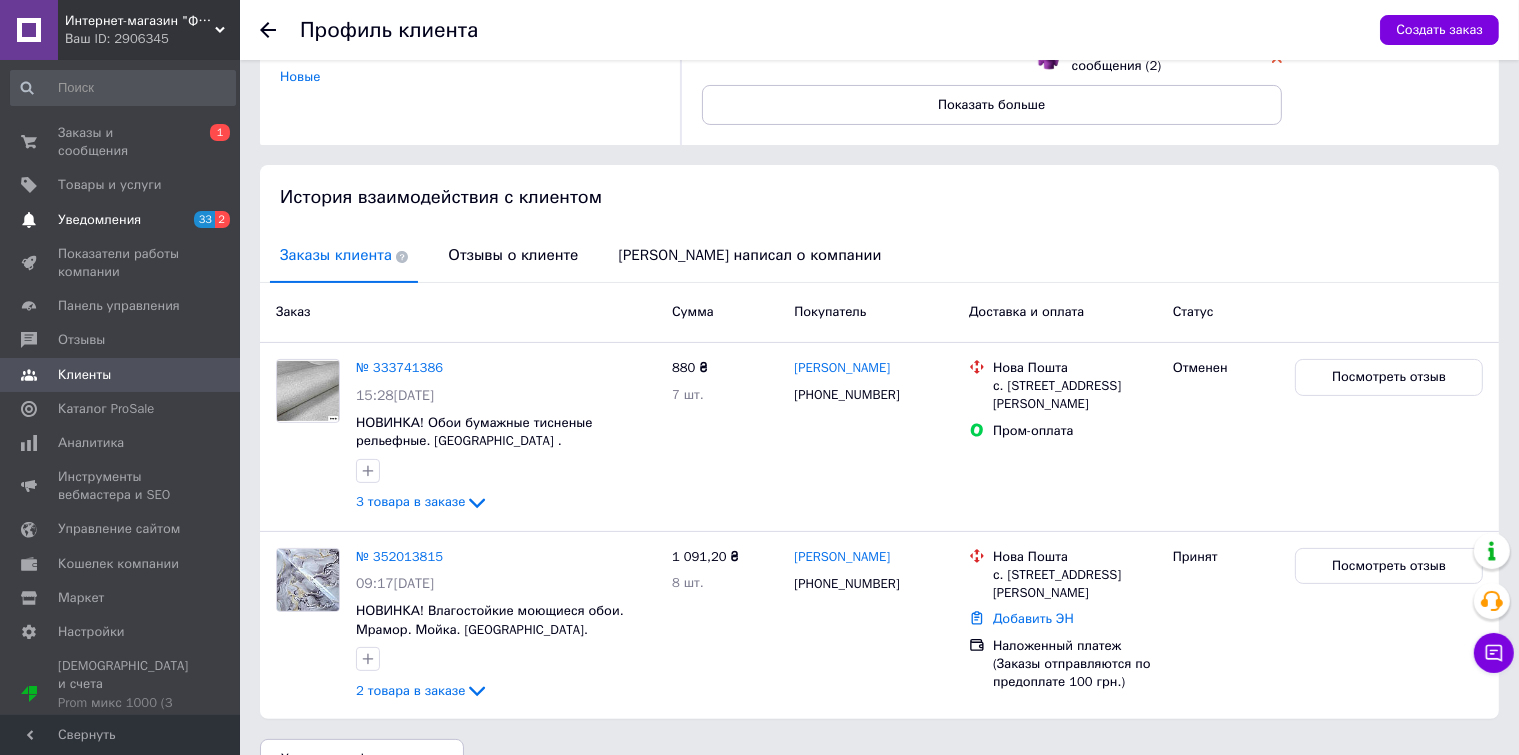 click on "Уведомления" at bounding box center [99, 220] 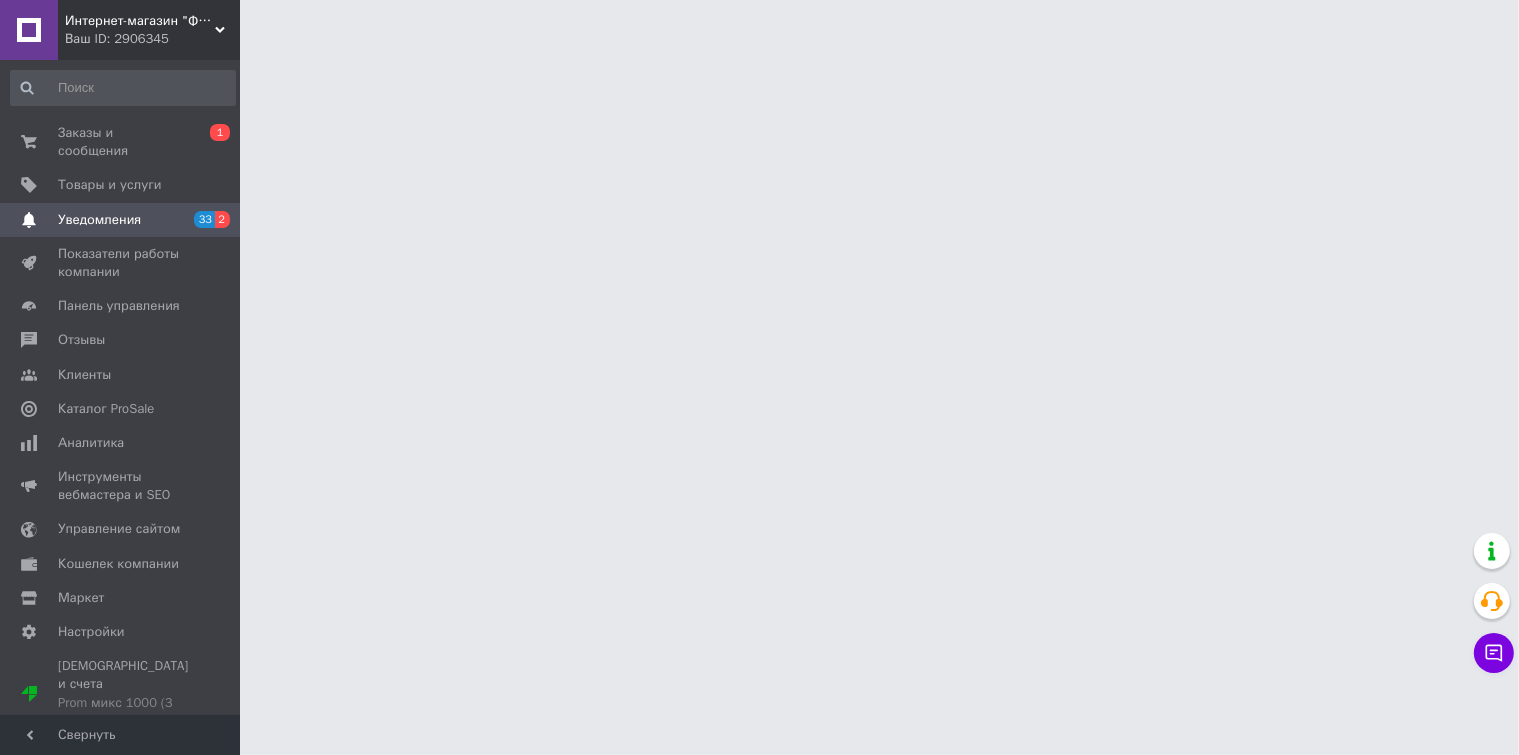 scroll, scrollTop: 0, scrollLeft: 0, axis: both 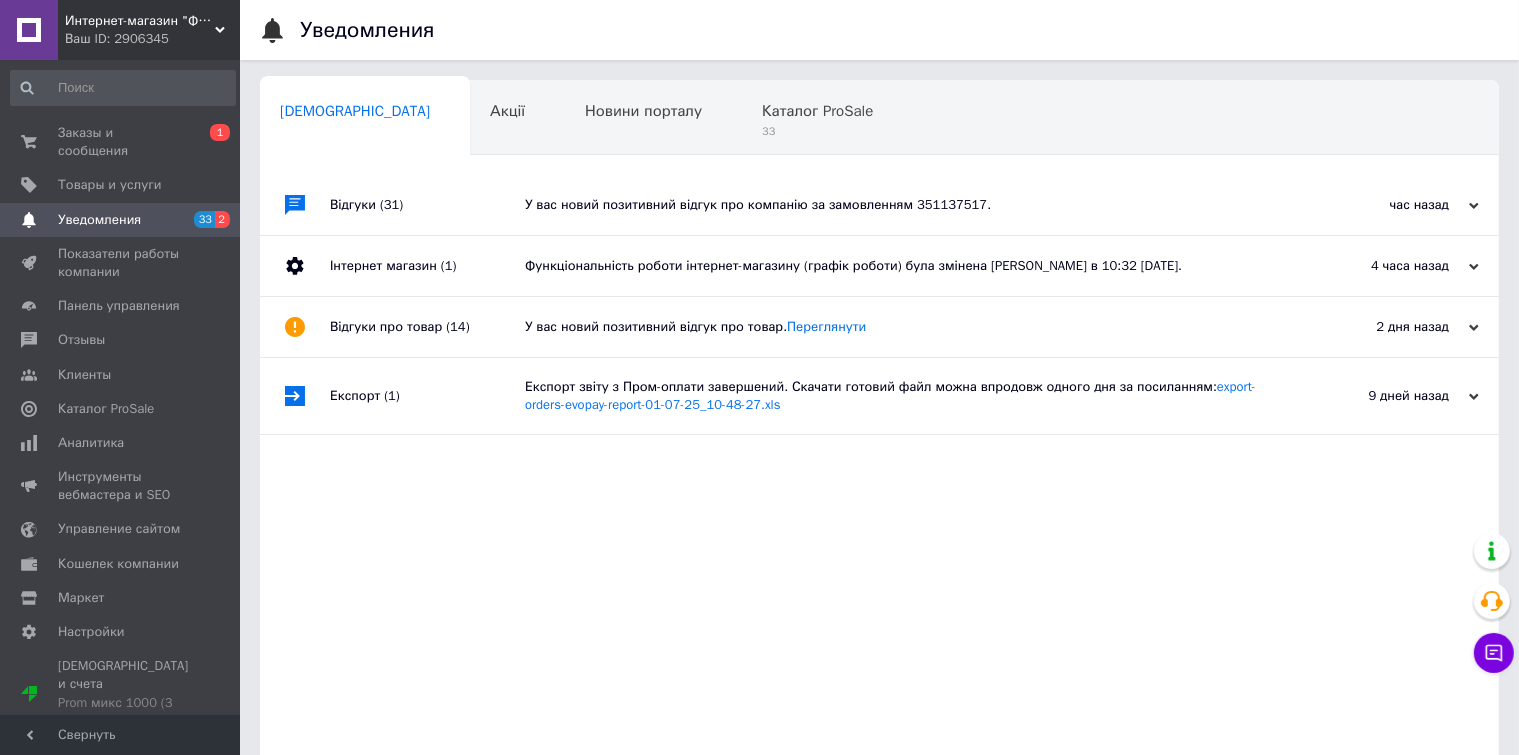 click 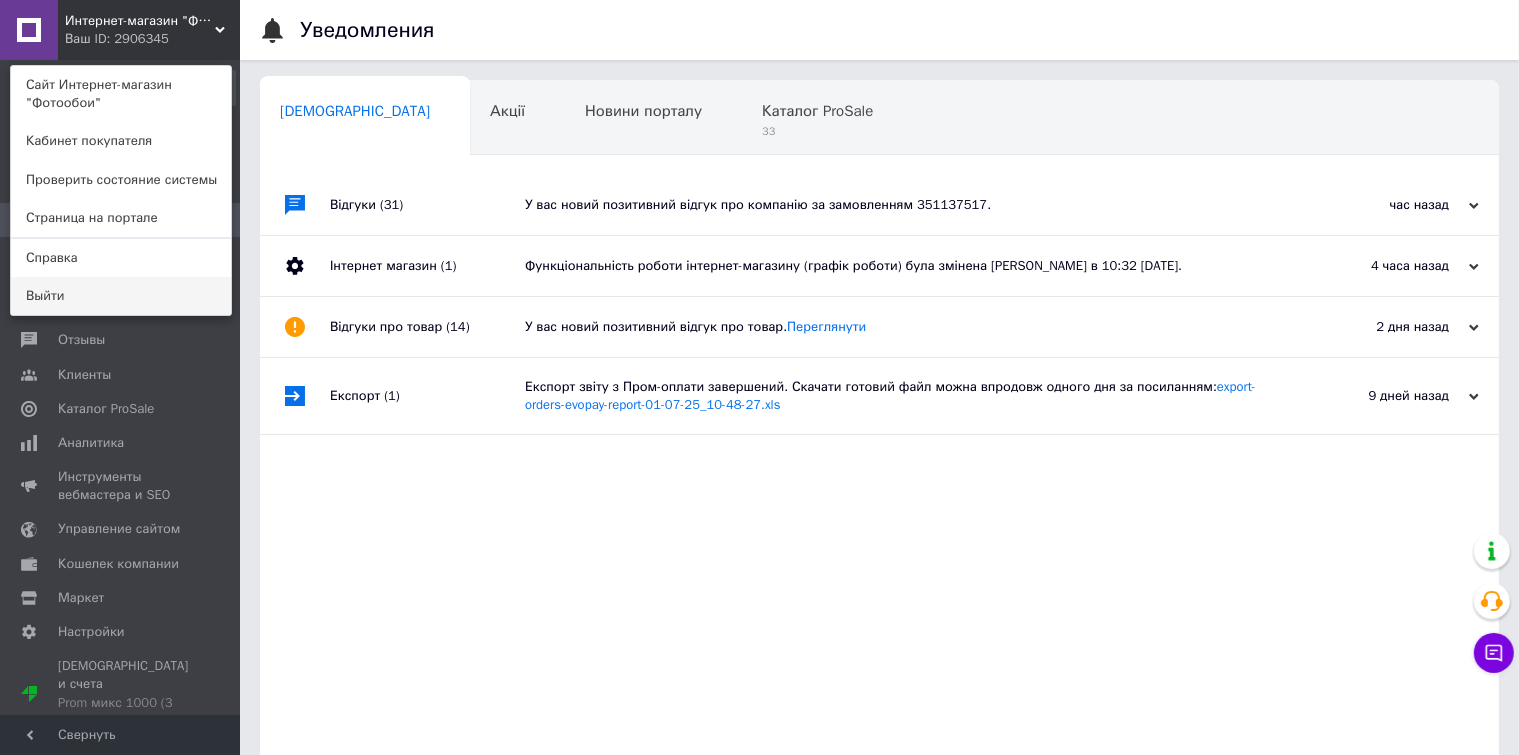 click on "Выйти" at bounding box center [121, 296] 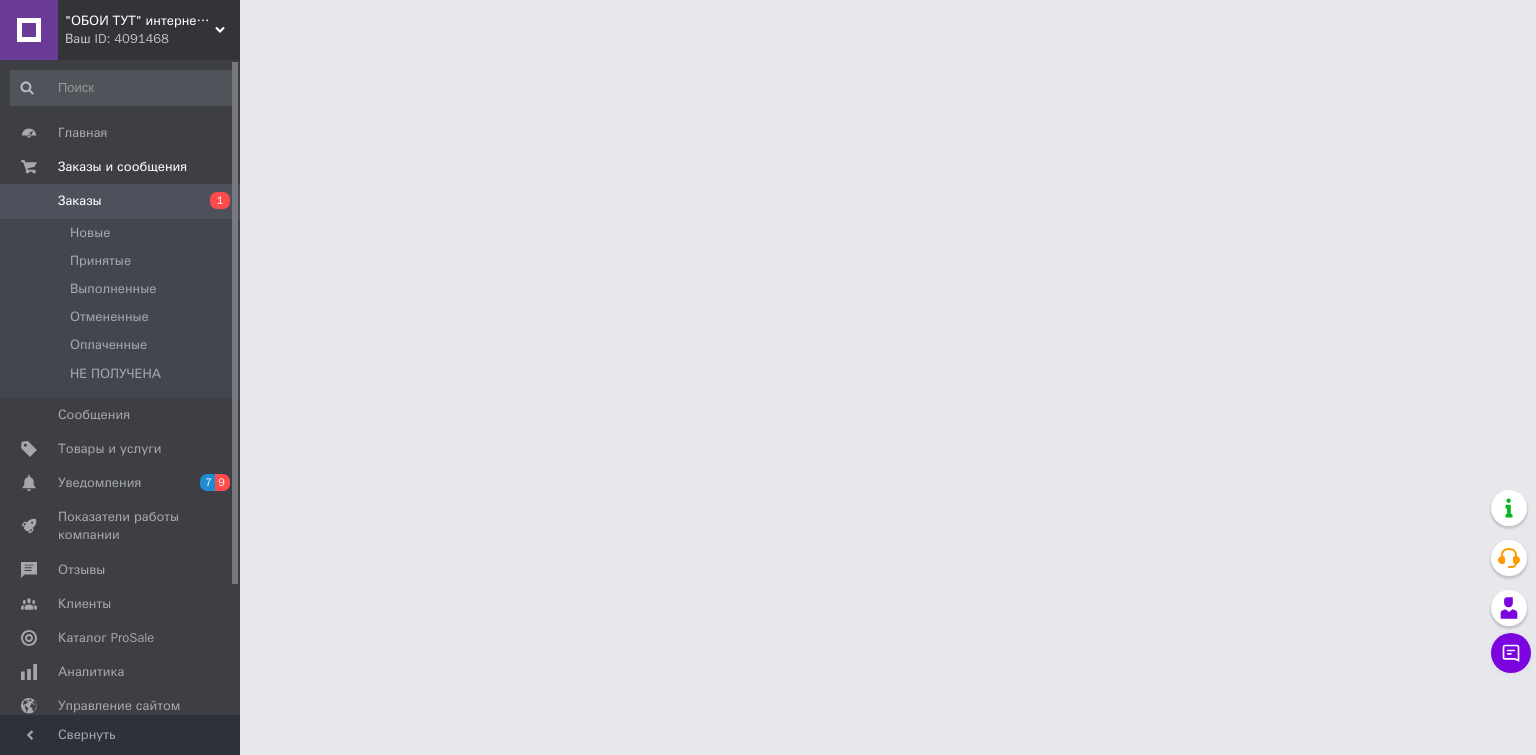 scroll, scrollTop: 0, scrollLeft: 0, axis: both 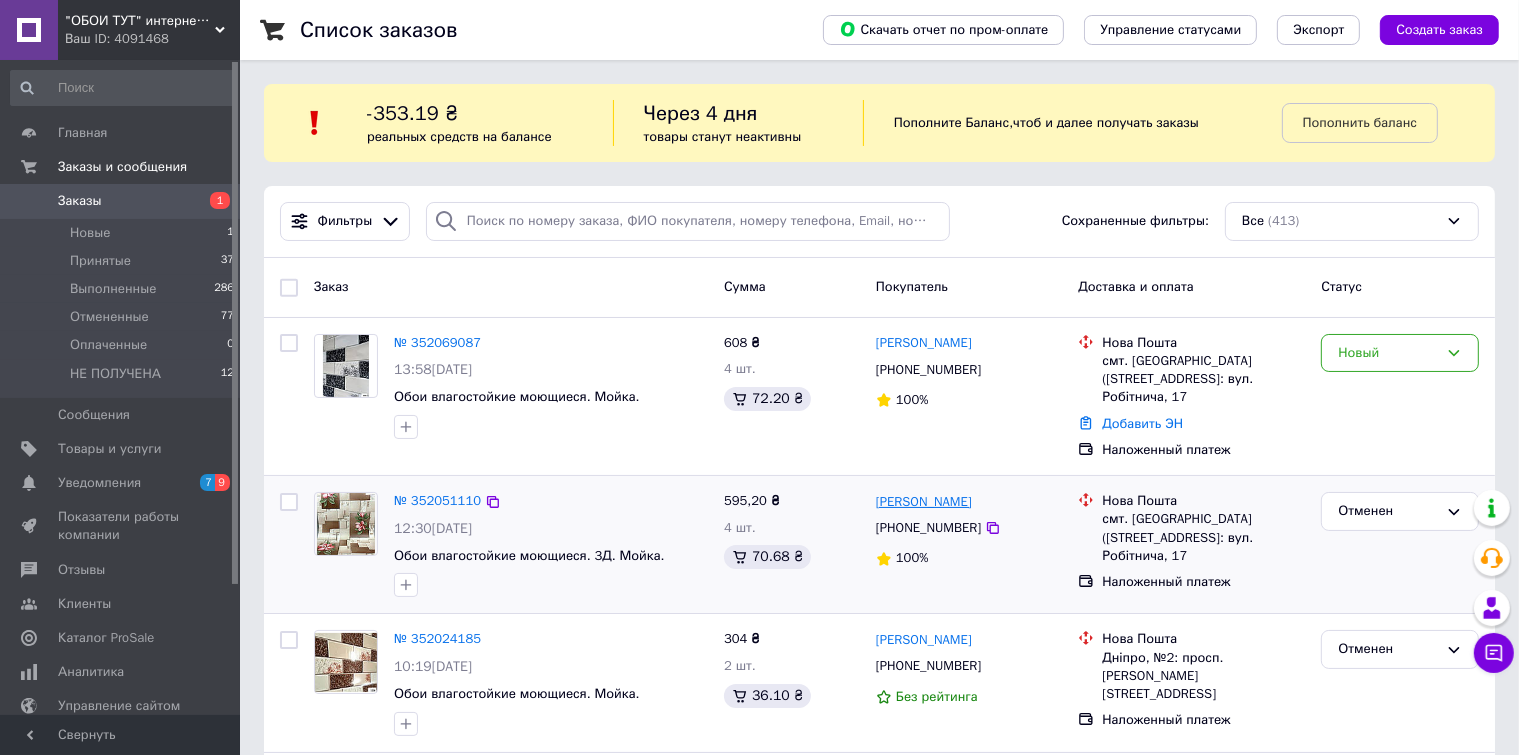 click on "[PERSON_NAME]" at bounding box center (924, 502) 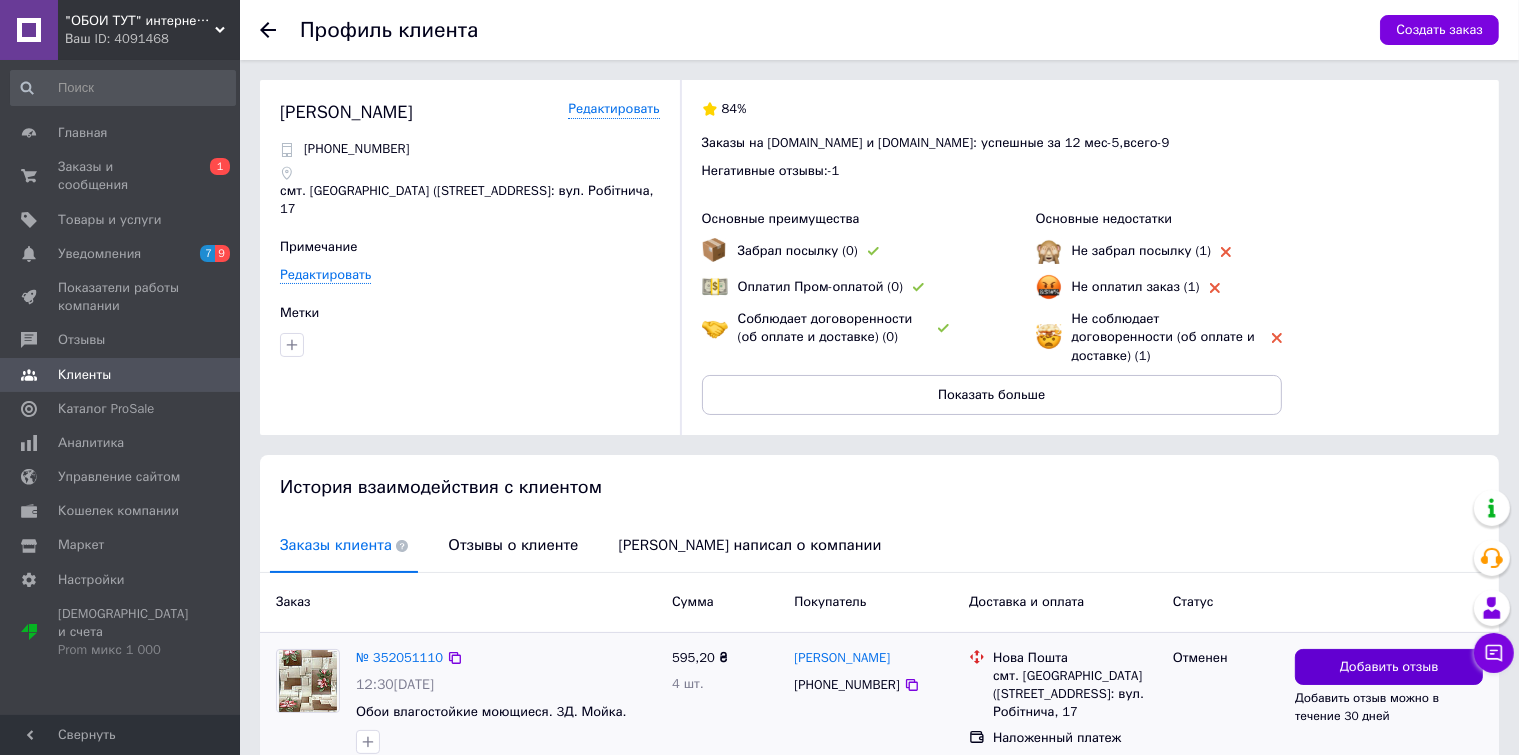 click on "Добавить отзыв" at bounding box center (1389, 667) 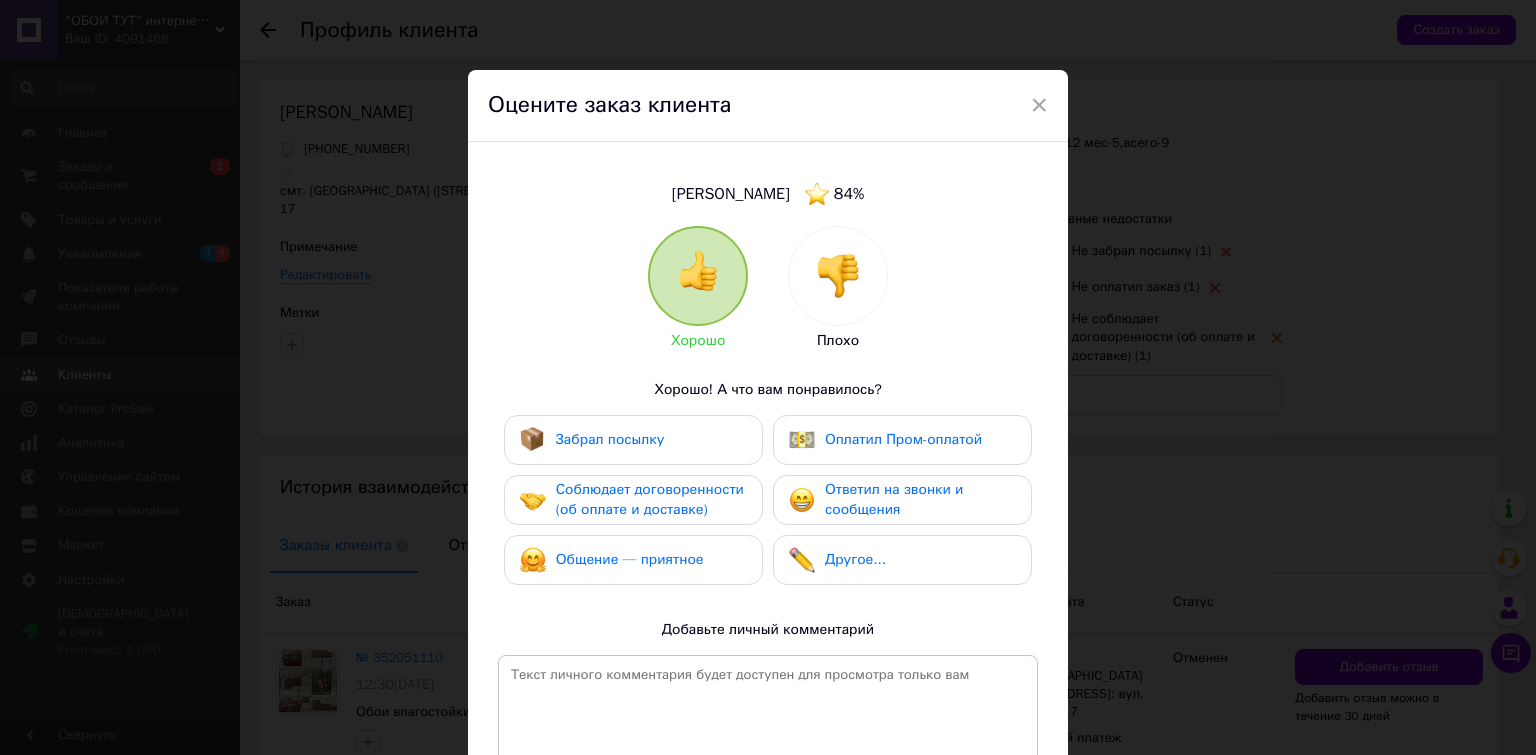 click at bounding box center [838, 276] 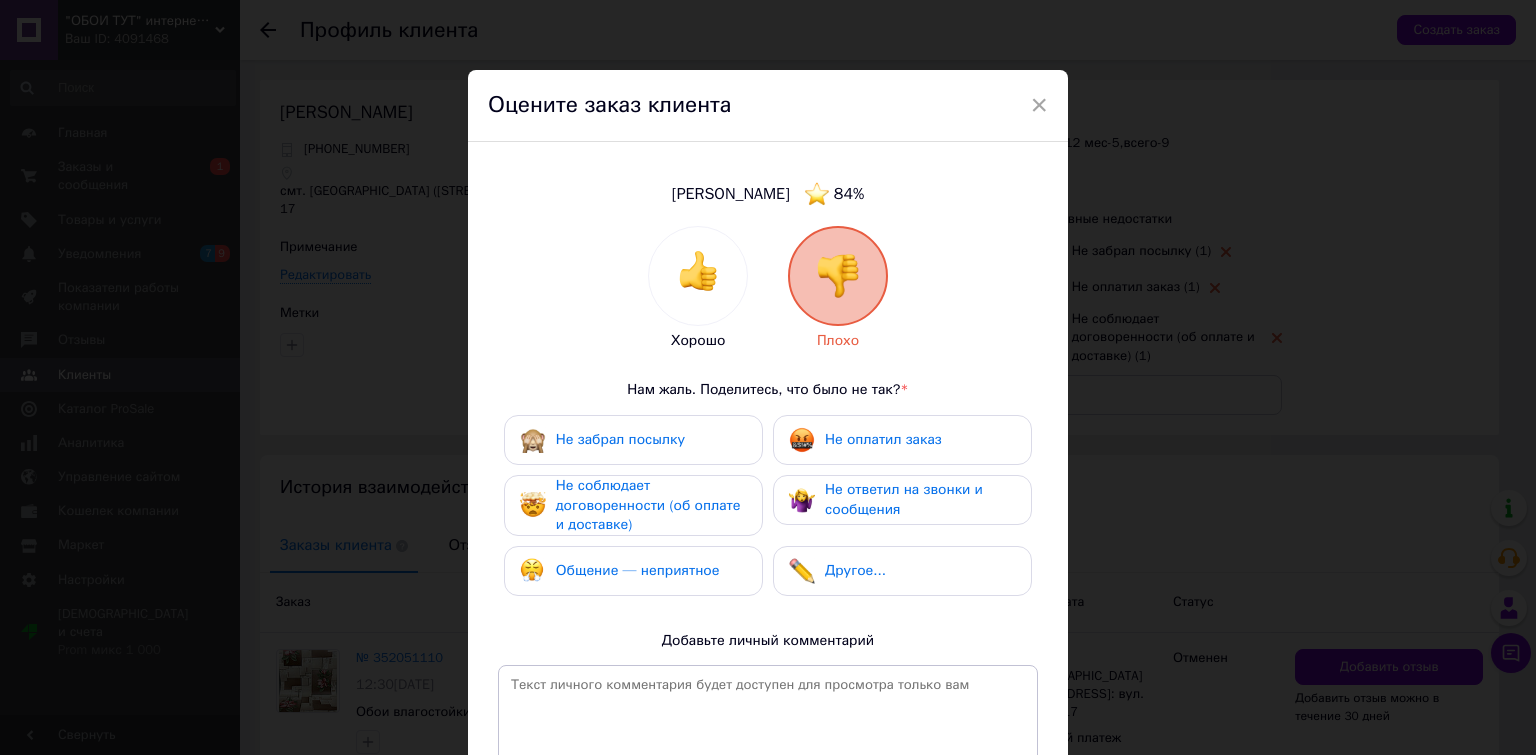 click on "Не соблюдает договоренности (об оплате и доставке)" at bounding box center (648, 505) 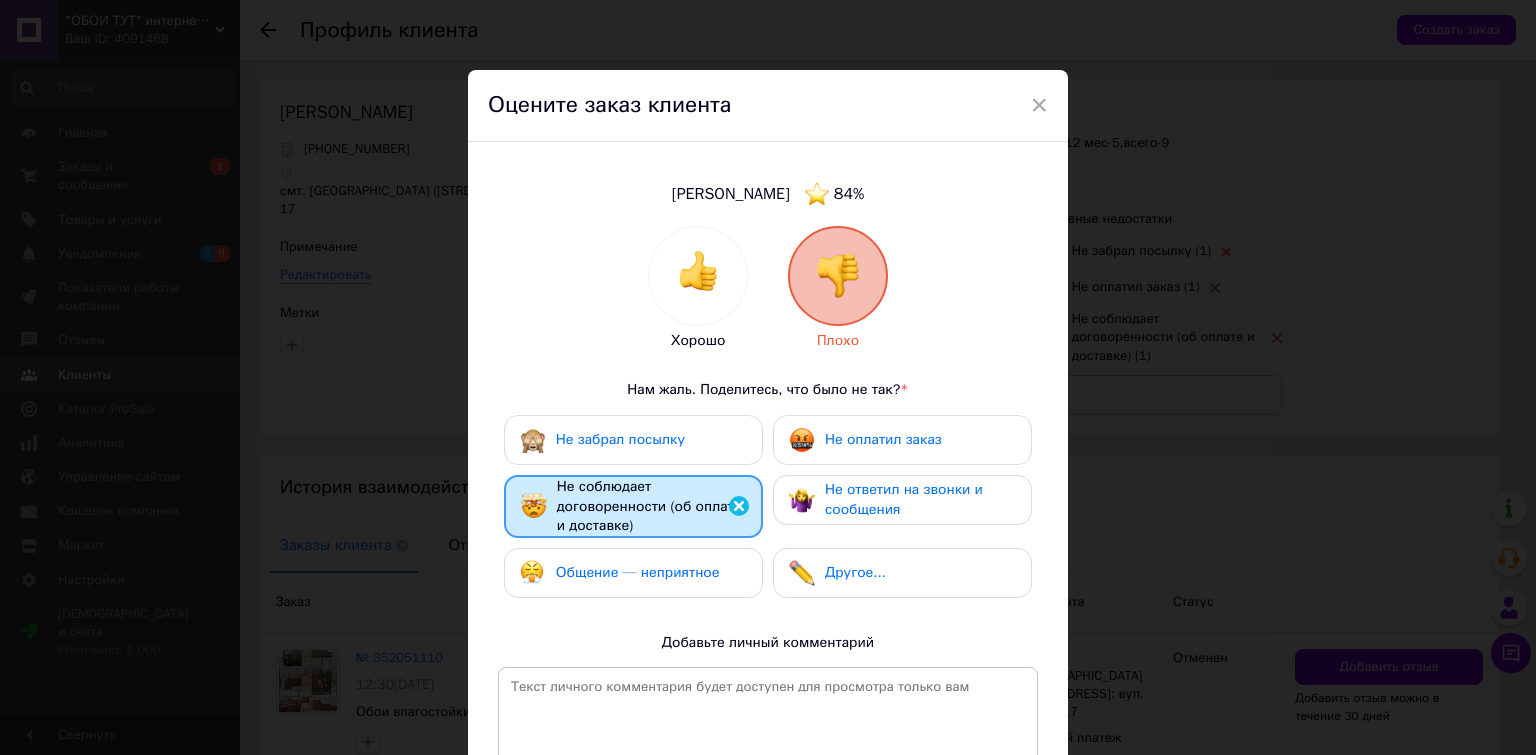 click on "Не забрал посылку" at bounding box center [620, 439] 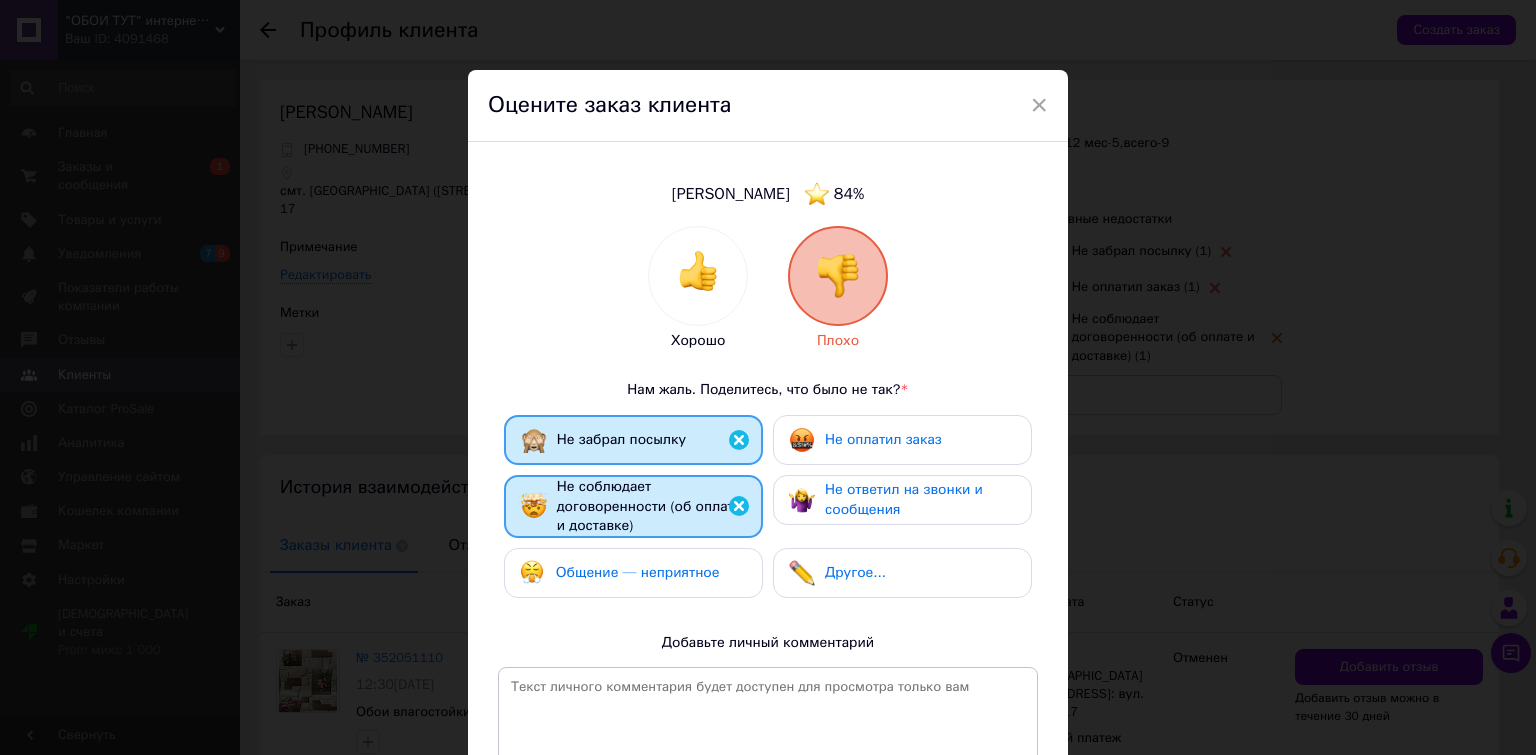 click on "Общение — неприятное" at bounding box center (638, 572) 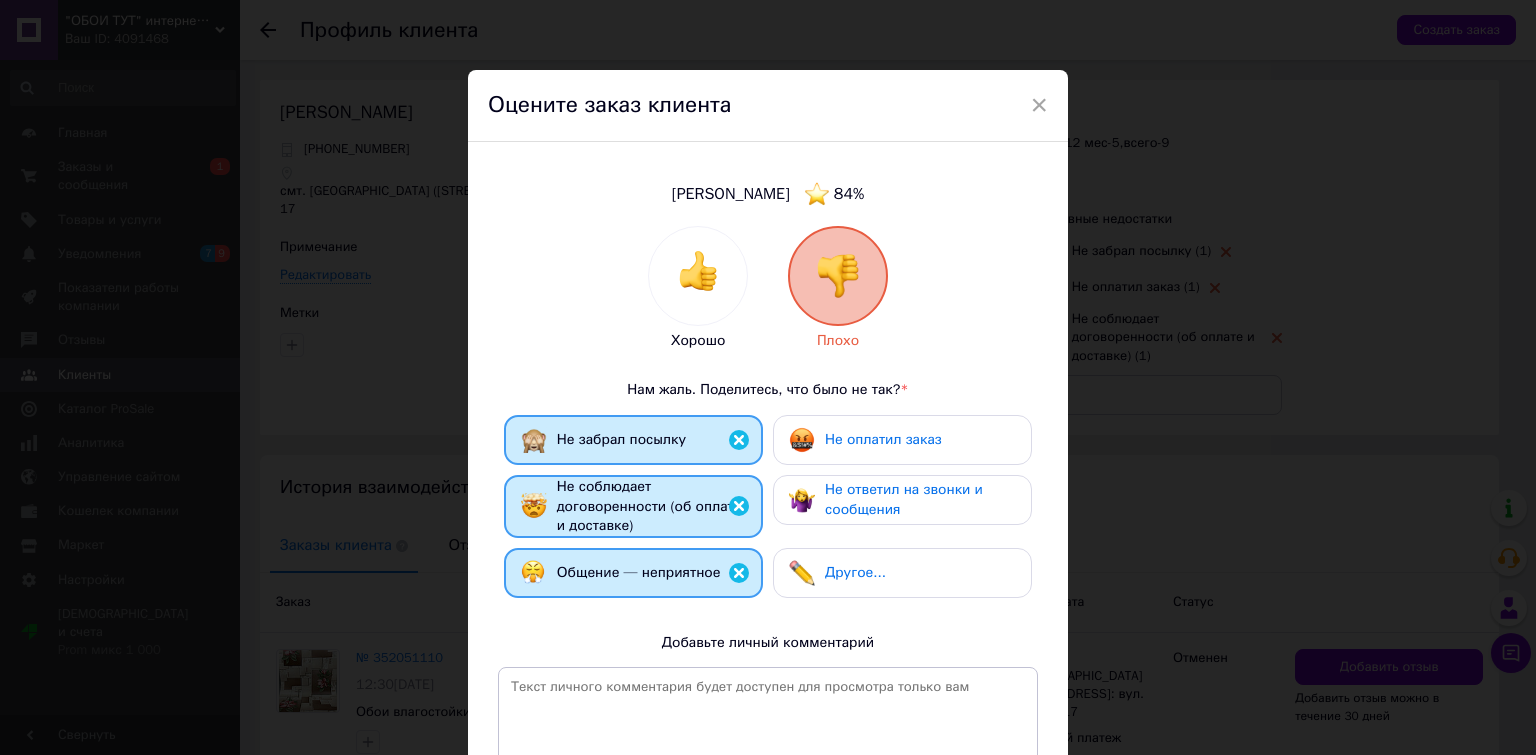 click at bounding box center (802, 440) 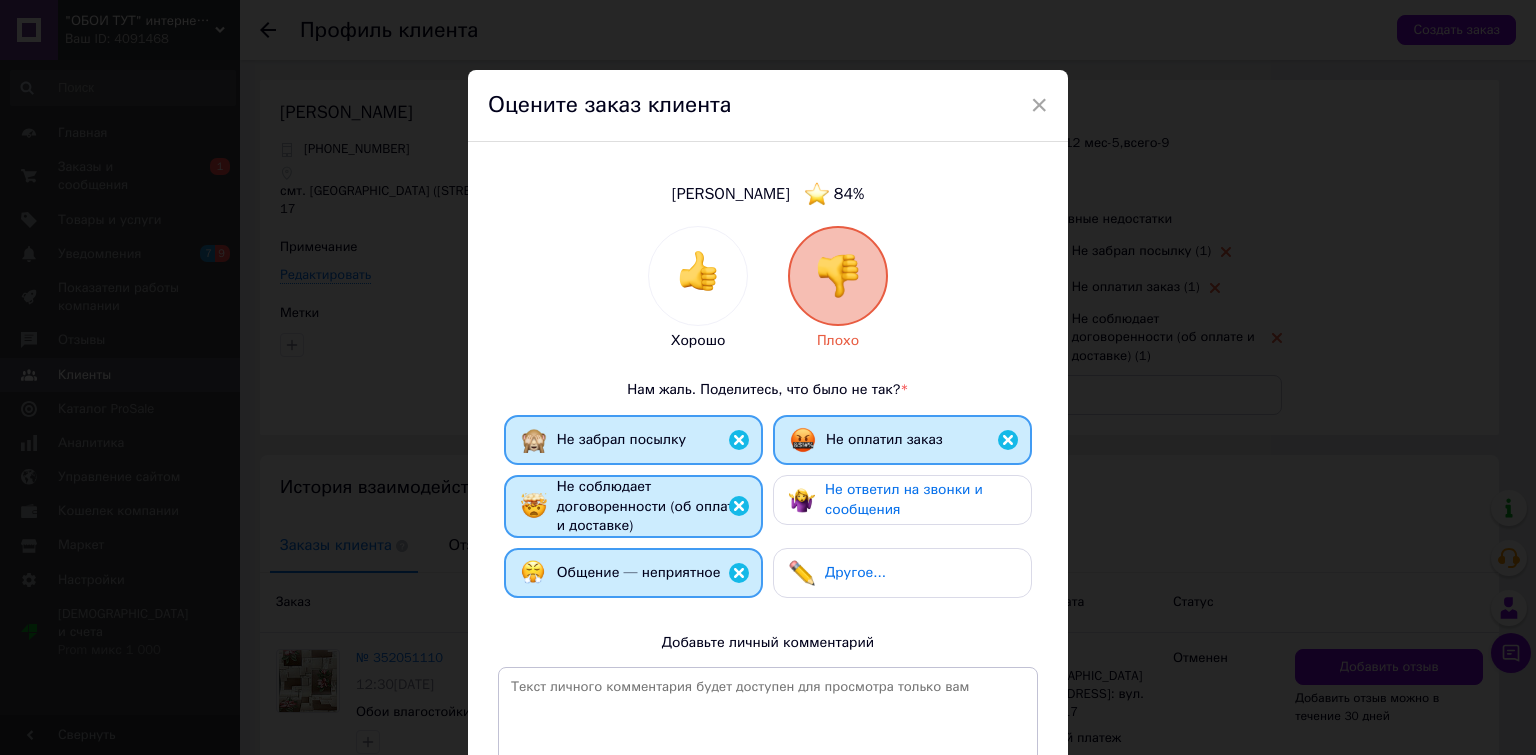 click on "Не ответил на звонки и сообщения" at bounding box center (902, 500) 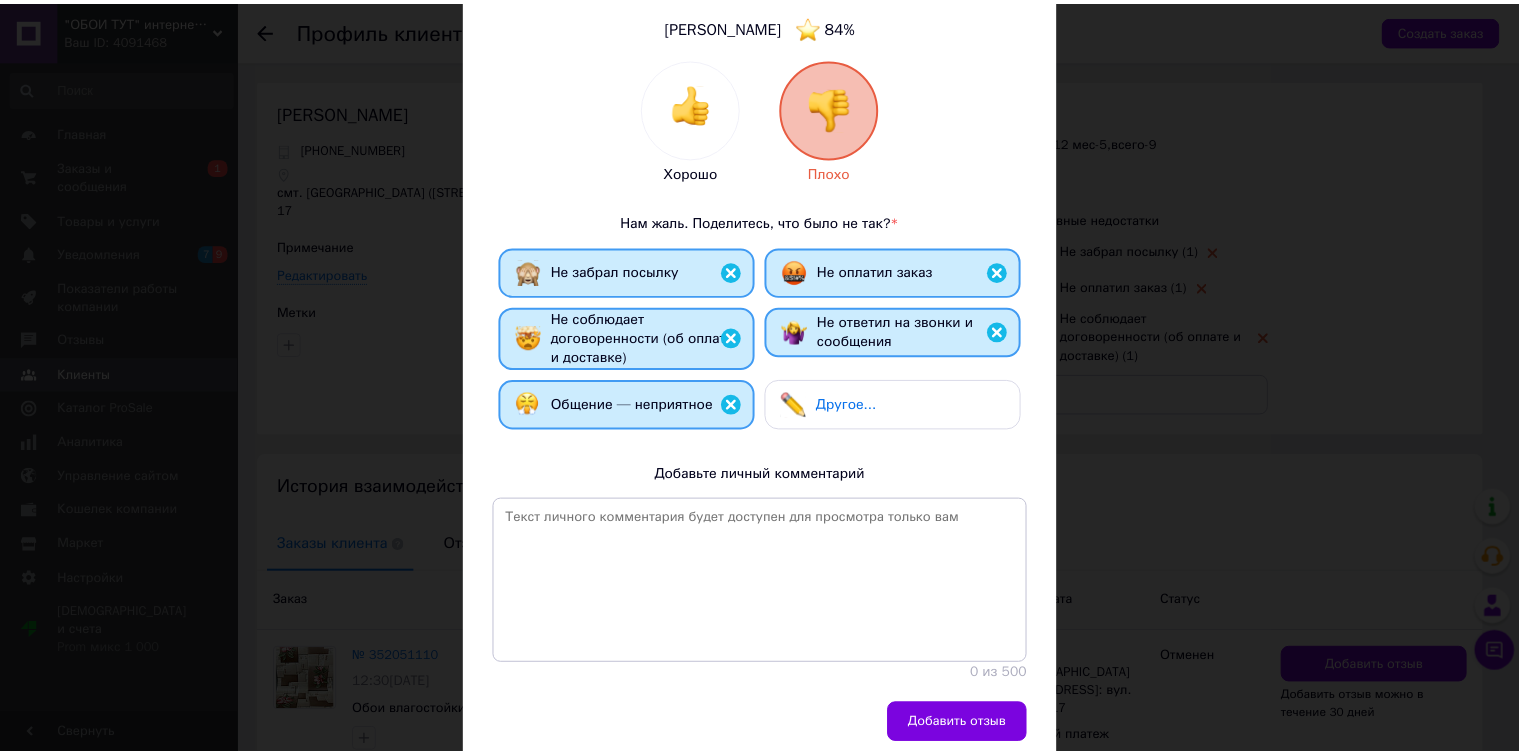 scroll, scrollTop: 243, scrollLeft: 0, axis: vertical 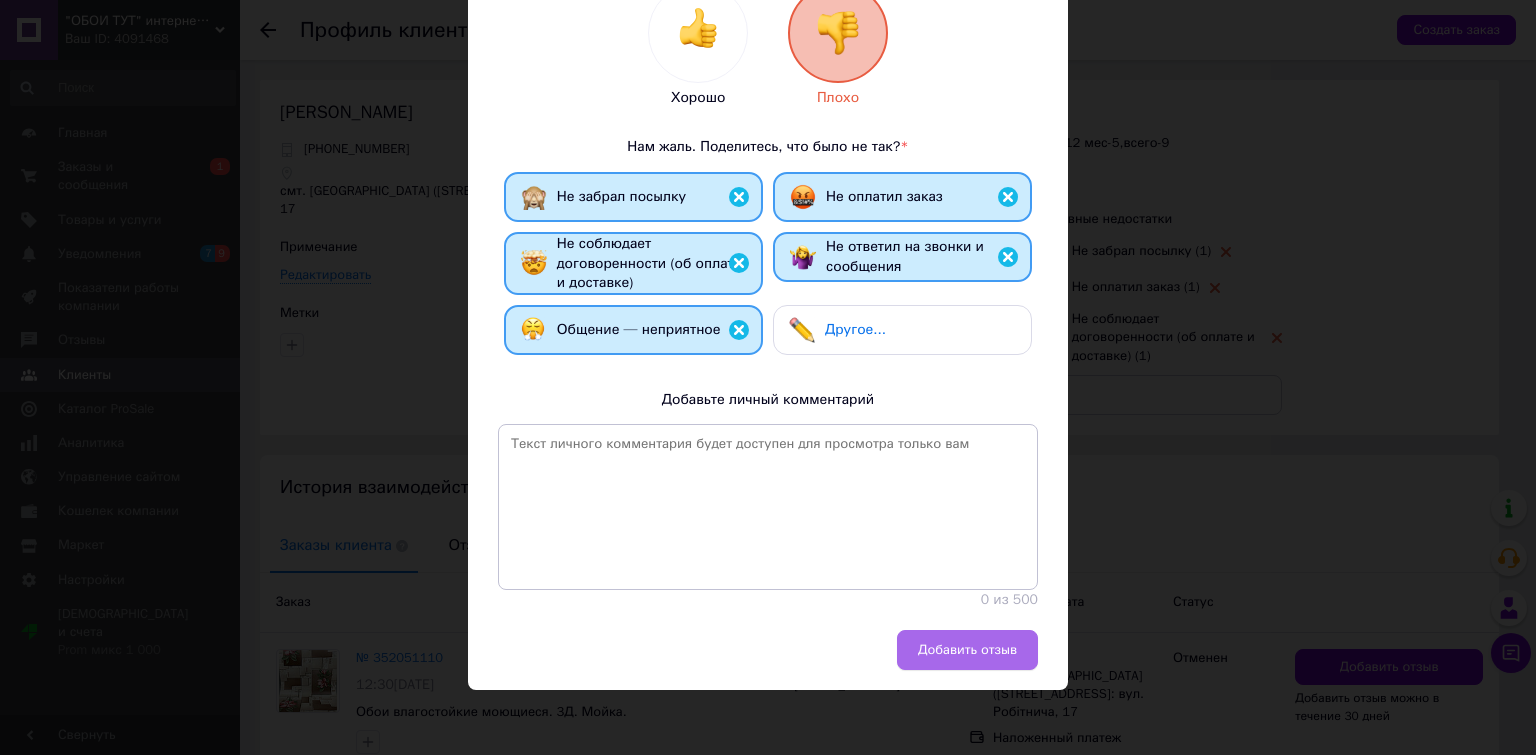 click on "Добавить отзыв" at bounding box center [967, 650] 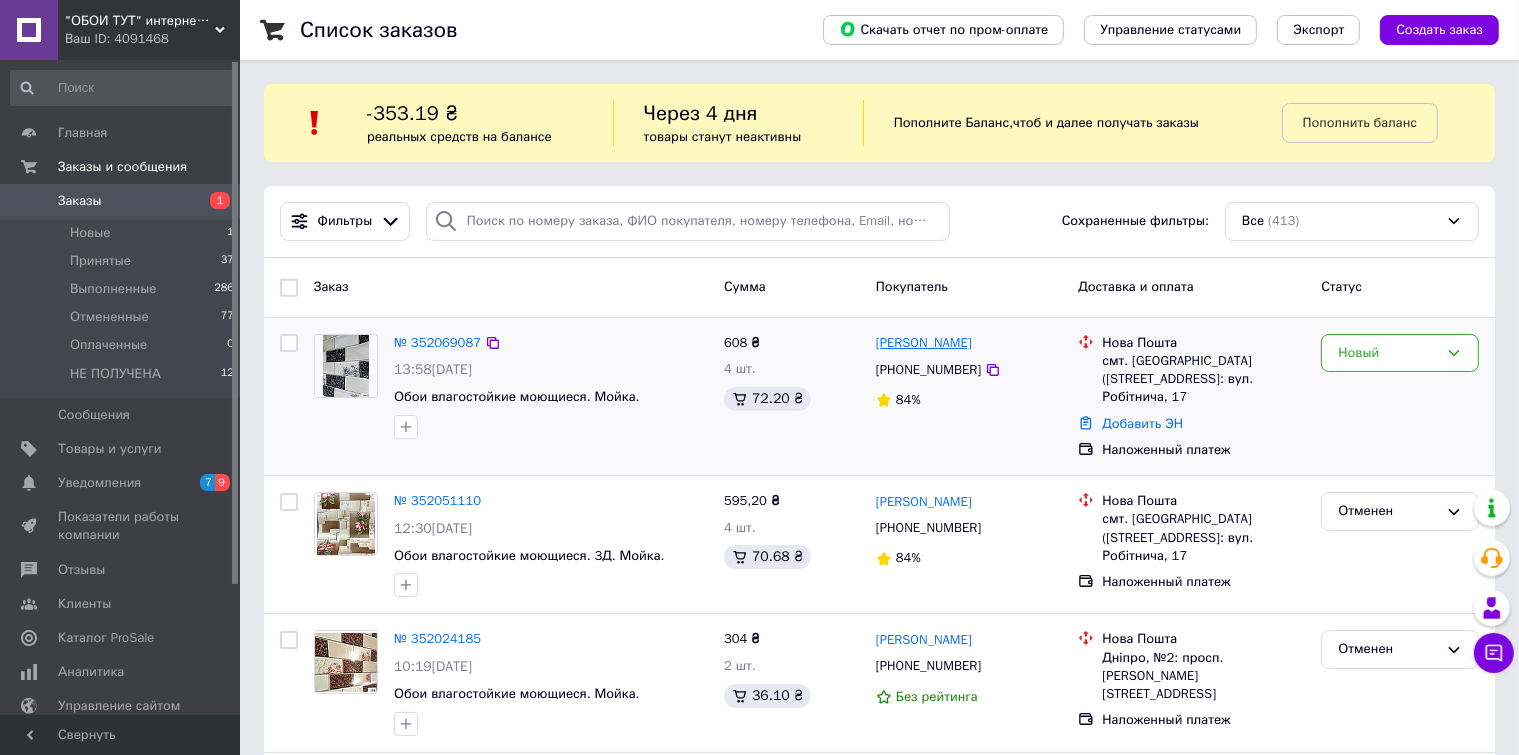 click on "[PERSON_NAME]" at bounding box center [924, 343] 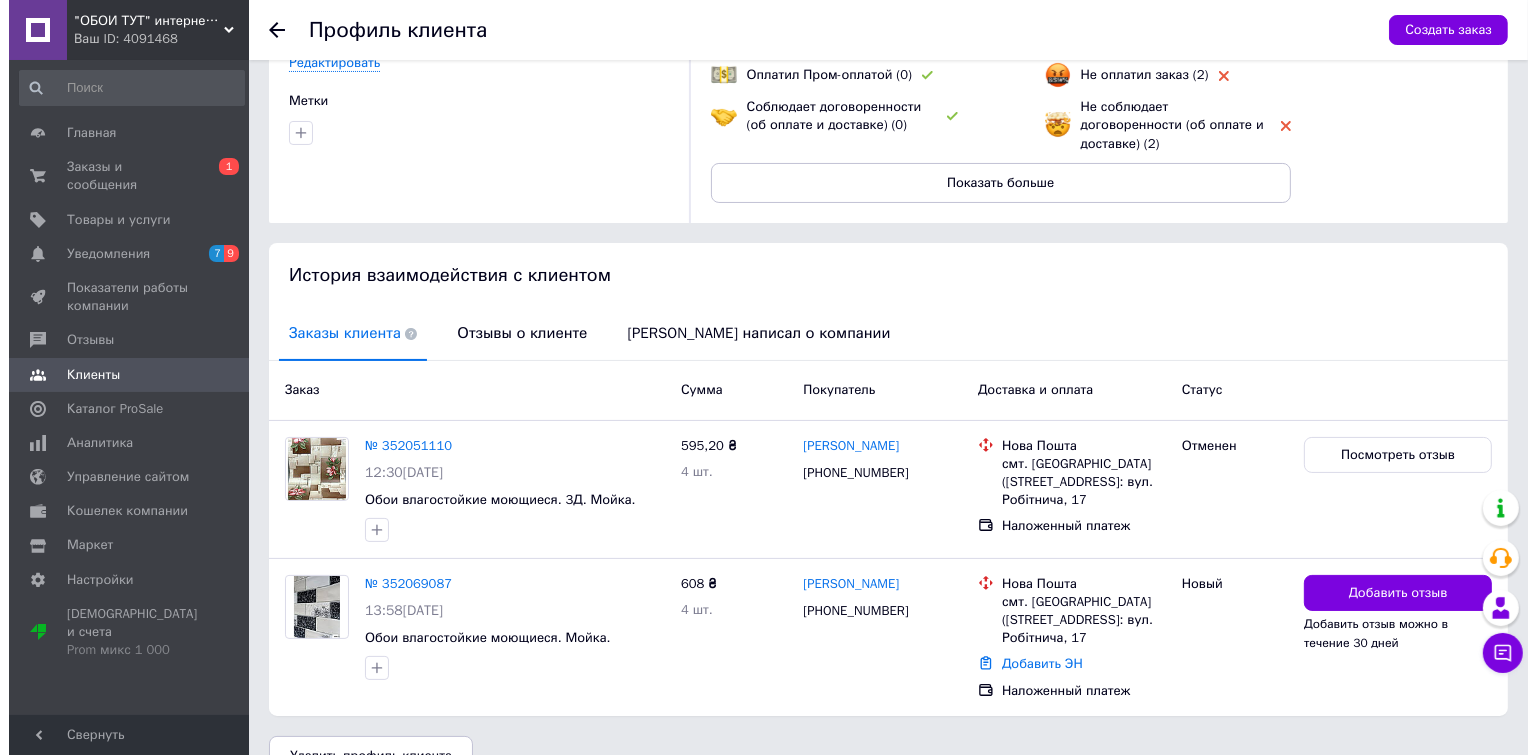 scroll, scrollTop: 264, scrollLeft: 0, axis: vertical 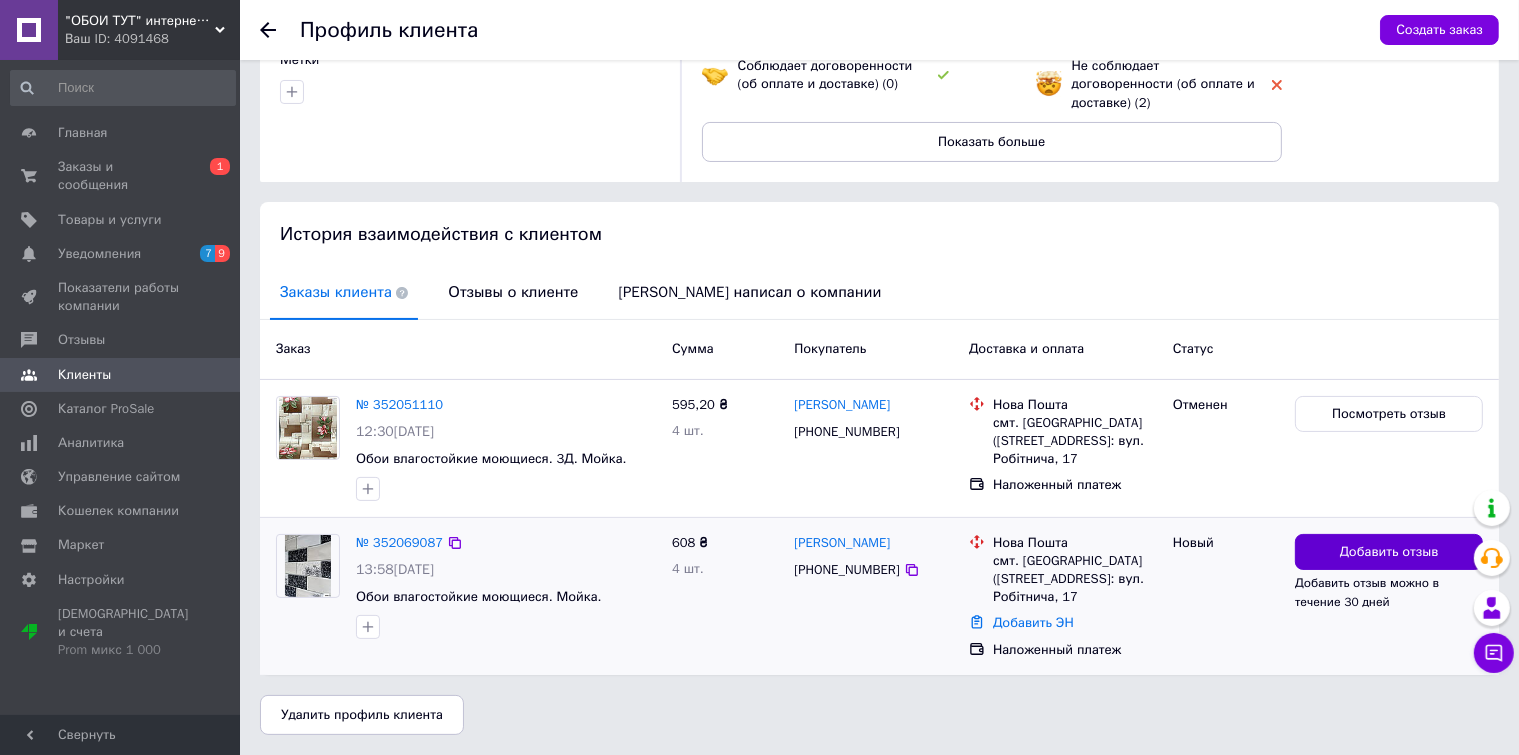 click on "Добавить отзыв" at bounding box center [1389, 552] 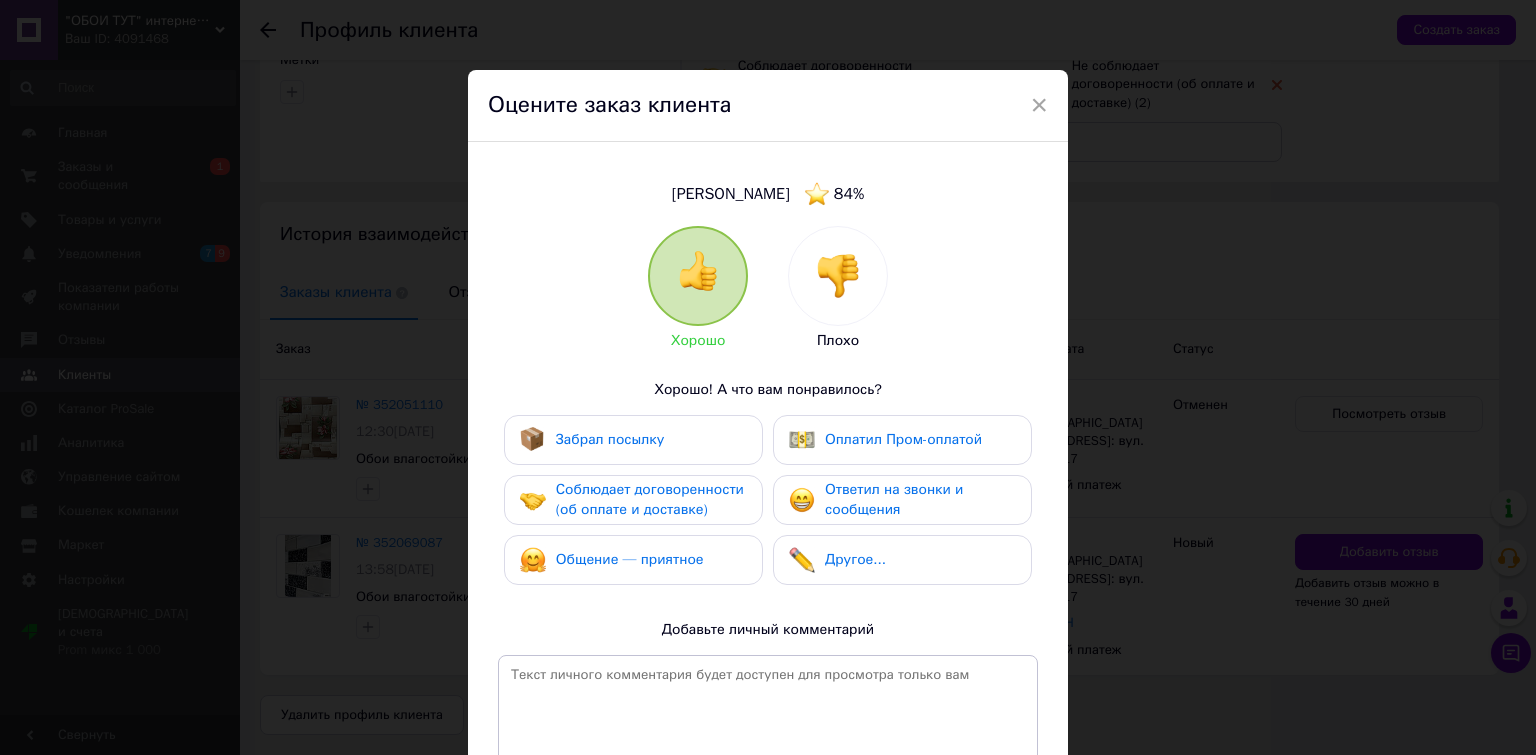 click at bounding box center (838, 276) 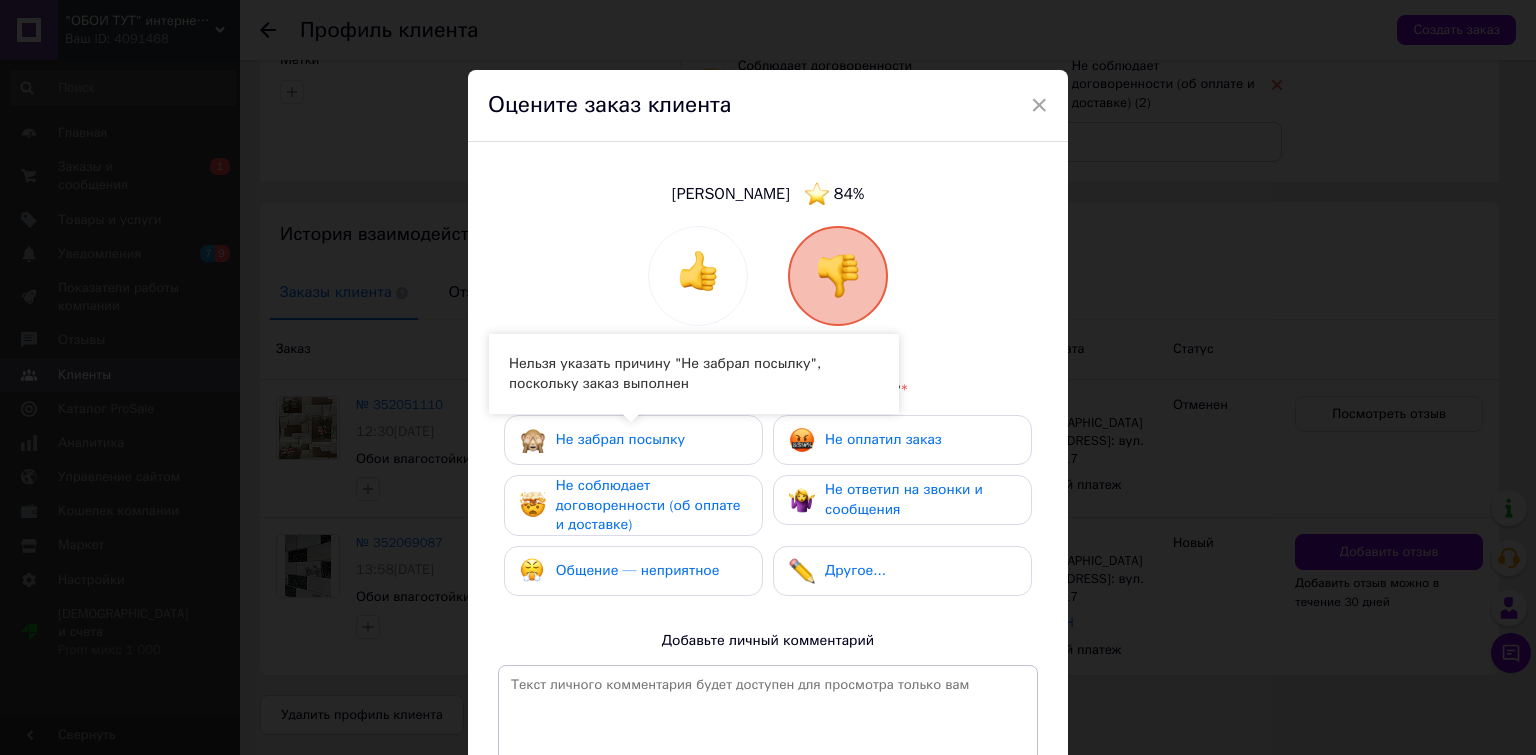 click on "Не соблюдает договоренности (об оплате и доставке)" at bounding box center [648, 505] 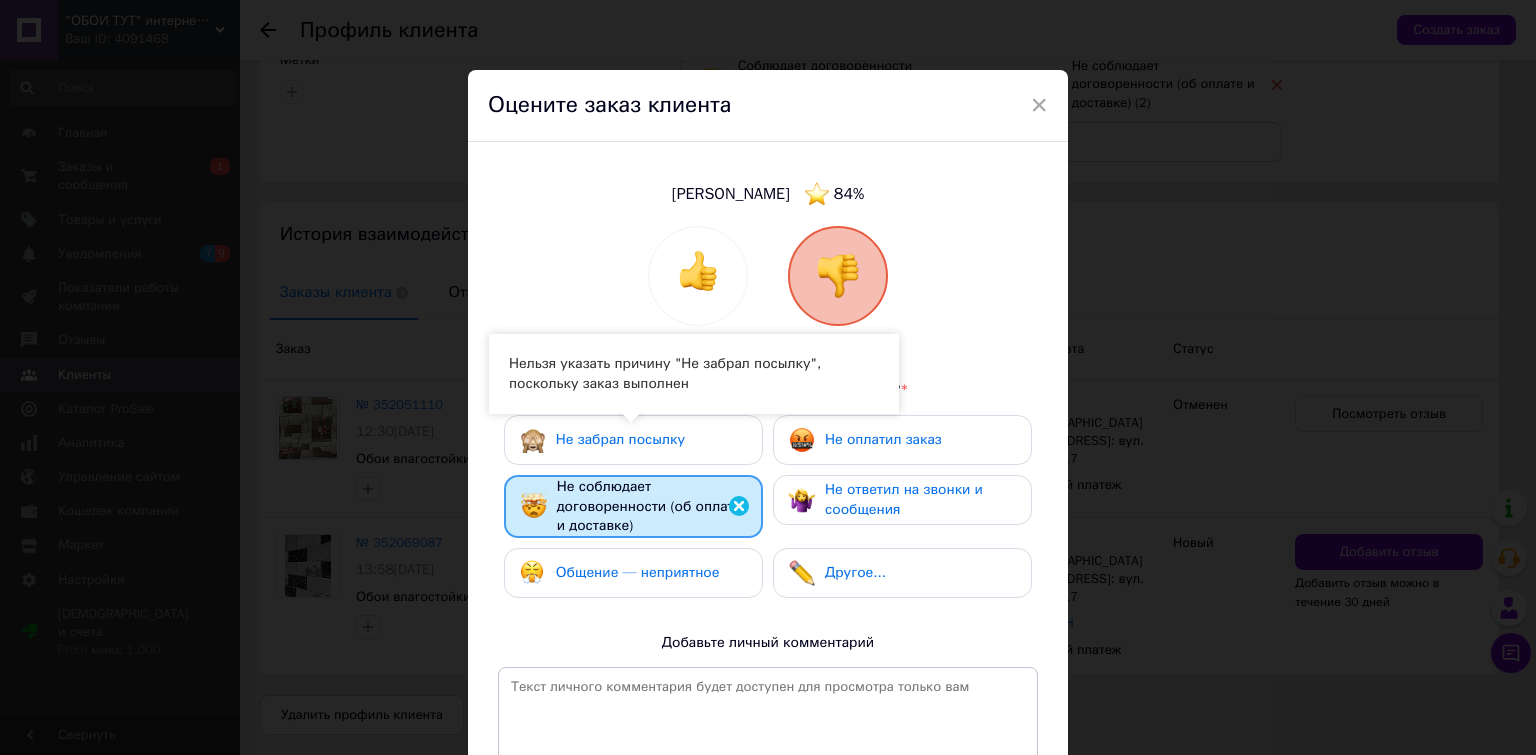 click on "Общение — неприятное" at bounding box center (638, 572) 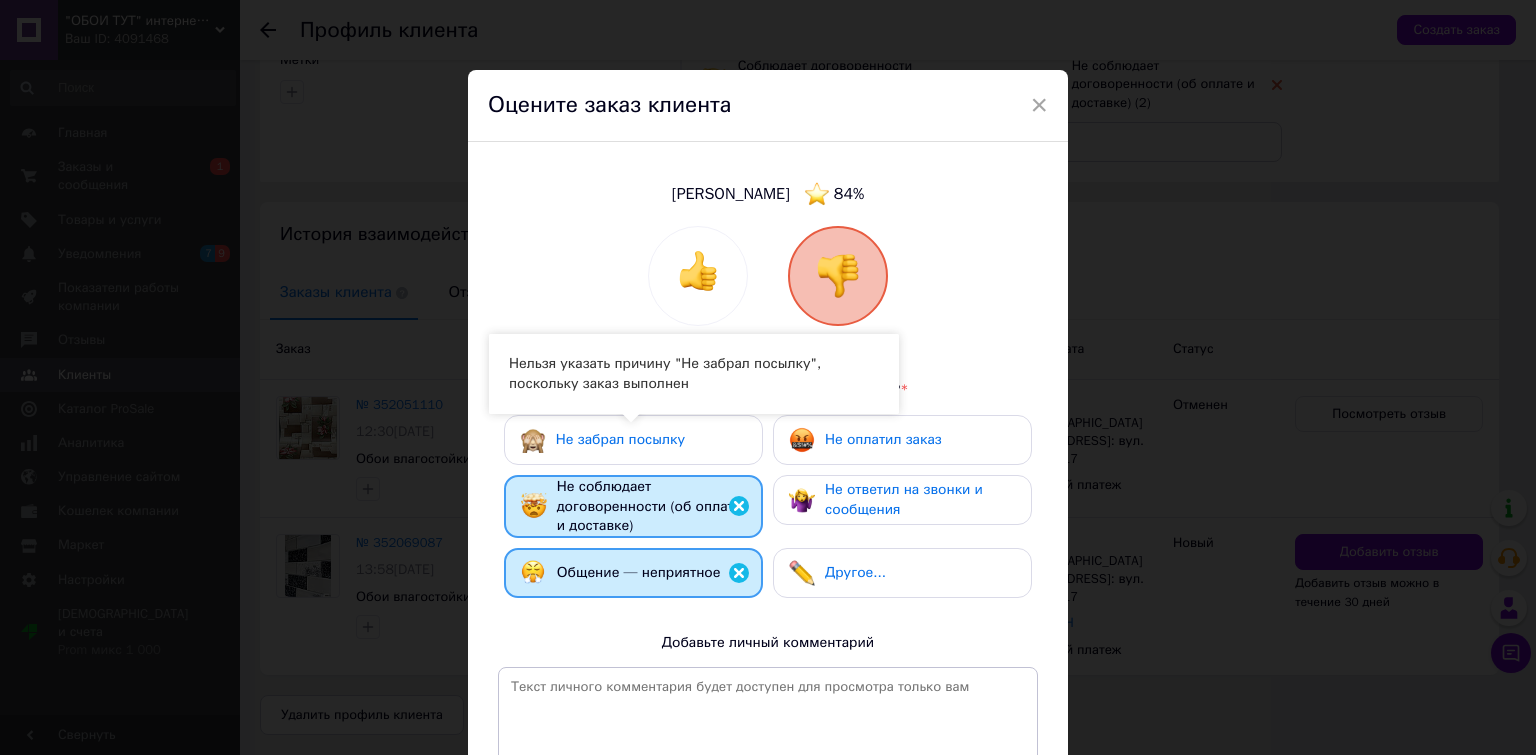 click on "Не оплатил заказ" at bounding box center [883, 439] 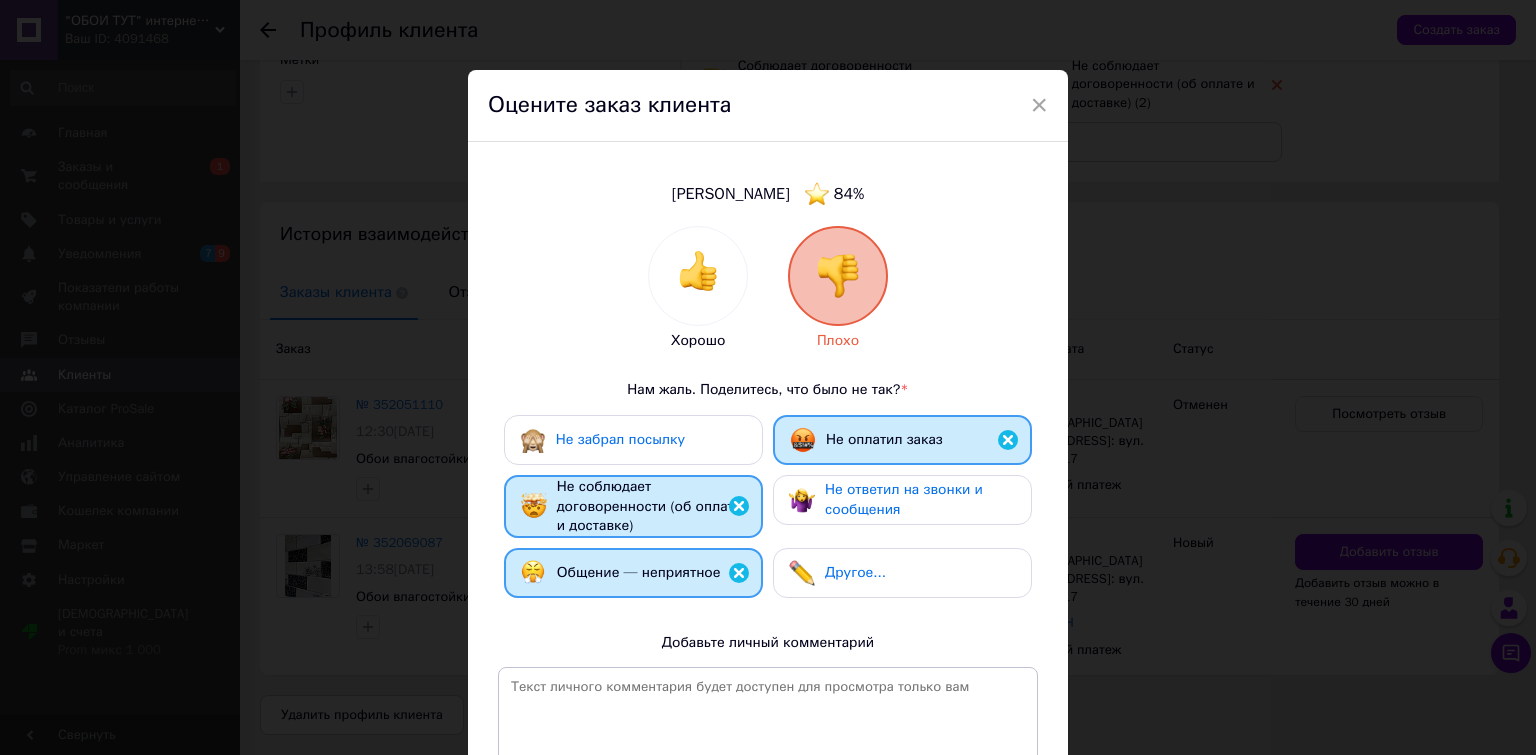 click on "Не ответил на звонки и сообщения" at bounding box center [904, 499] 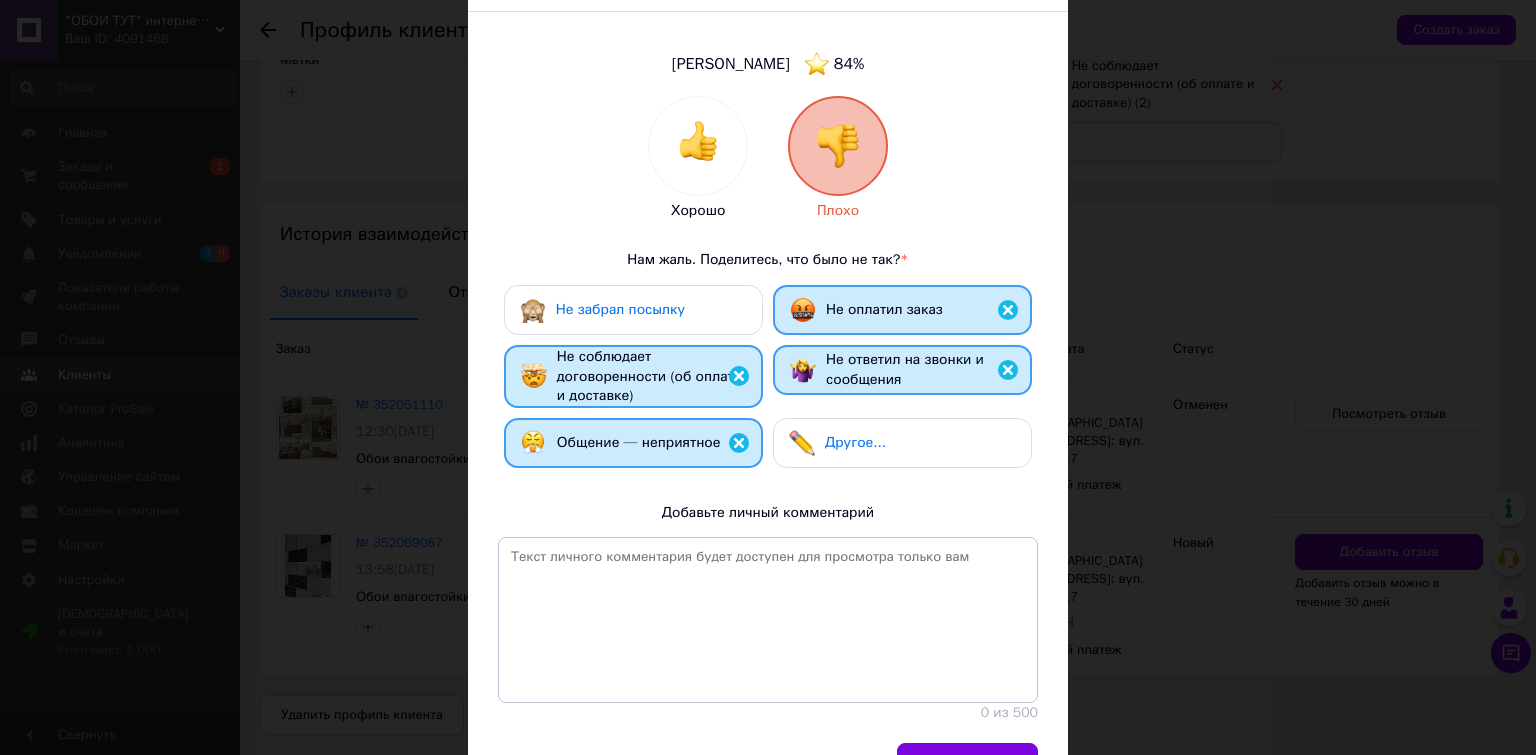 scroll, scrollTop: 243, scrollLeft: 0, axis: vertical 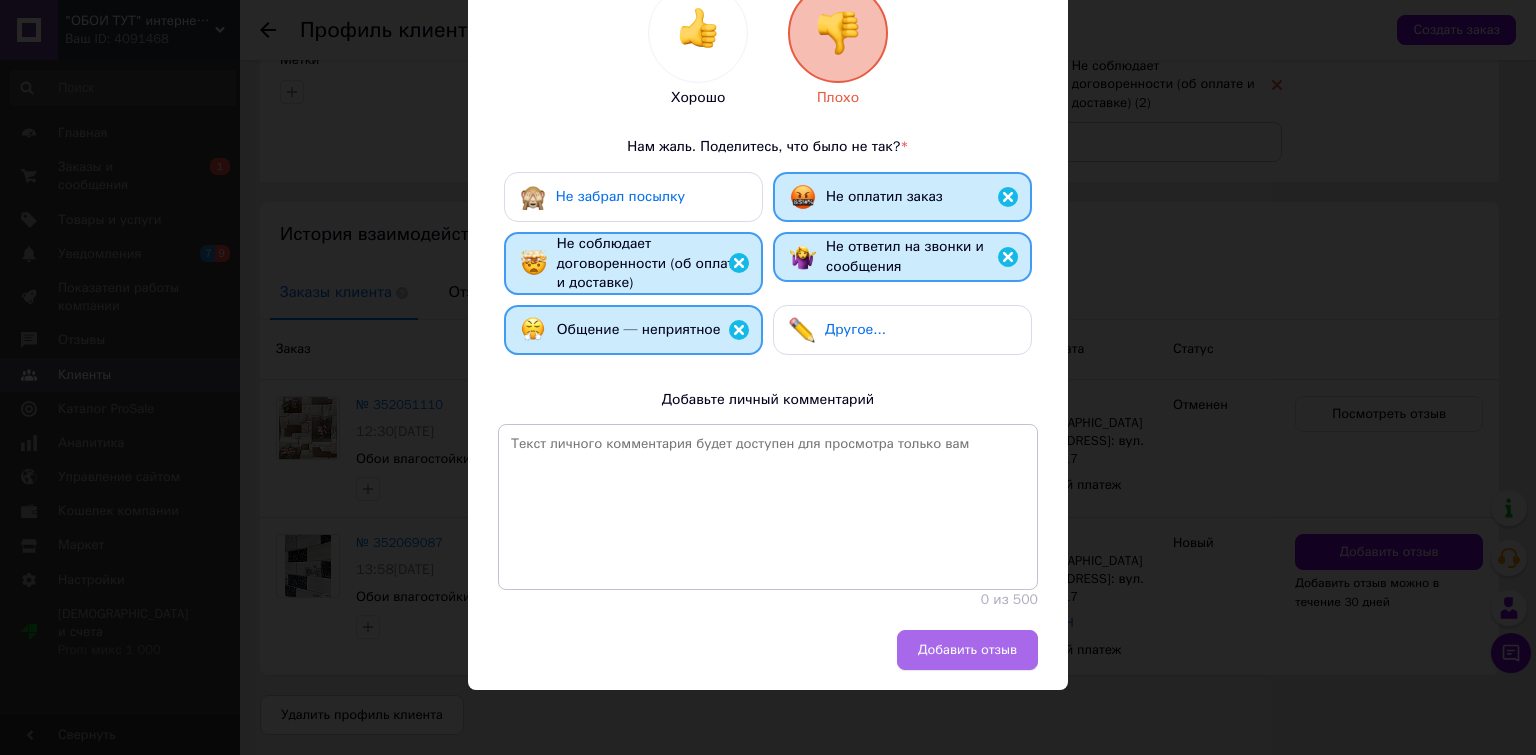 click on "Добавить отзыв" at bounding box center (967, 650) 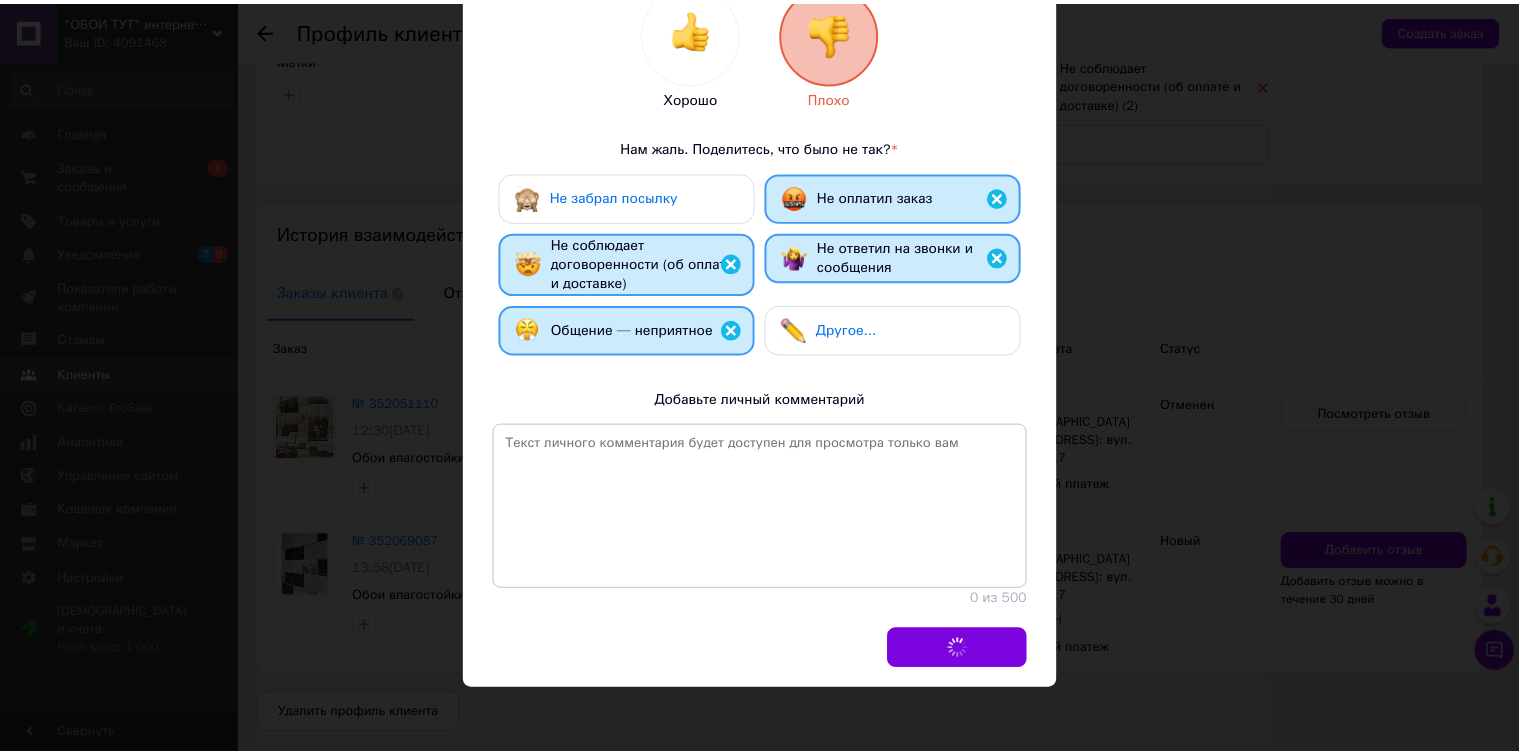 scroll, scrollTop: 0, scrollLeft: 0, axis: both 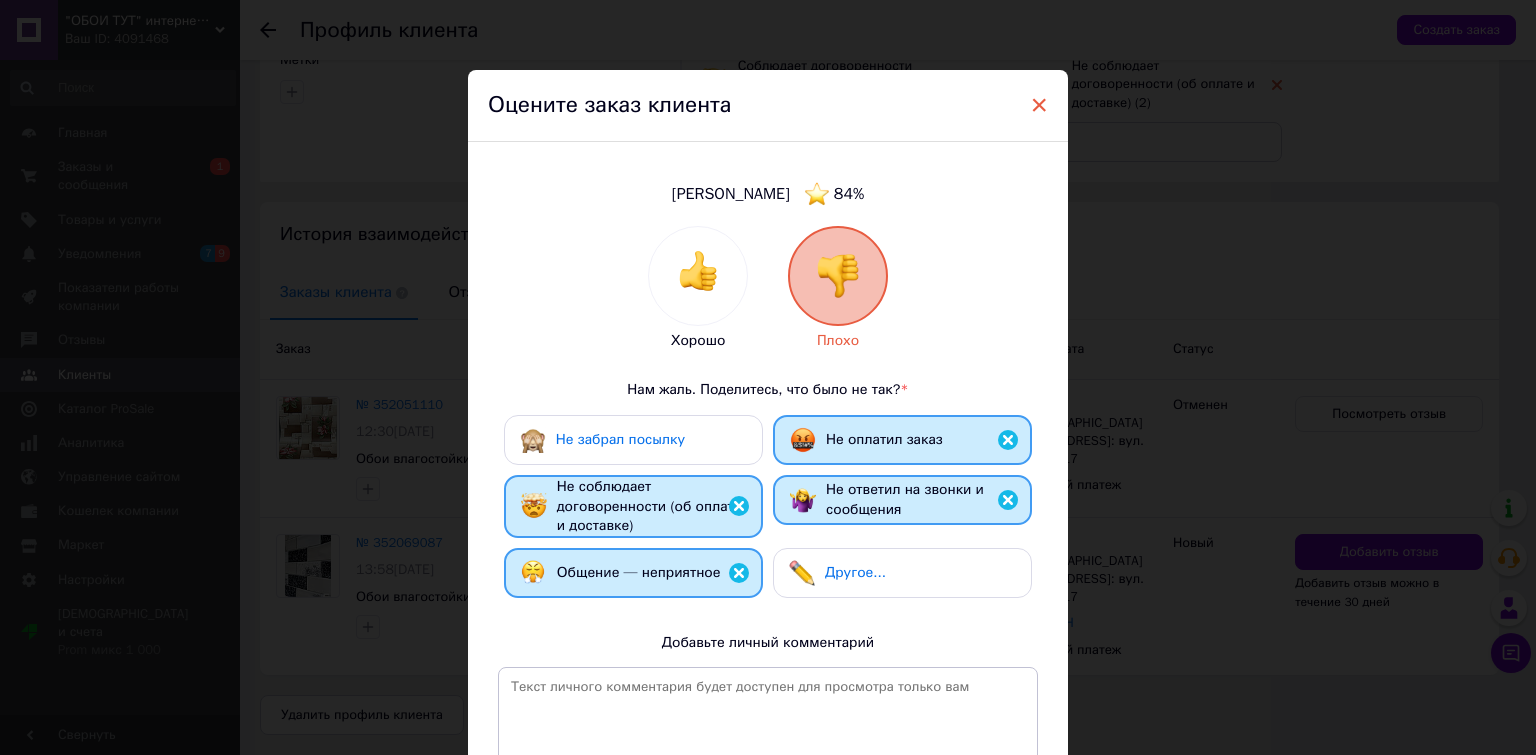 click on "×" at bounding box center [1039, 105] 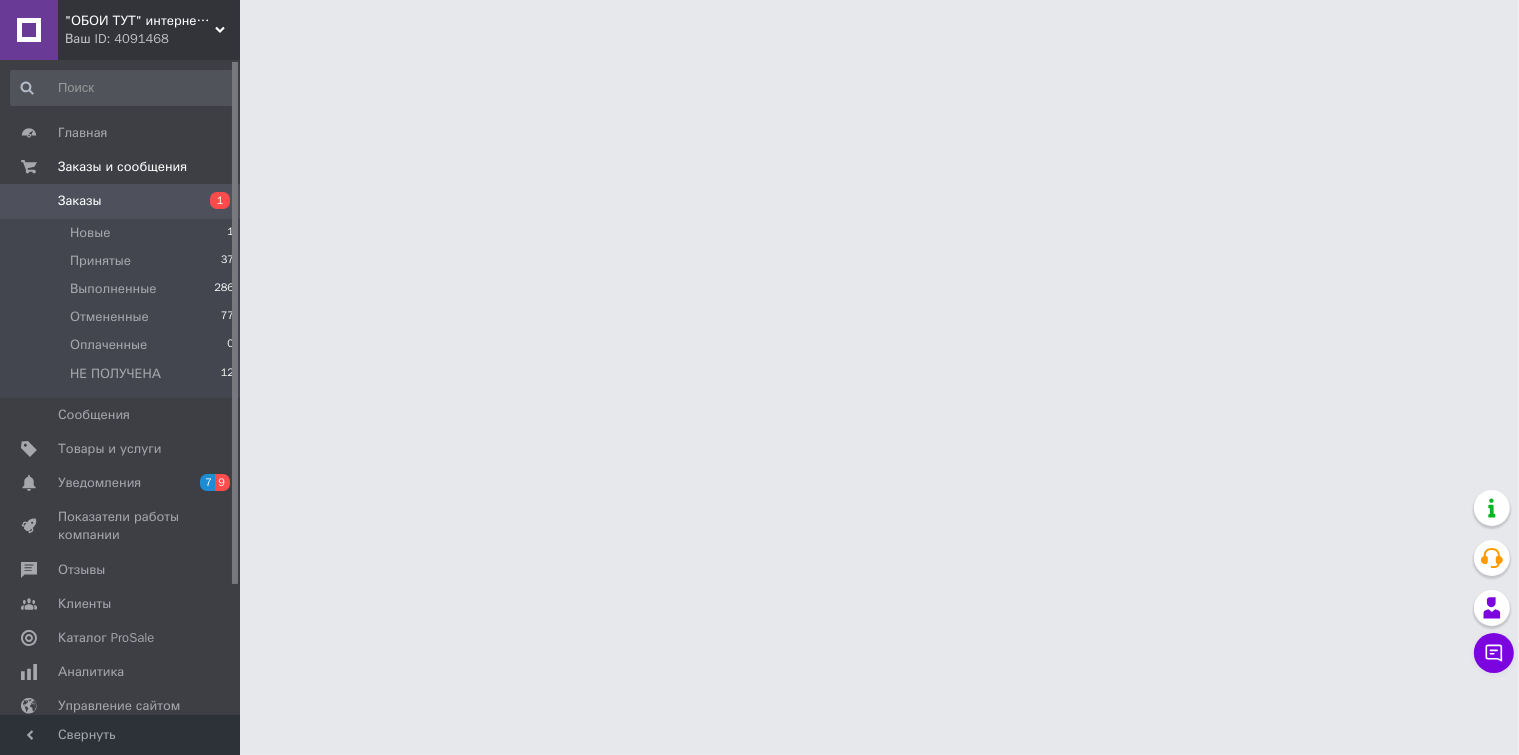 scroll, scrollTop: 0, scrollLeft: 0, axis: both 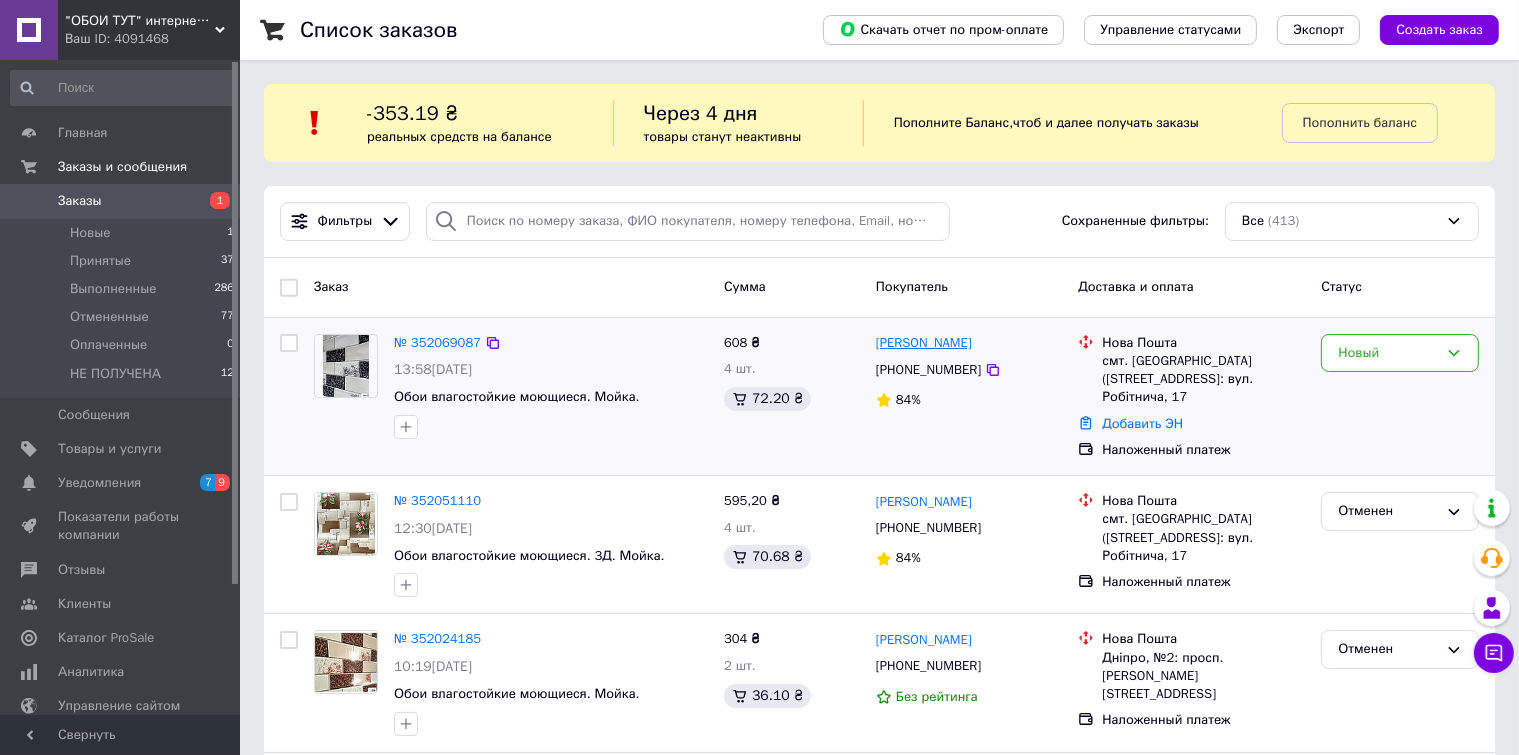 click on "[PERSON_NAME]" at bounding box center [924, 343] 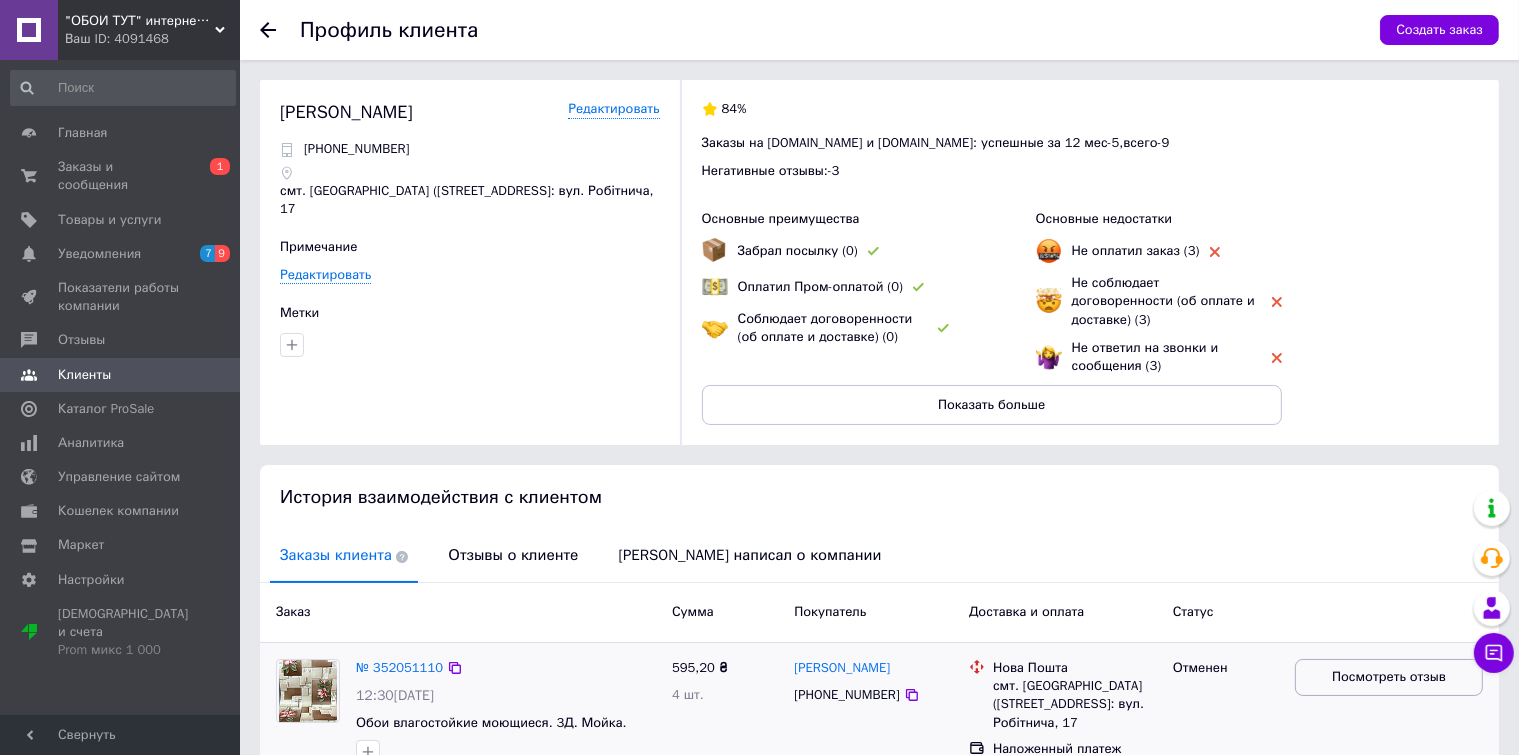 click on "Посмотреть отзыв" at bounding box center (1389, 677) 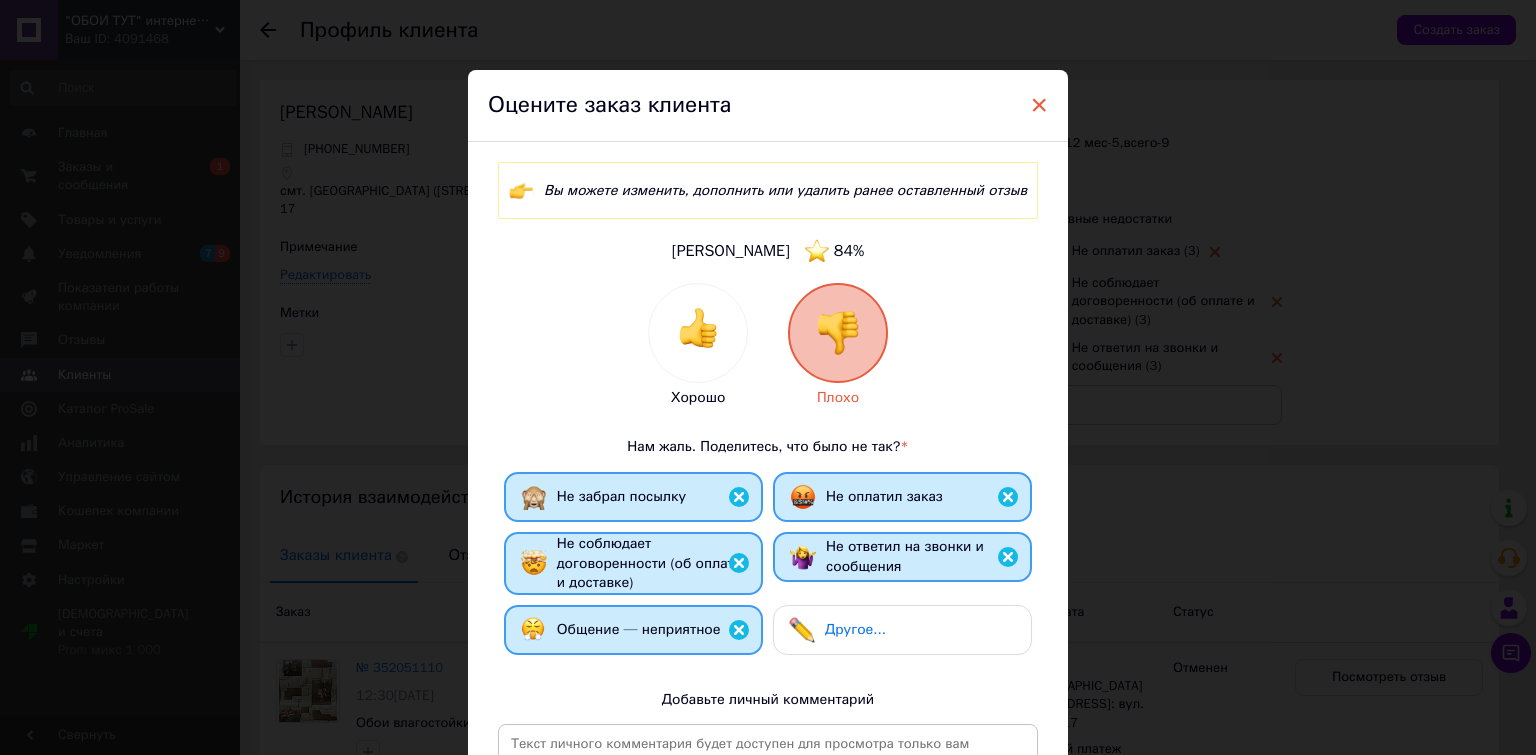 click on "×" at bounding box center (1039, 105) 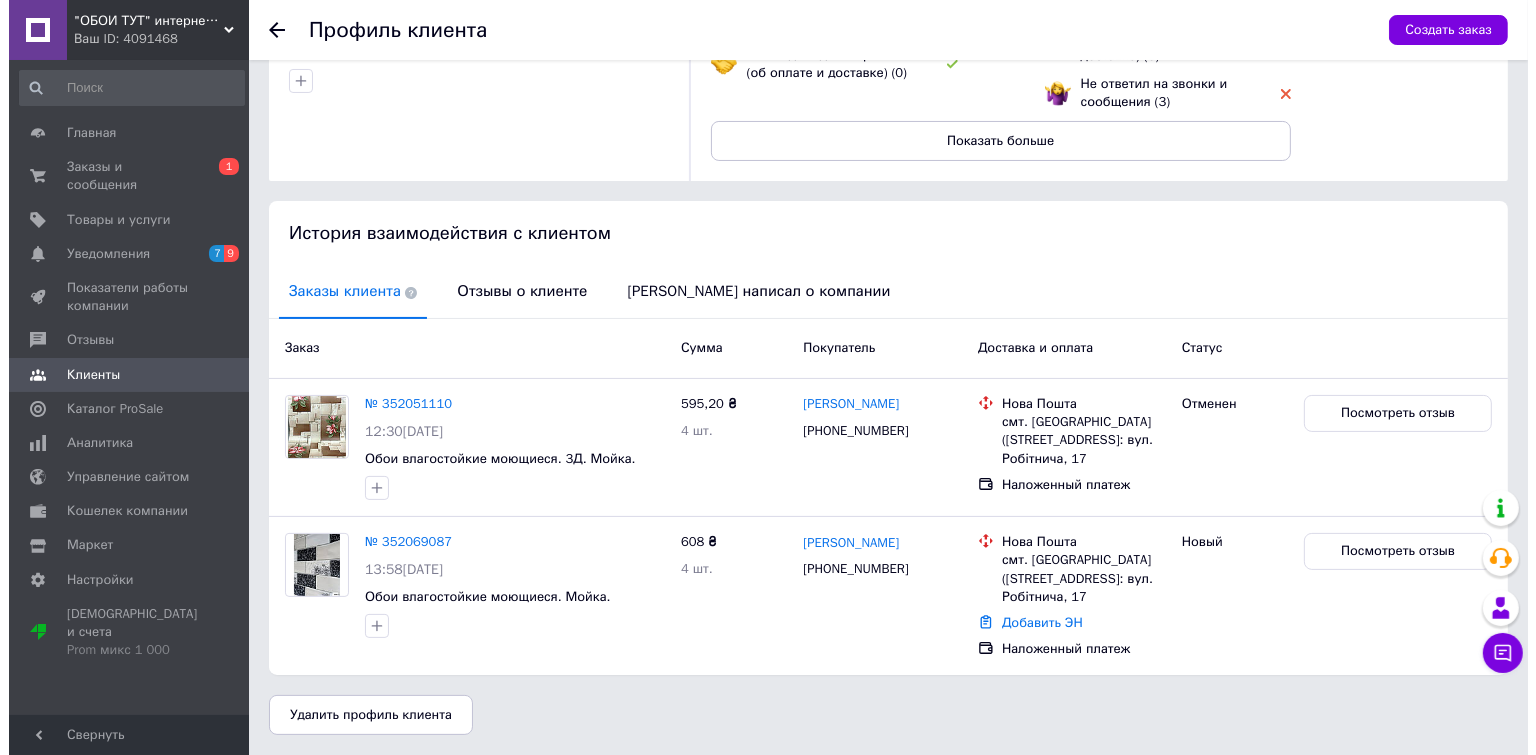 scroll, scrollTop: 274, scrollLeft: 0, axis: vertical 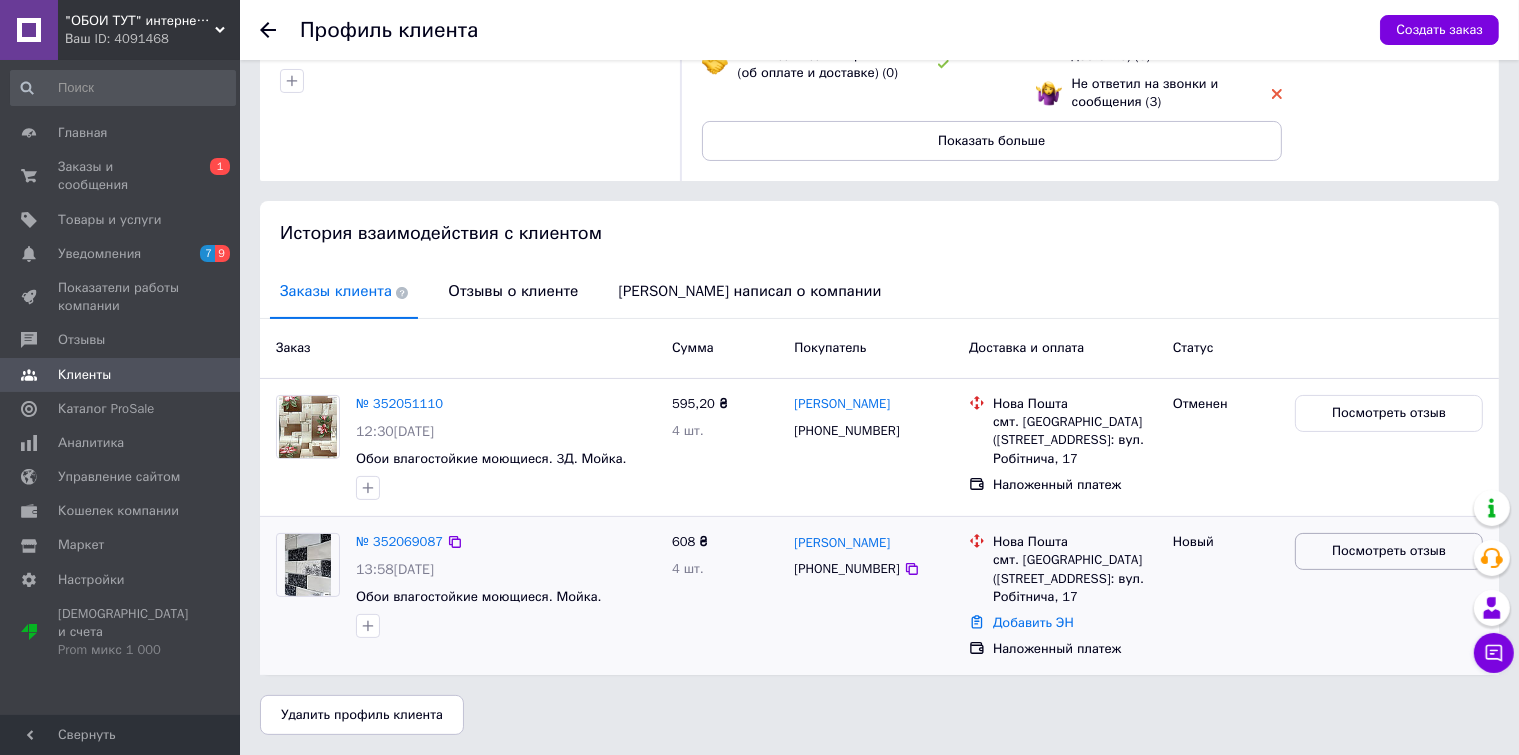 click on "Посмотреть отзыв" at bounding box center (1389, 551) 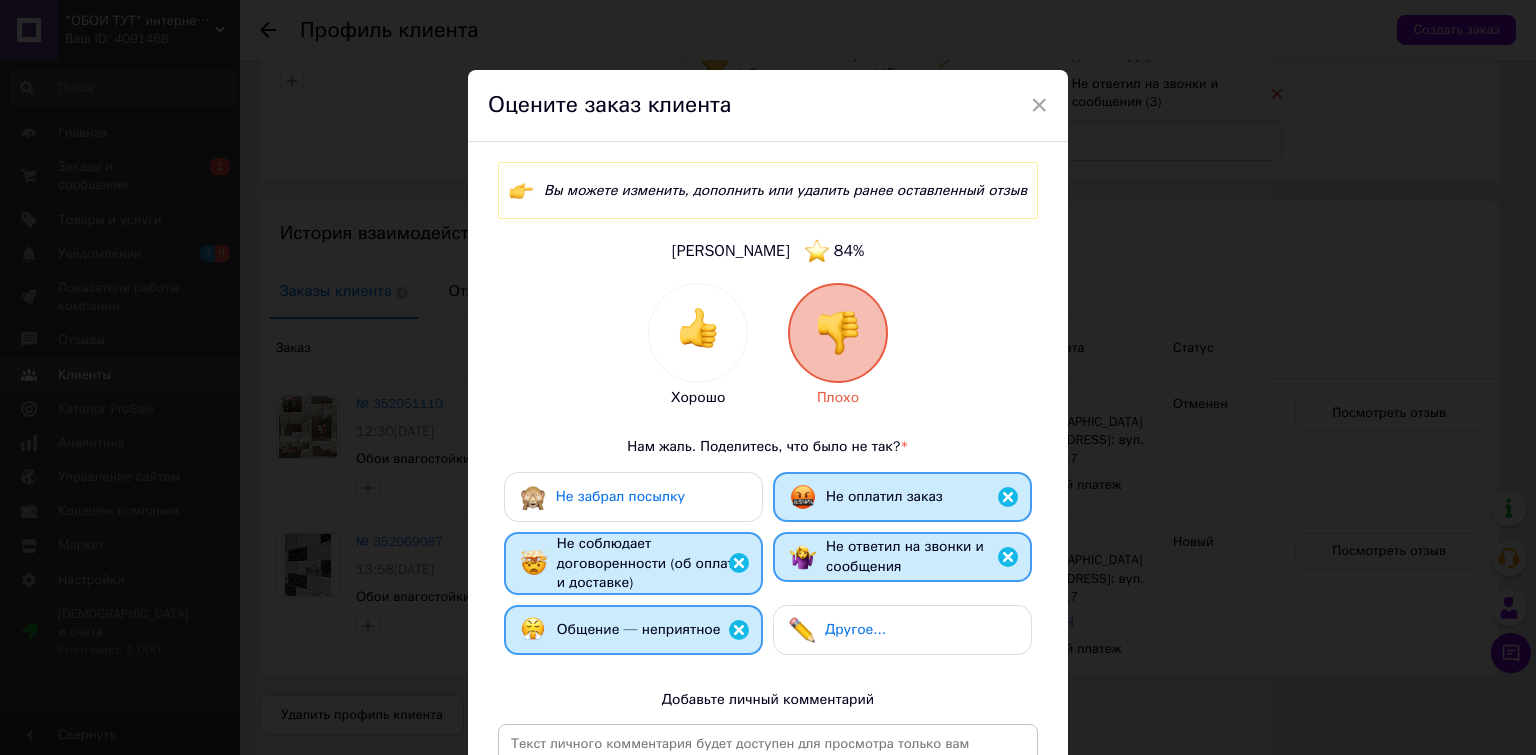 click on "Не забрал посылку" at bounding box center [620, 496] 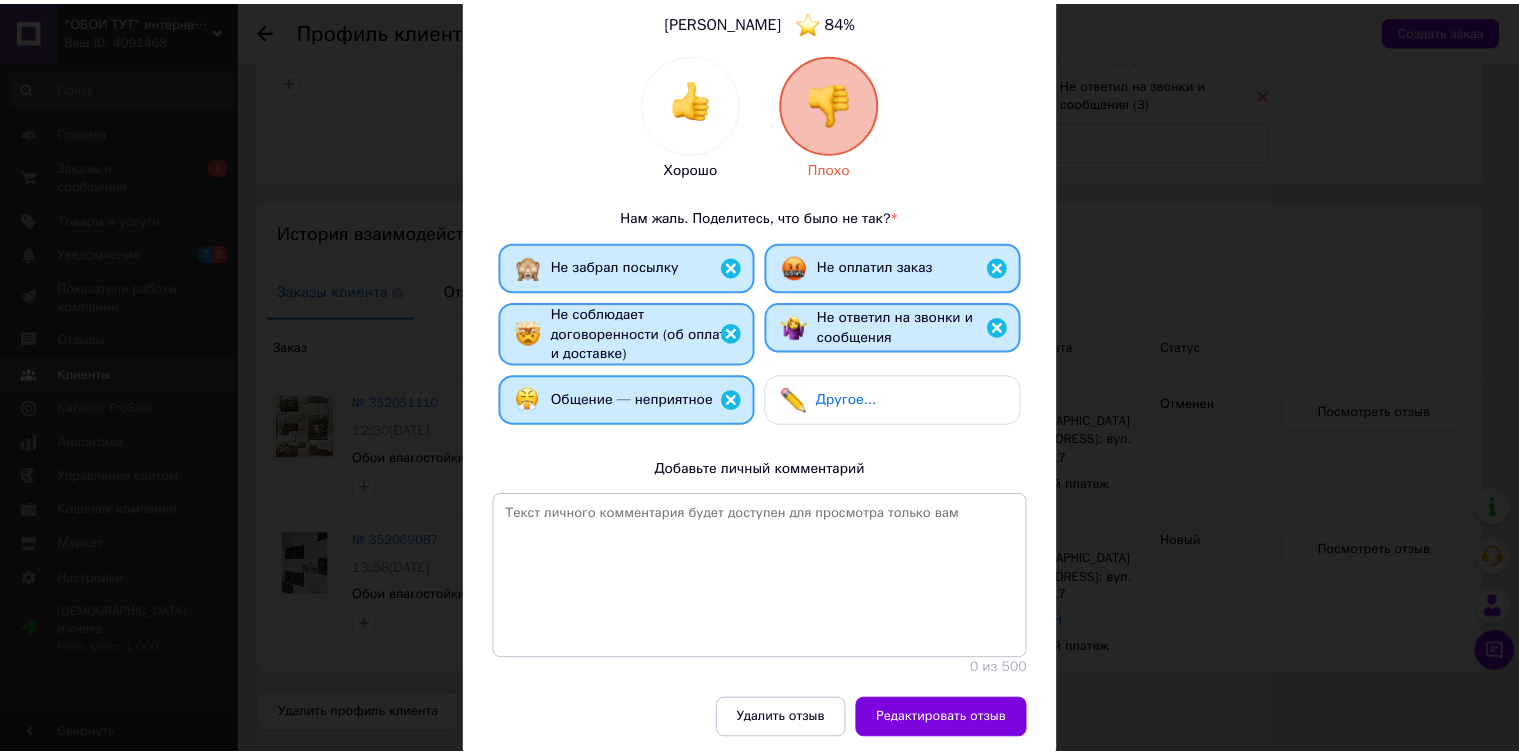 scroll, scrollTop: 300, scrollLeft: 0, axis: vertical 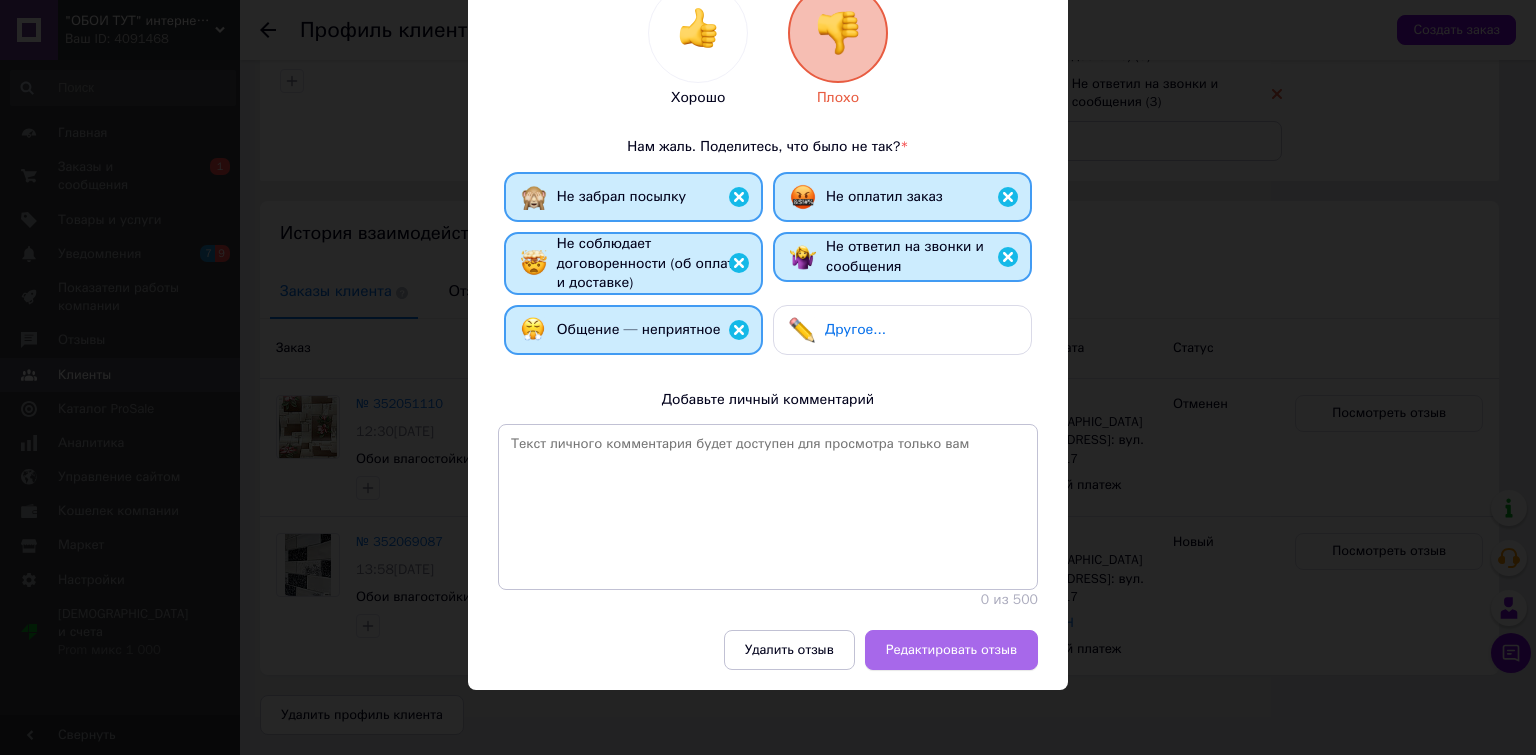 click on "Редактировать отзыв" at bounding box center (951, 650) 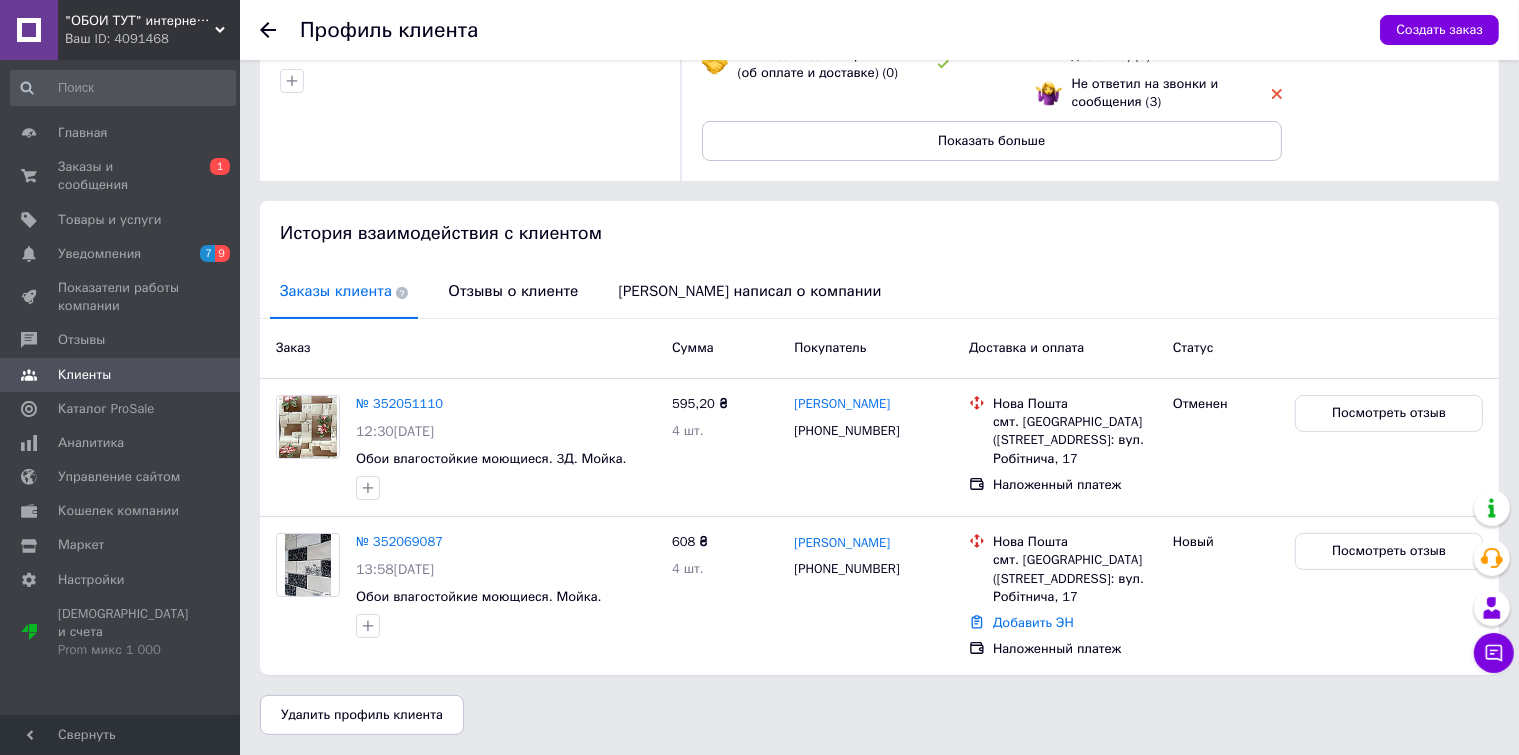click on "Профиль клиента Создать заказ" at bounding box center (879, 30) 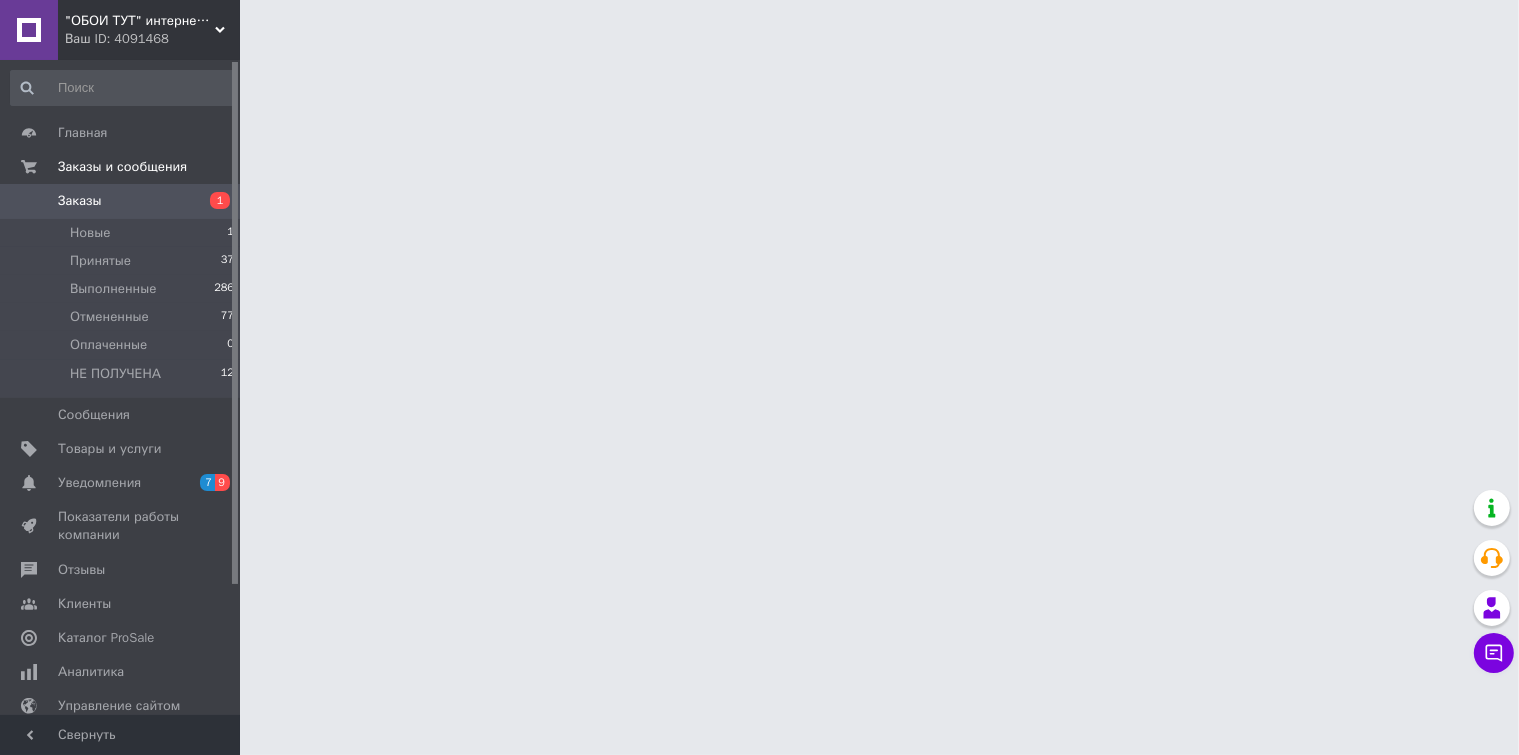 scroll, scrollTop: 0, scrollLeft: 0, axis: both 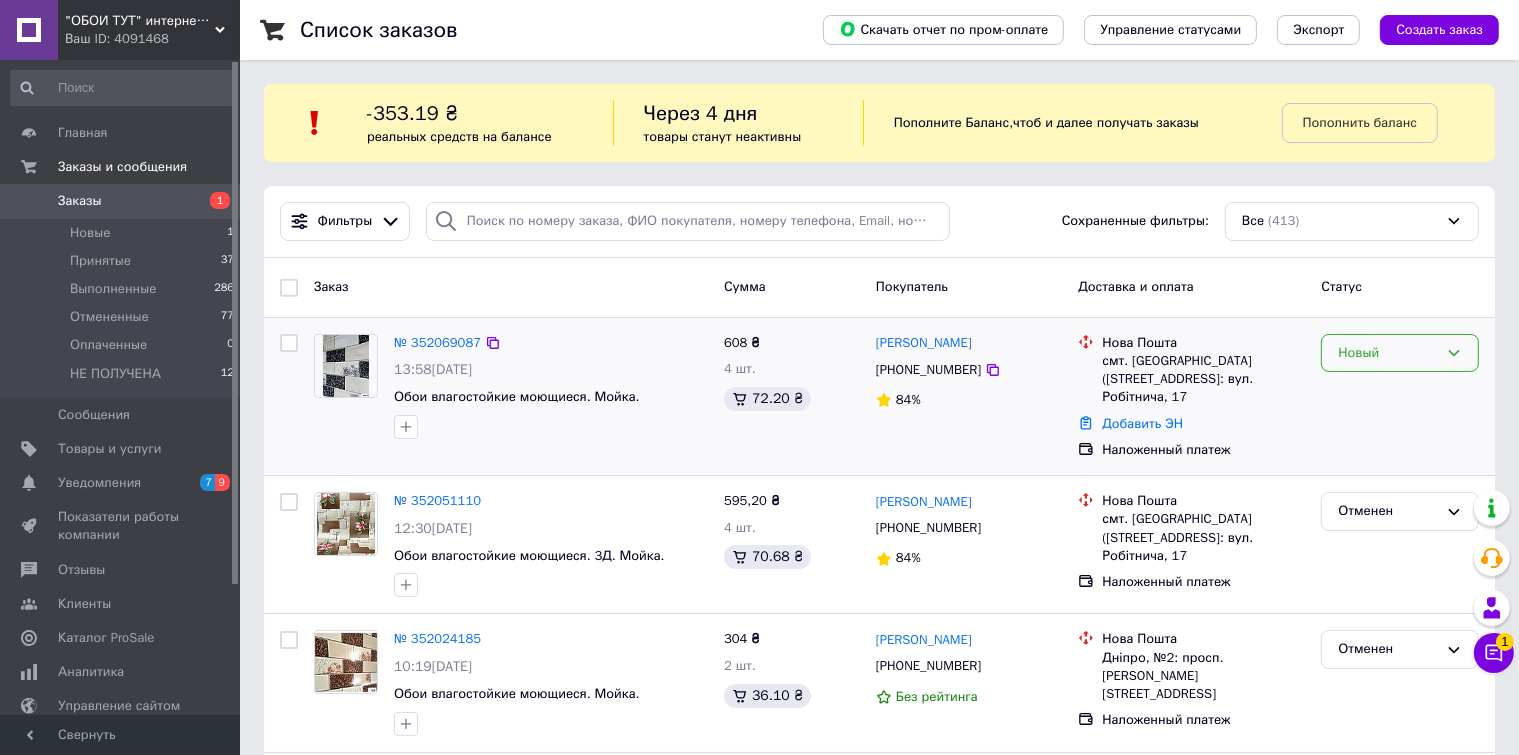 click 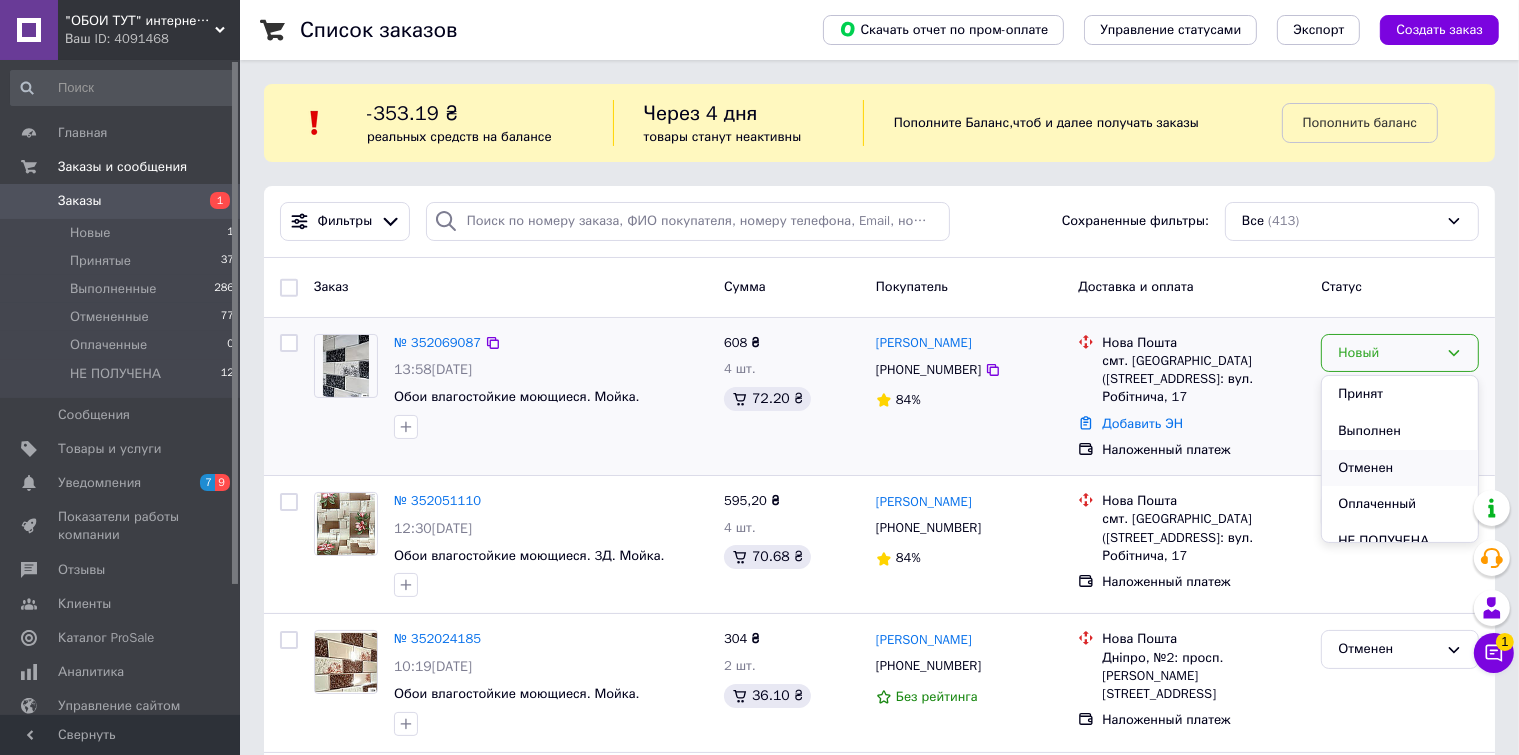 click on "Отменен" at bounding box center (1400, 468) 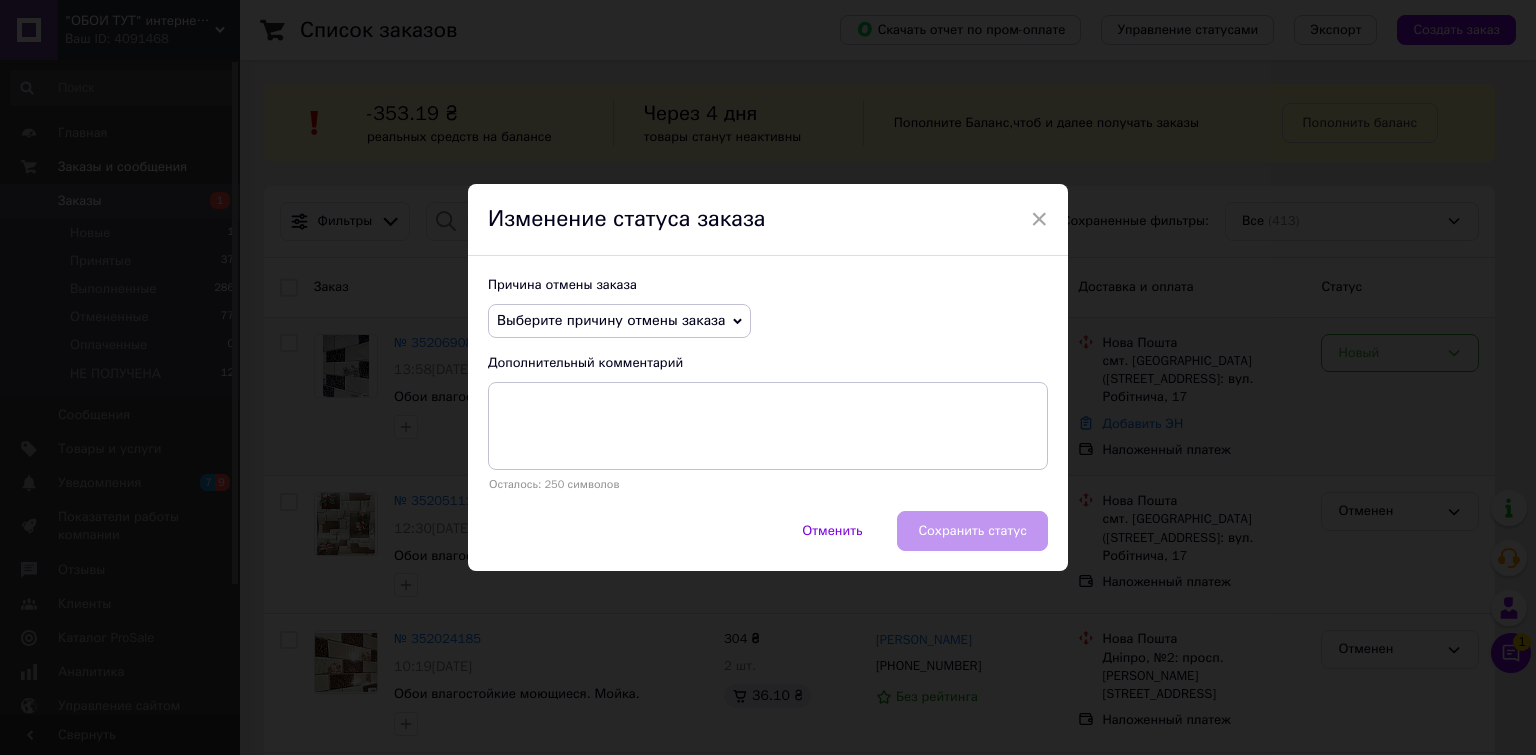 click on "Выберите причину отмены заказа" at bounding box center [619, 321] 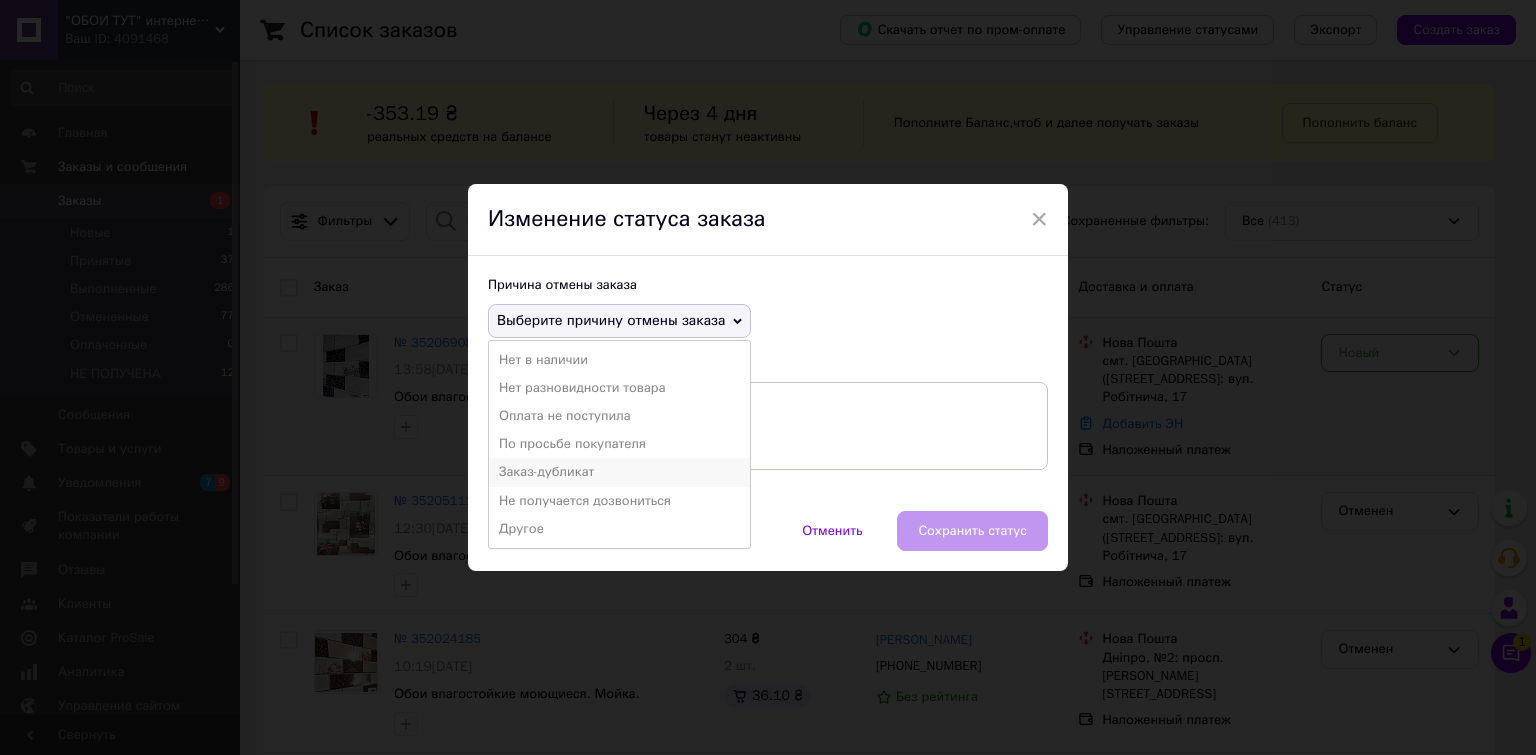 click on "Заказ-дубликат" at bounding box center [619, 472] 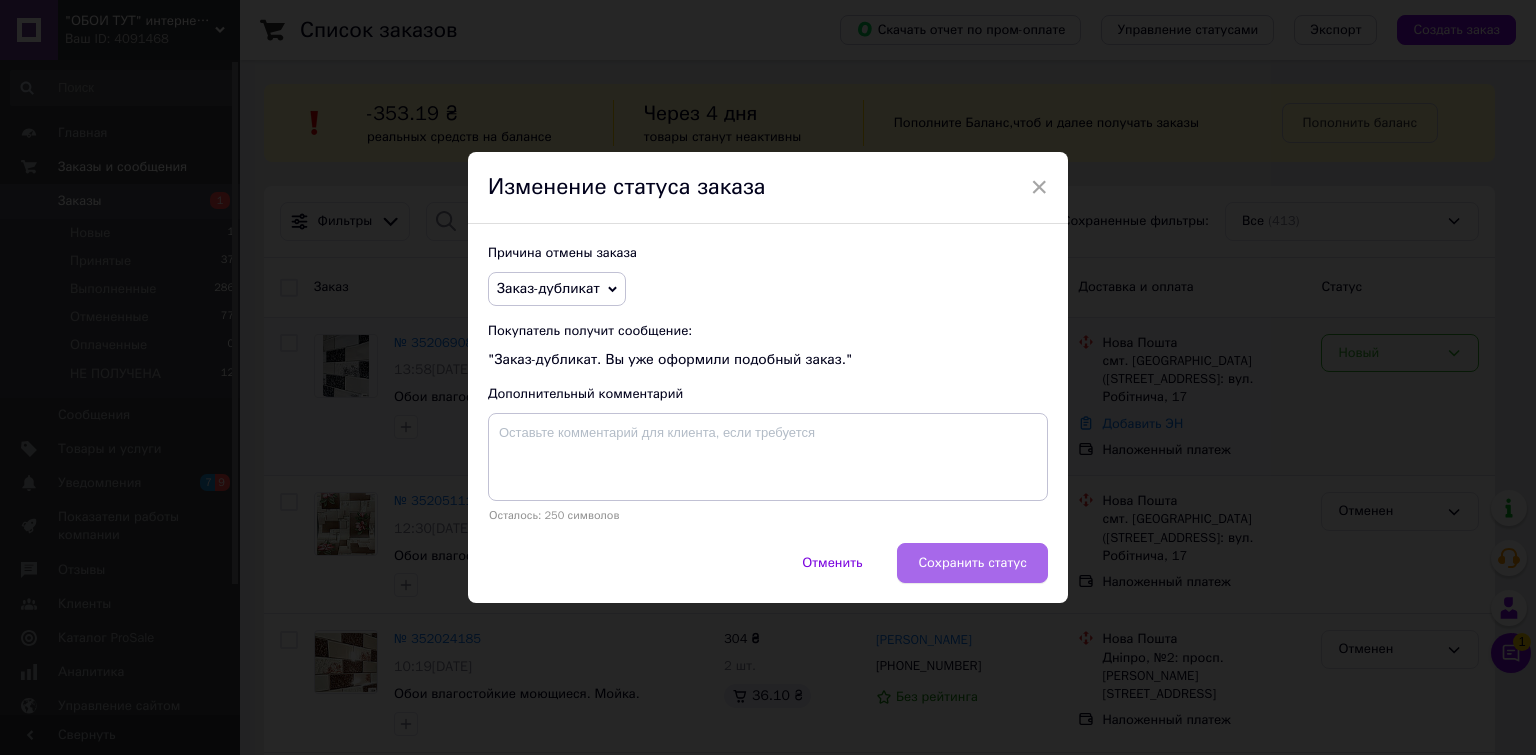 click on "Сохранить статус" at bounding box center [972, 563] 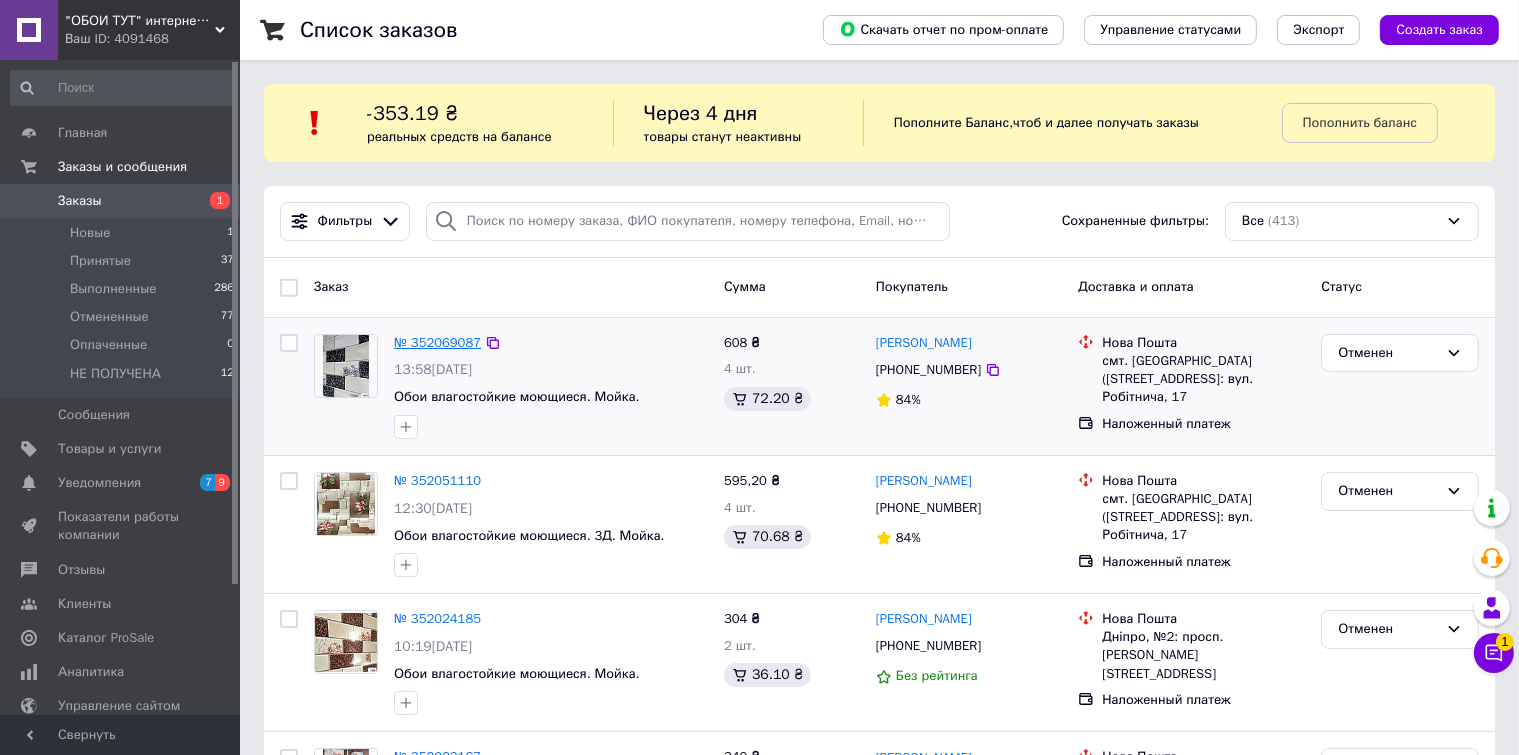 click on "№ 352069087" at bounding box center [437, 342] 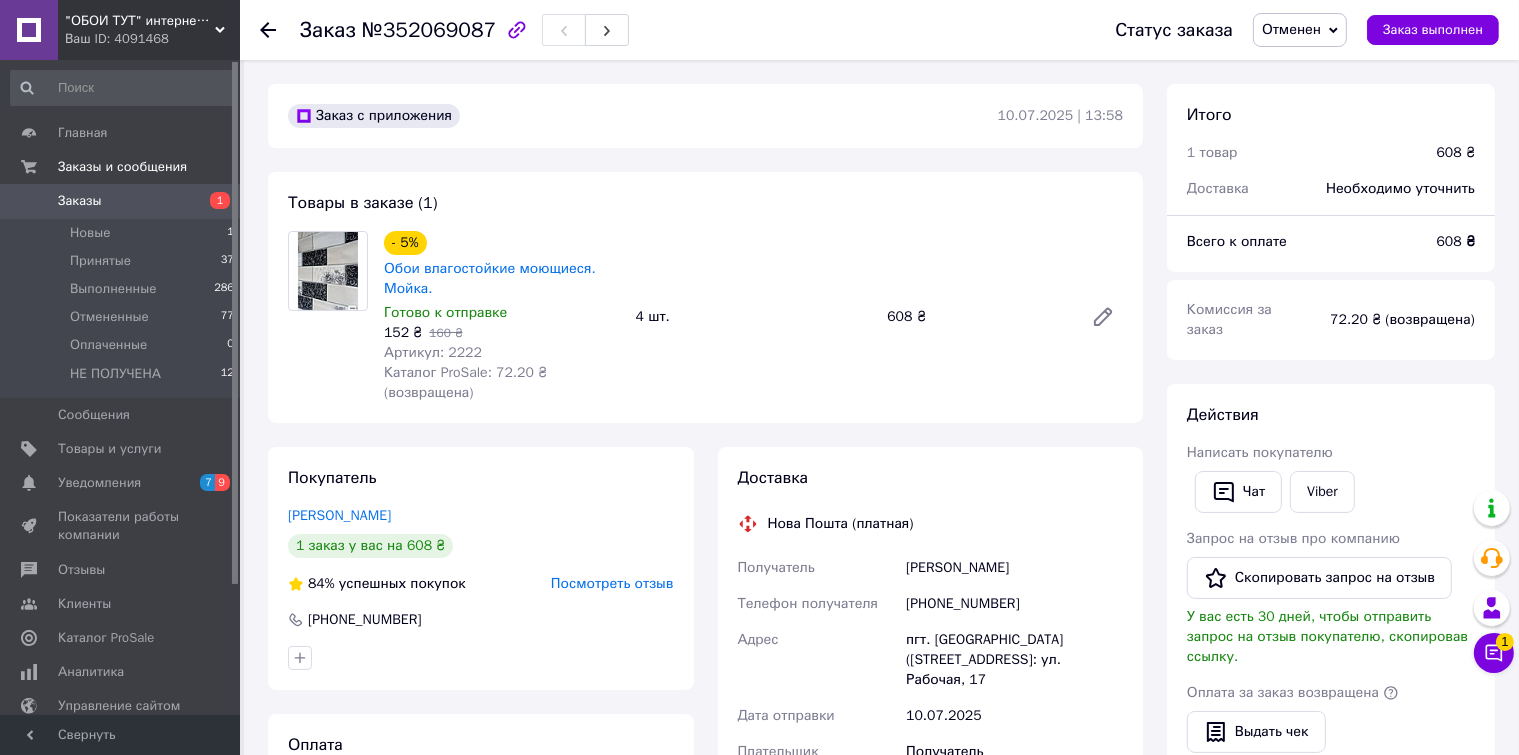 click 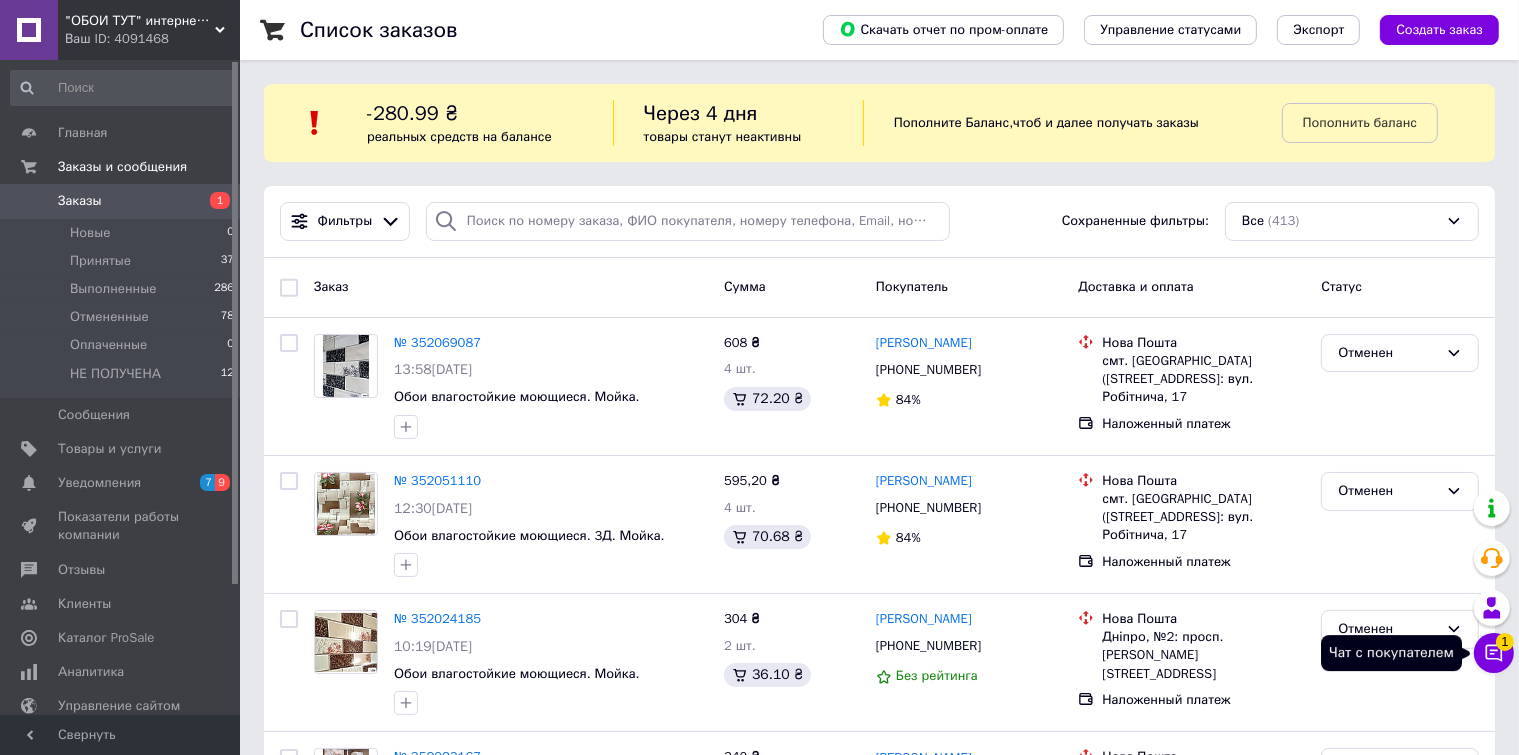 click 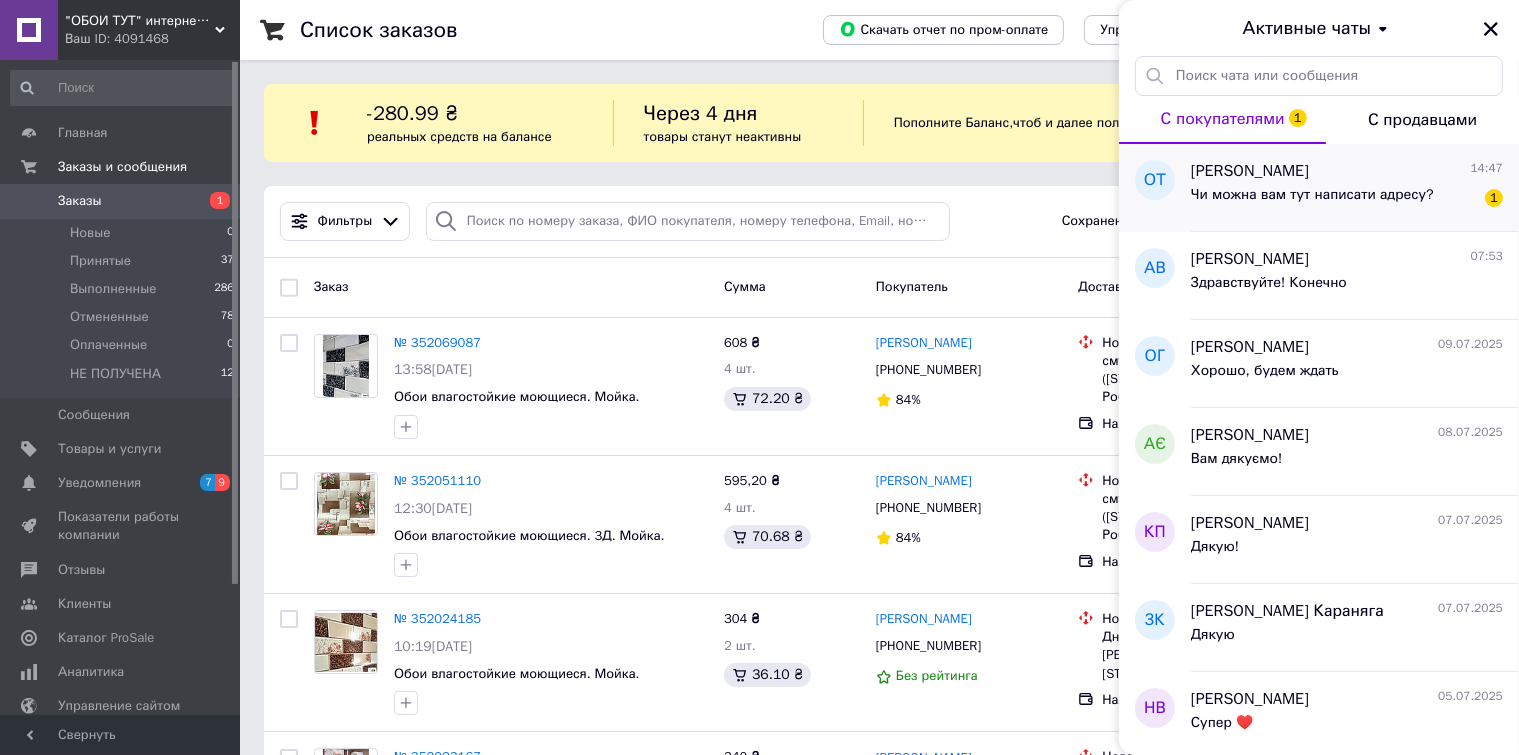 click on "Чи можна вам тут написати адресу?" at bounding box center (1312, 195) 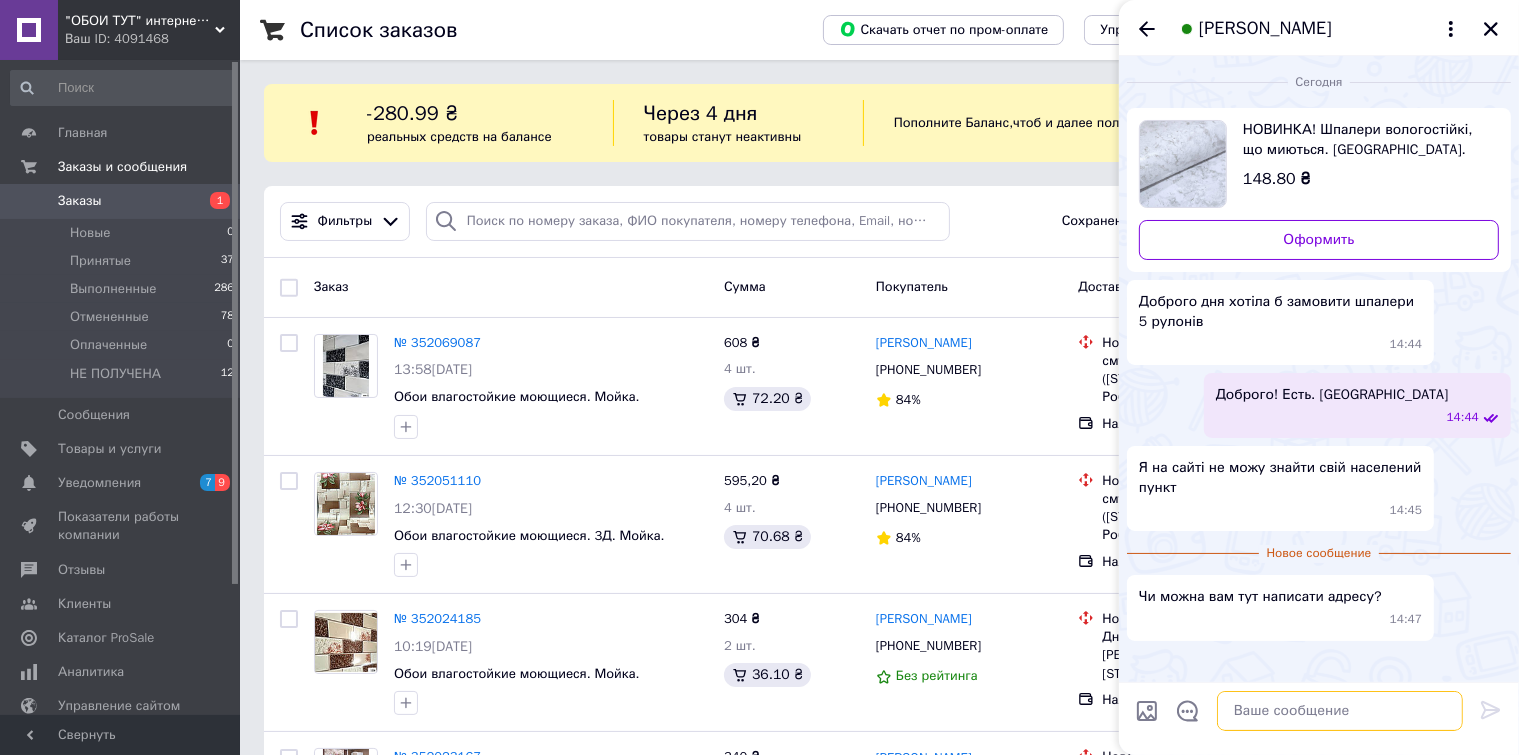 click at bounding box center (1340, 711) 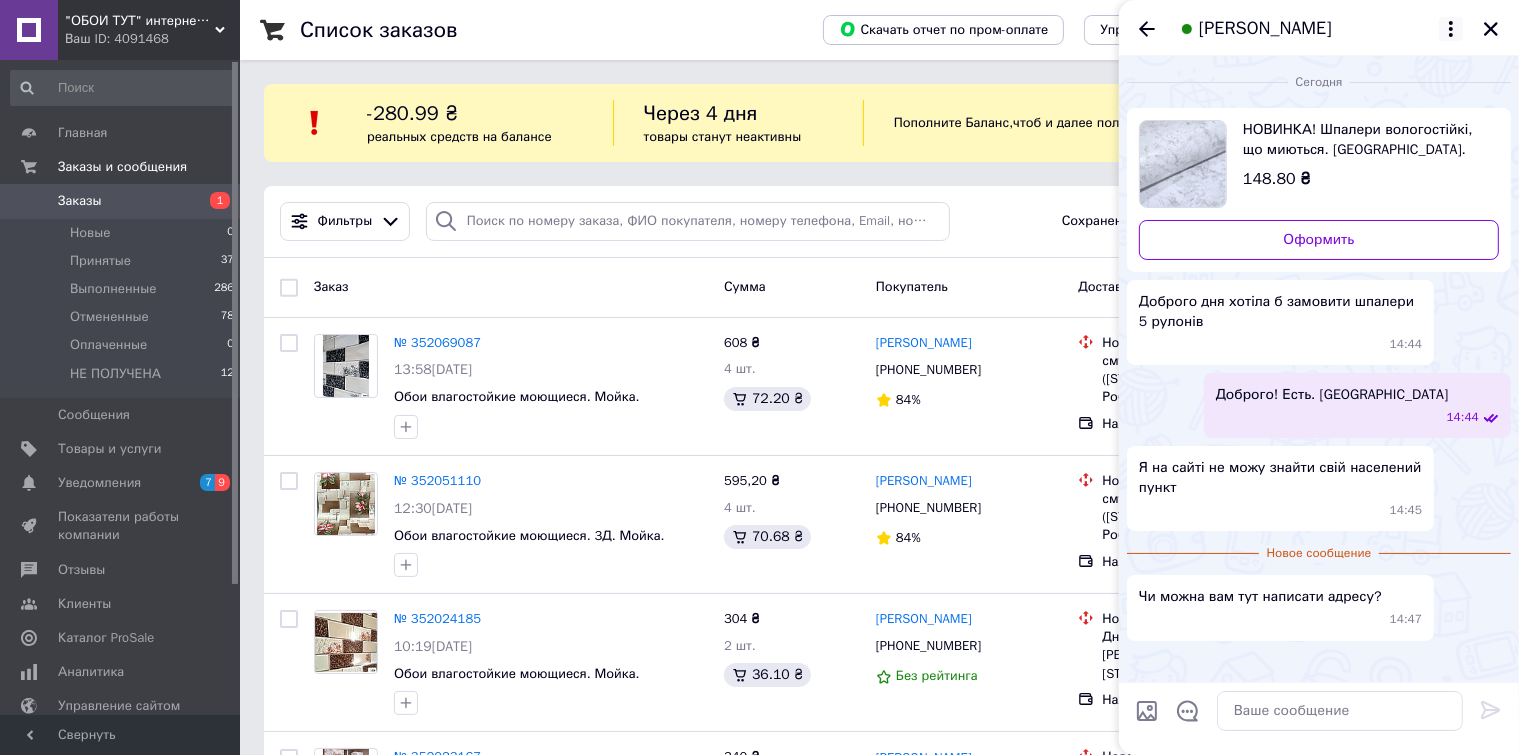click 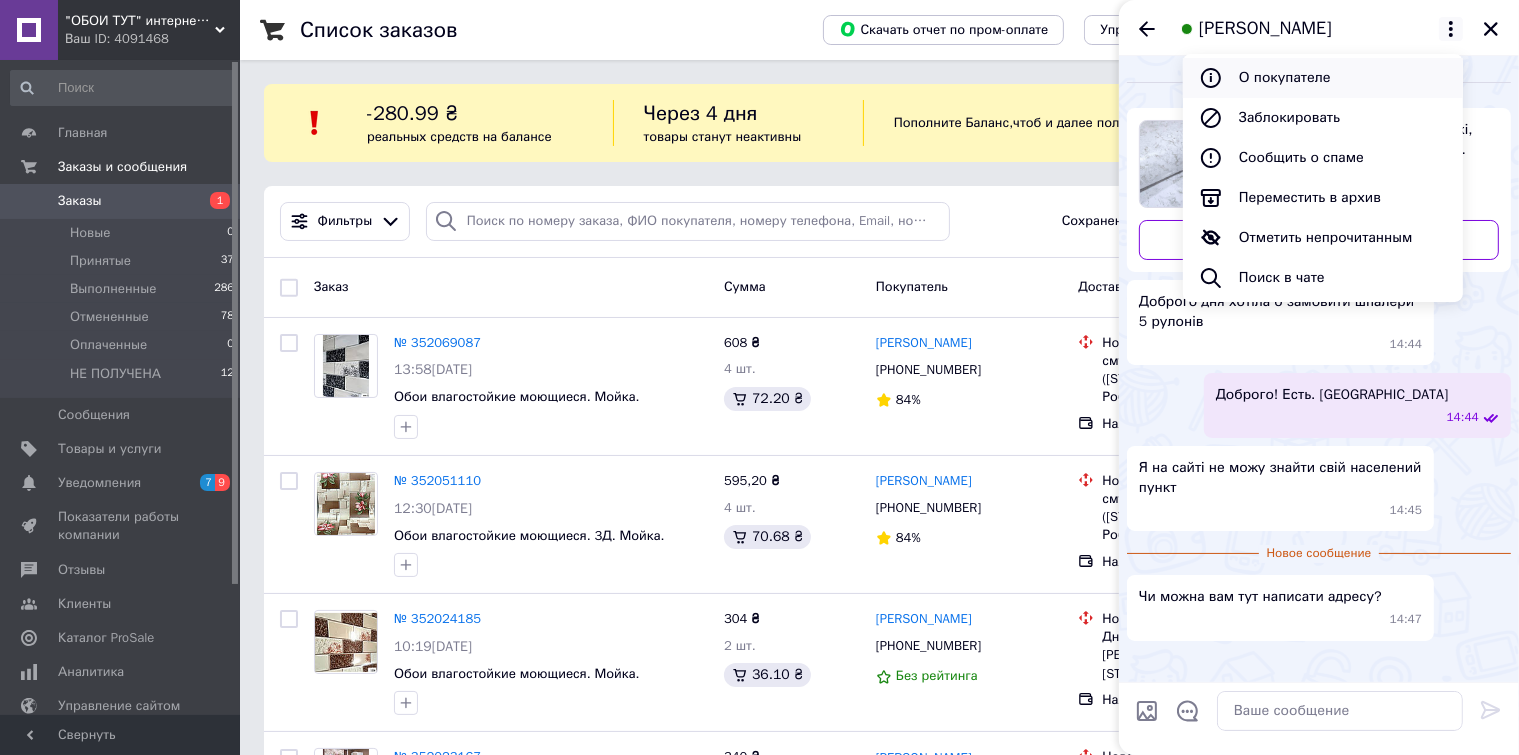 click on "О покупателе" at bounding box center (1323, 78) 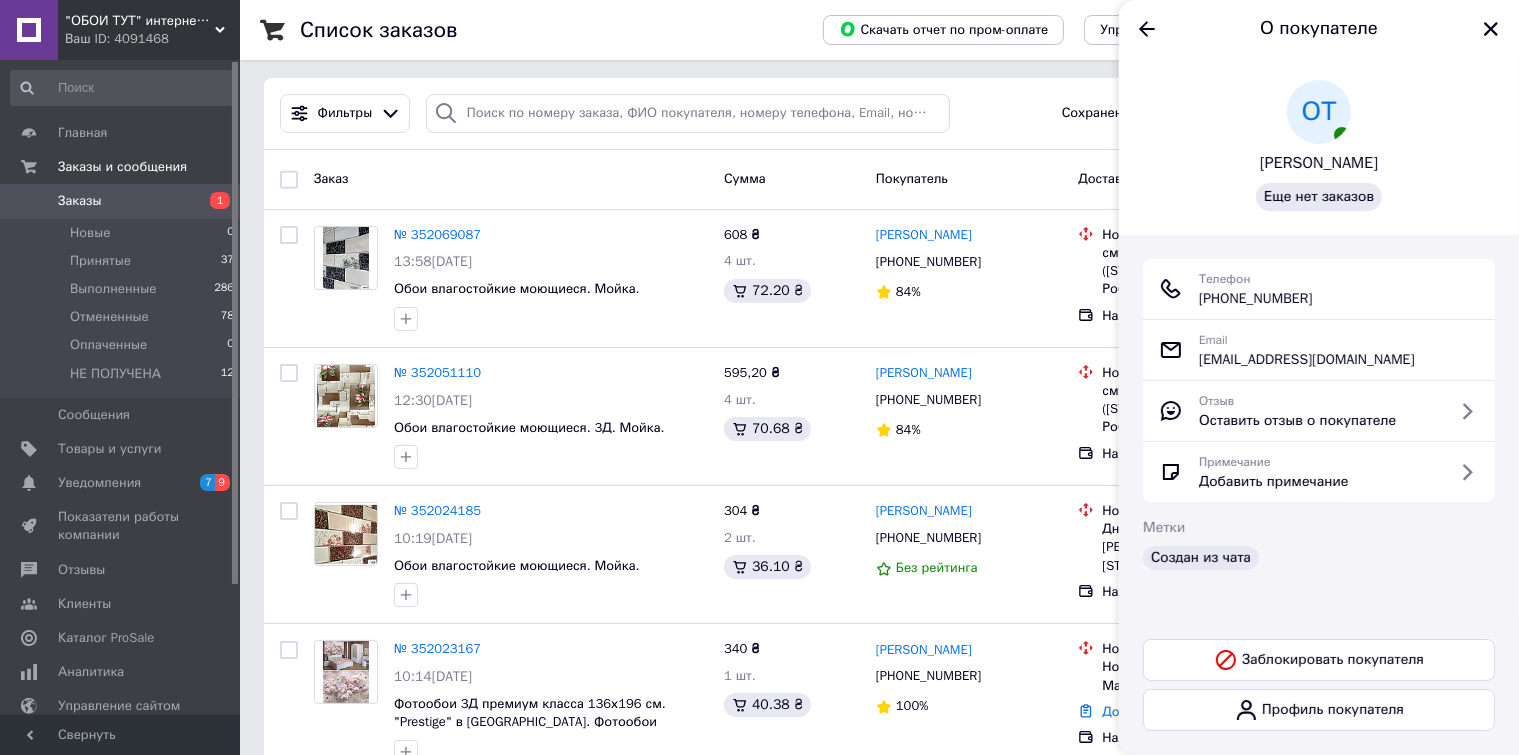 scroll, scrollTop: 0, scrollLeft: 0, axis: both 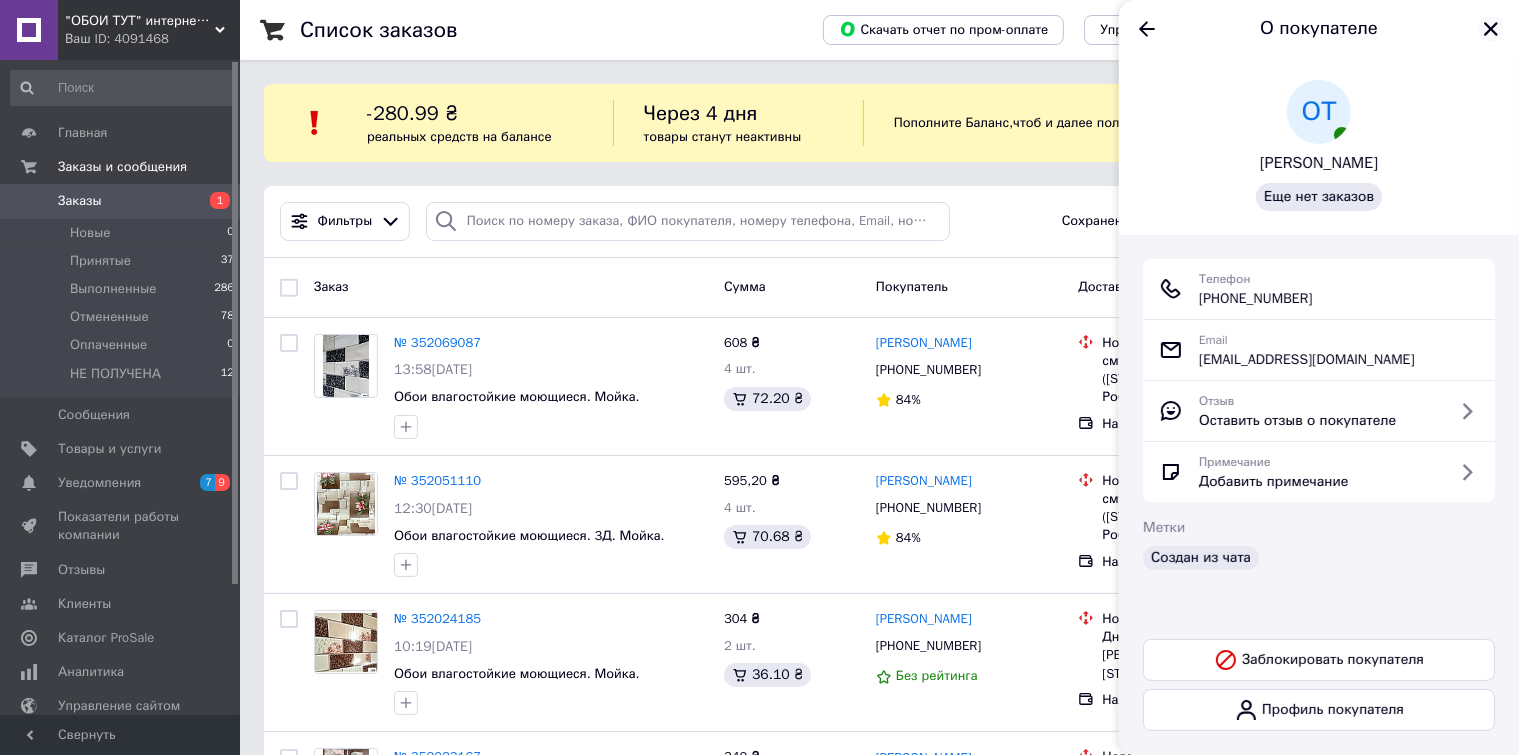 click 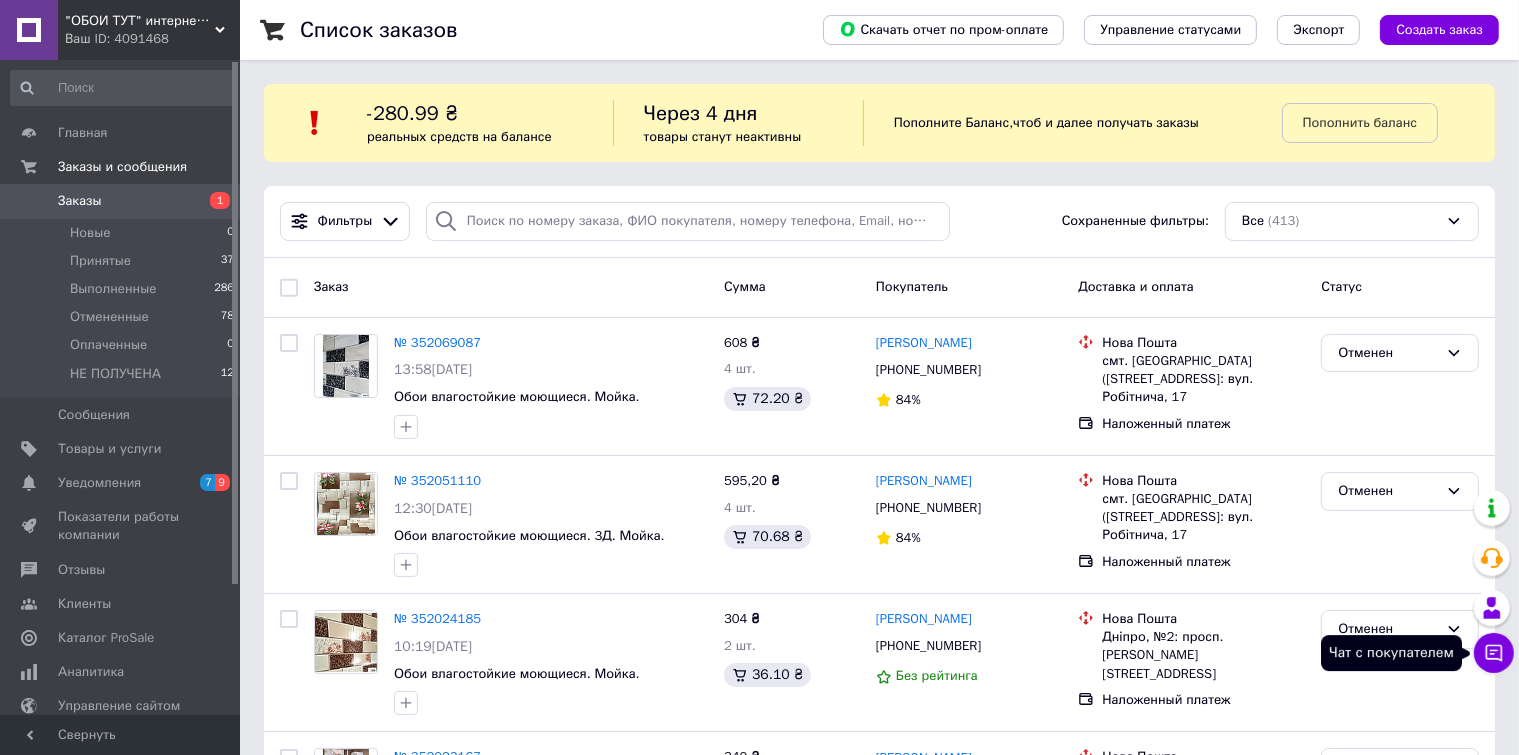 click 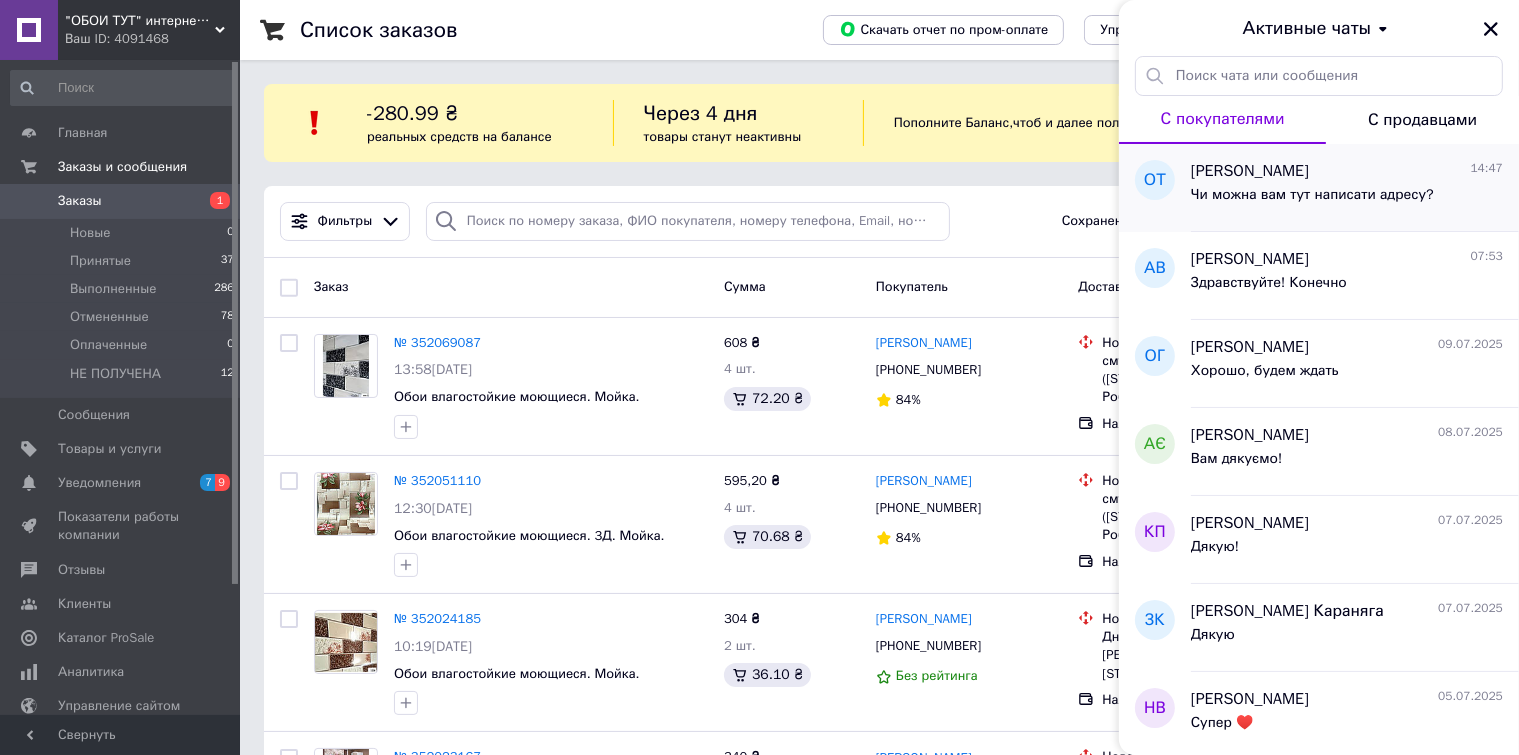 click on "Олександра Ткачук" at bounding box center [1250, 171] 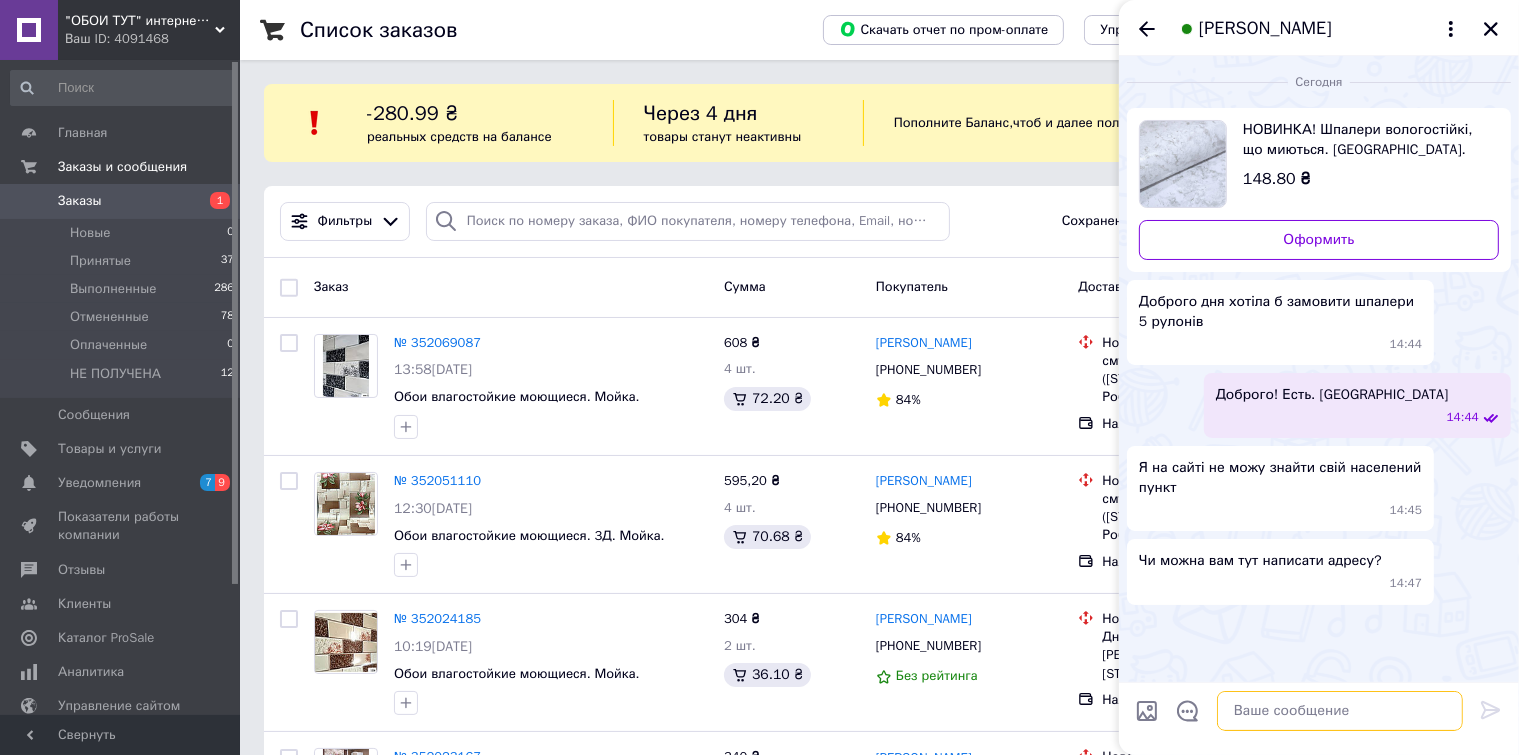 click at bounding box center (1340, 711) 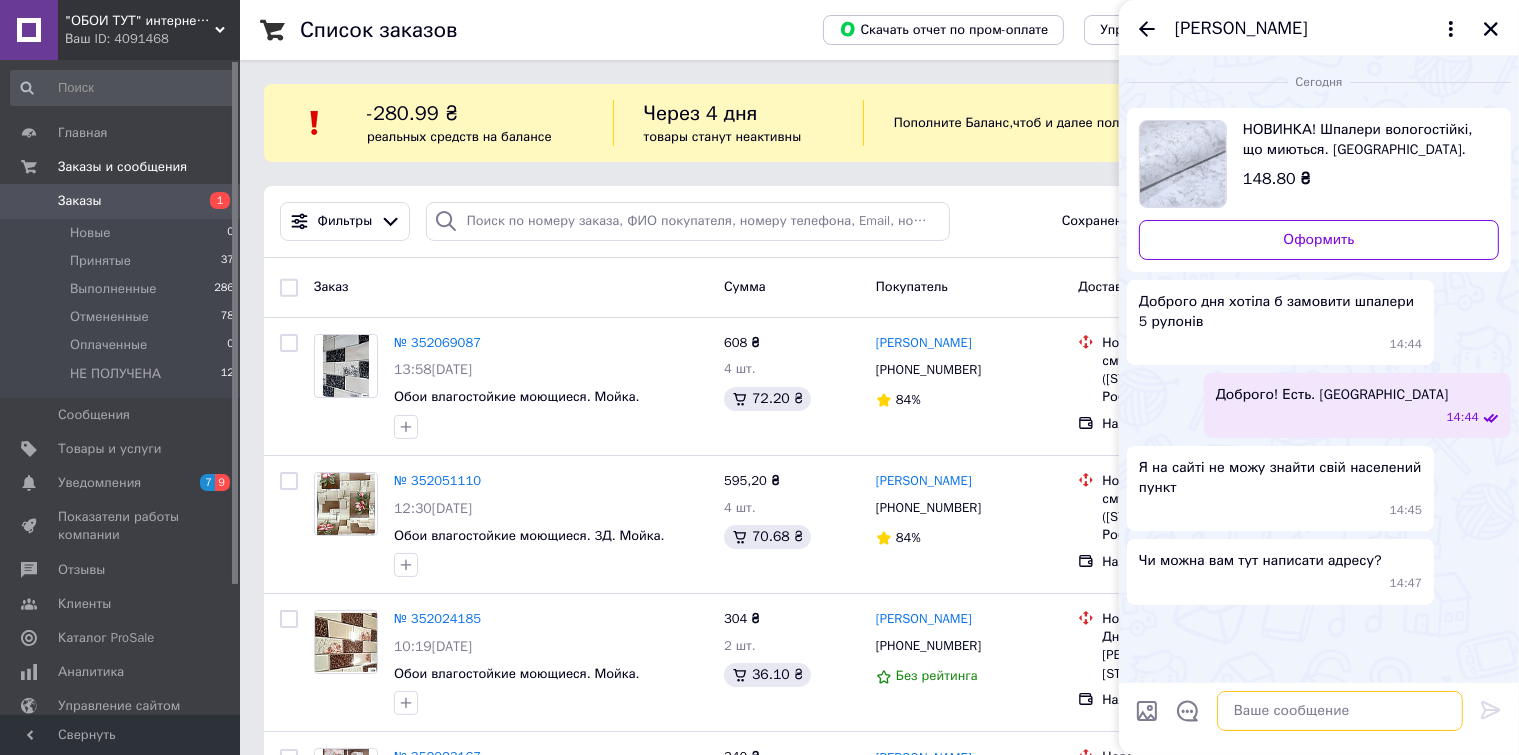 click at bounding box center (1340, 711) 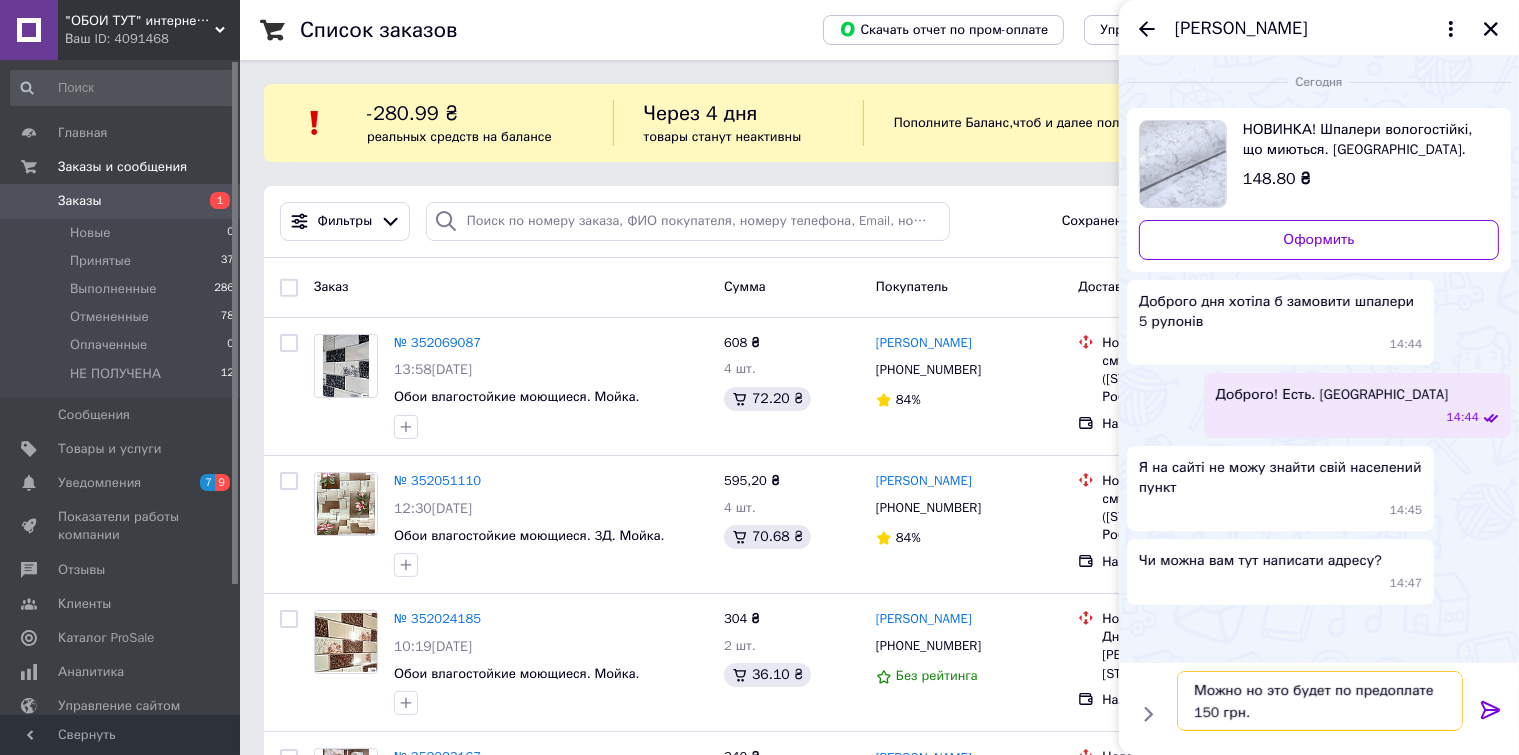 type on "Можно но это будет по предоплате 150 грн." 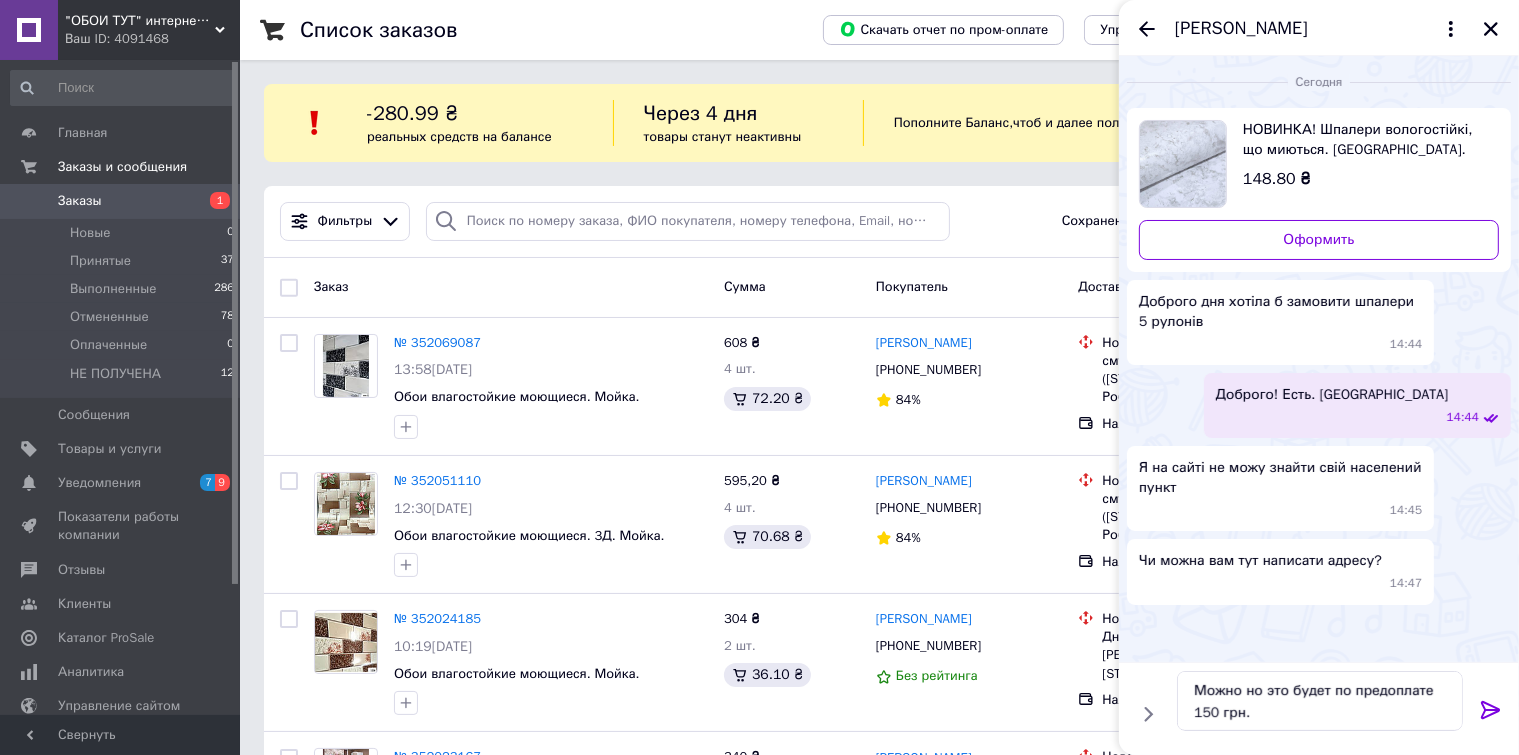 click 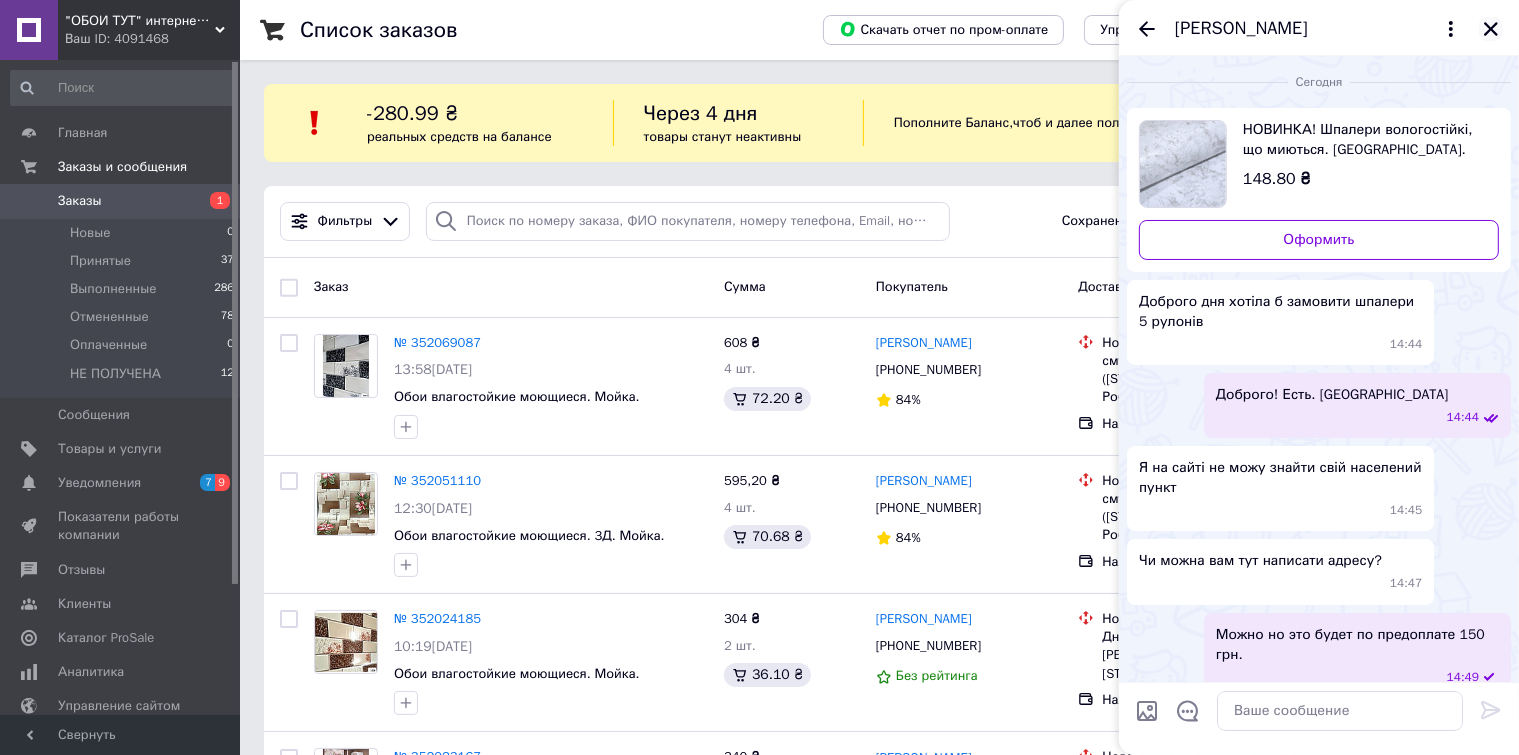 click 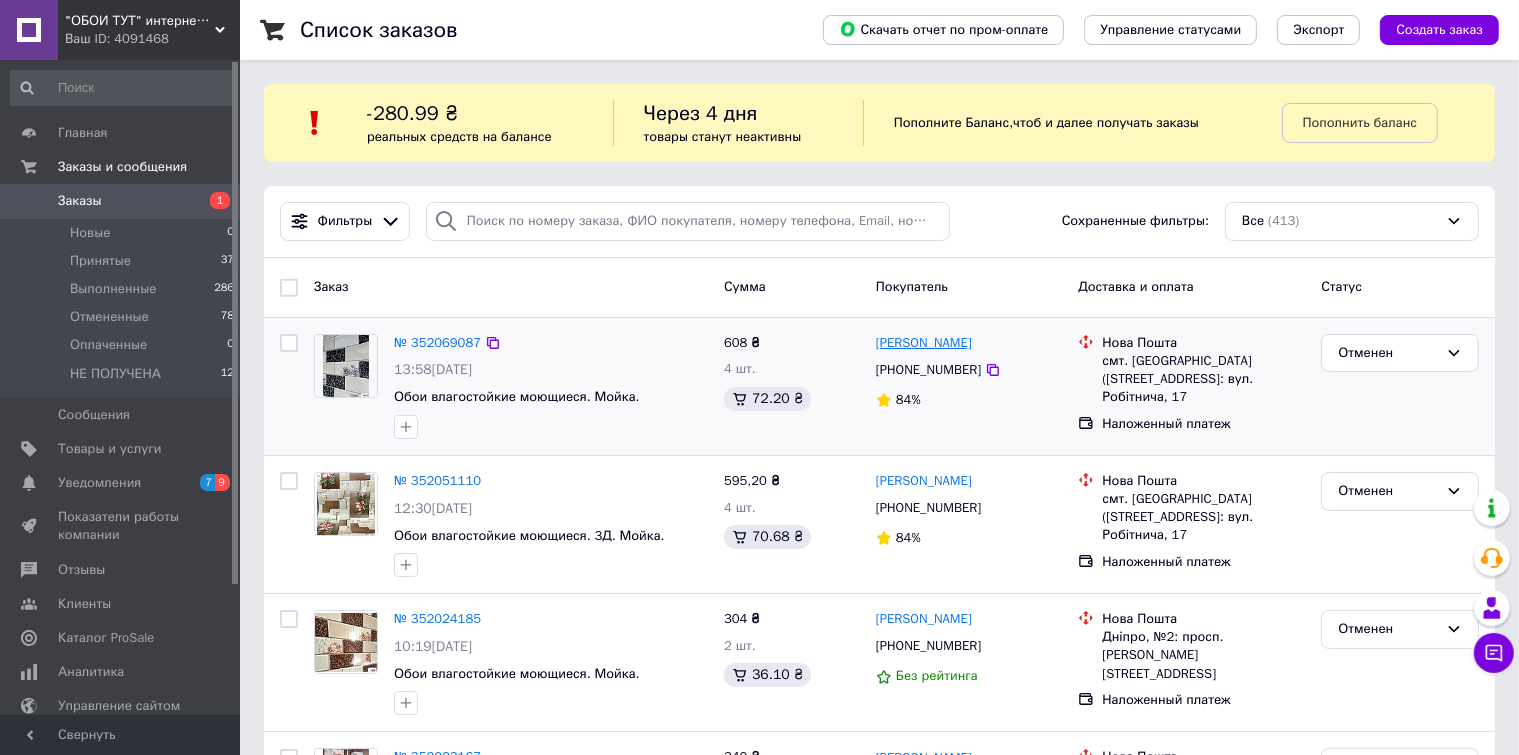 click on "[PERSON_NAME]" at bounding box center (924, 343) 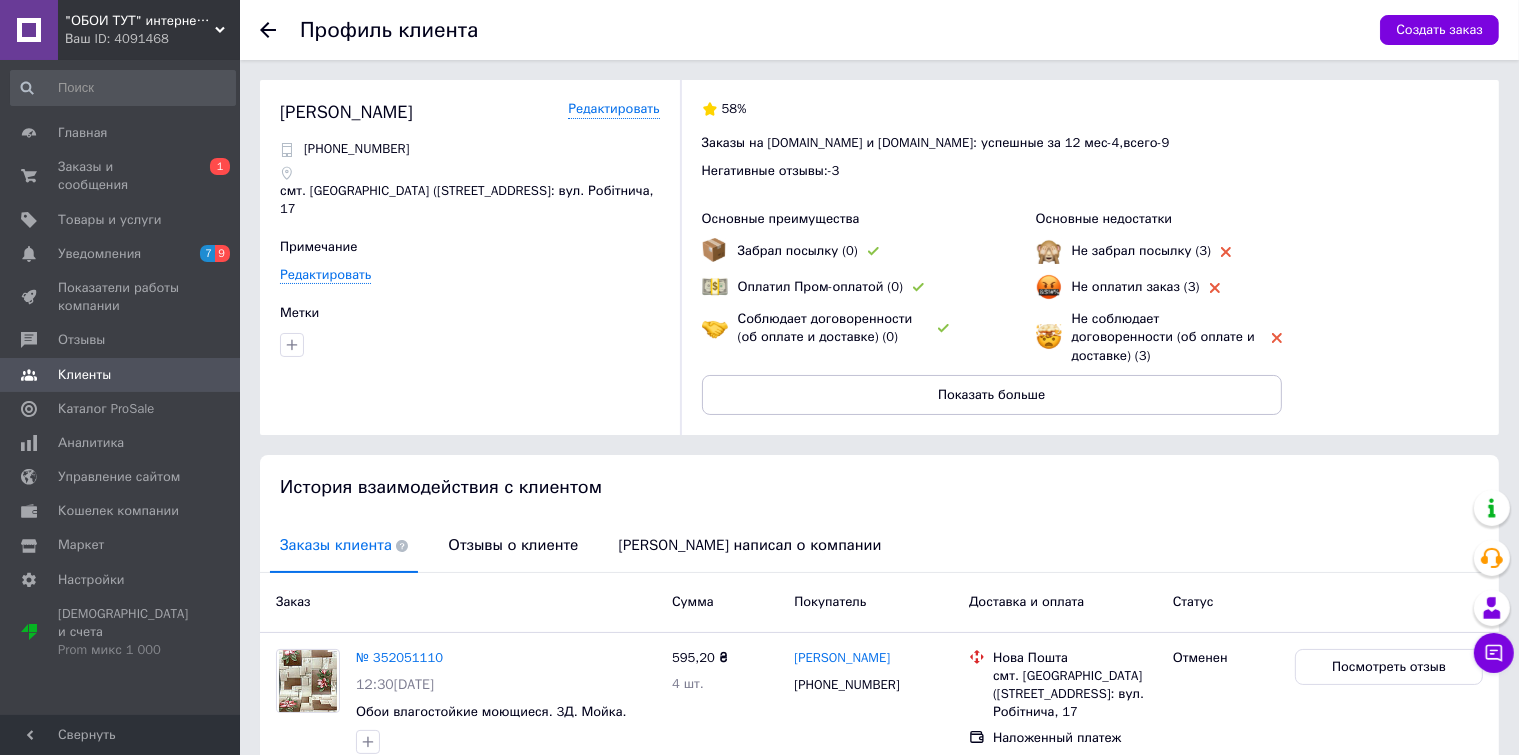 click 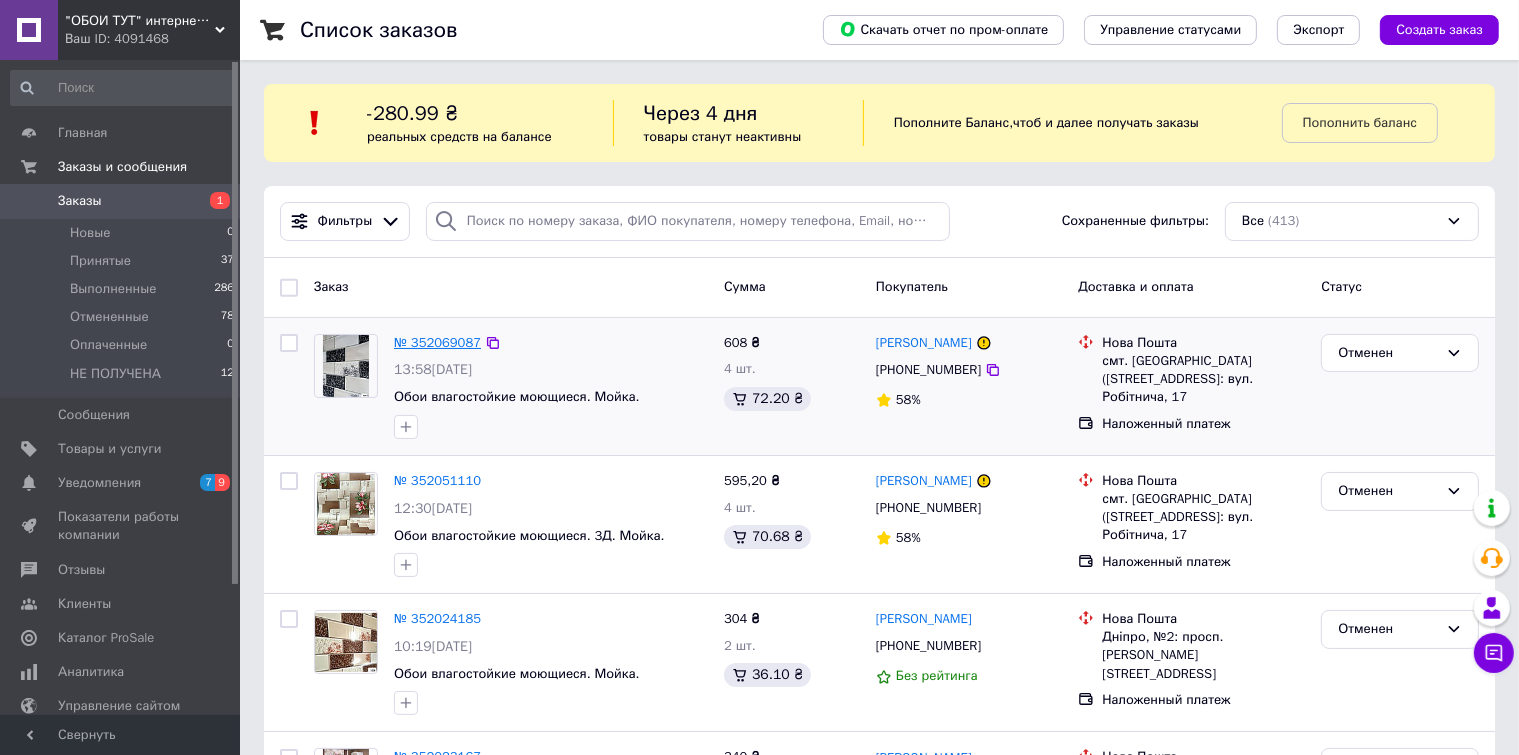click on "№ 352069087" at bounding box center [437, 342] 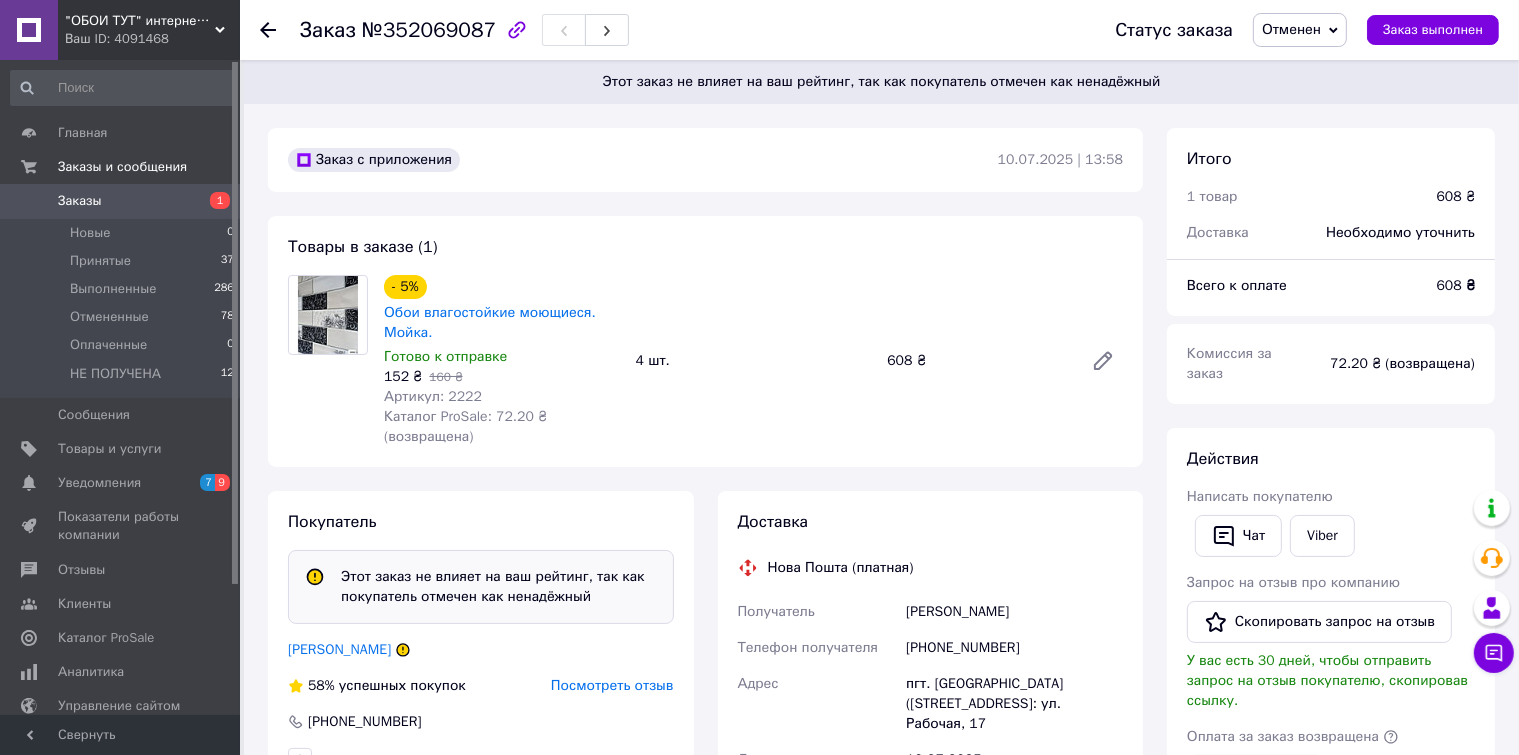 click 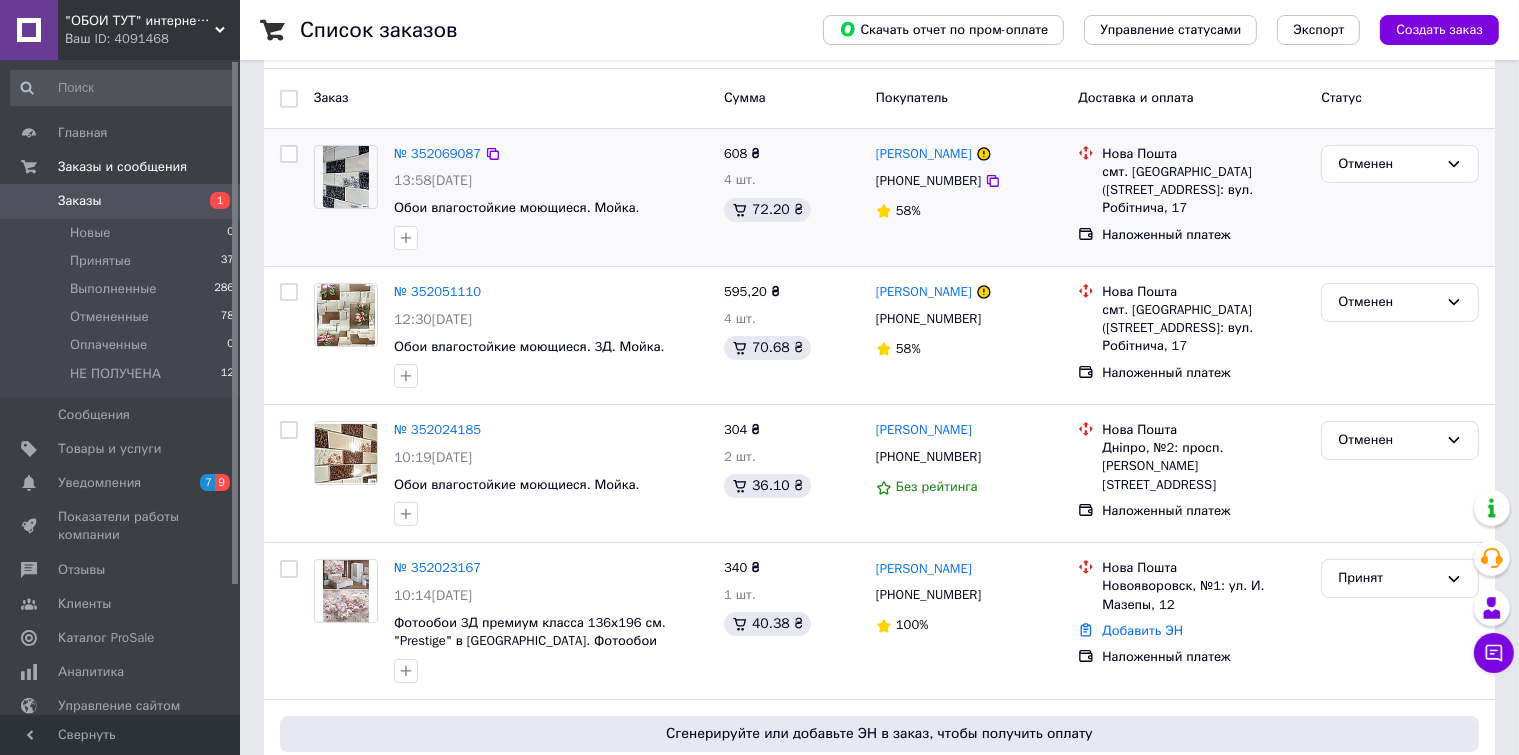 scroll, scrollTop: 200, scrollLeft: 0, axis: vertical 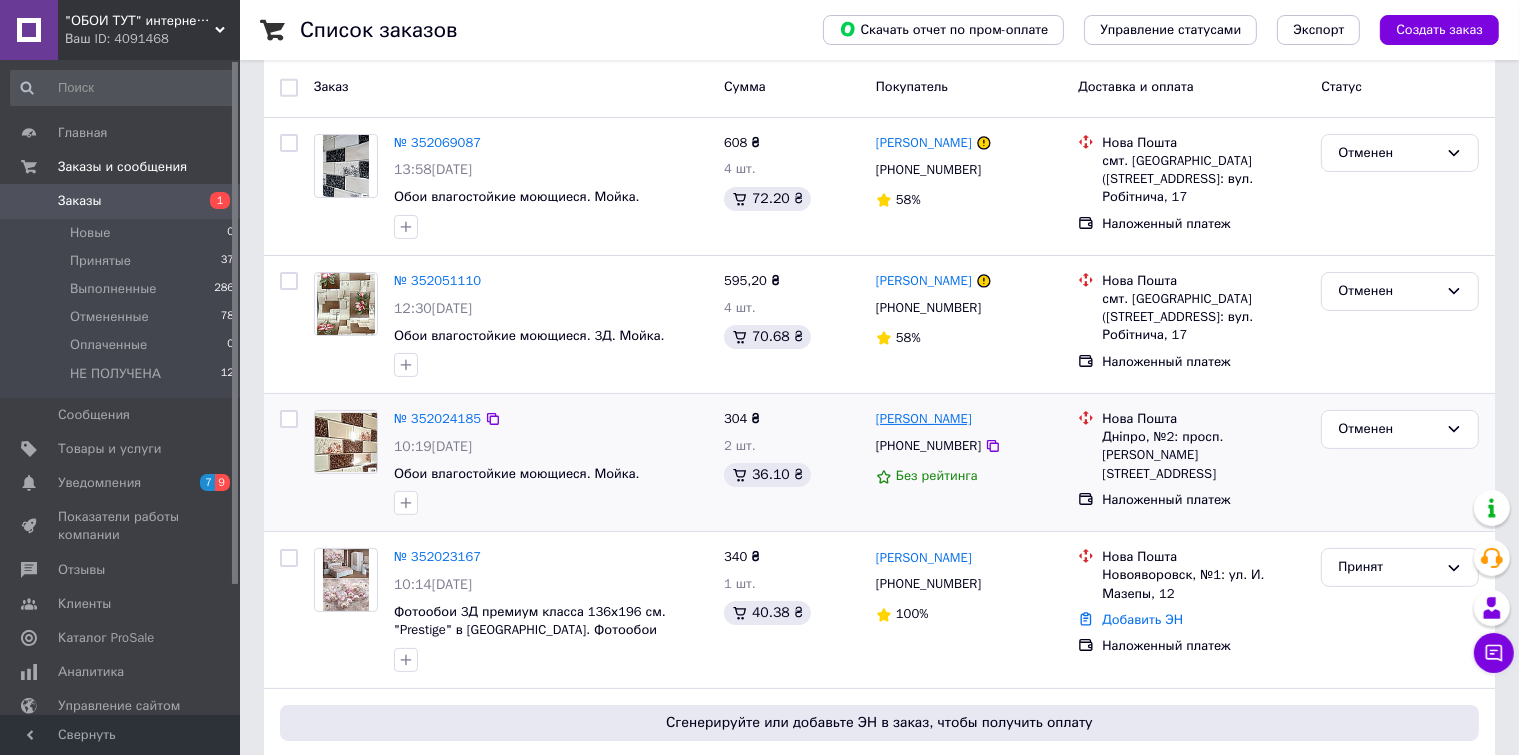 click on "[PERSON_NAME]" at bounding box center [924, 419] 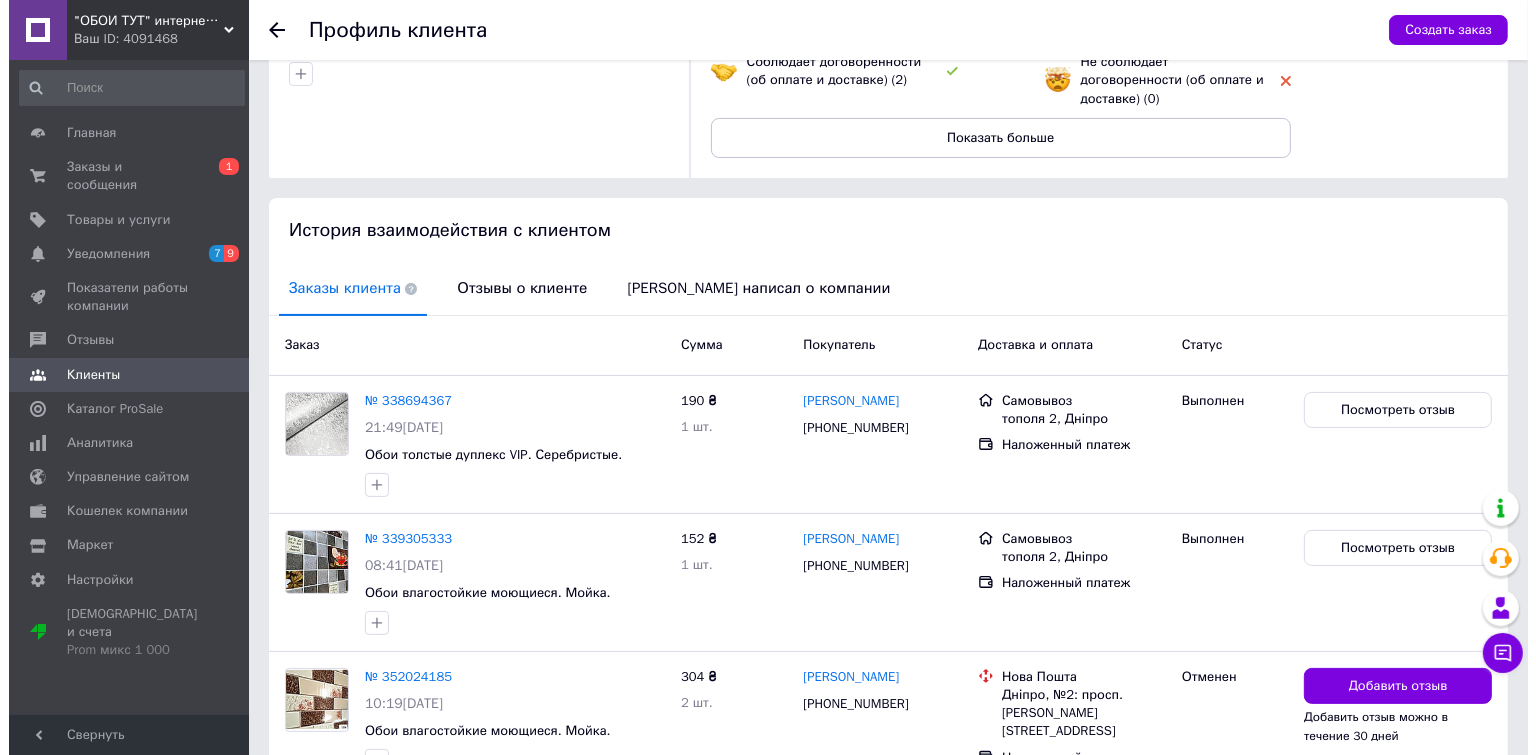 scroll, scrollTop: 300, scrollLeft: 0, axis: vertical 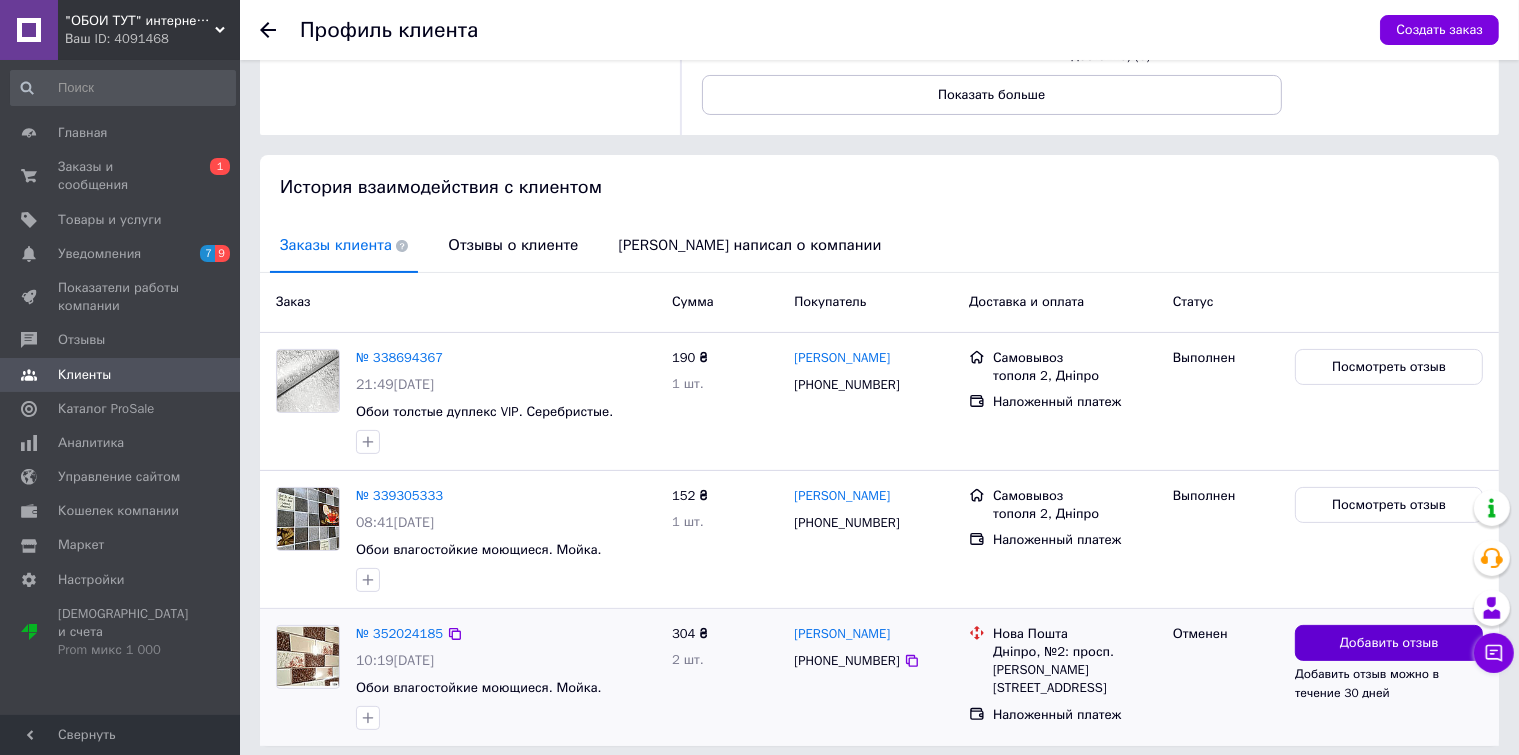 click on "Добавить отзыв" at bounding box center (1389, 643) 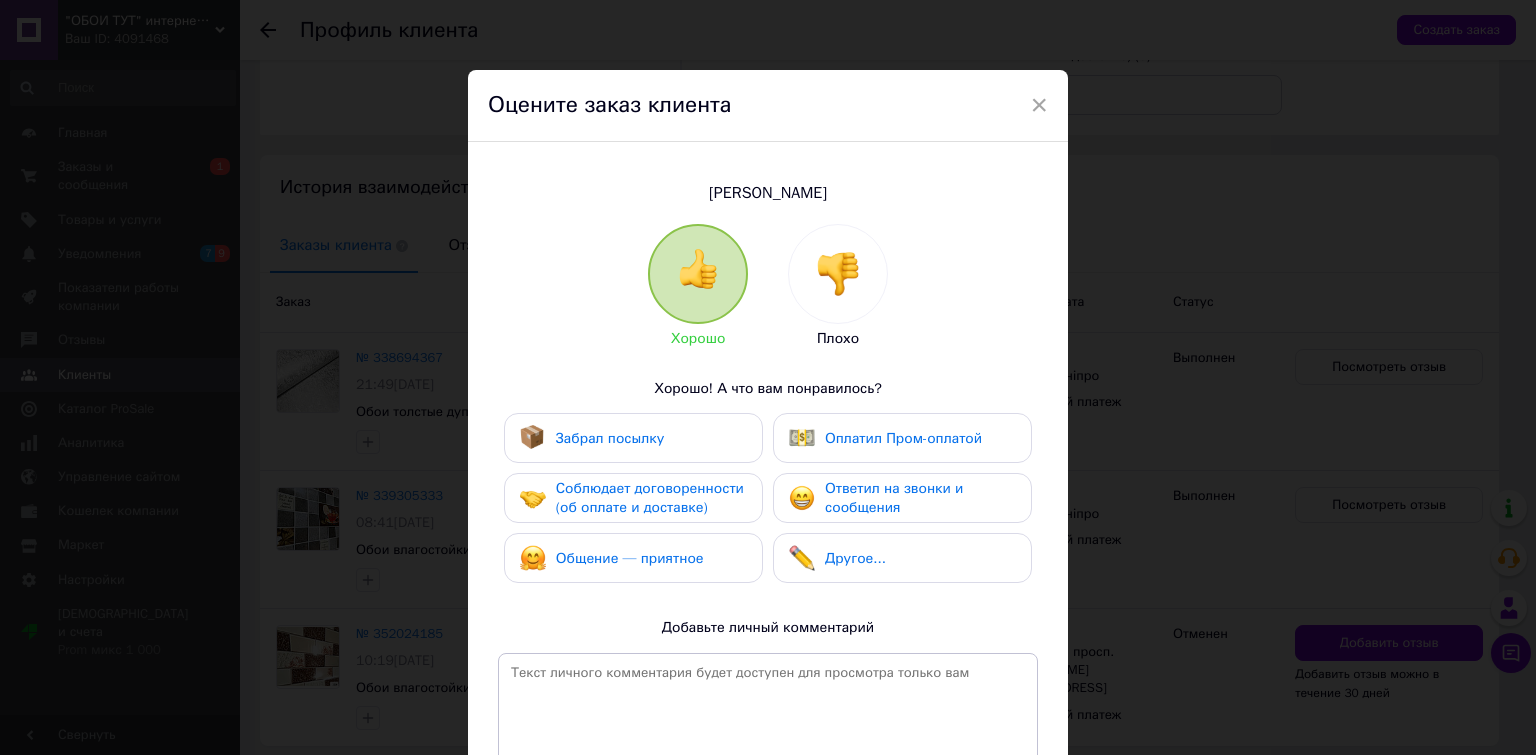 click on "Забрал посылку" at bounding box center [610, 438] 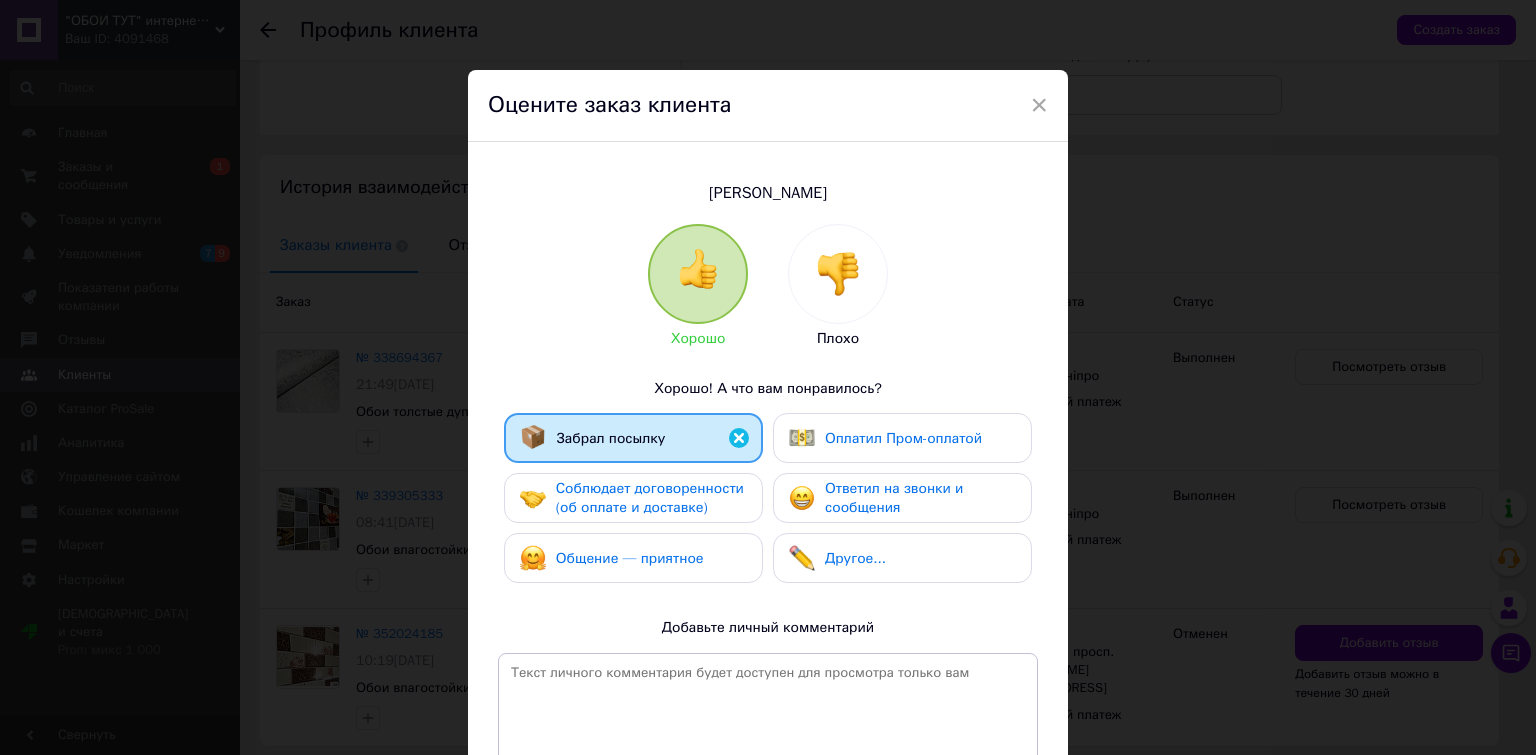 click on "Соблюдает договоренности (об оплате и доставке)" at bounding box center [650, 498] 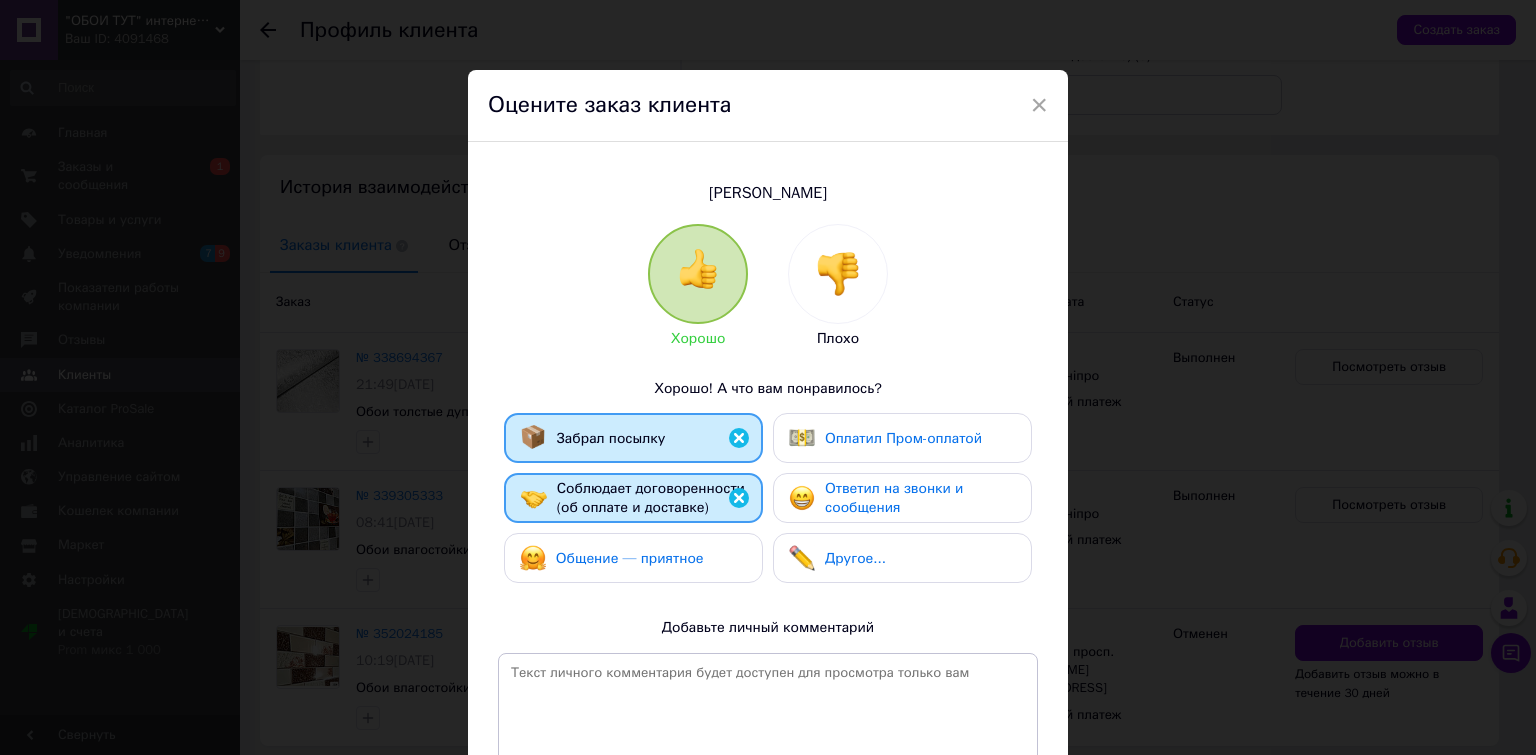 click on "Общение — приятное" at bounding box center [633, 558] 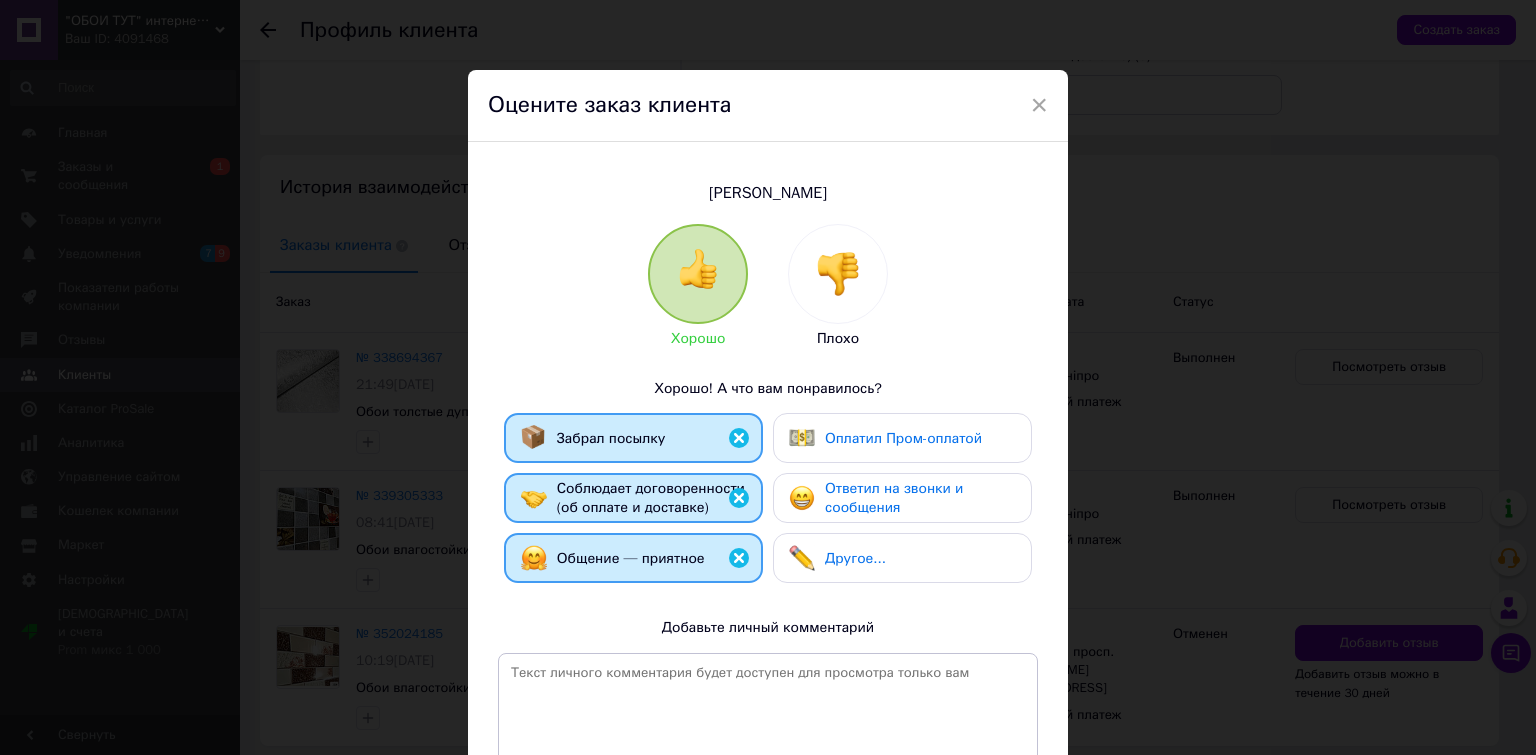 drag, startPoint x: 866, startPoint y: 446, endPoint x: 867, endPoint y: 474, distance: 28.01785 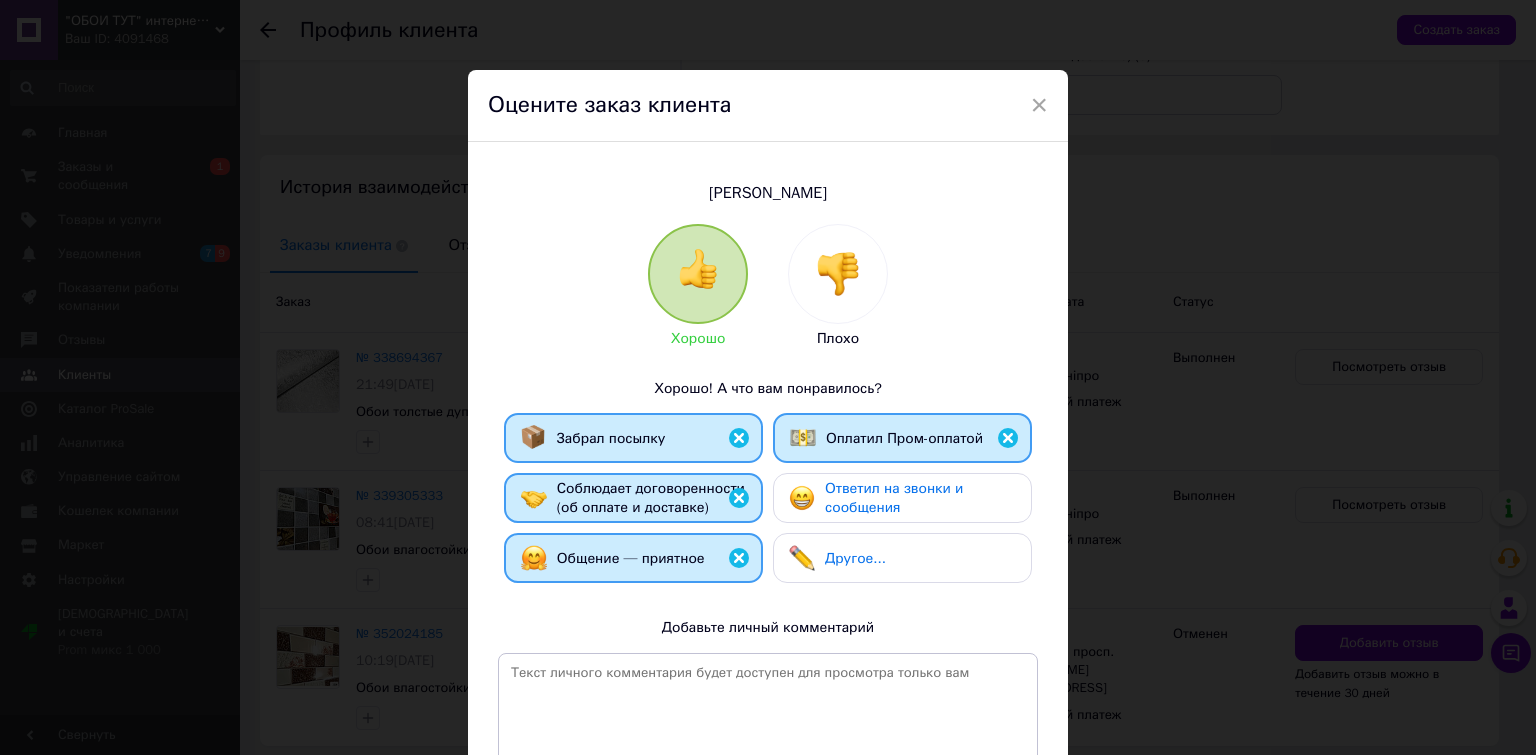 click on "Ответил на звонки и сообщения" at bounding box center (894, 498) 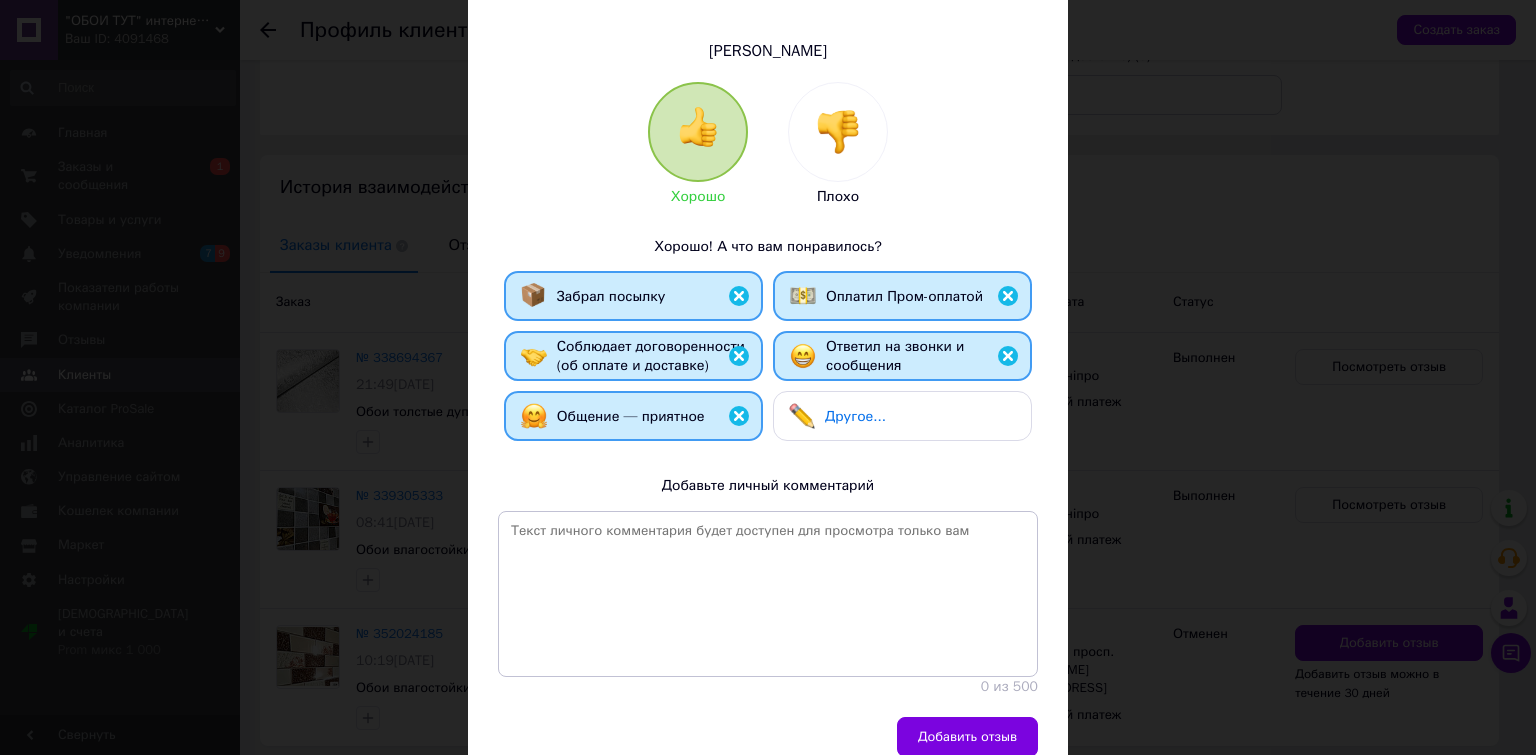 scroll, scrollTop: 229, scrollLeft: 0, axis: vertical 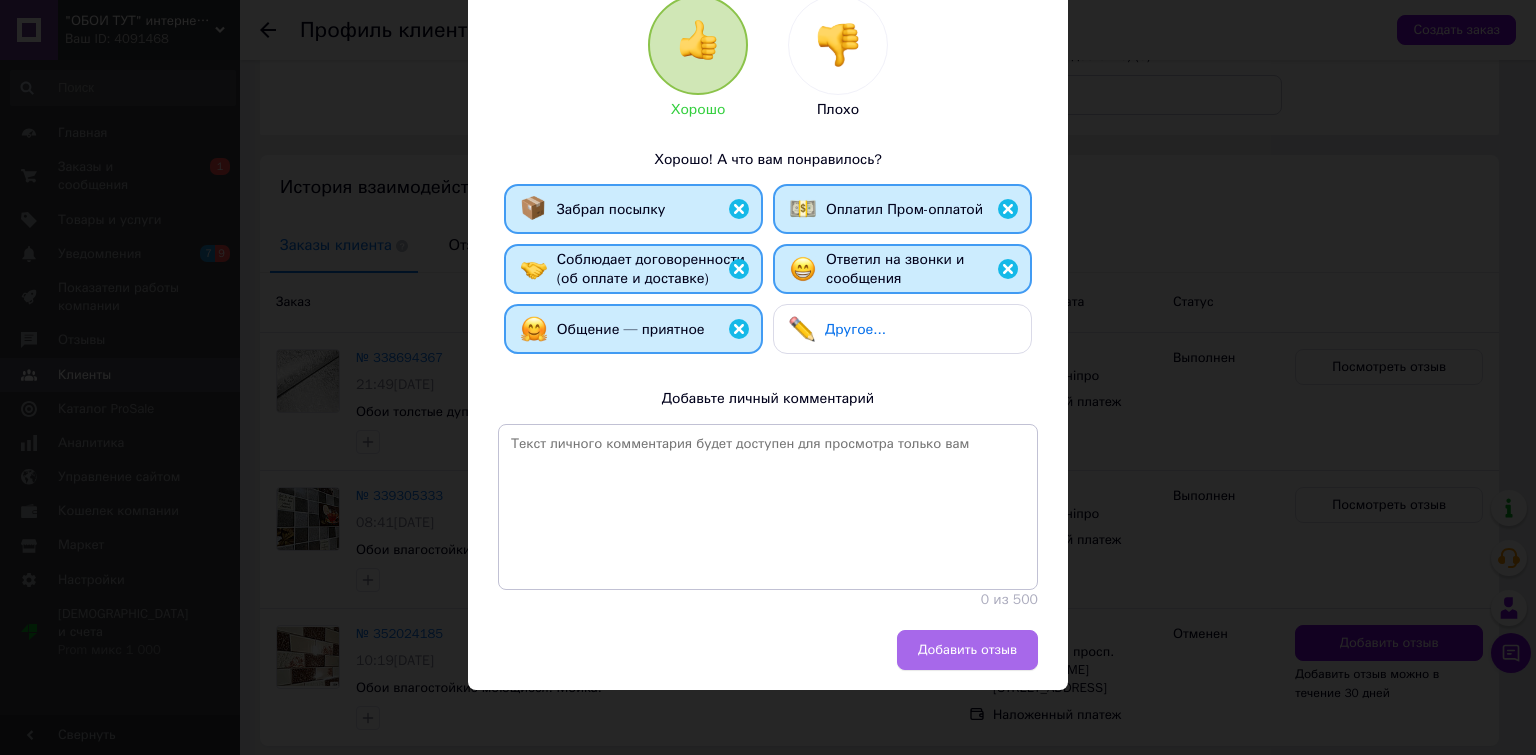 click on "Добавить отзыв" at bounding box center (967, 650) 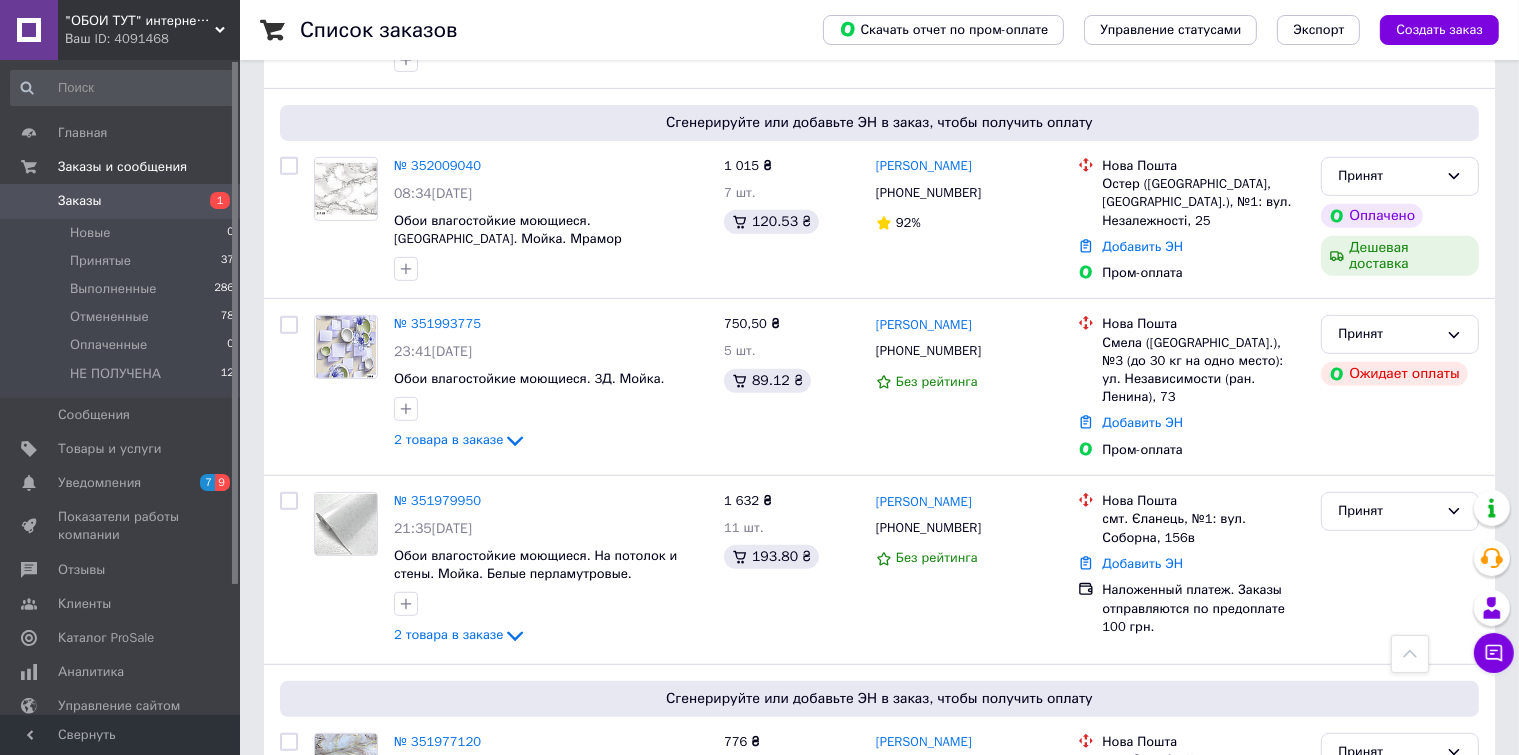 scroll, scrollTop: 1000, scrollLeft: 0, axis: vertical 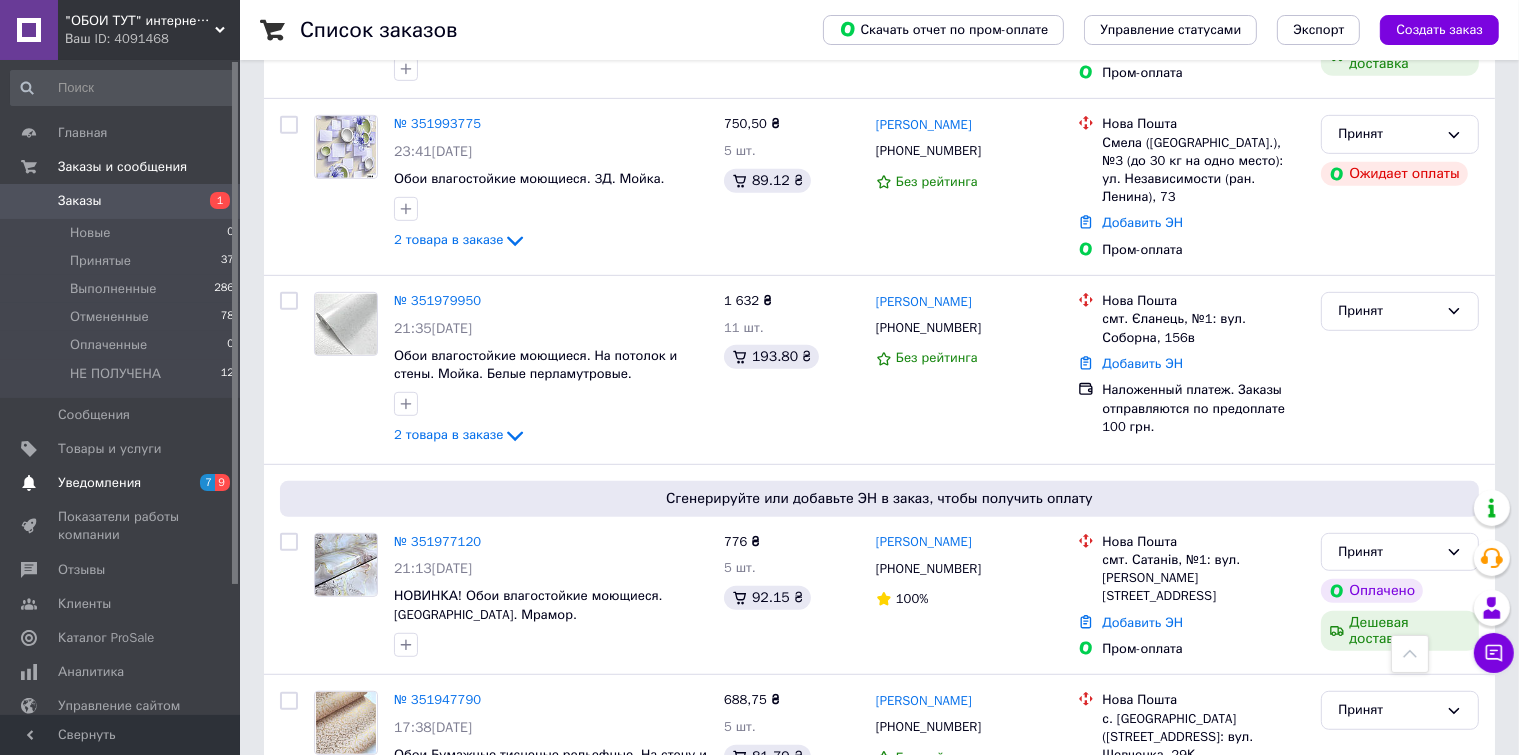 click on "Уведомления" at bounding box center [99, 483] 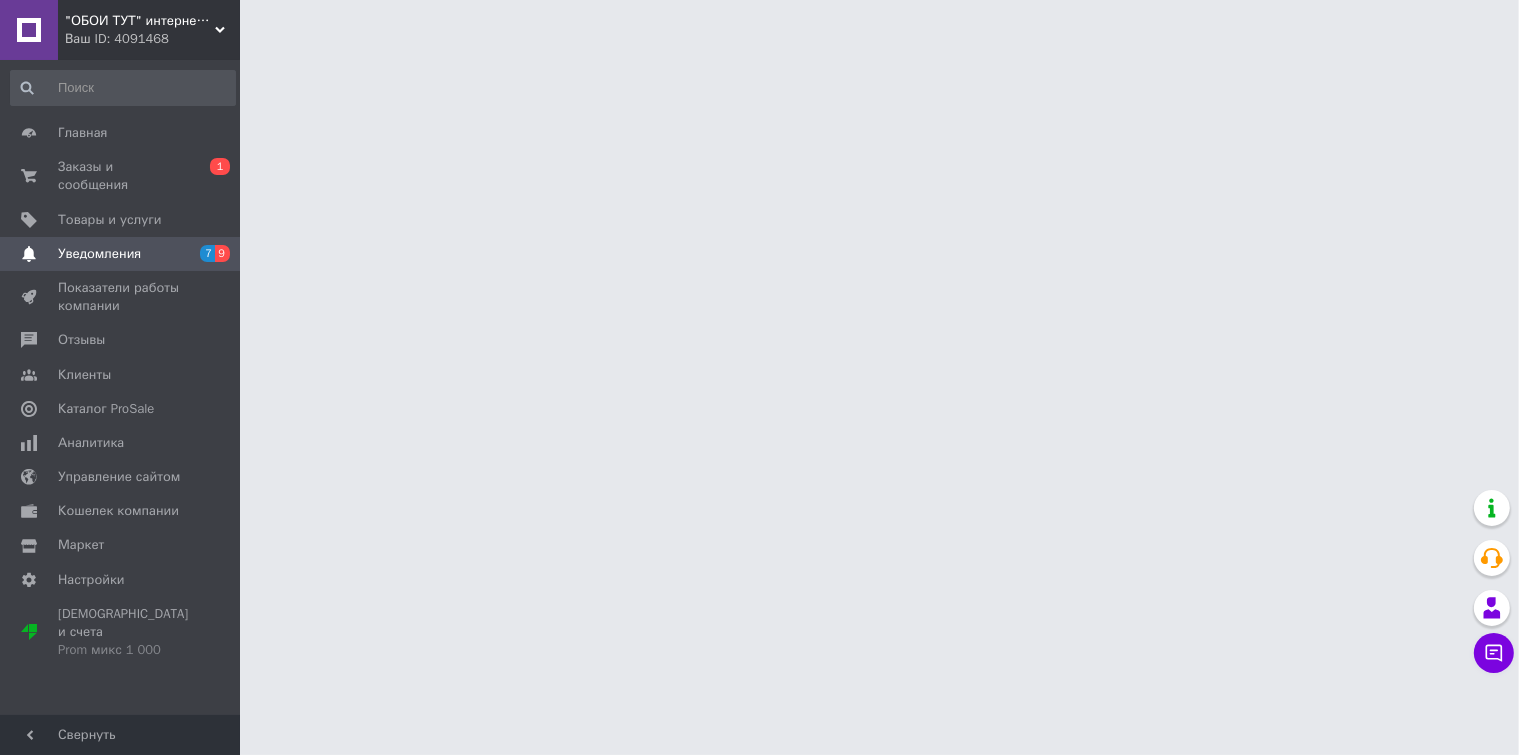 scroll, scrollTop: 0, scrollLeft: 0, axis: both 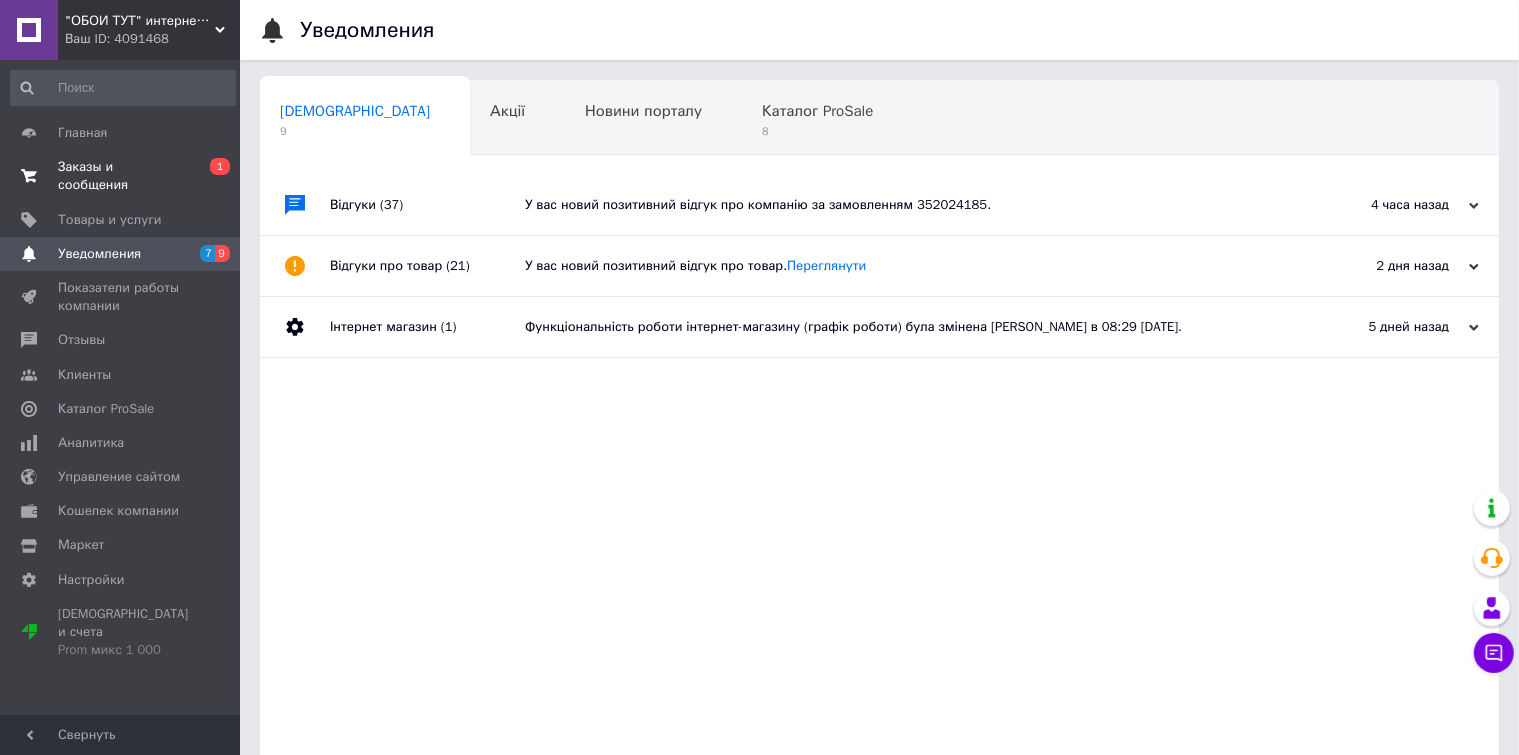 click on "Заказы и сообщения" at bounding box center [121, 176] 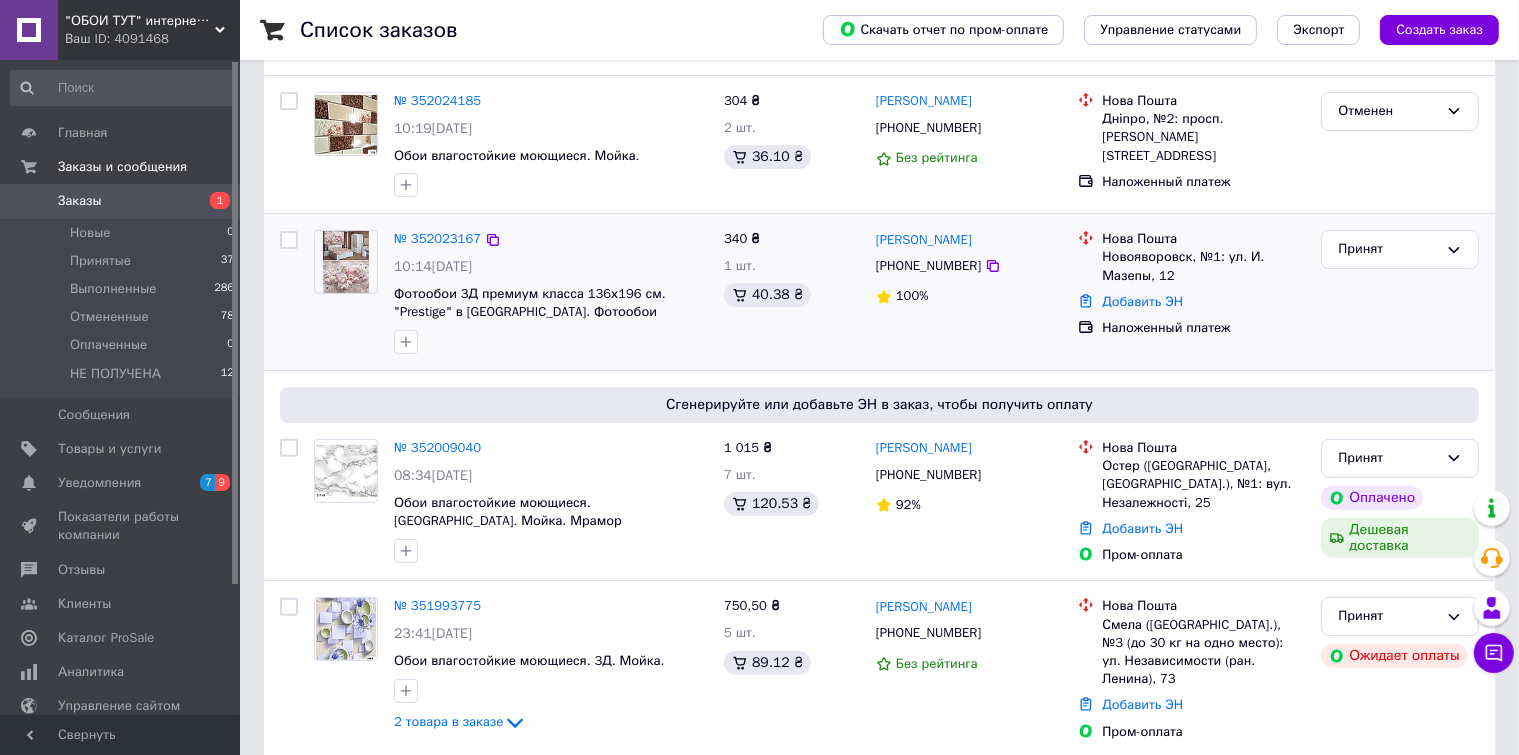 scroll, scrollTop: 600, scrollLeft: 0, axis: vertical 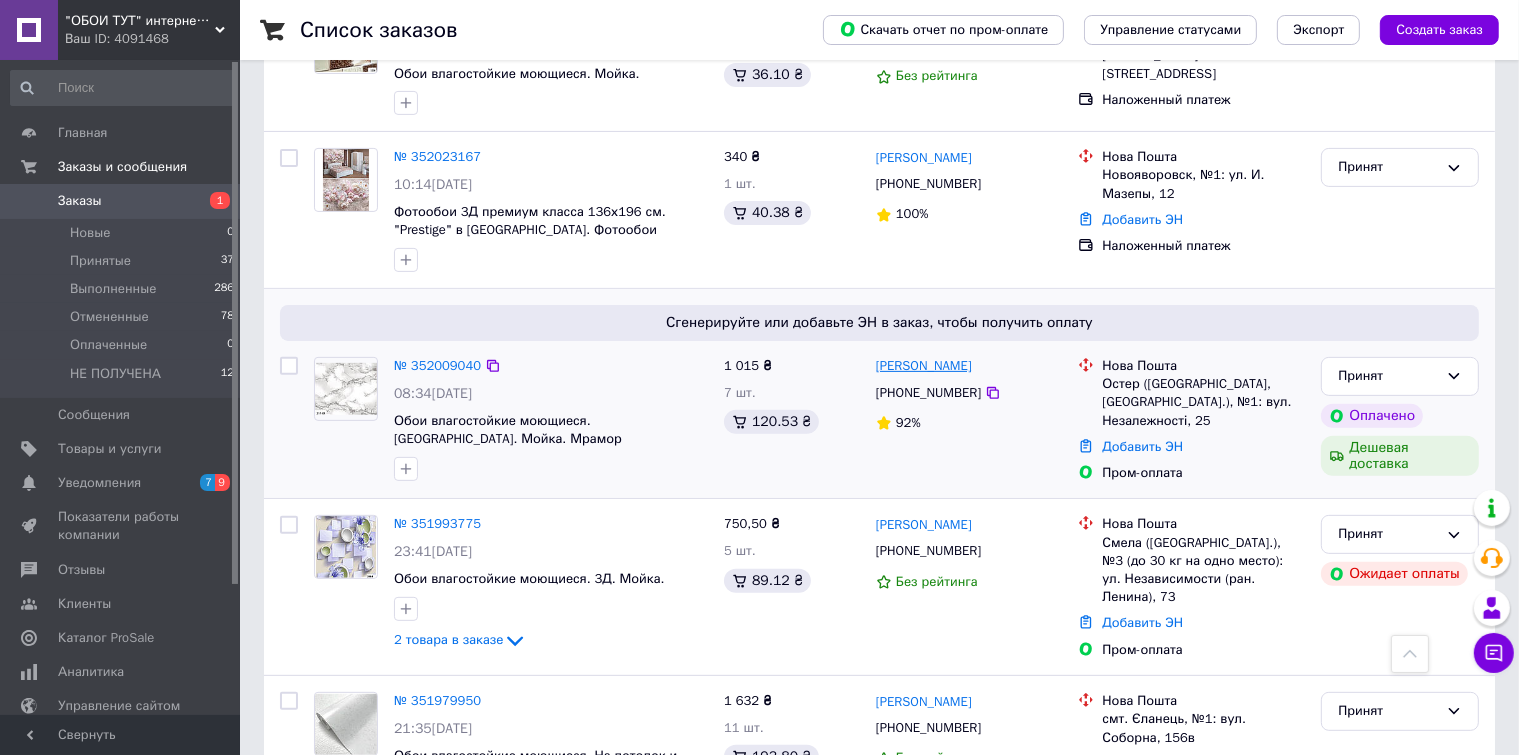 click on "[PERSON_NAME]" at bounding box center [924, 366] 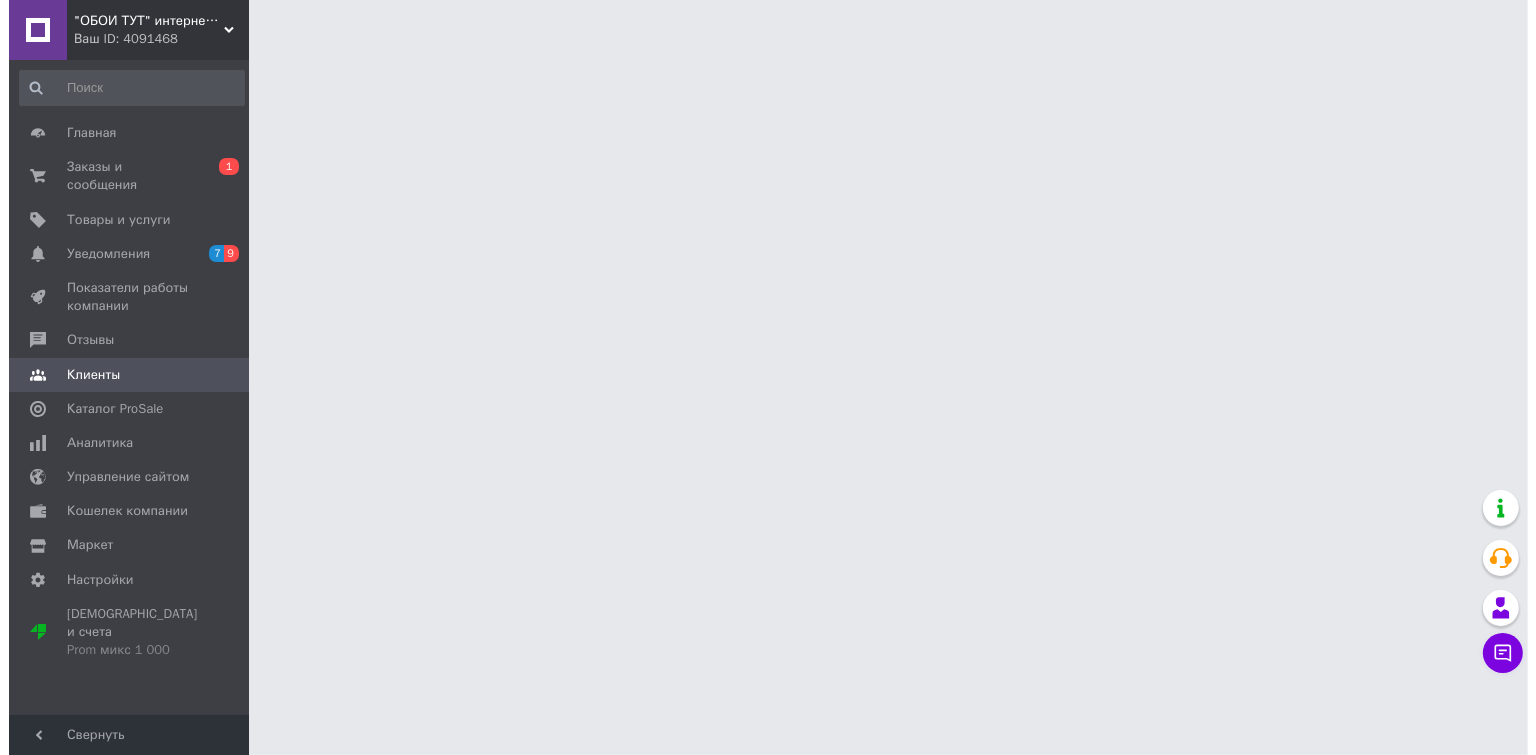 scroll, scrollTop: 0, scrollLeft: 0, axis: both 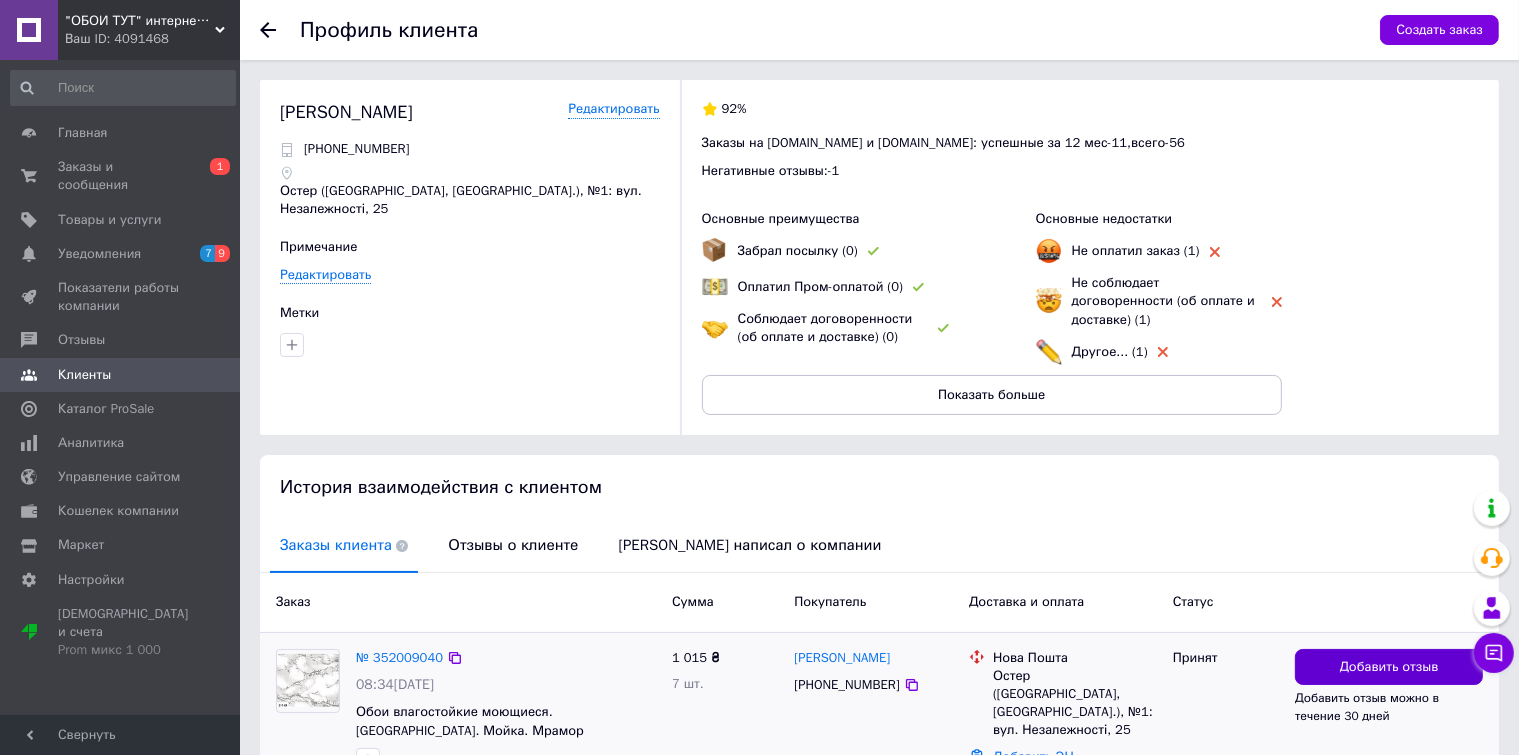 click on "Добавить отзыв" at bounding box center [1389, 667] 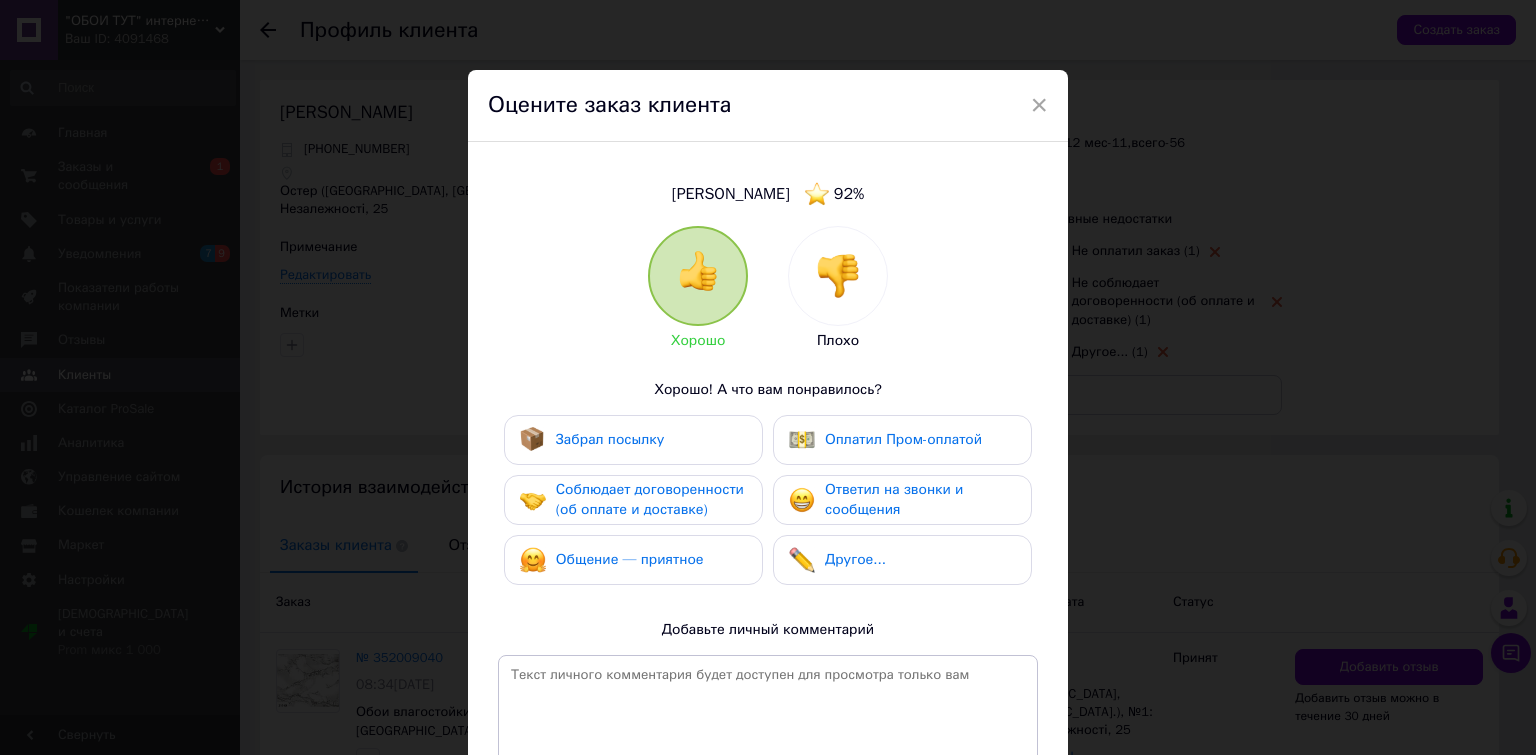 click at bounding box center (838, 276) 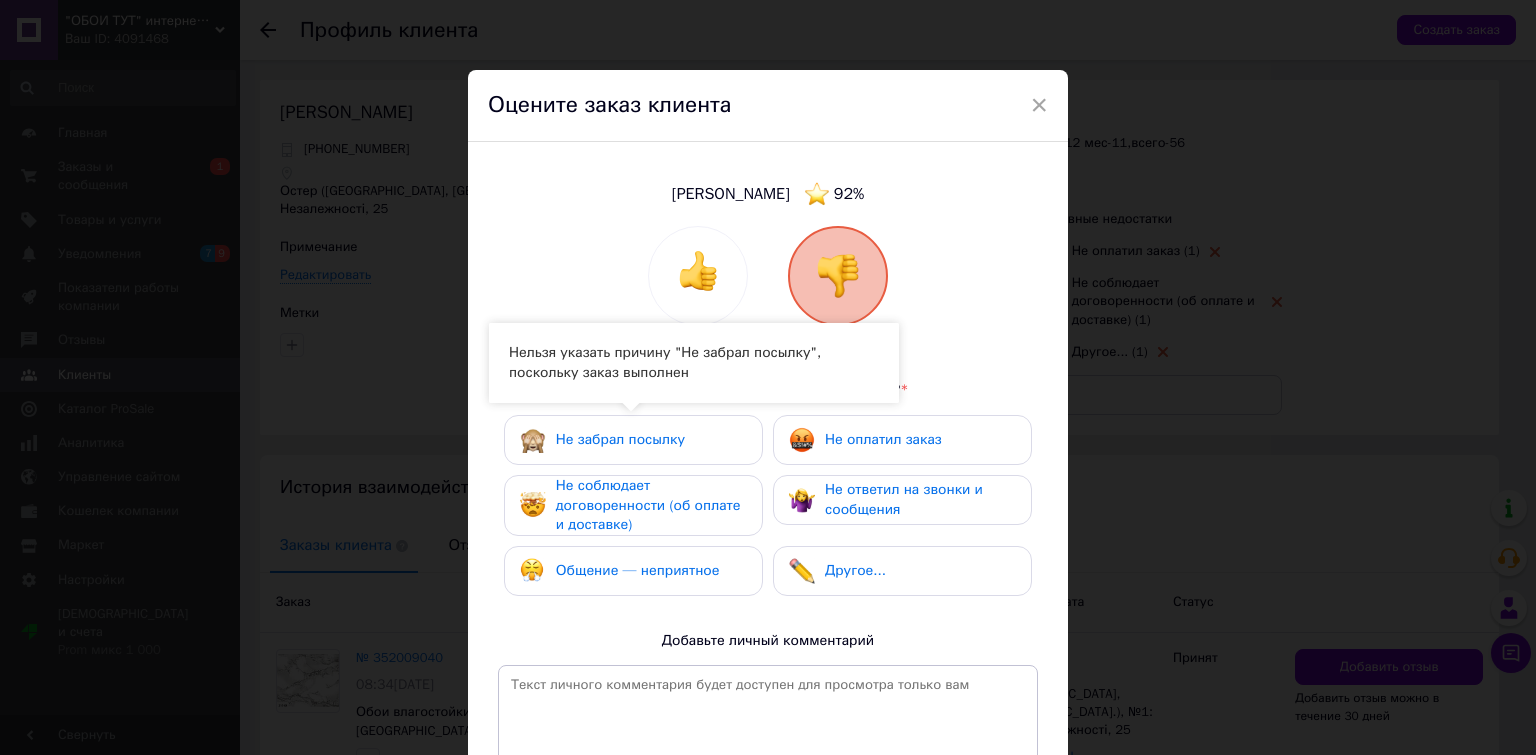 click on "Не соблюдает договоренности (об оплате и доставке)" at bounding box center [651, 505] 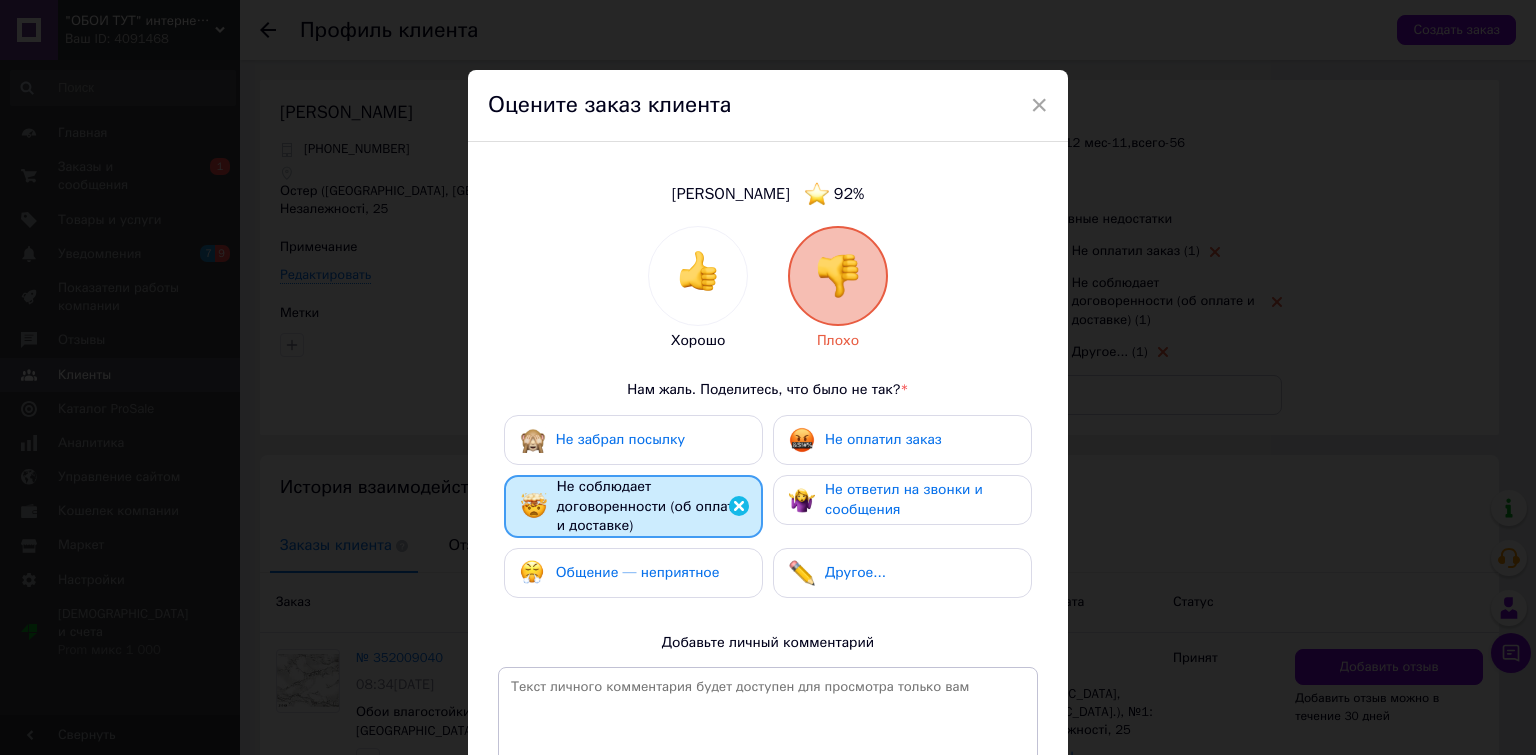 click on "Общение — неприятное" at bounding box center (633, 573) 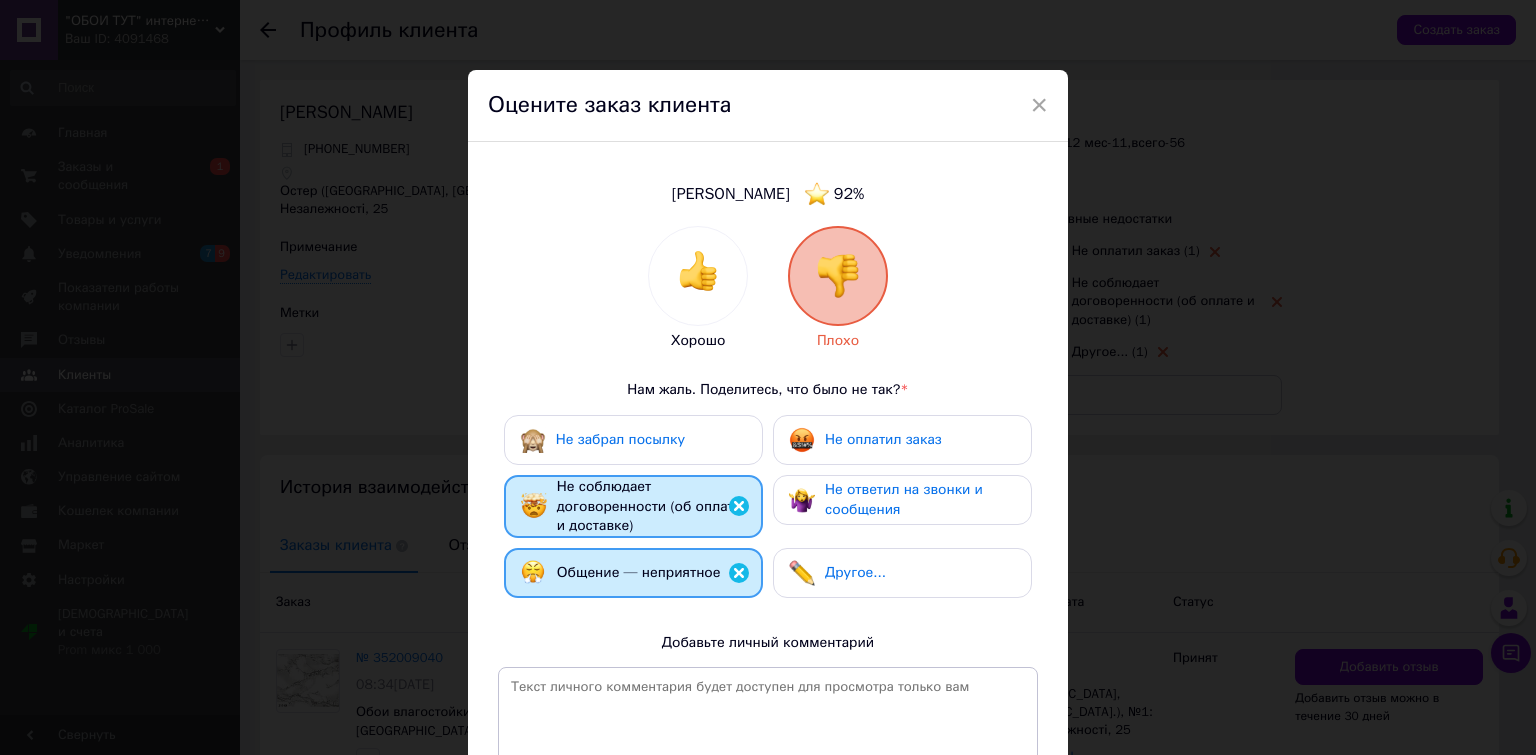 click on "Не оплатил заказ" at bounding box center [902, 440] 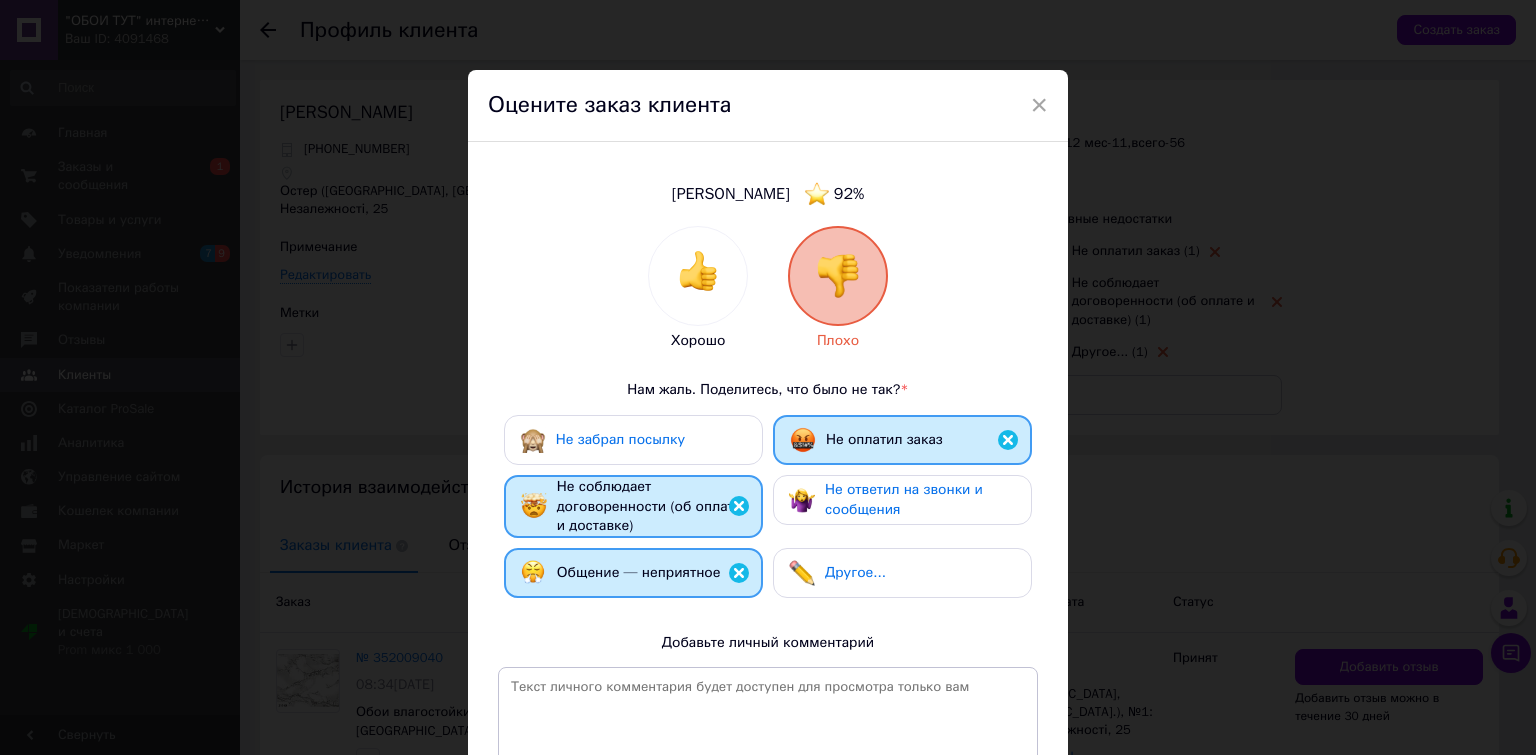 click on "Не ответил на звонки и сообщения" at bounding box center [902, 499] 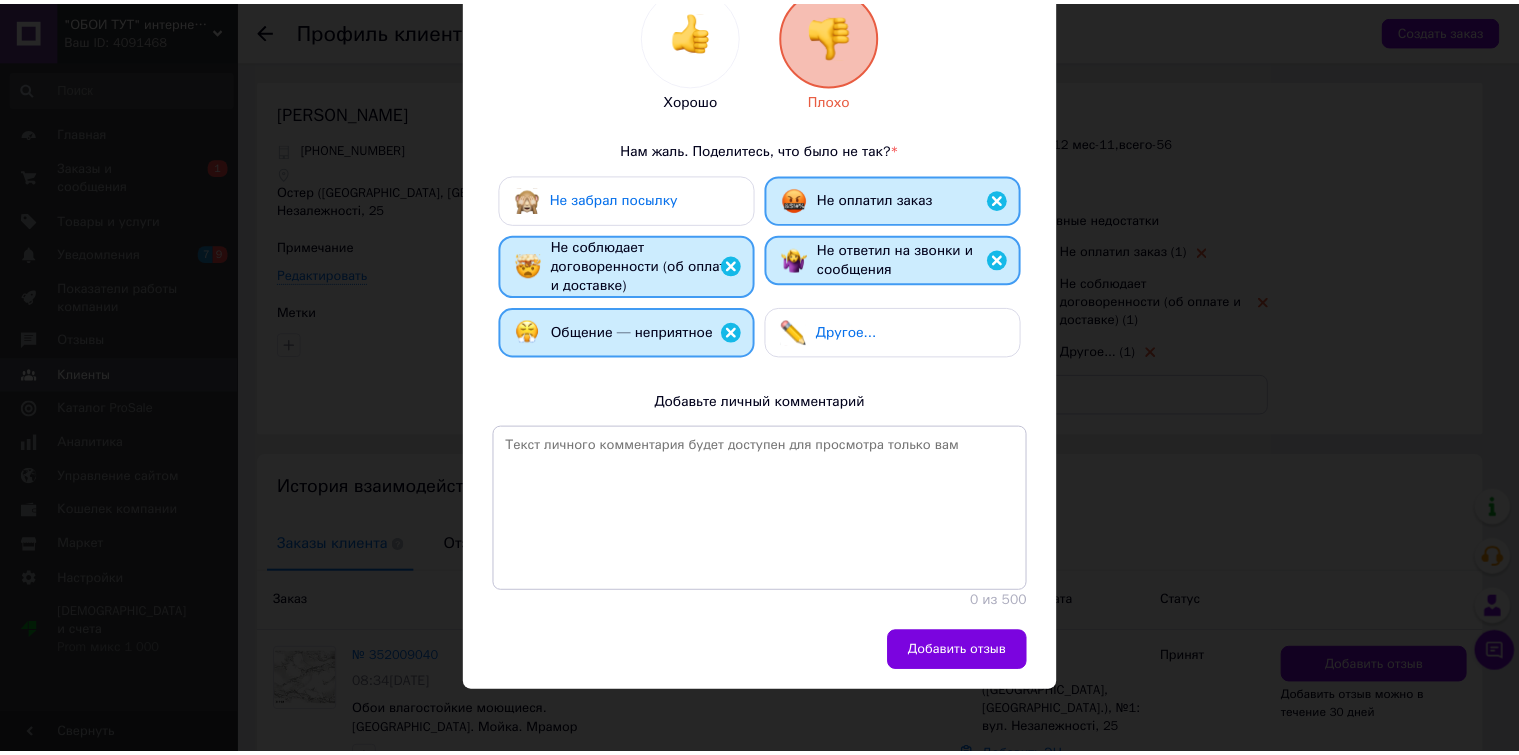 scroll, scrollTop: 243, scrollLeft: 0, axis: vertical 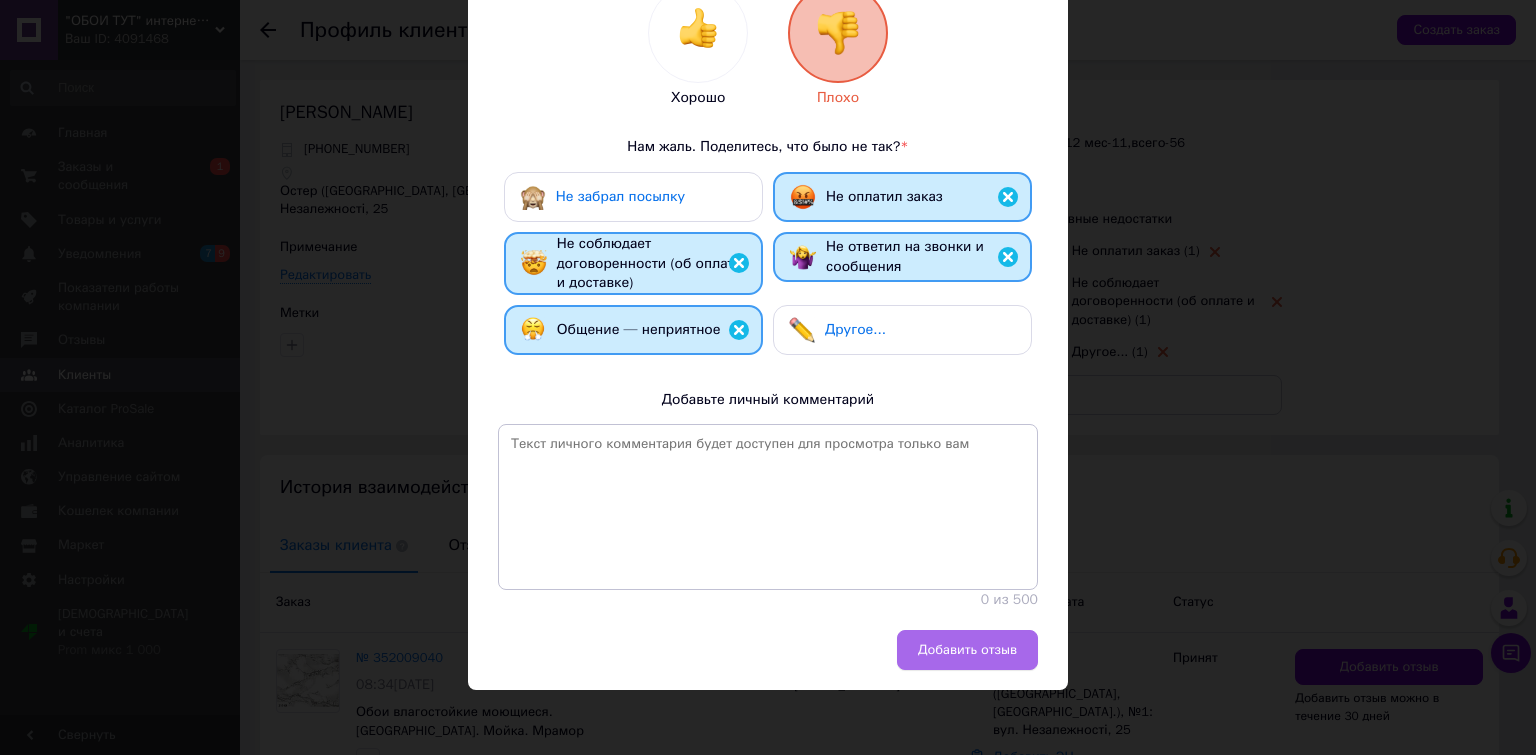 click on "Добавить отзыв" at bounding box center (967, 650) 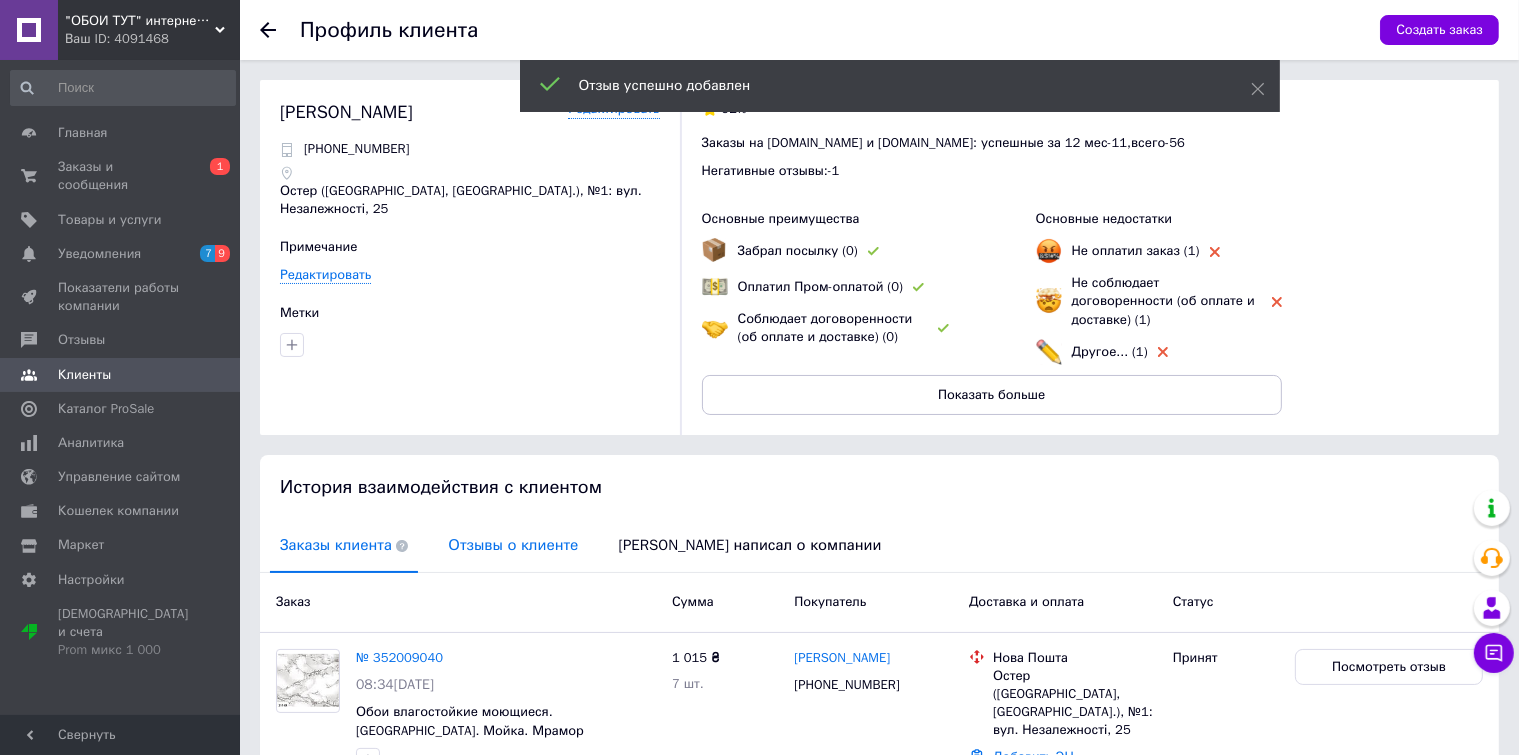 click on "Отзывы о клиенте" at bounding box center (513, 545) 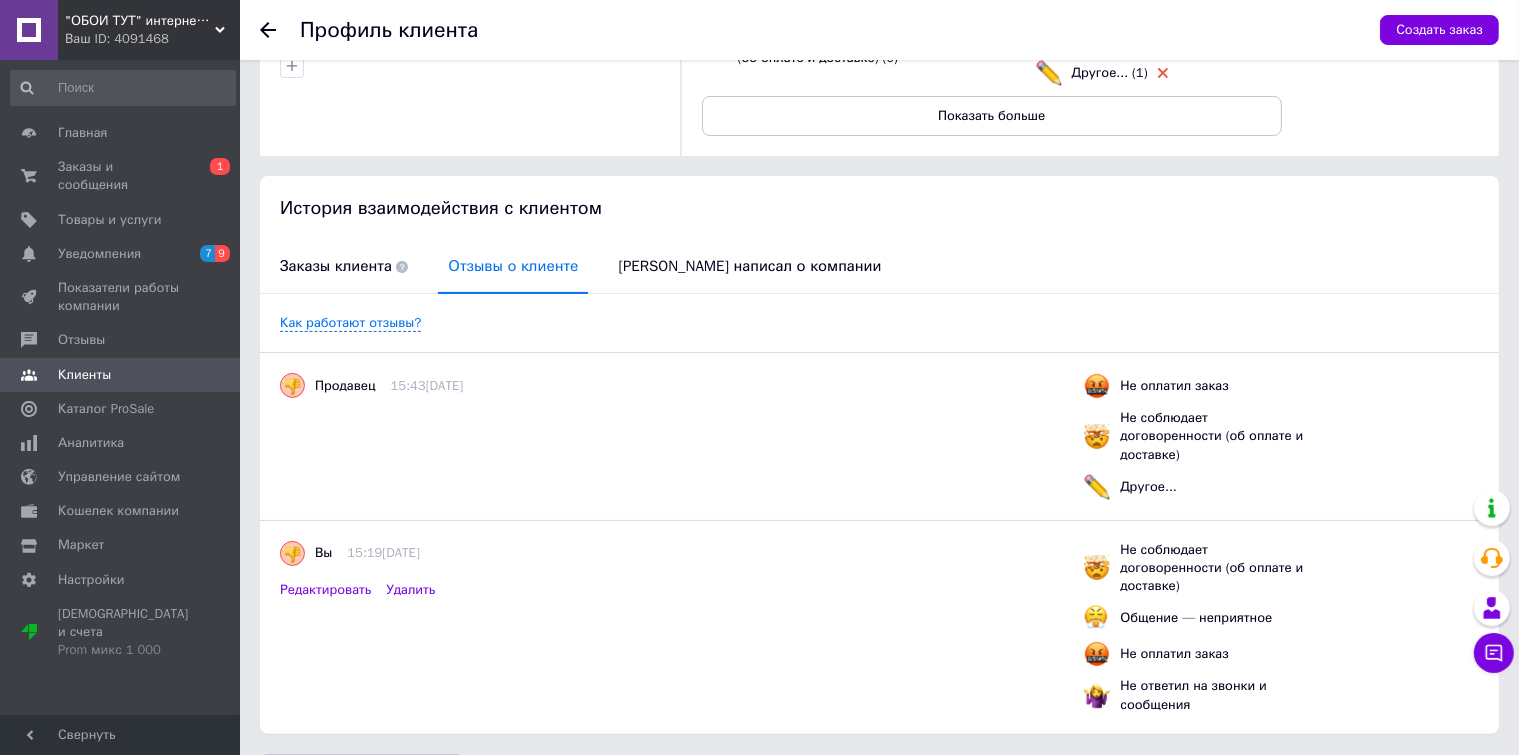 scroll, scrollTop: 281, scrollLeft: 0, axis: vertical 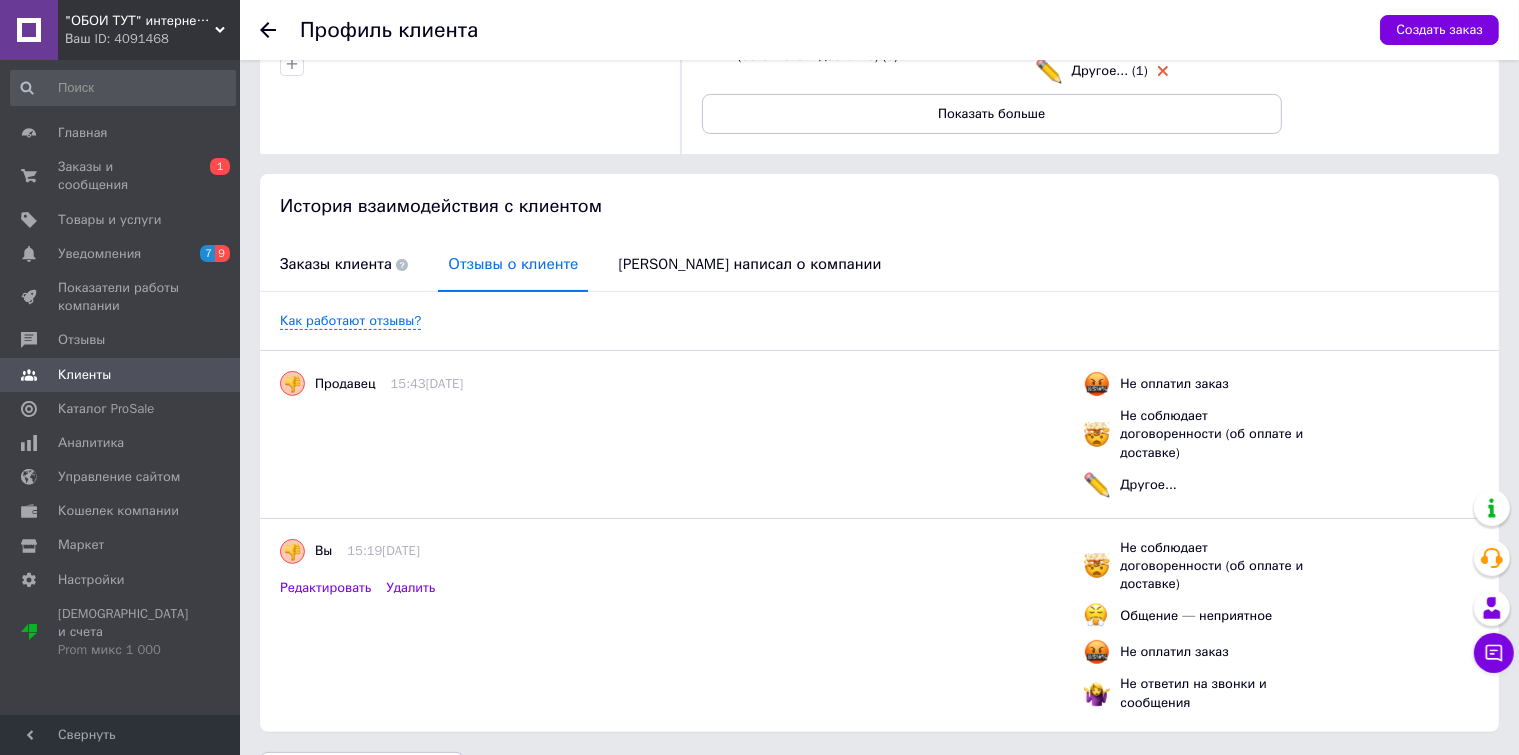 click 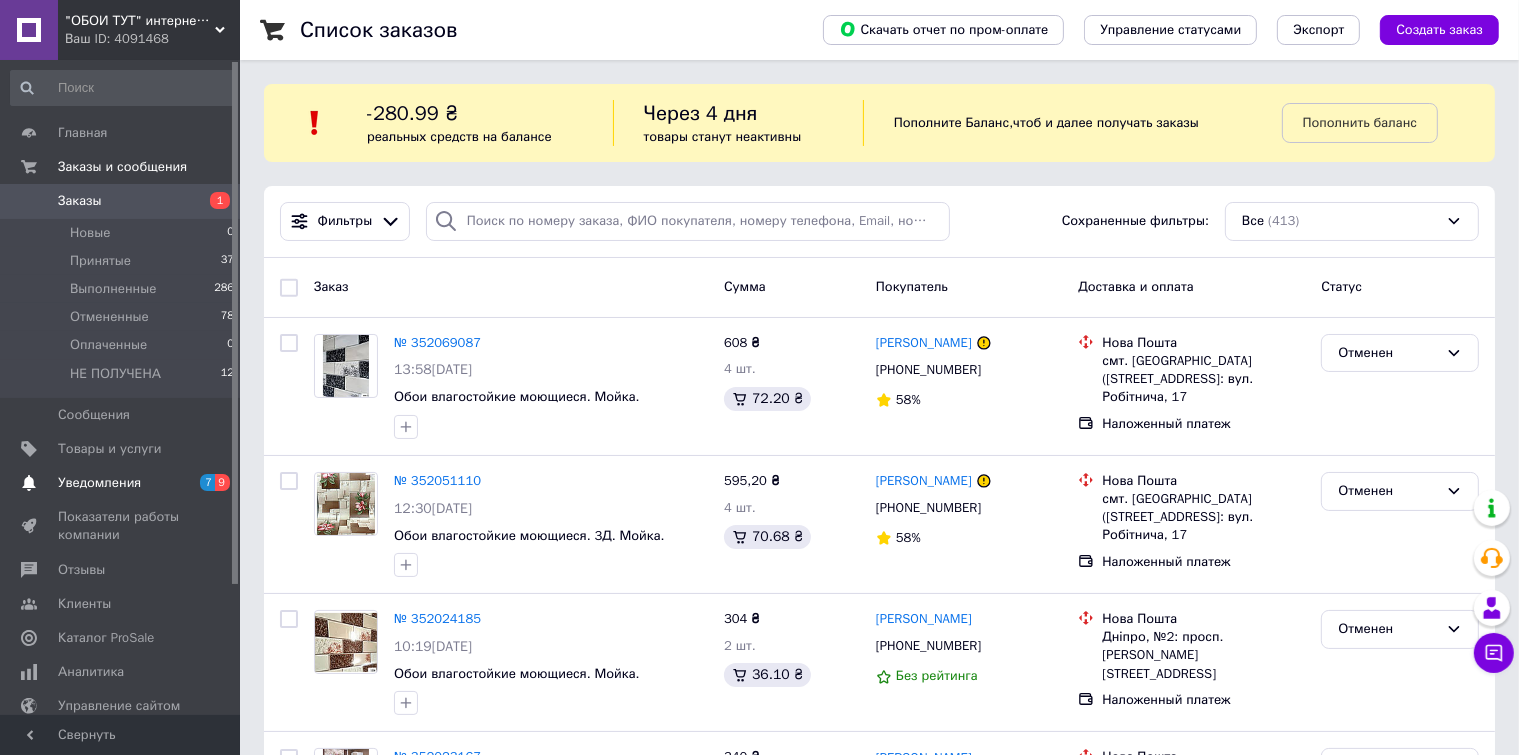 click on "Уведомления" at bounding box center (99, 483) 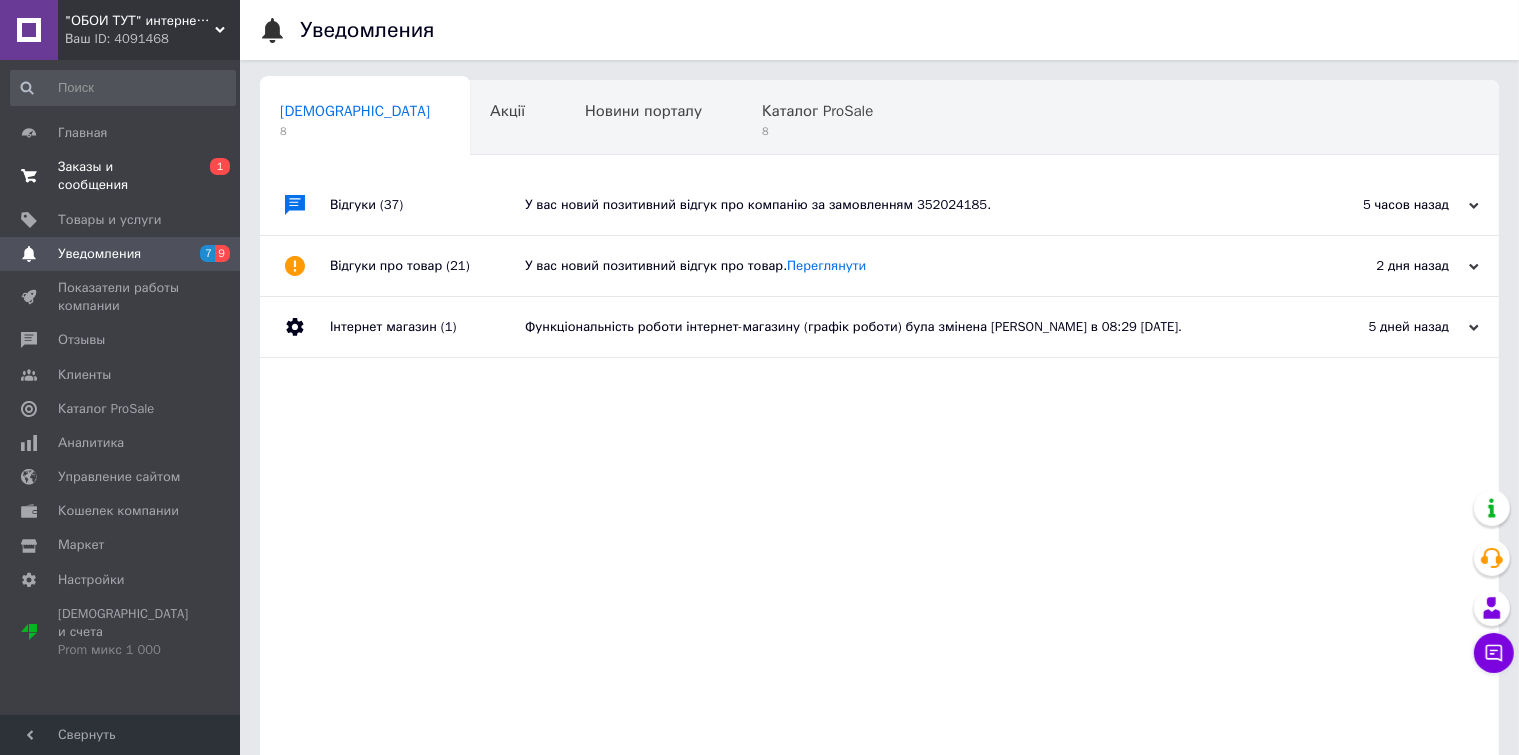 click on "Заказы и сообщения" at bounding box center (121, 176) 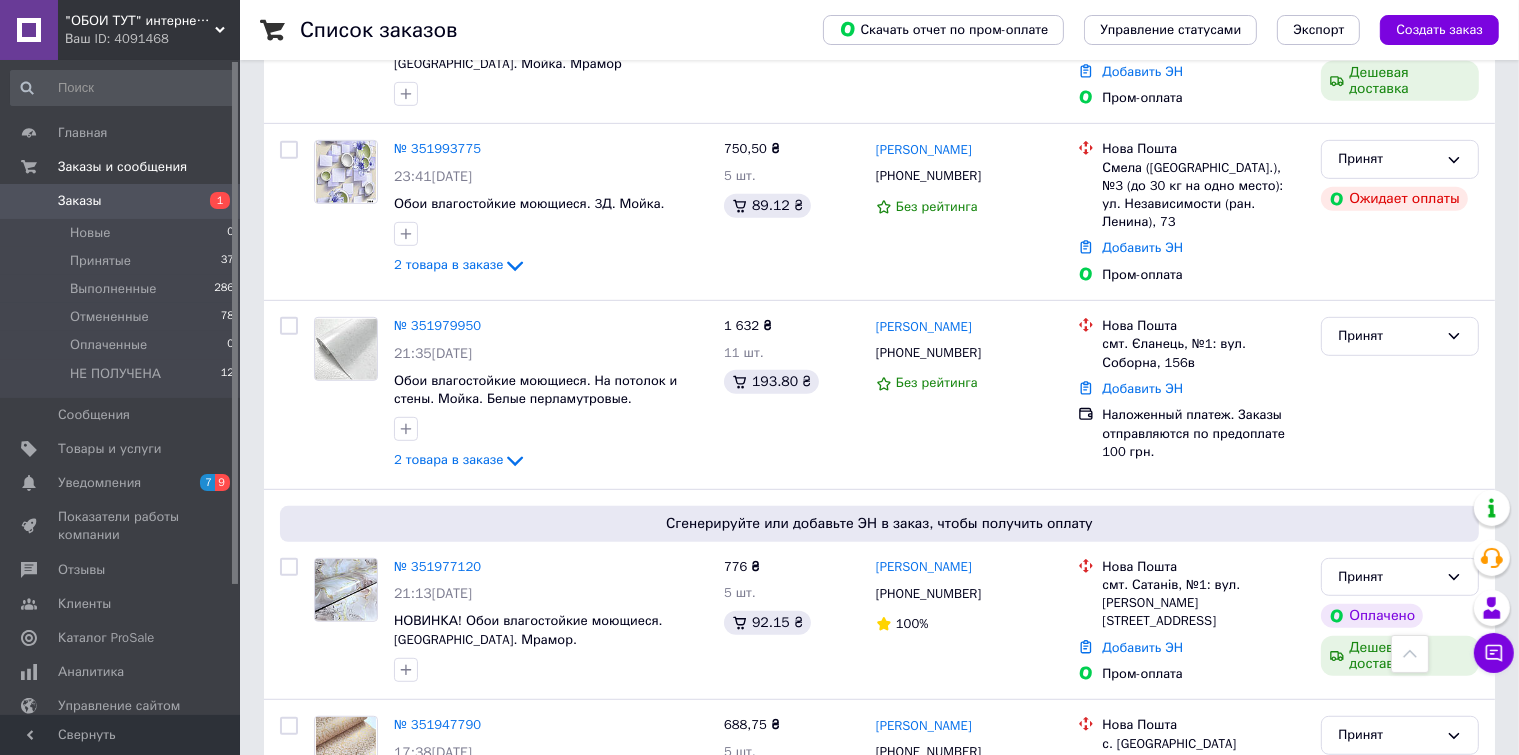 scroll, scrollTop: 1300, scrollLeft: 0, axis: vertical 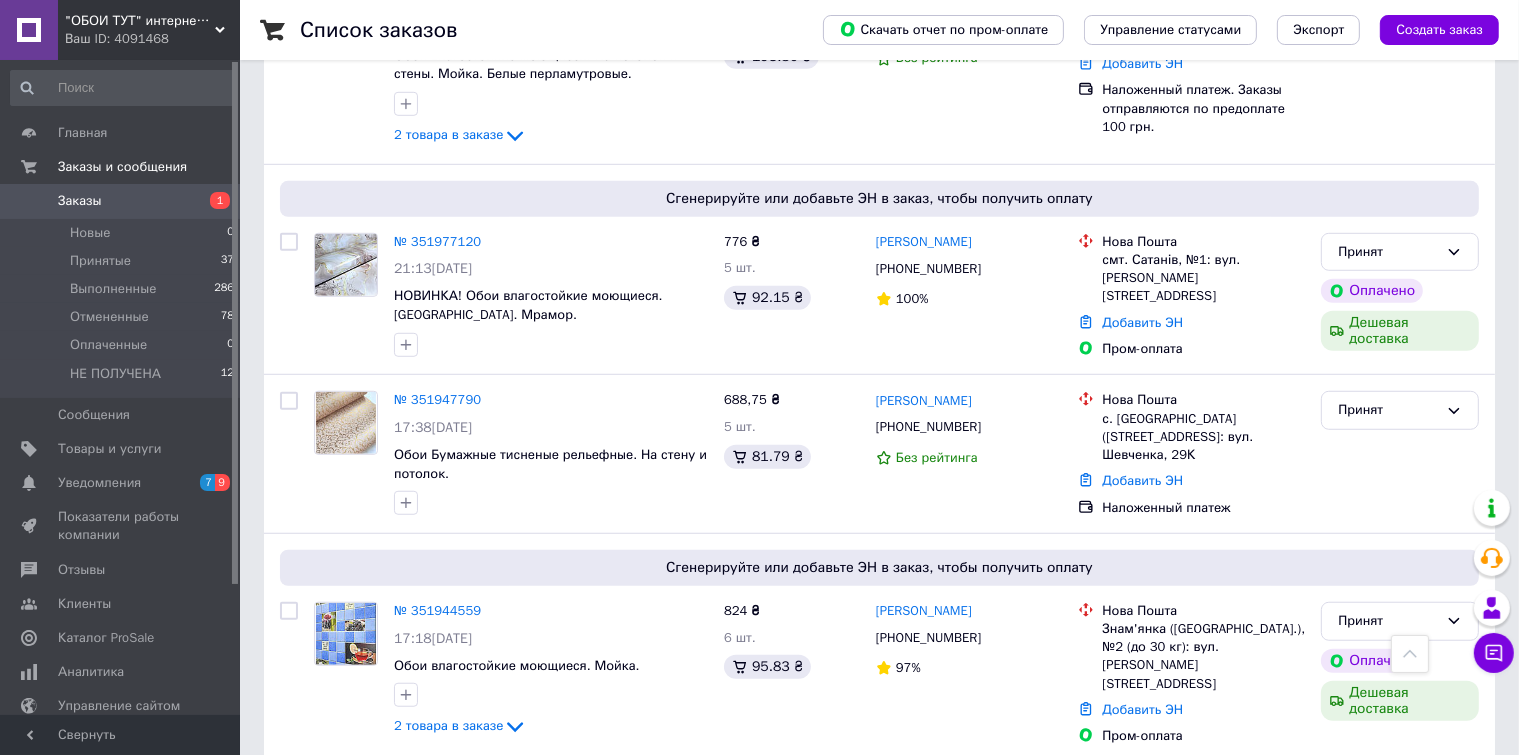 click on ""ОБОИ ТУТ" интернет-магазин Ваш ID: 4091468" at bounding box center [149, 30] 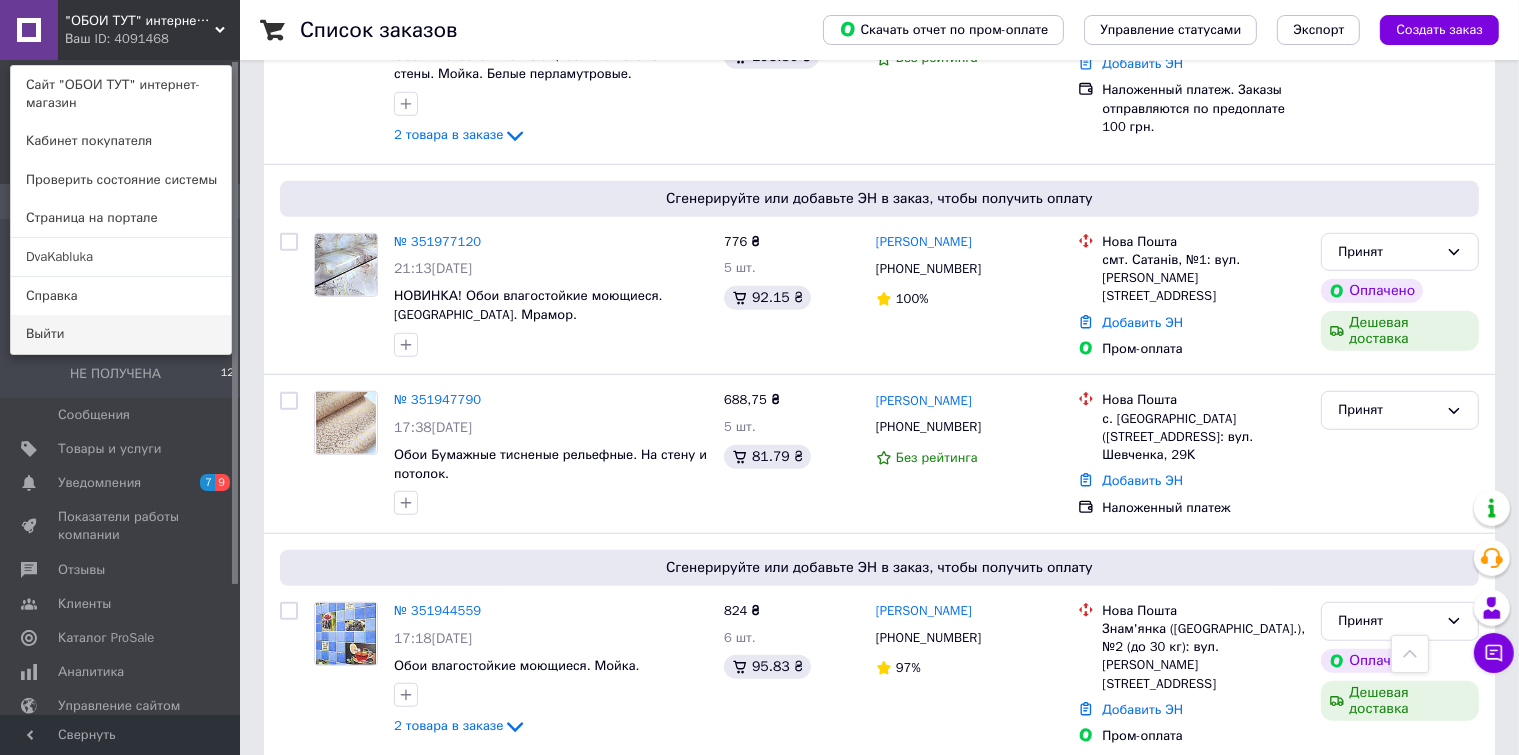 click on "Выйти" at bounding box center (121, 334) 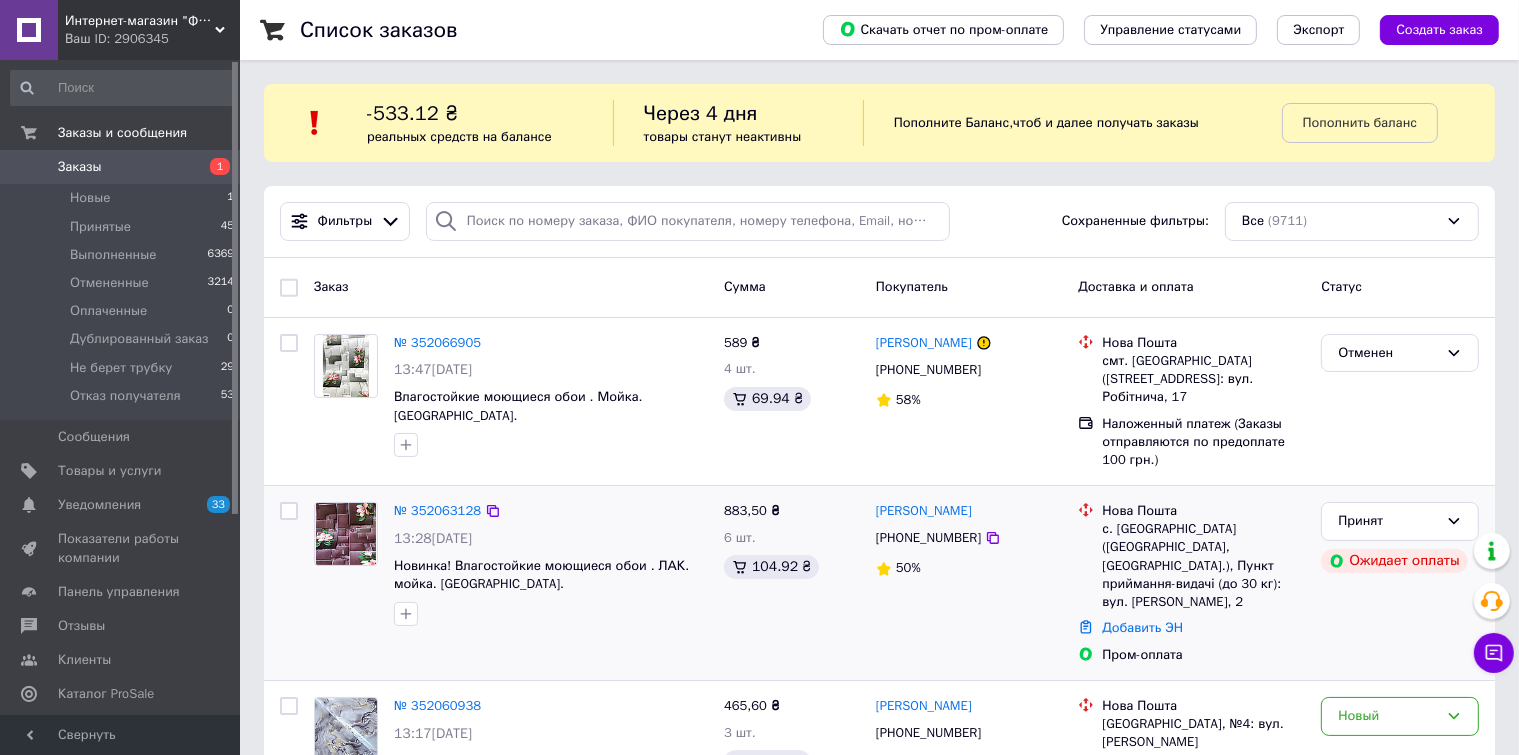 scroll, scrollTop: 200, scrollLeft: 0, axis: vertical 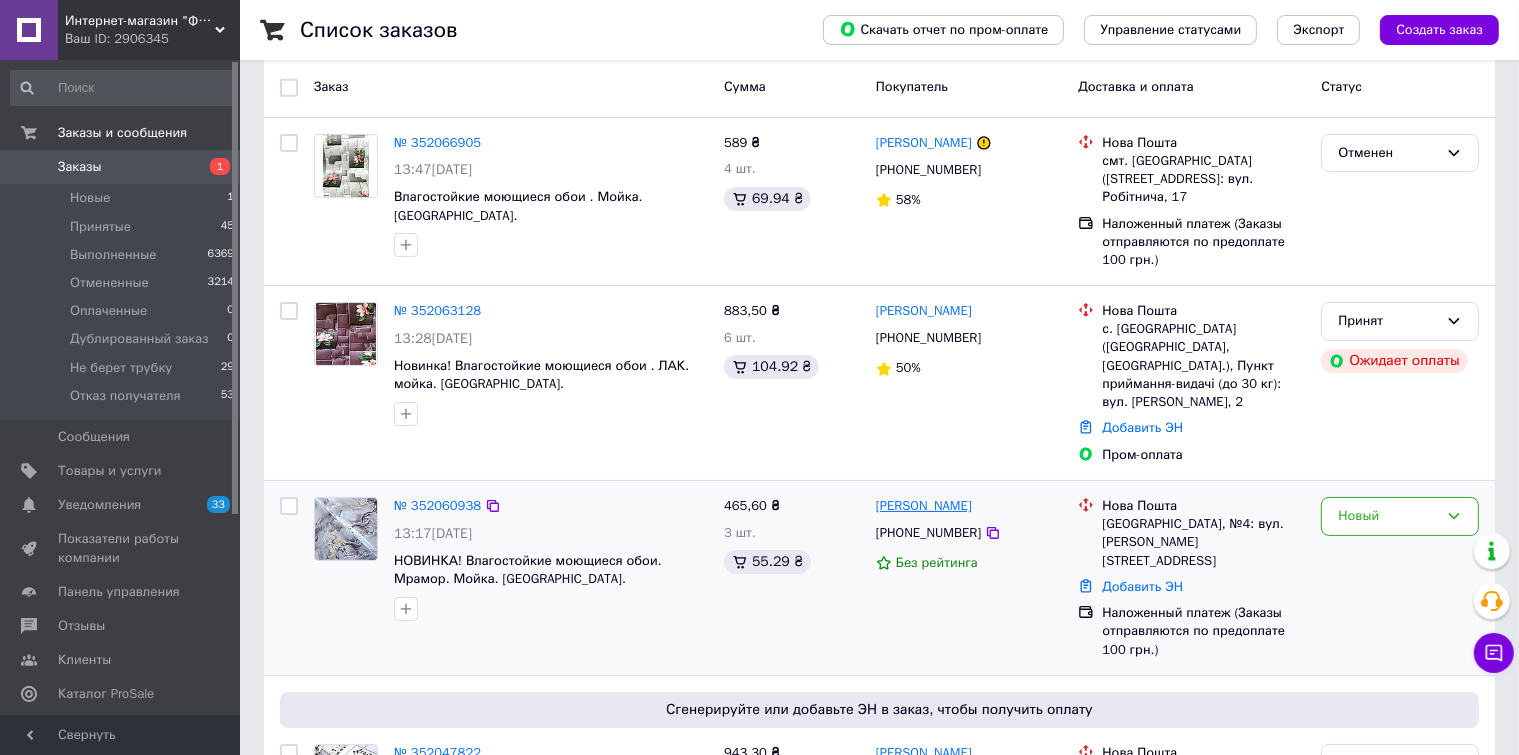 click on "[PERSON_NAME]" at bounding box center [924, 506] 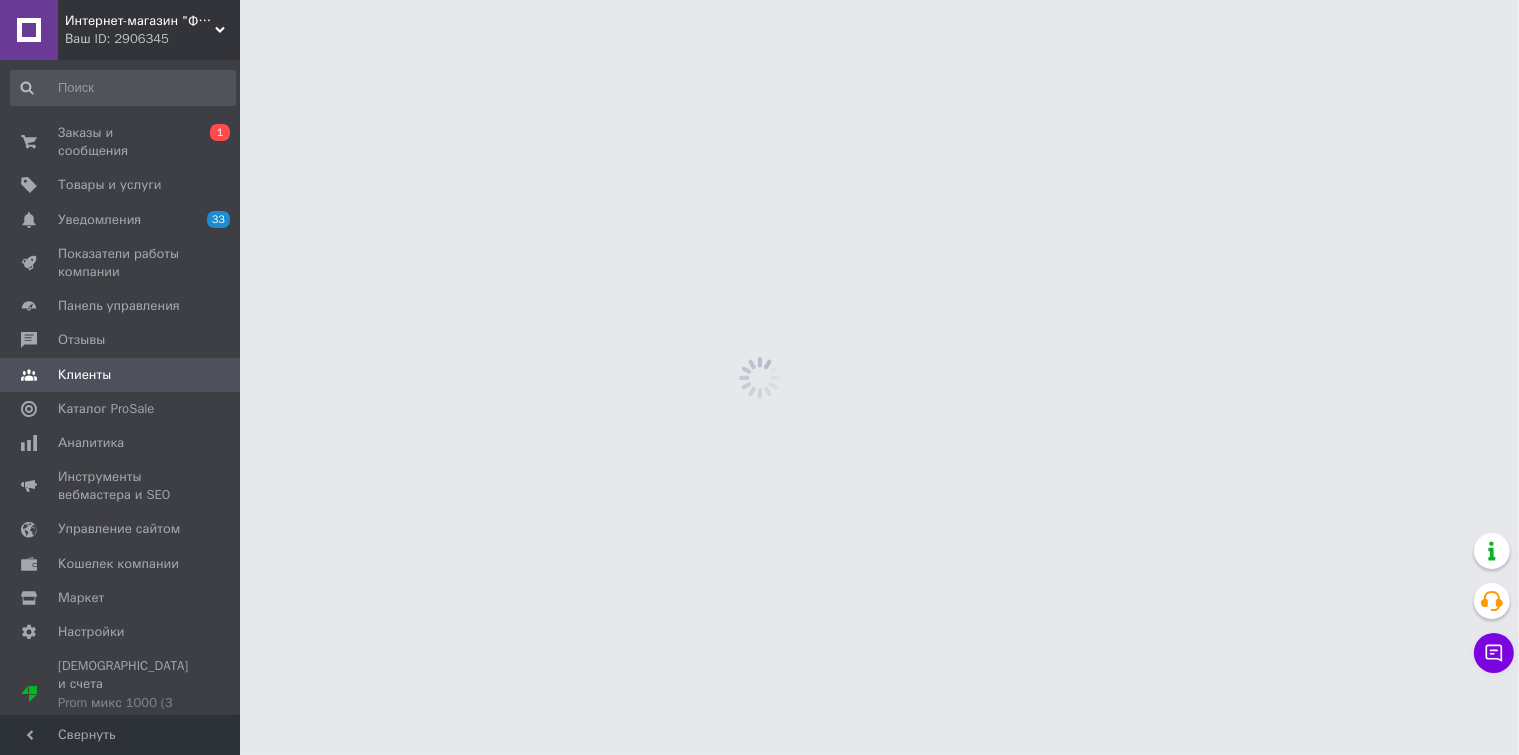 scroll, scrollTop: 0, scrollLeft: 0, axis: both 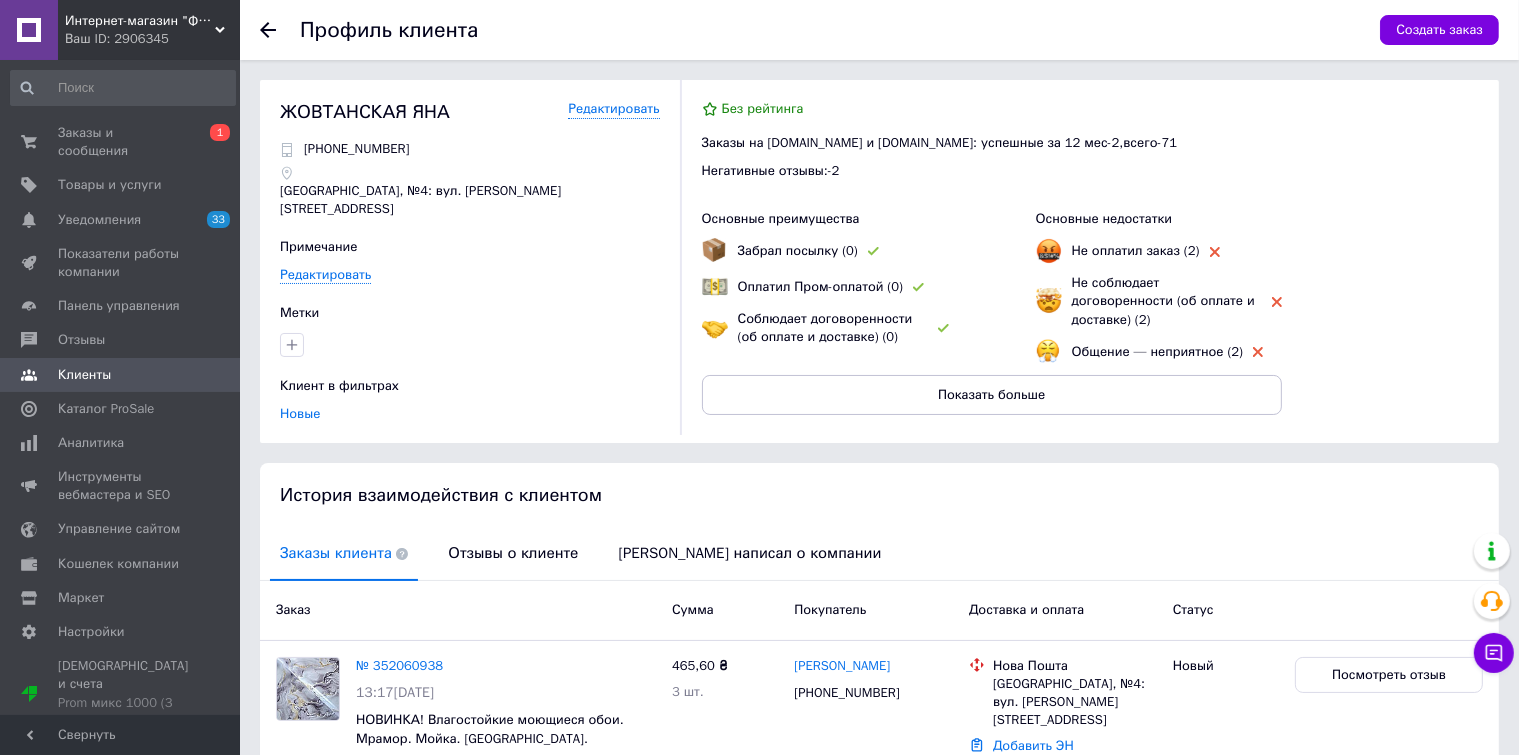 click 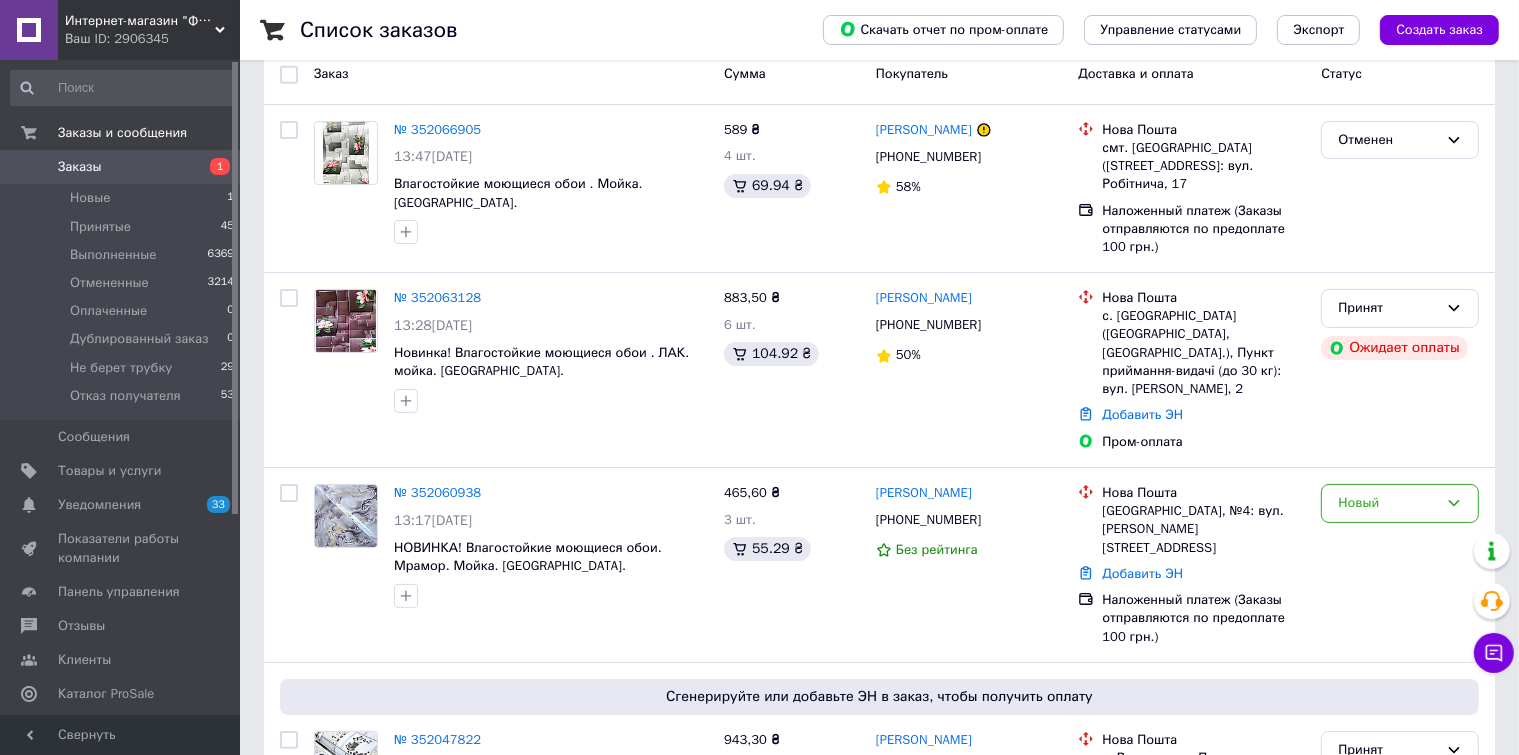 scroll, scrollTop: 300, scrollLeft: 0, axis: vertical 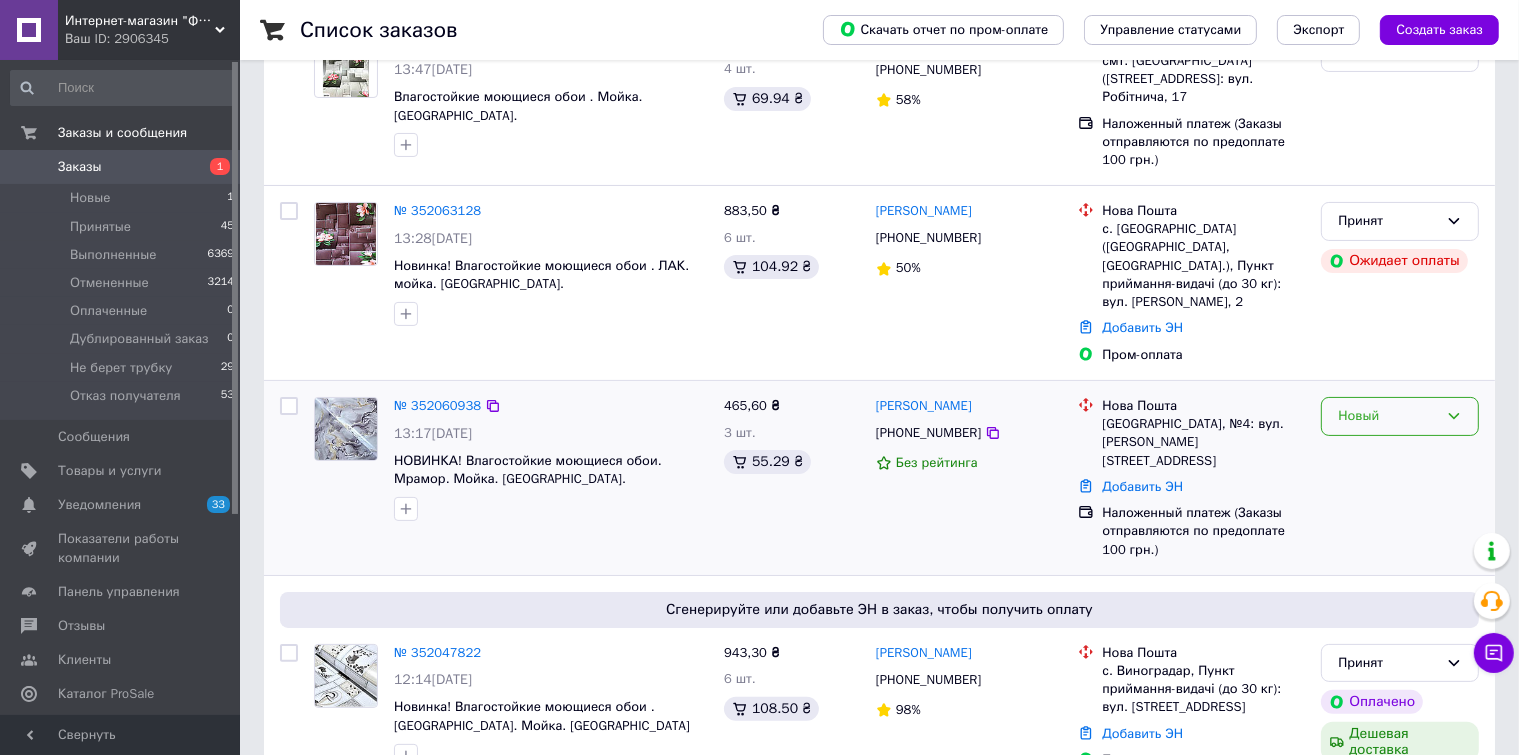 click 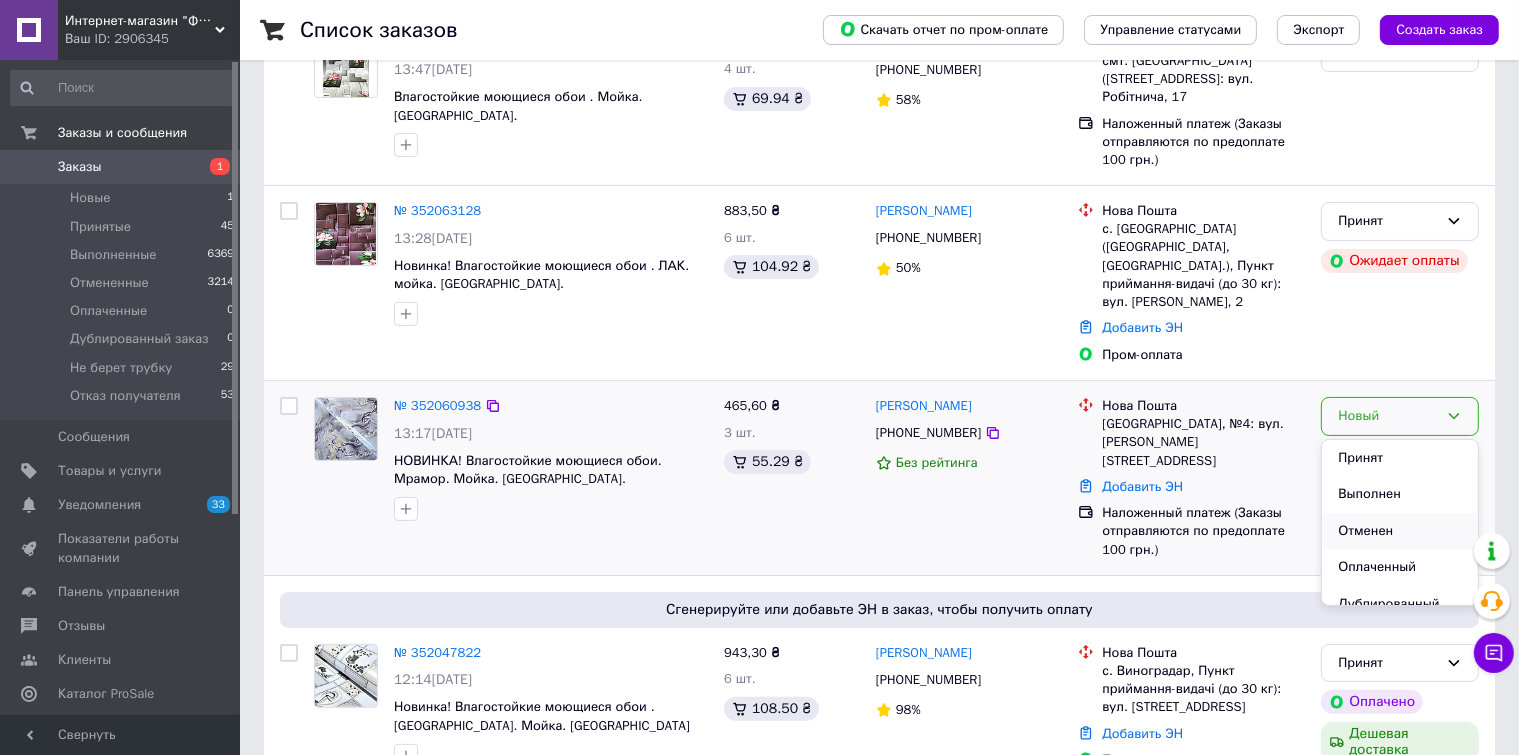 click on "Отменен" at bounding box center (1400, 531) 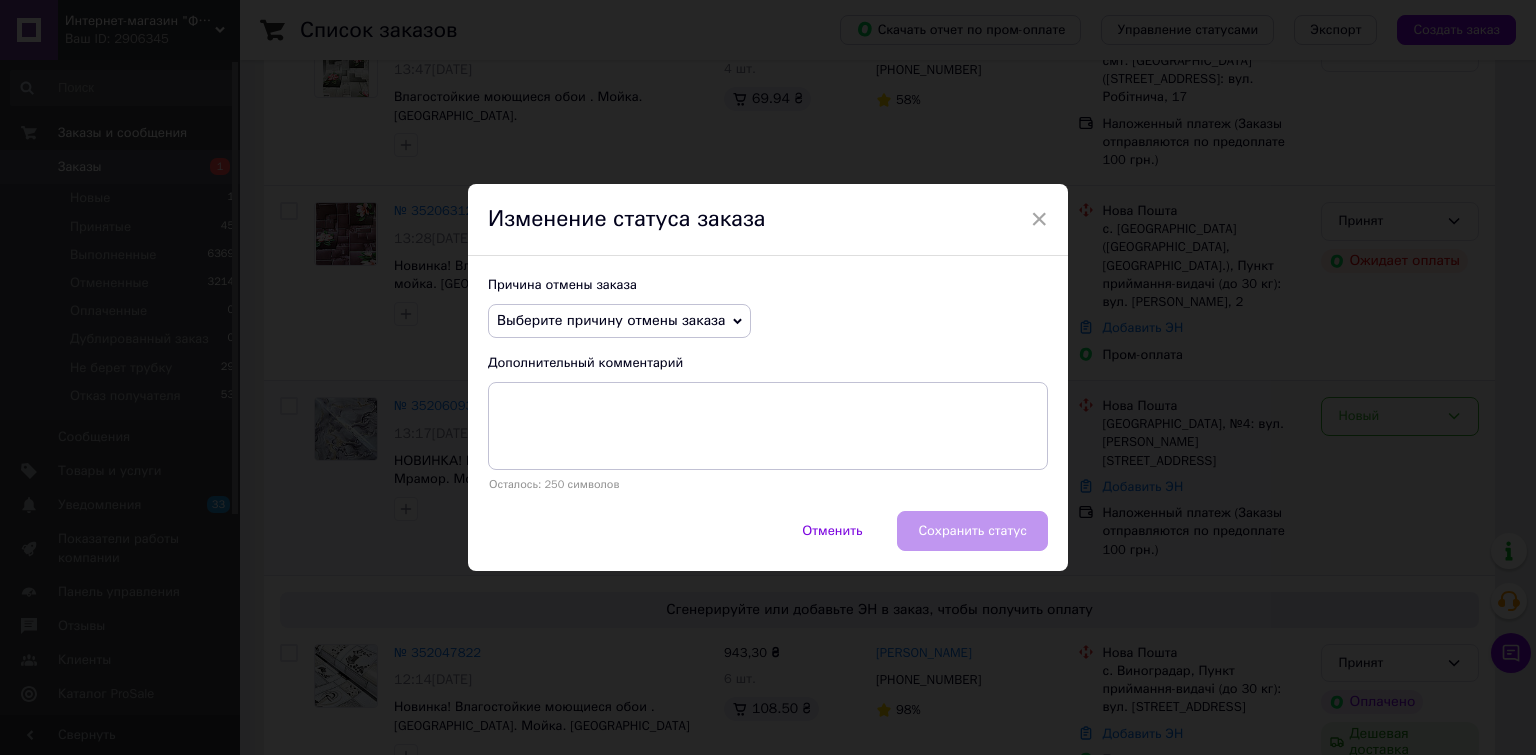 click on "Выберите причину отмены заказа" at bounding box center [619, 321] 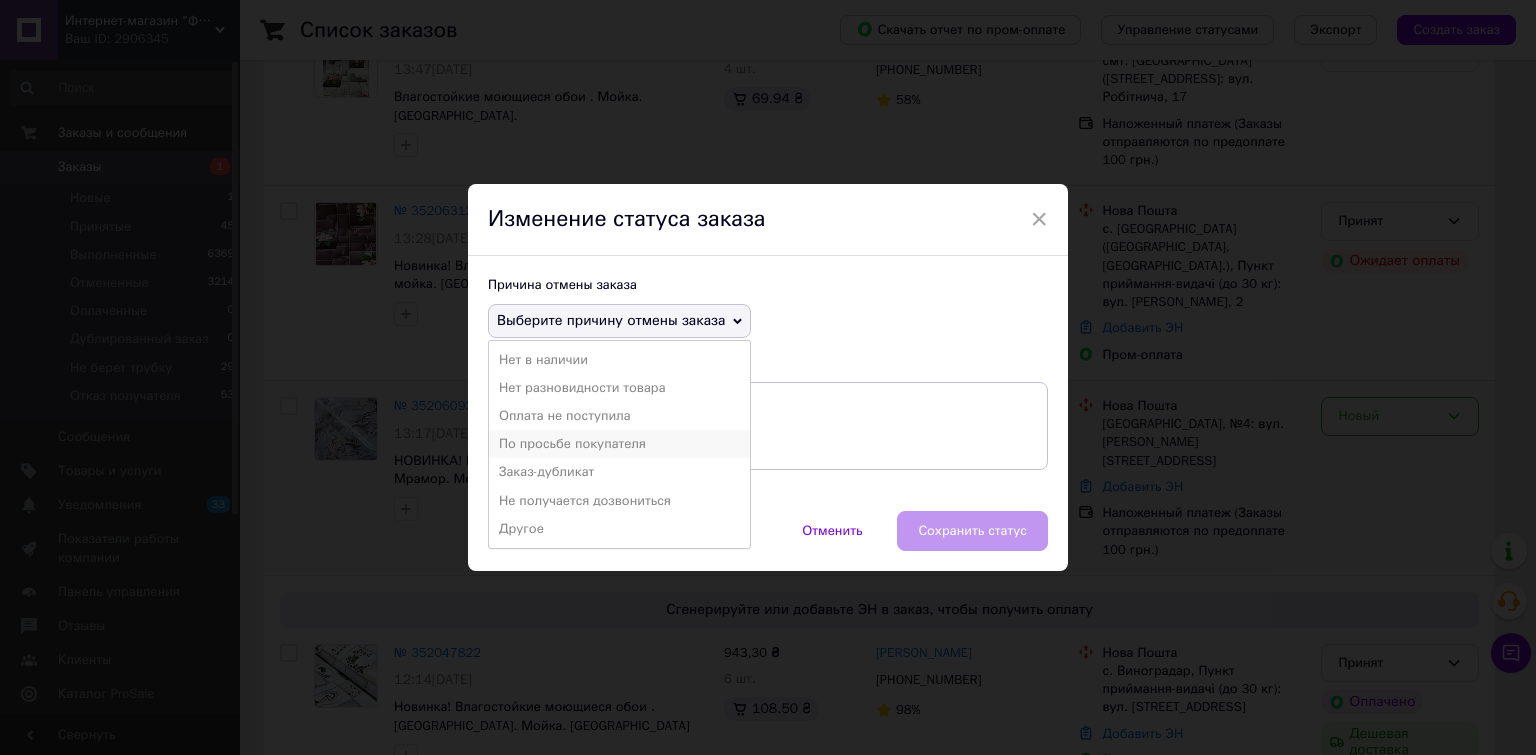 click on "По просьбе покупателя" at bounding box center (619, 444) 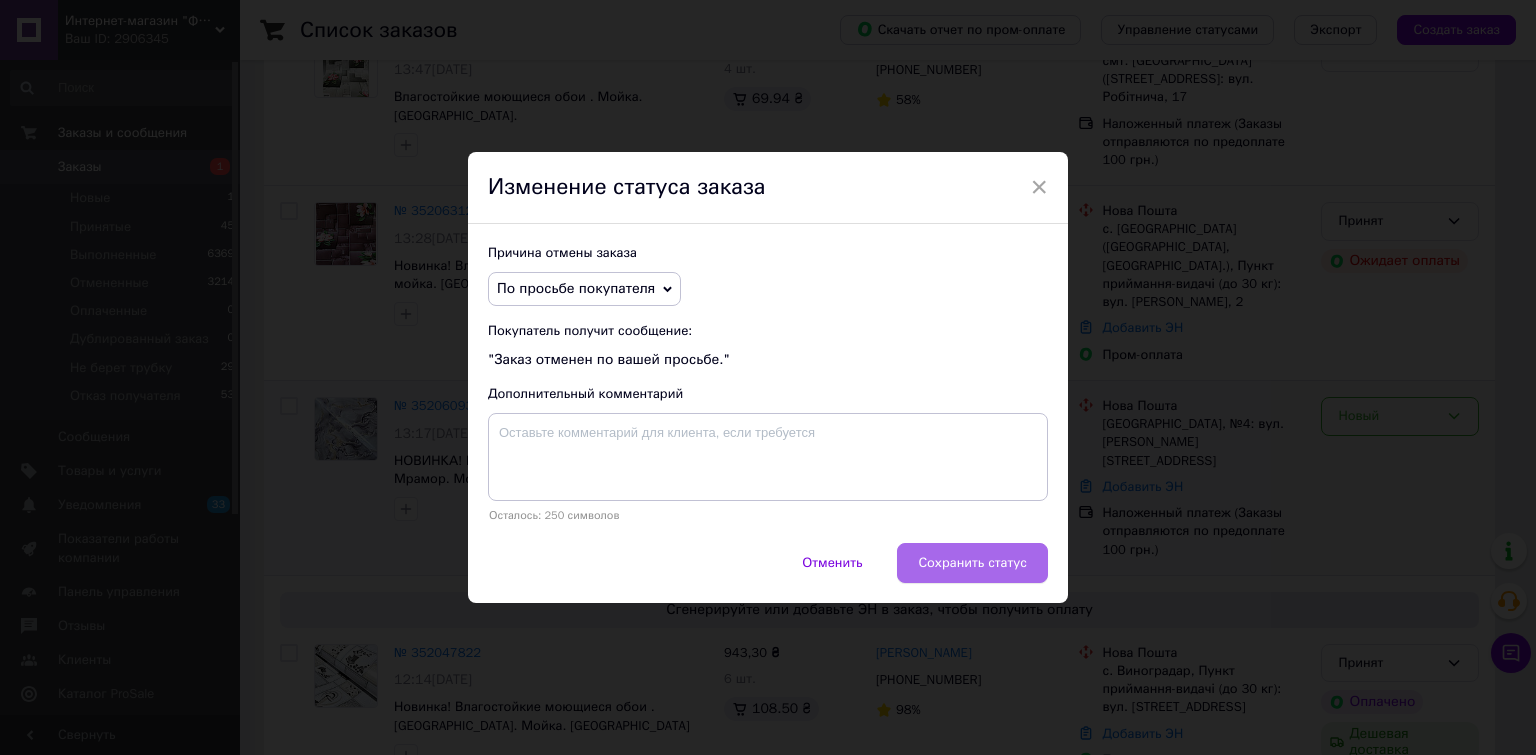 click on "Сохранить статус" at bounding box center (972, 563) 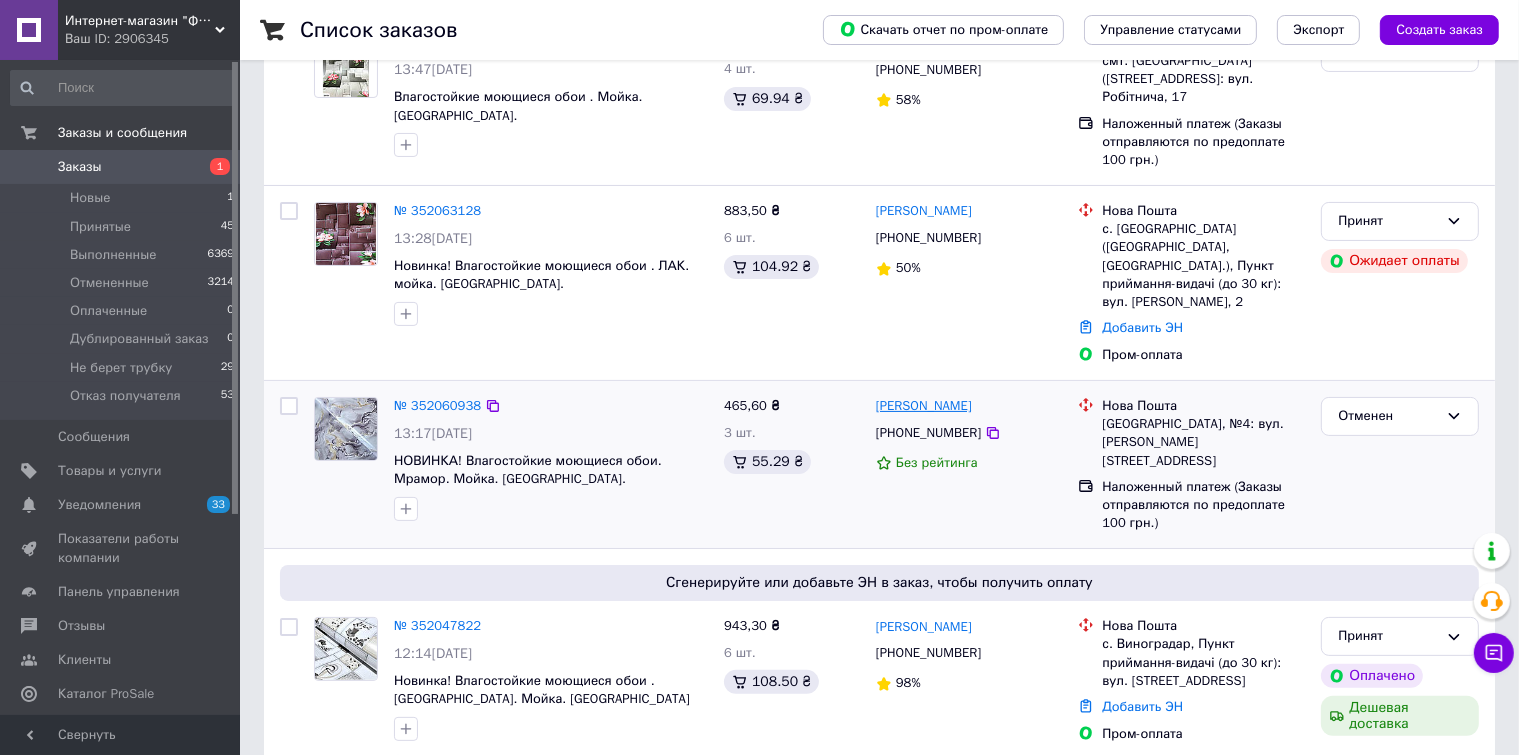 click on "[PERSON_NAME]" at bounding box center (924, 406) 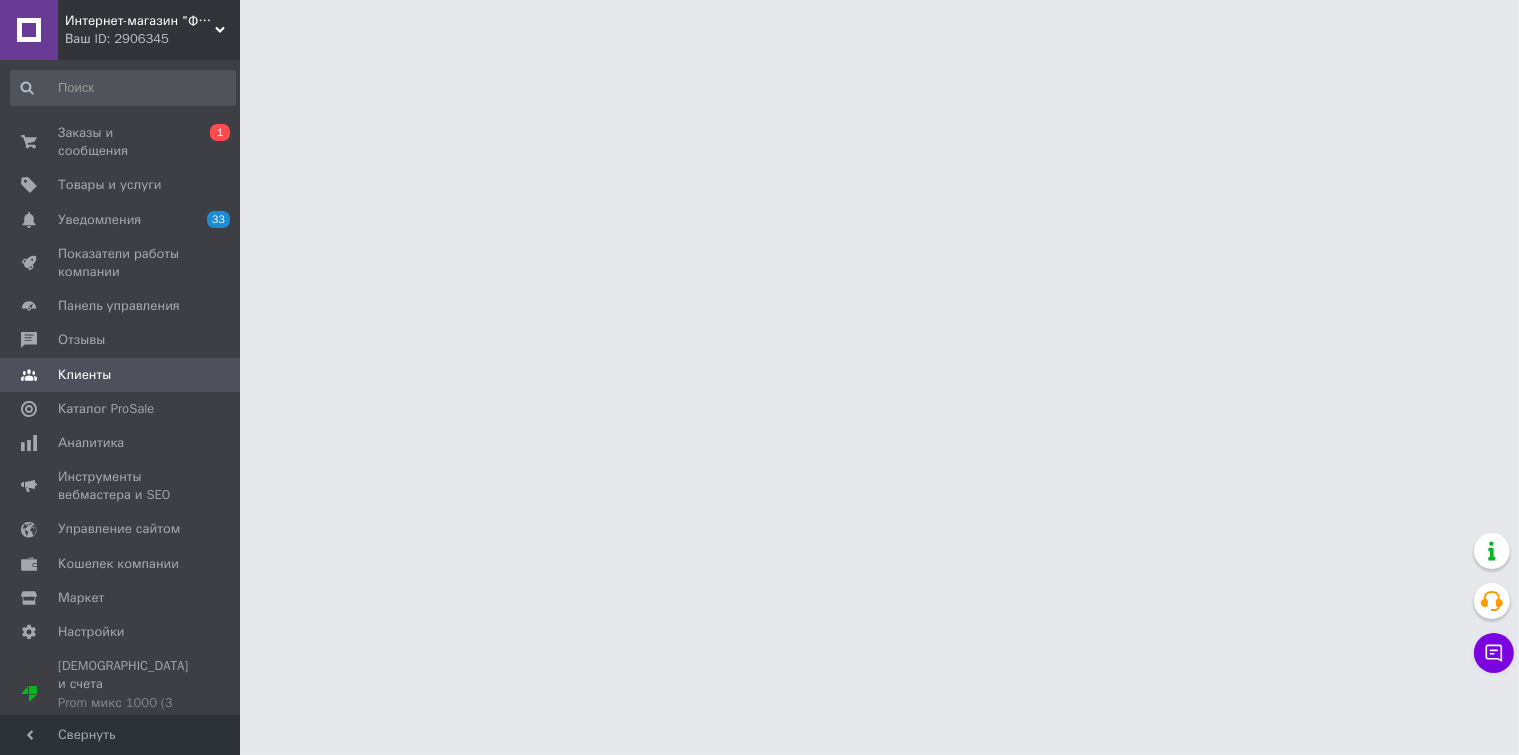 scroll, scrollTop: 0, scrollLeft: 0, axis: both 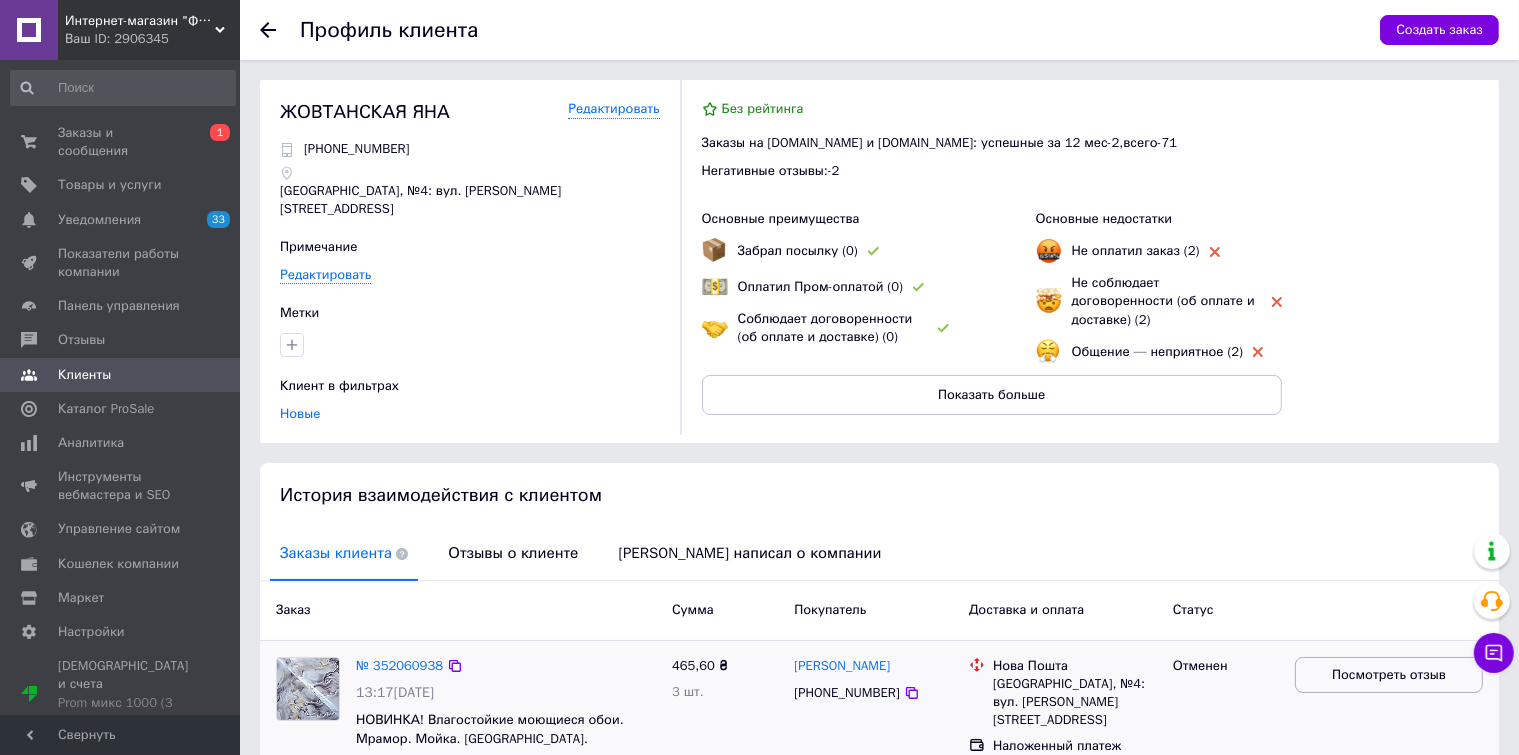 click on "Посмотреть отзыв" at bounding box center [1389, 675] 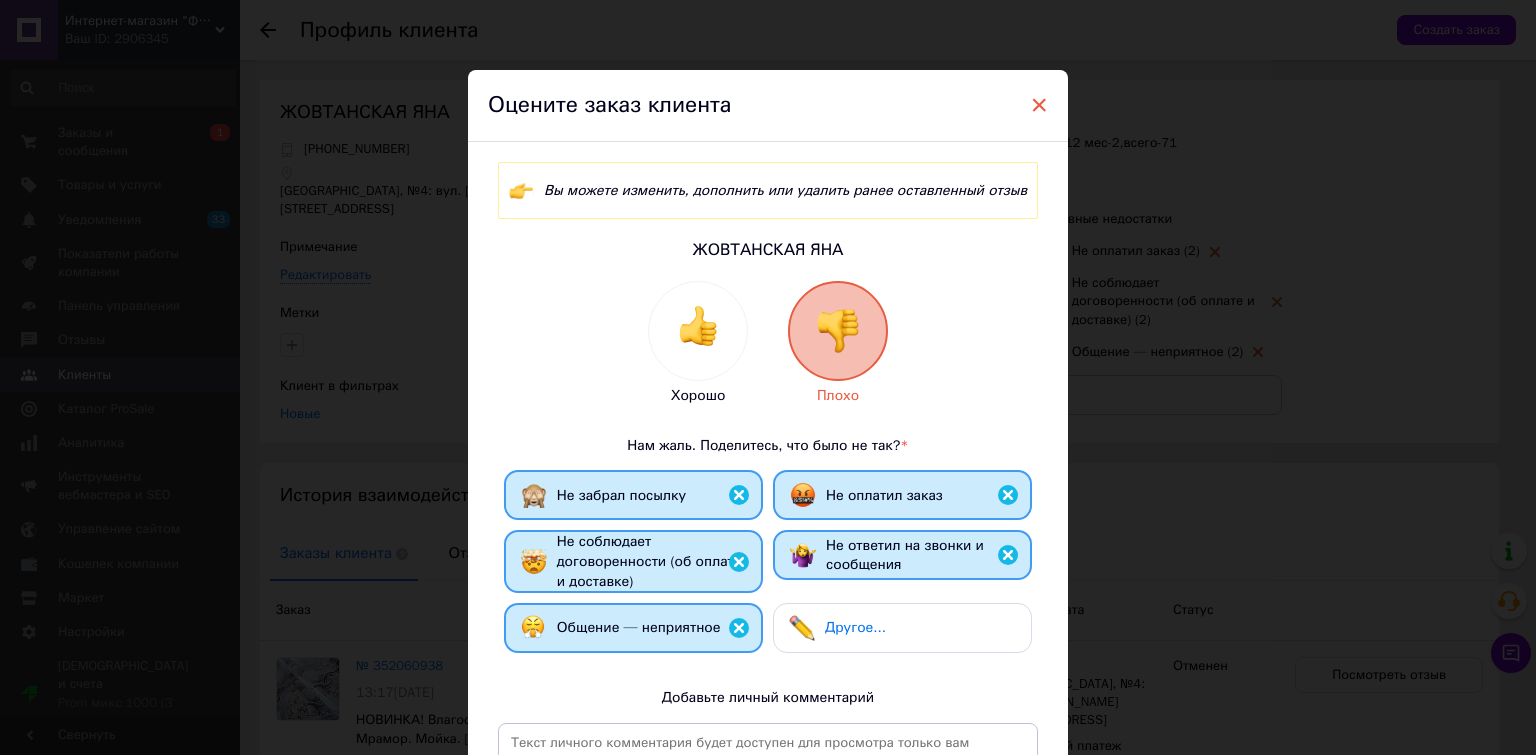 click on "×" at bounding box center (1039, 105) 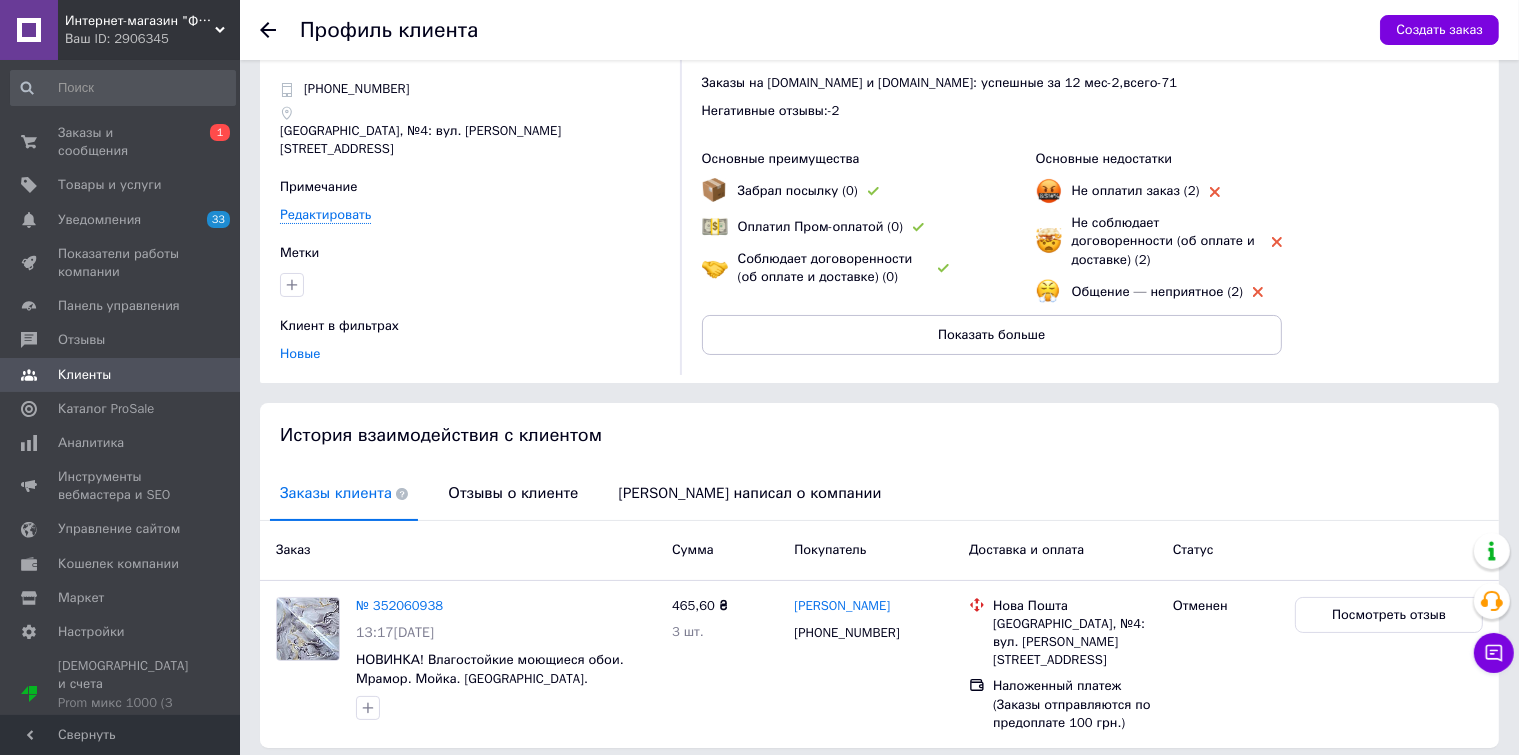 scroll, scrollTop: 94, scrollLeft: 0, axis: vertical 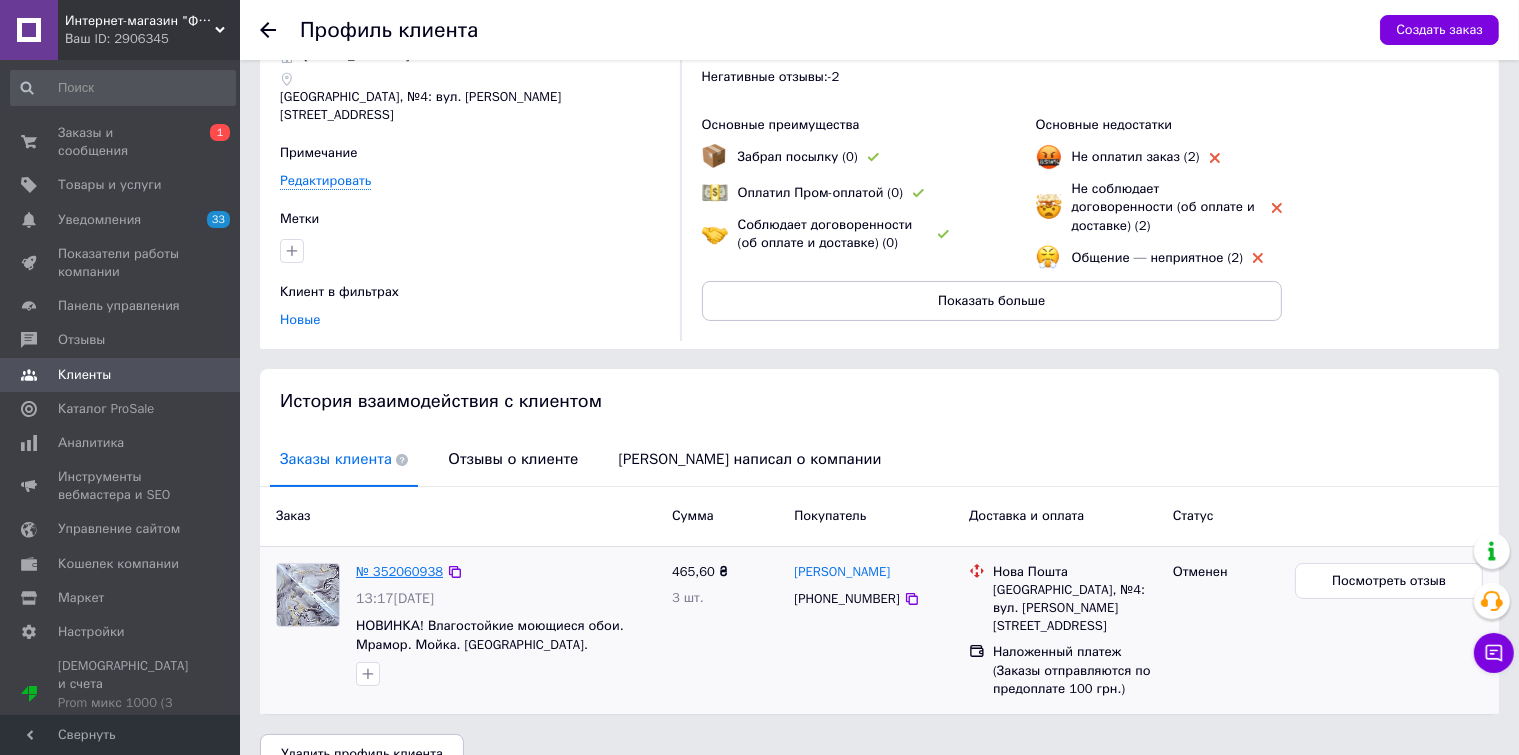 click on "№ 352060938" at bounding box center [399, 571] 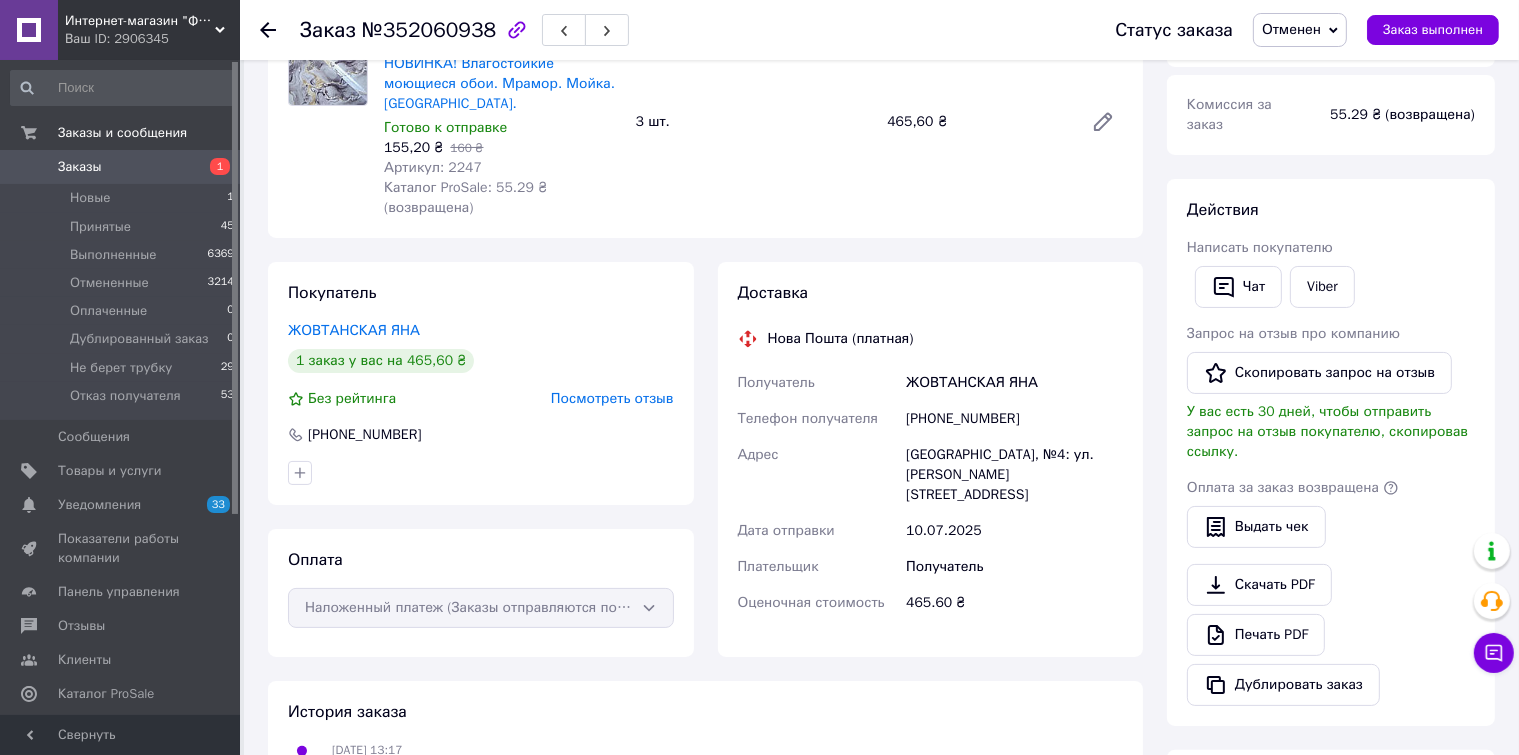 scroll, scrollTop: 200, scrollLeft: 0, axis: vertical 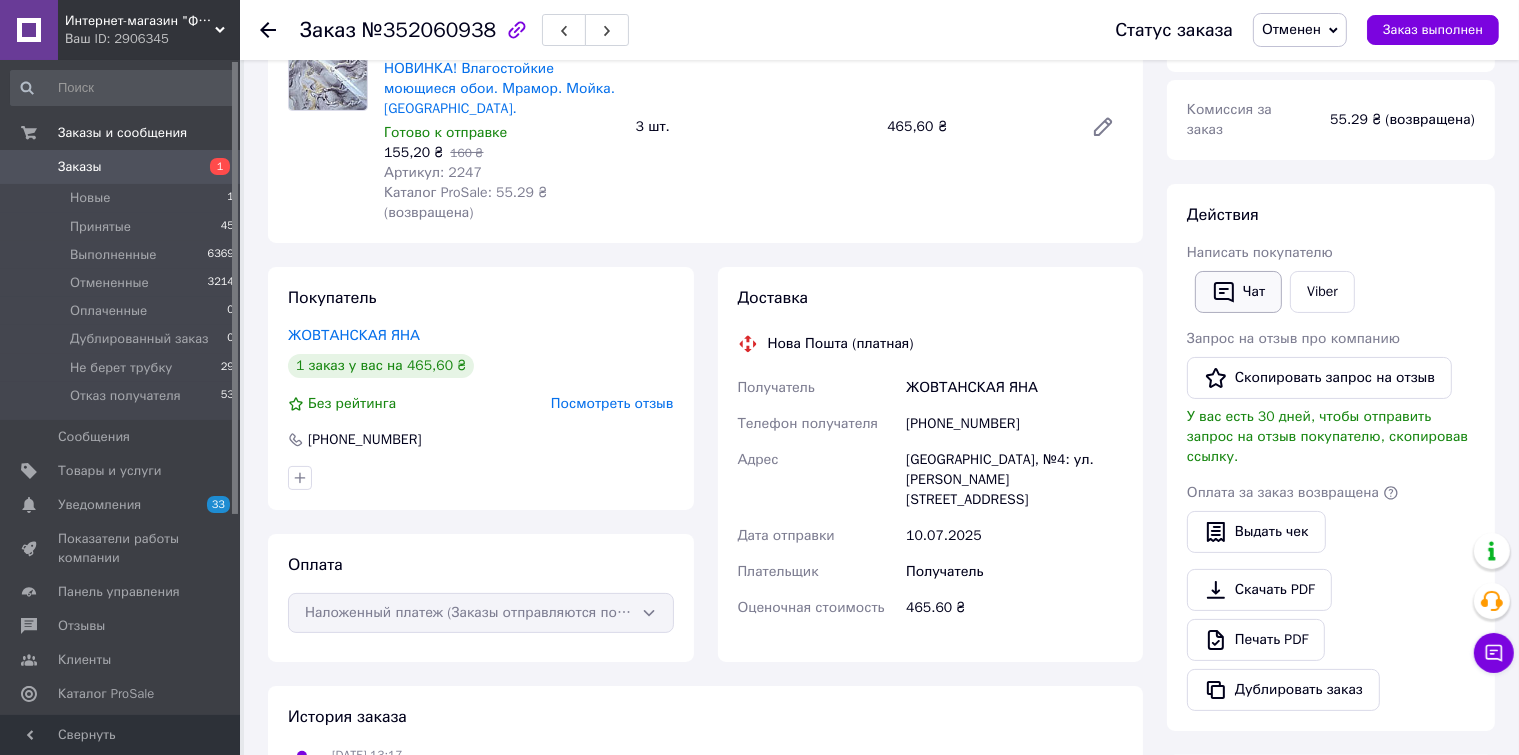 click on "Чат" at bounding box center (1238, 292) 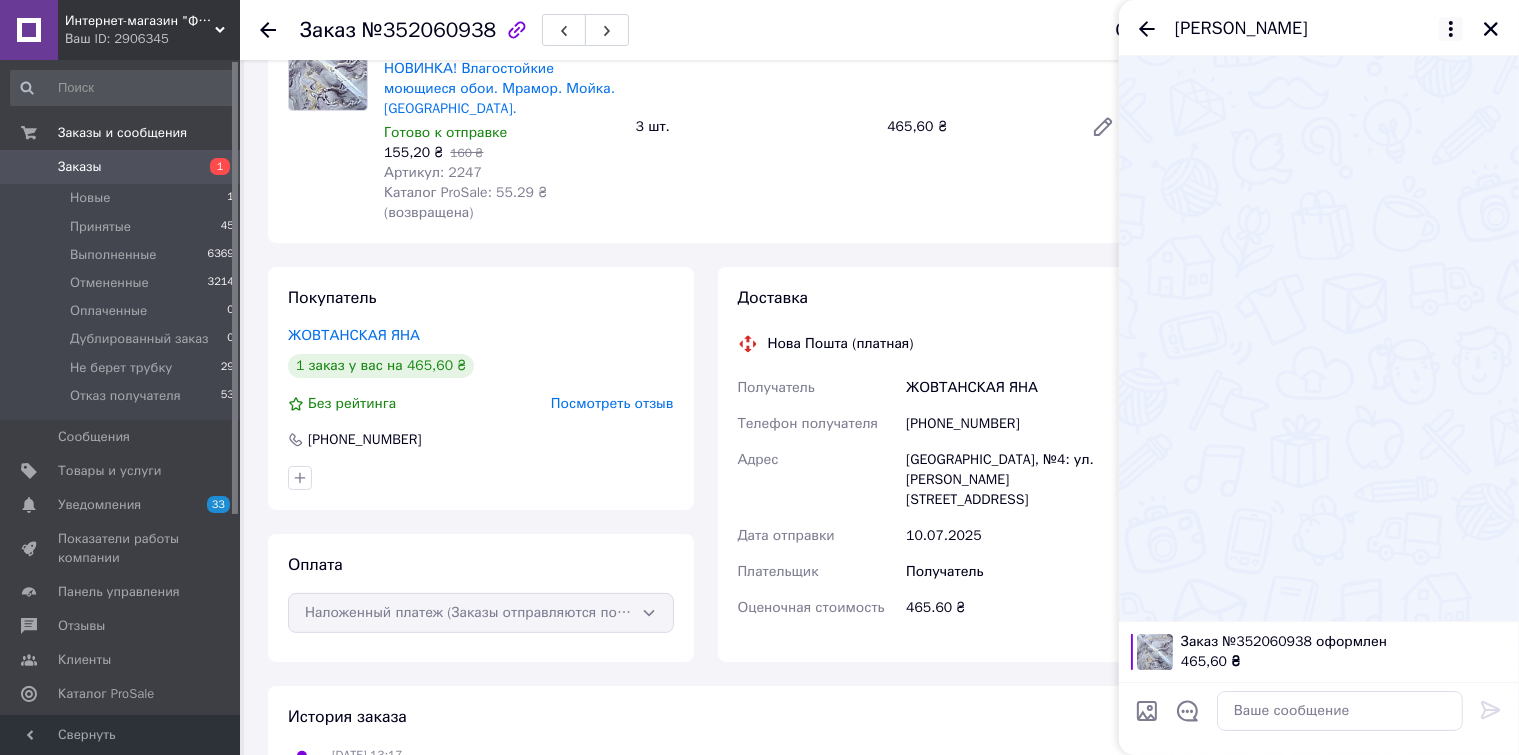 click 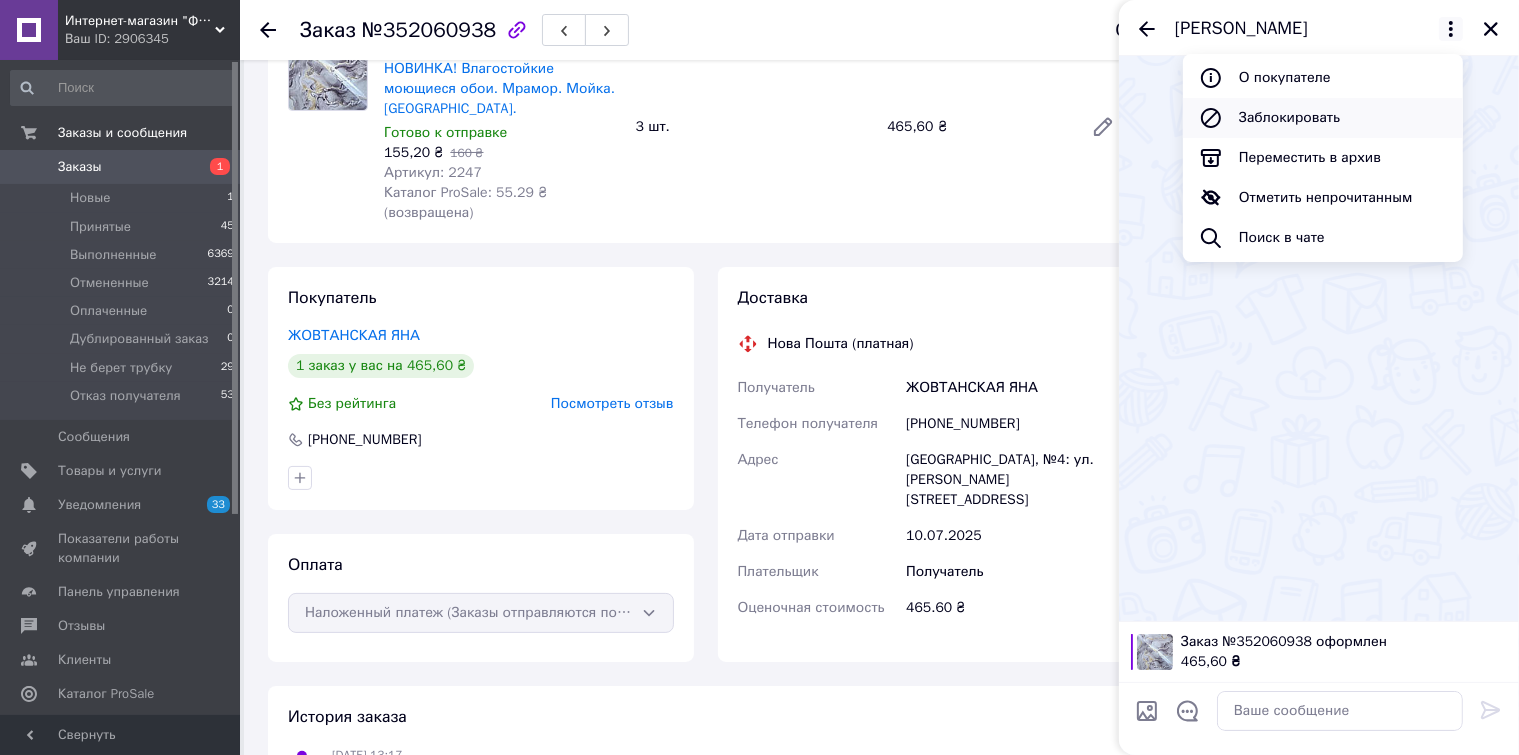 click on "Заблокировать" at bounding box center (1323, 118) 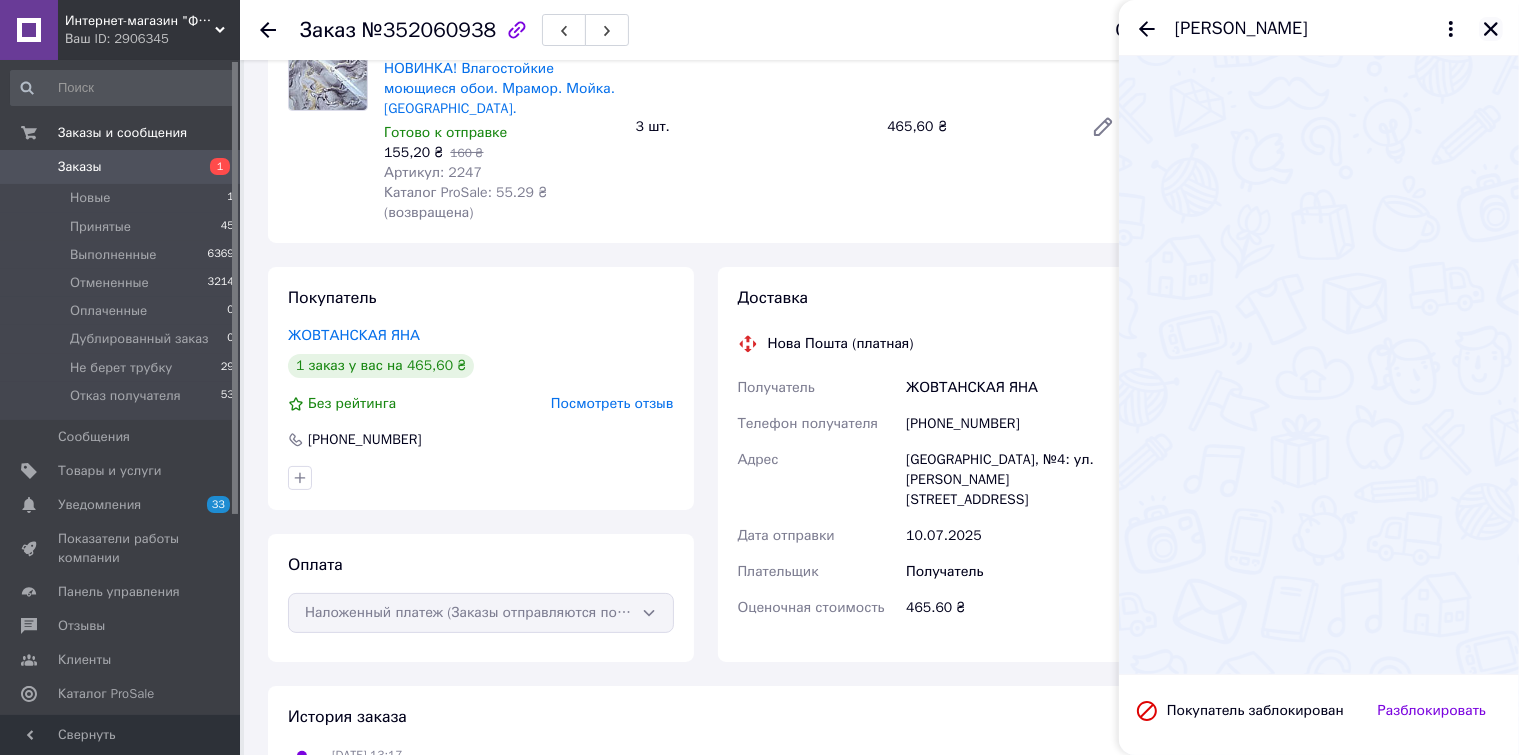 click 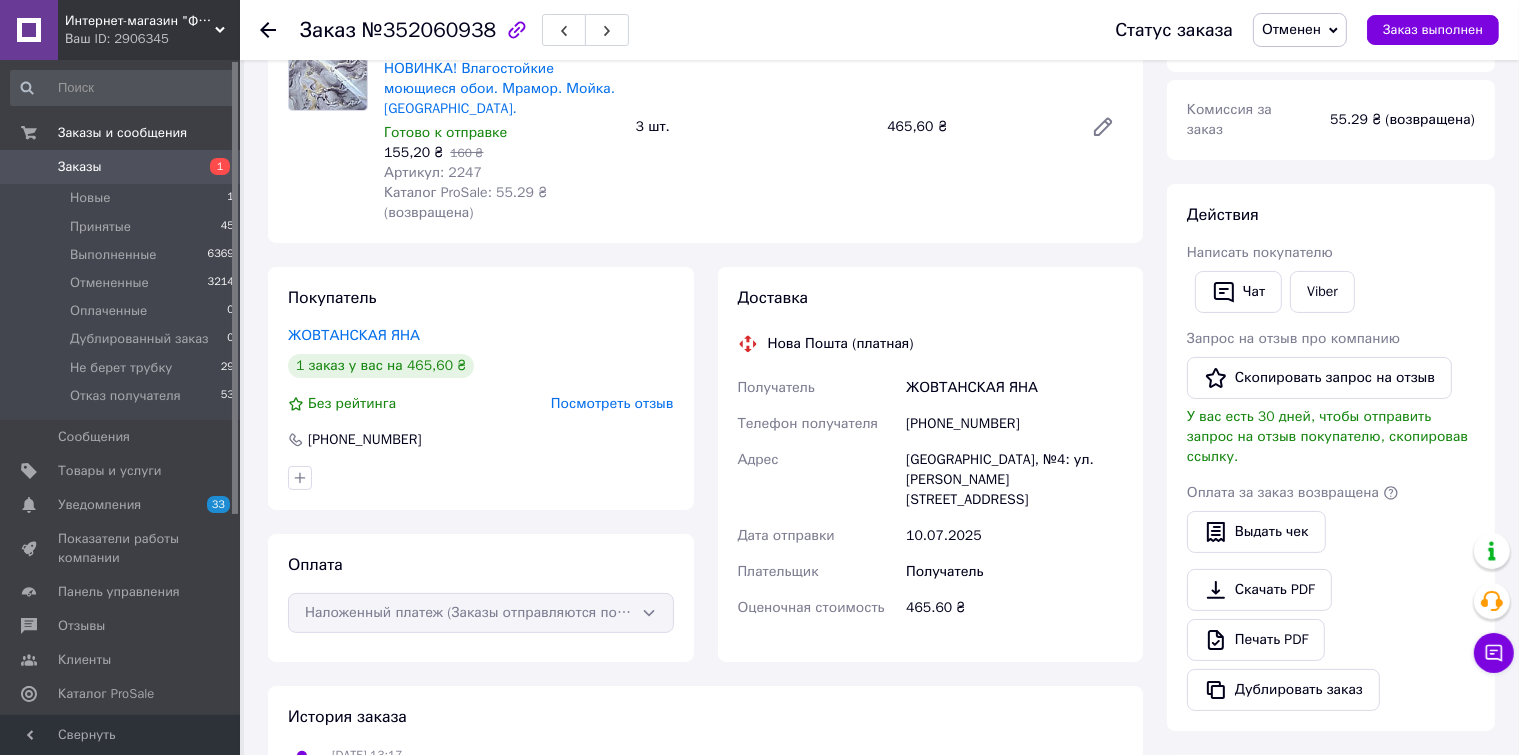 scroll, scrollTop: 0, scrollLeft: 0, axis: both 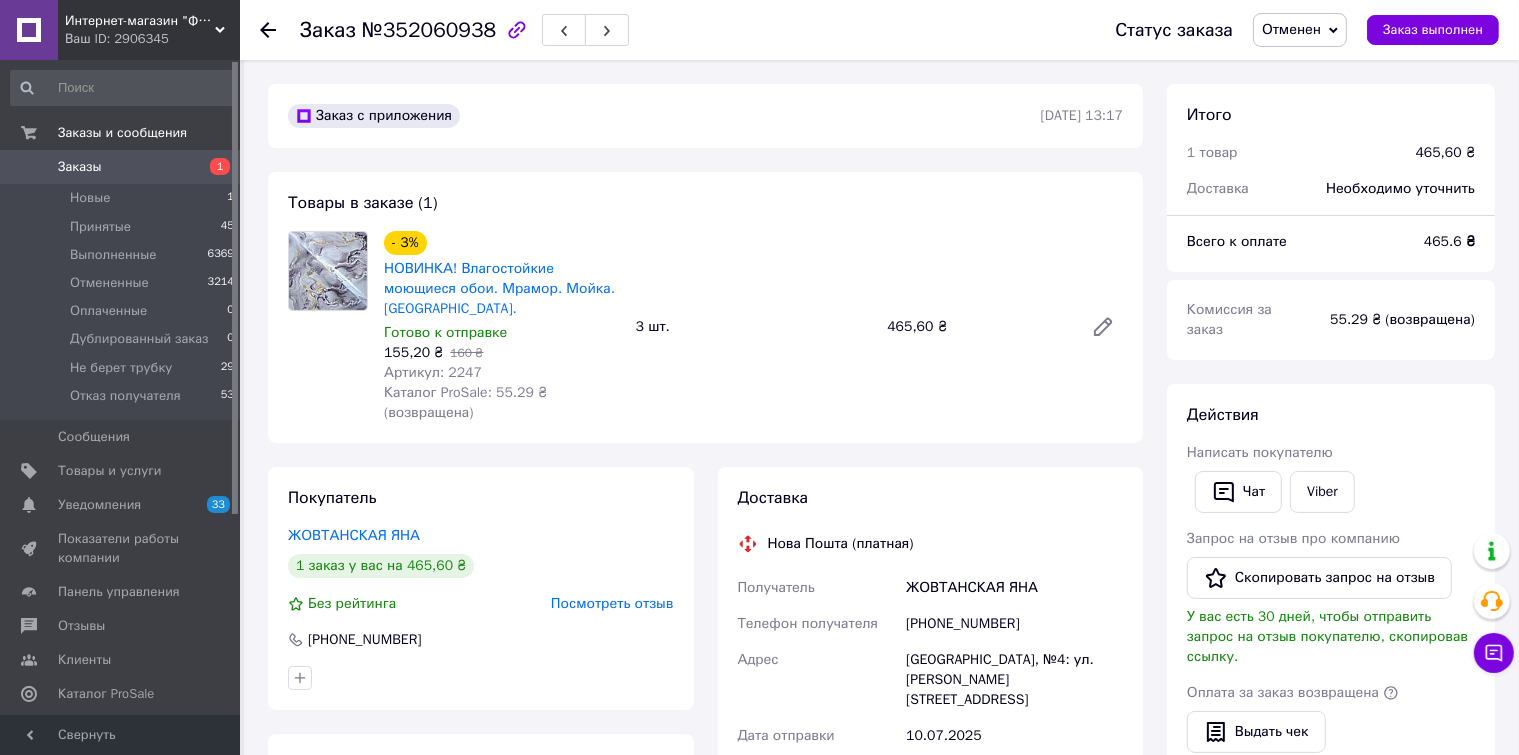 click 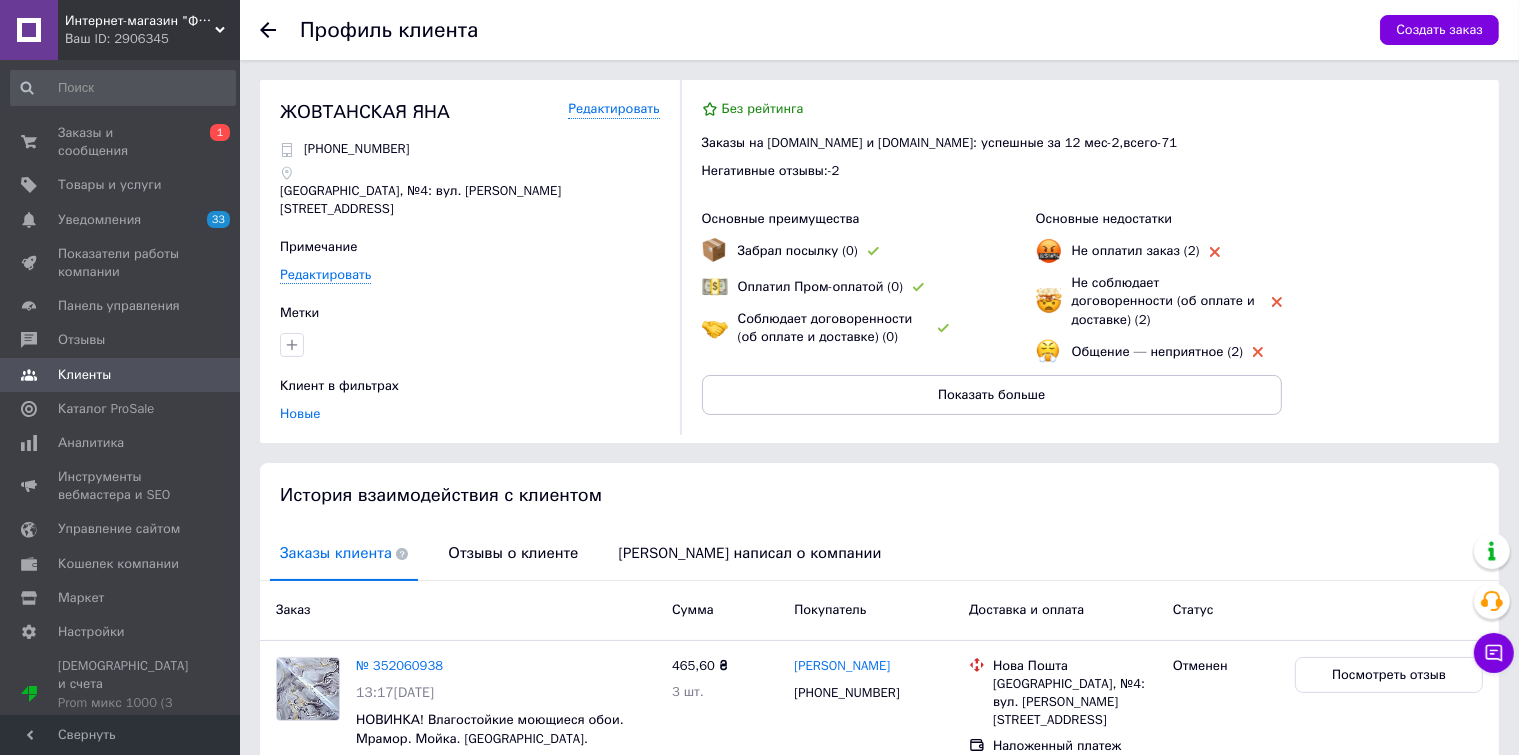 click 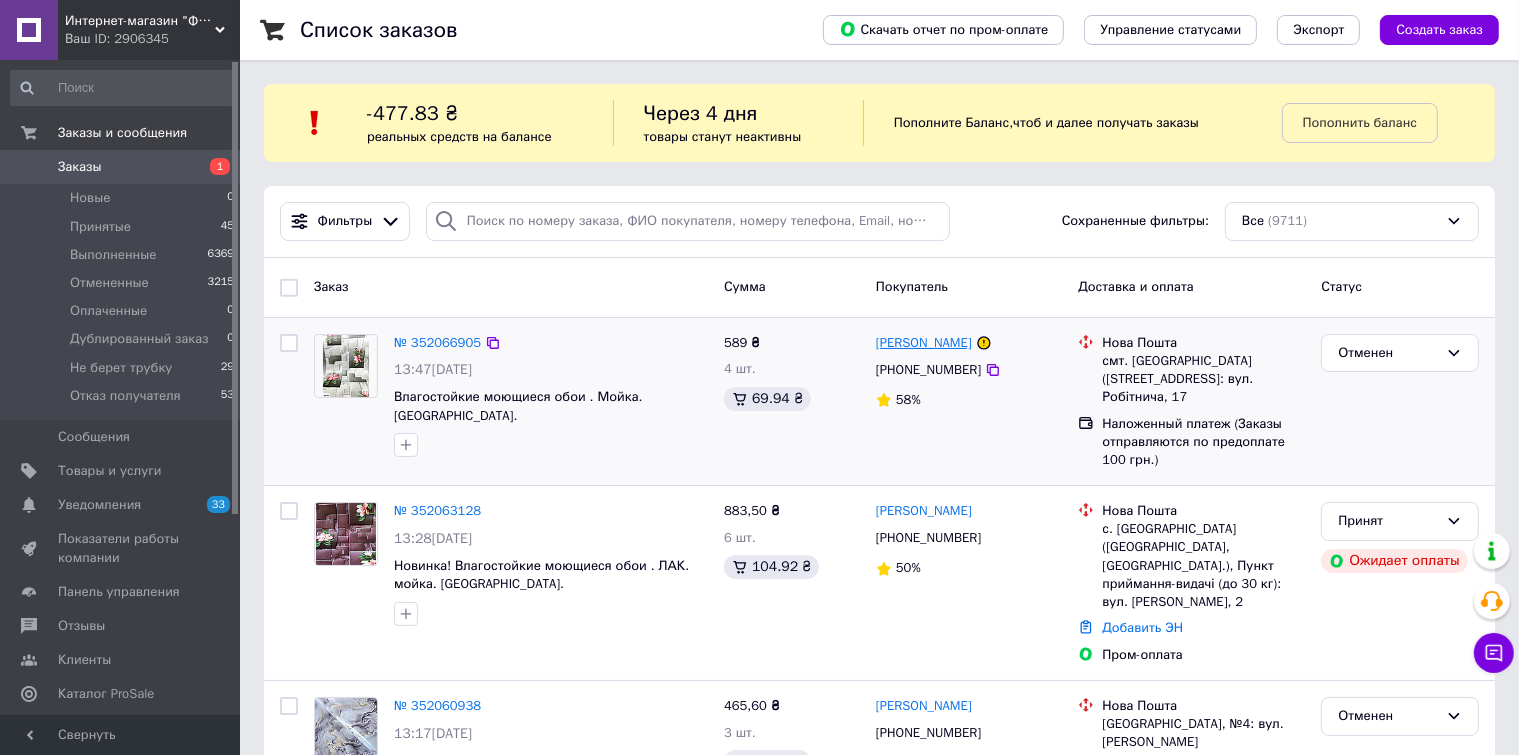 click on "[PERSON_NAME]" at bounding box center [924, 343] 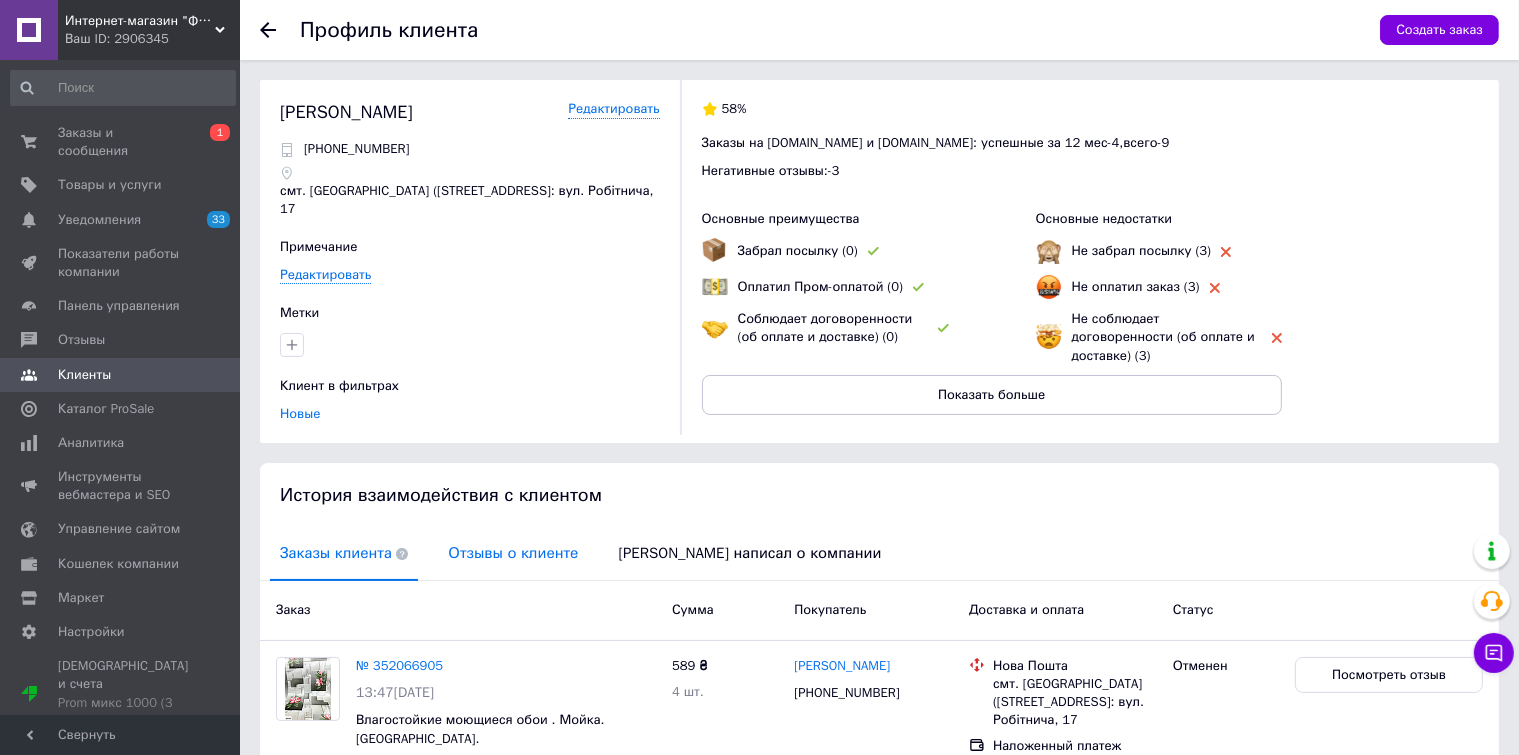 click on "Отзывы о клиенте" at bounding box center [513, 553] 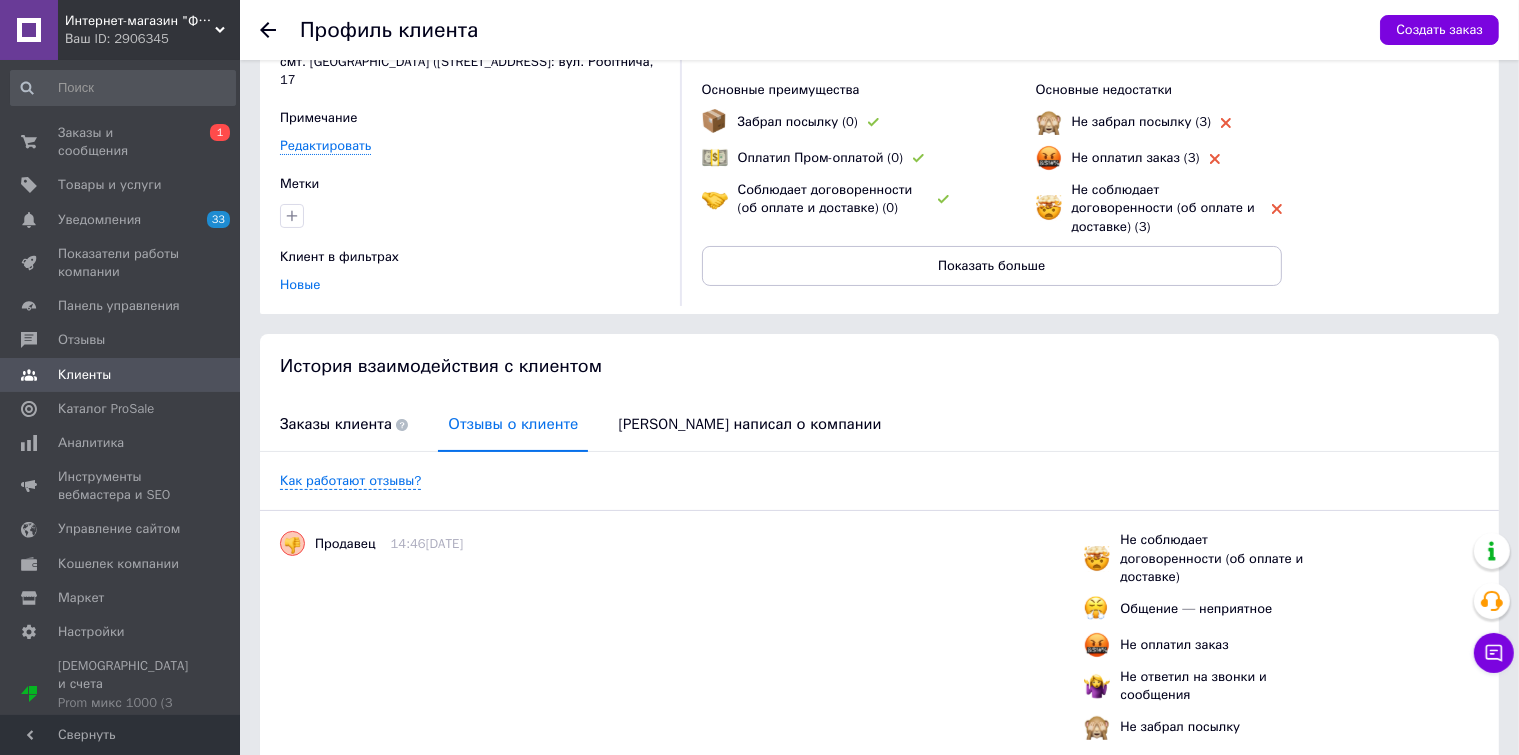 scroll, scrollTop: 0, scrollLeft: 0, axis: both 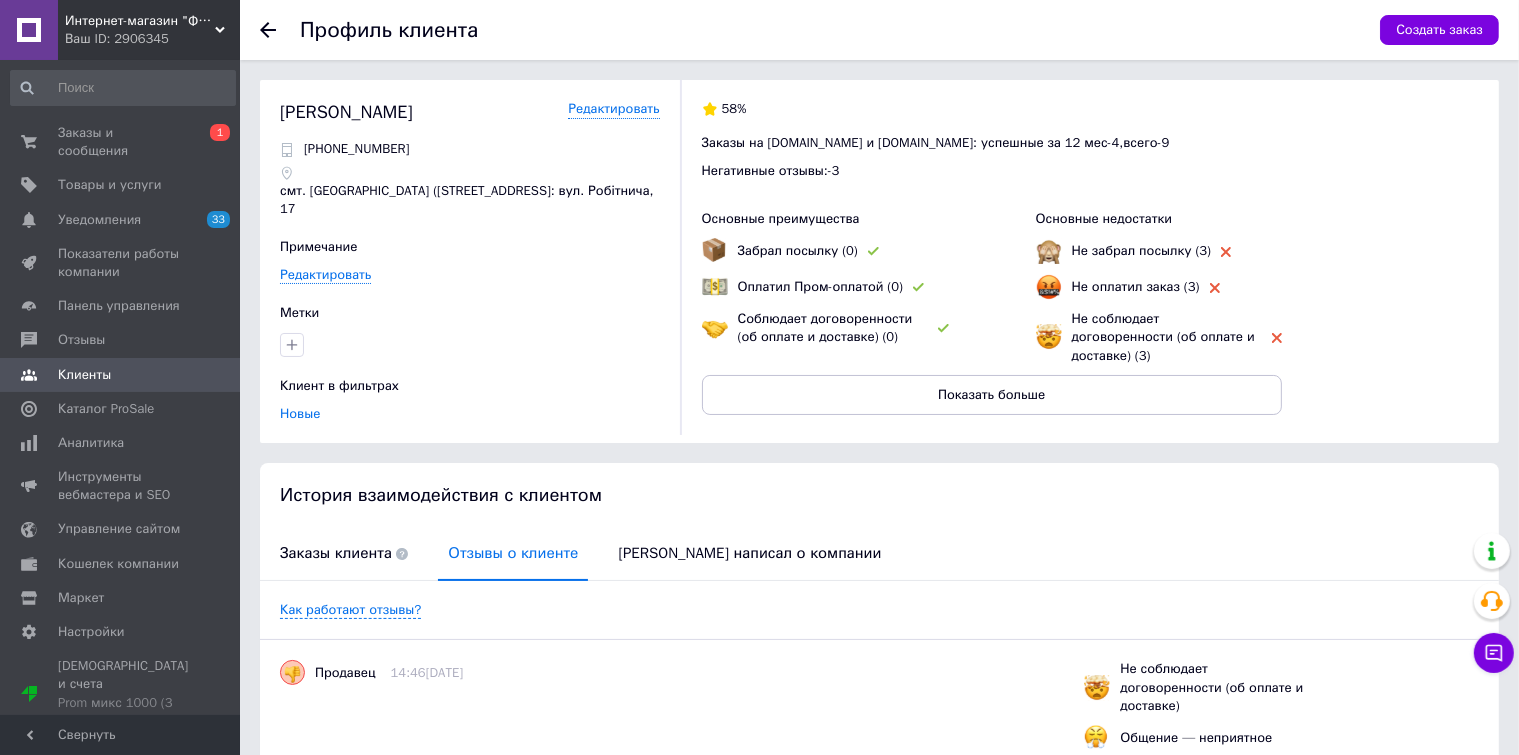 click 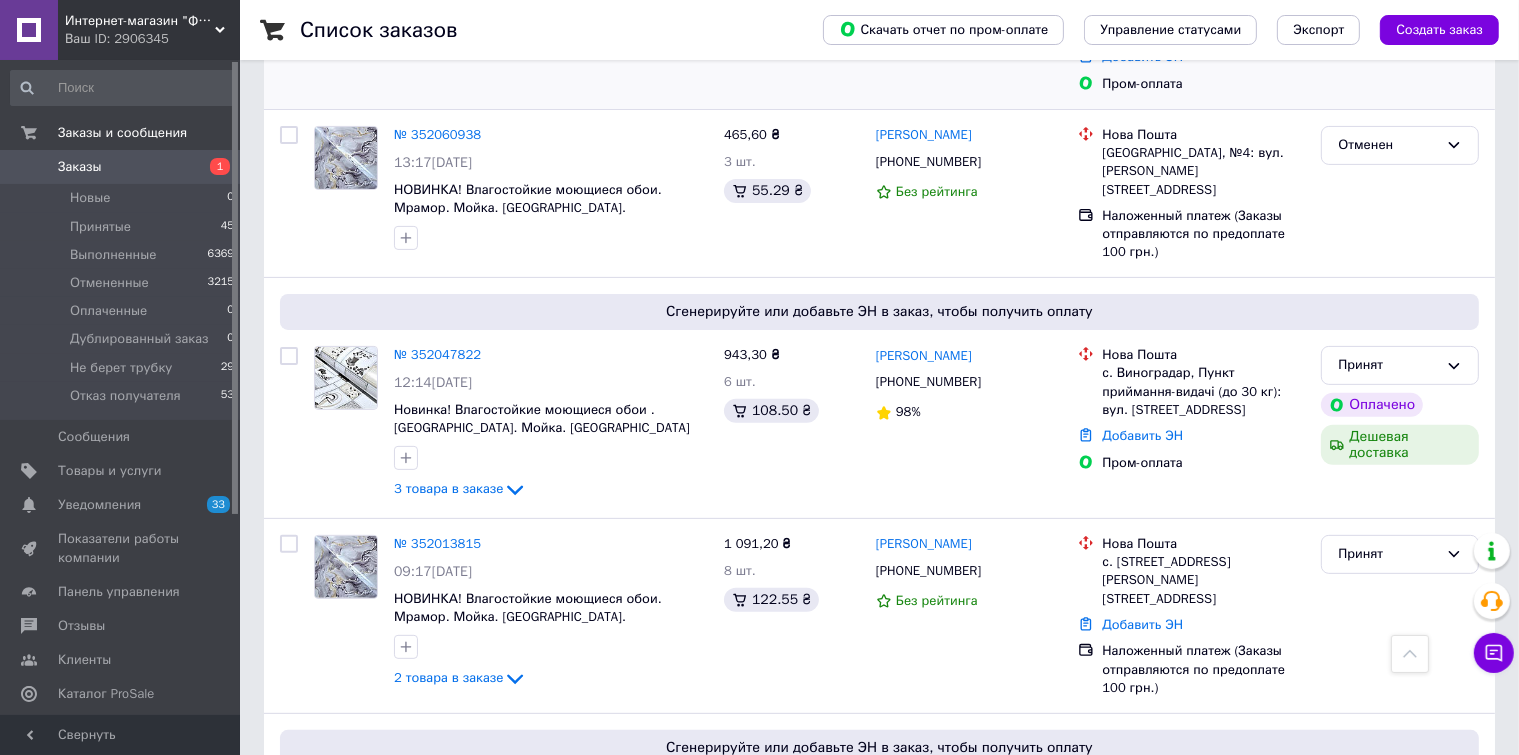 scroll, scrollTop: 600, scrollLeft: 0, axis: vertical 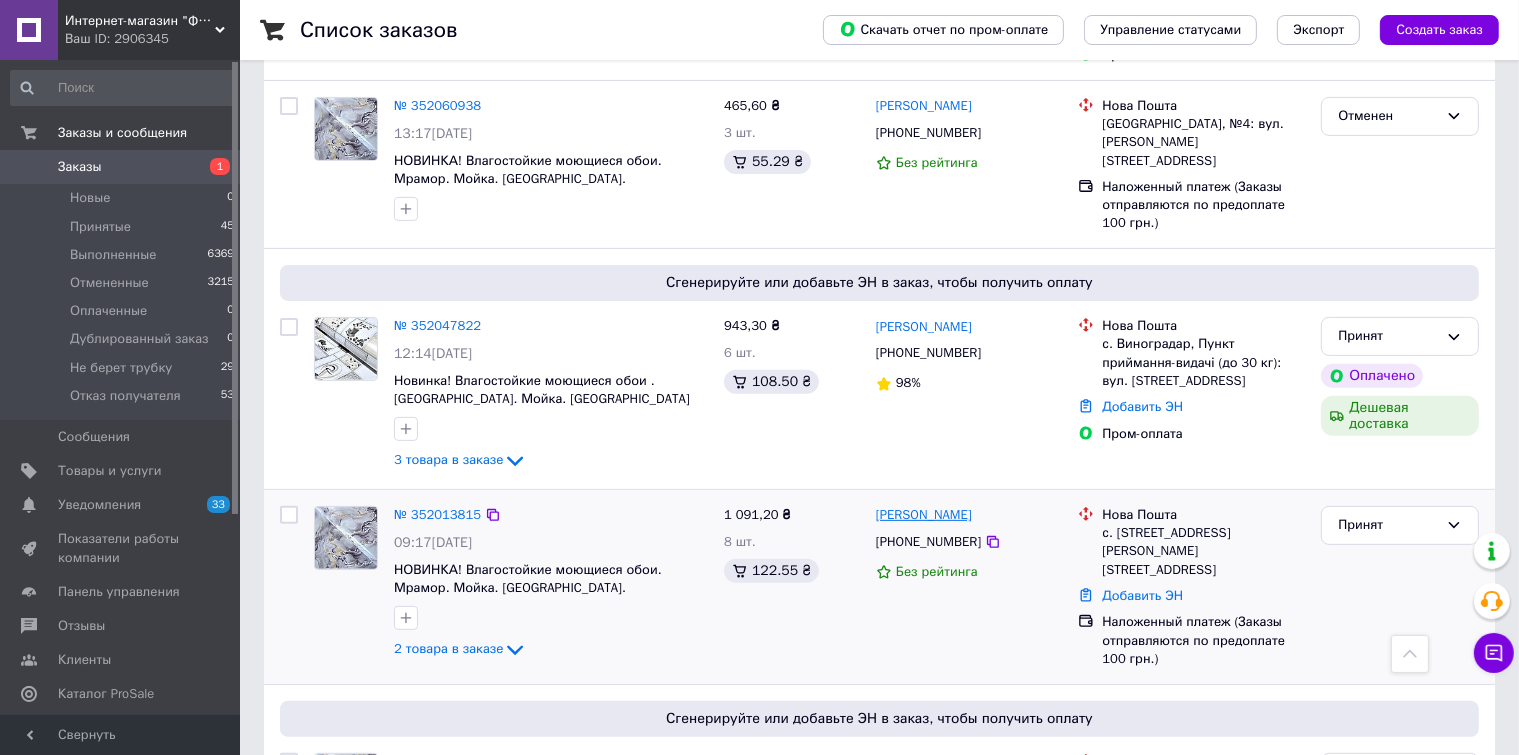 click on "Петро Нестерчук" at bounding box center (924, 515) 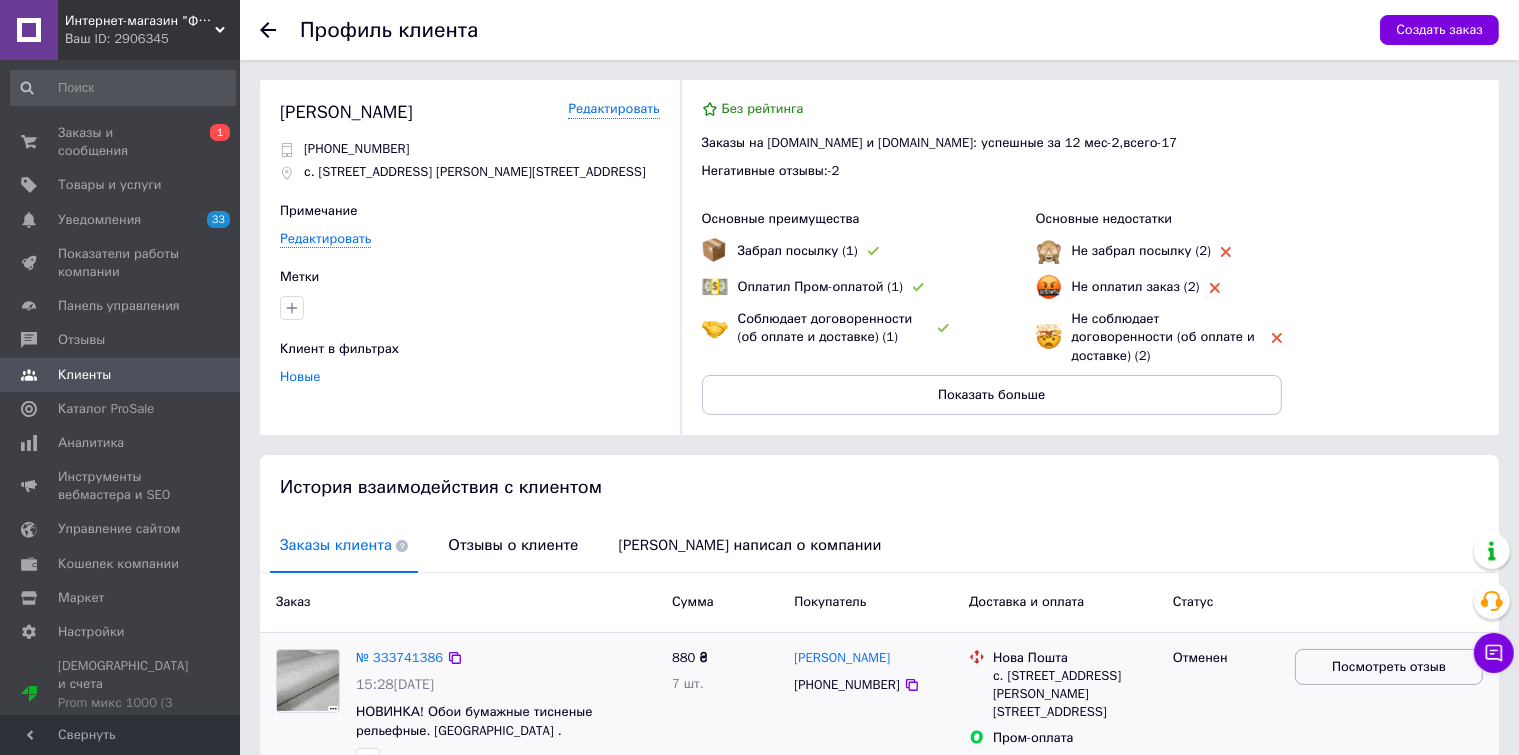 click on "Посмотреть отзыв" at bounding box center (1389, 667) 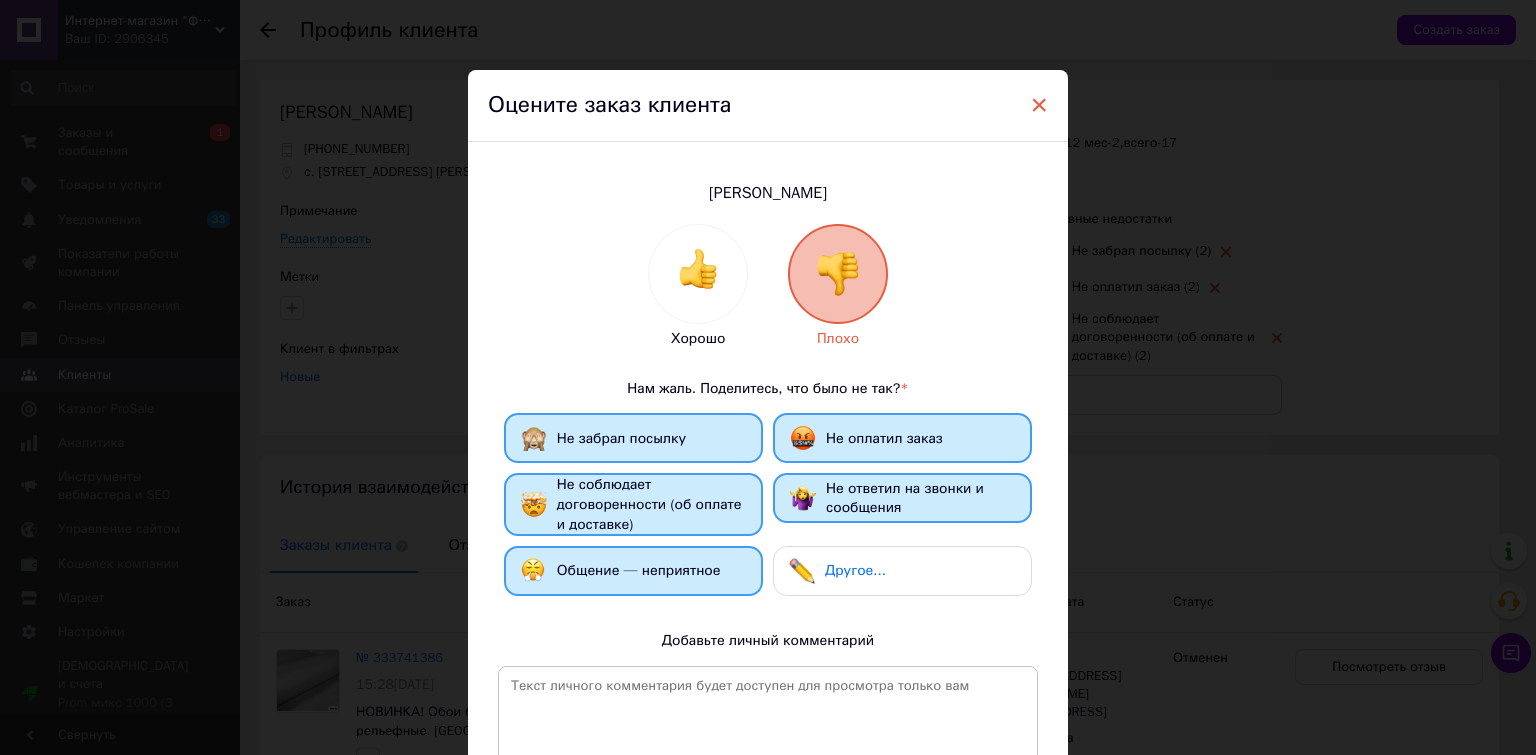 click on "×" at bounding box center (1039, 105) 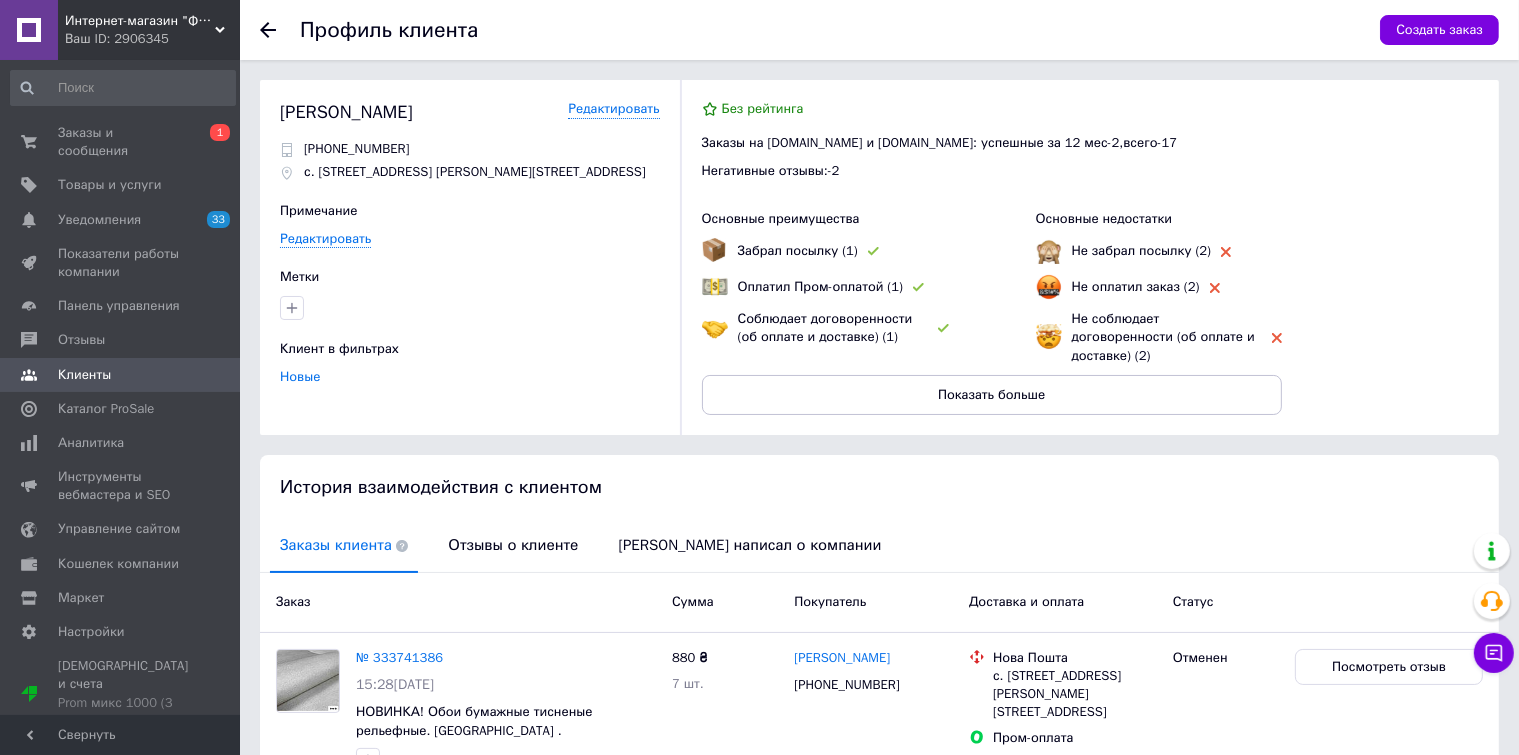 scroll, scrollTop: 300, scrollLeft: 0, axis: vertical 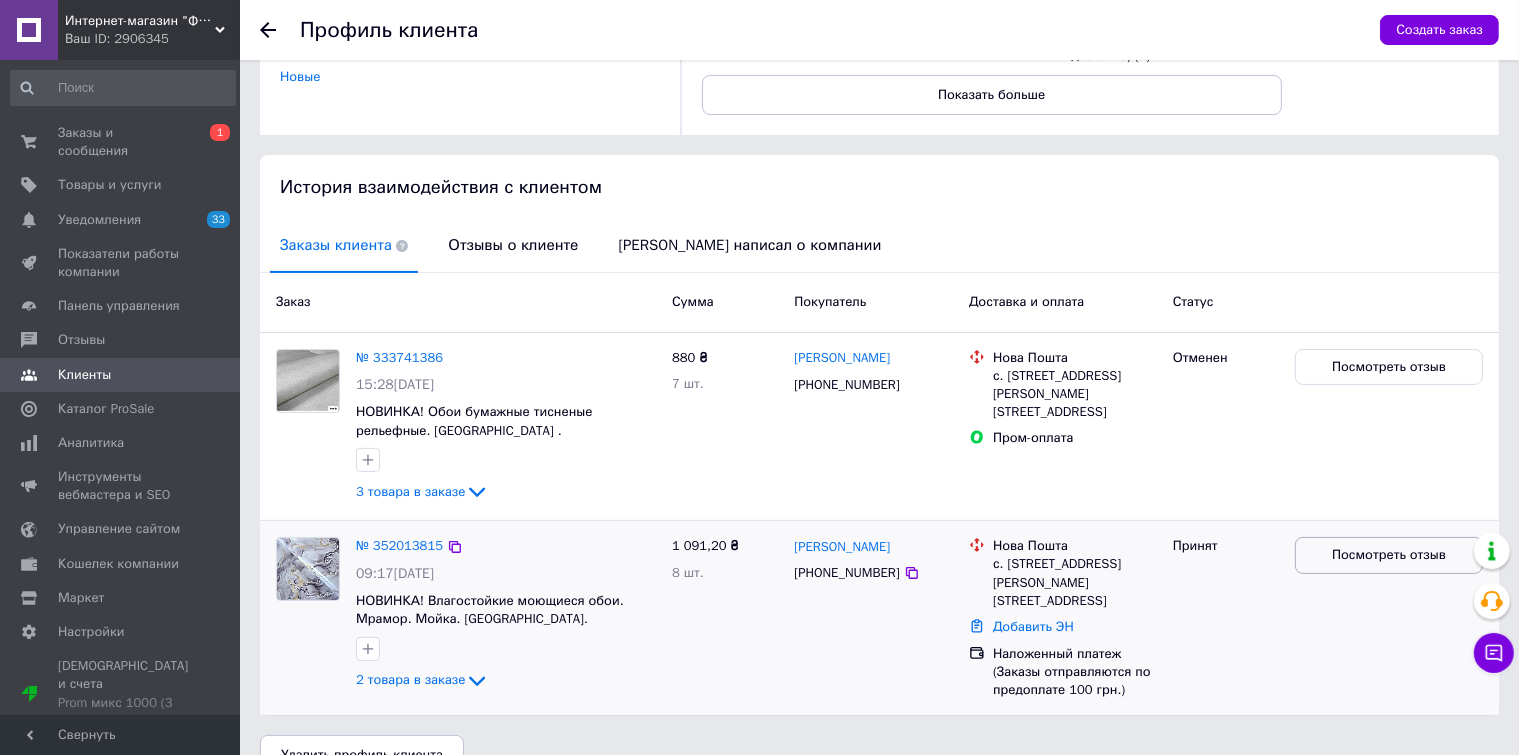 click on "Посмотреть отзыв" at bounding box center [1389, 555] 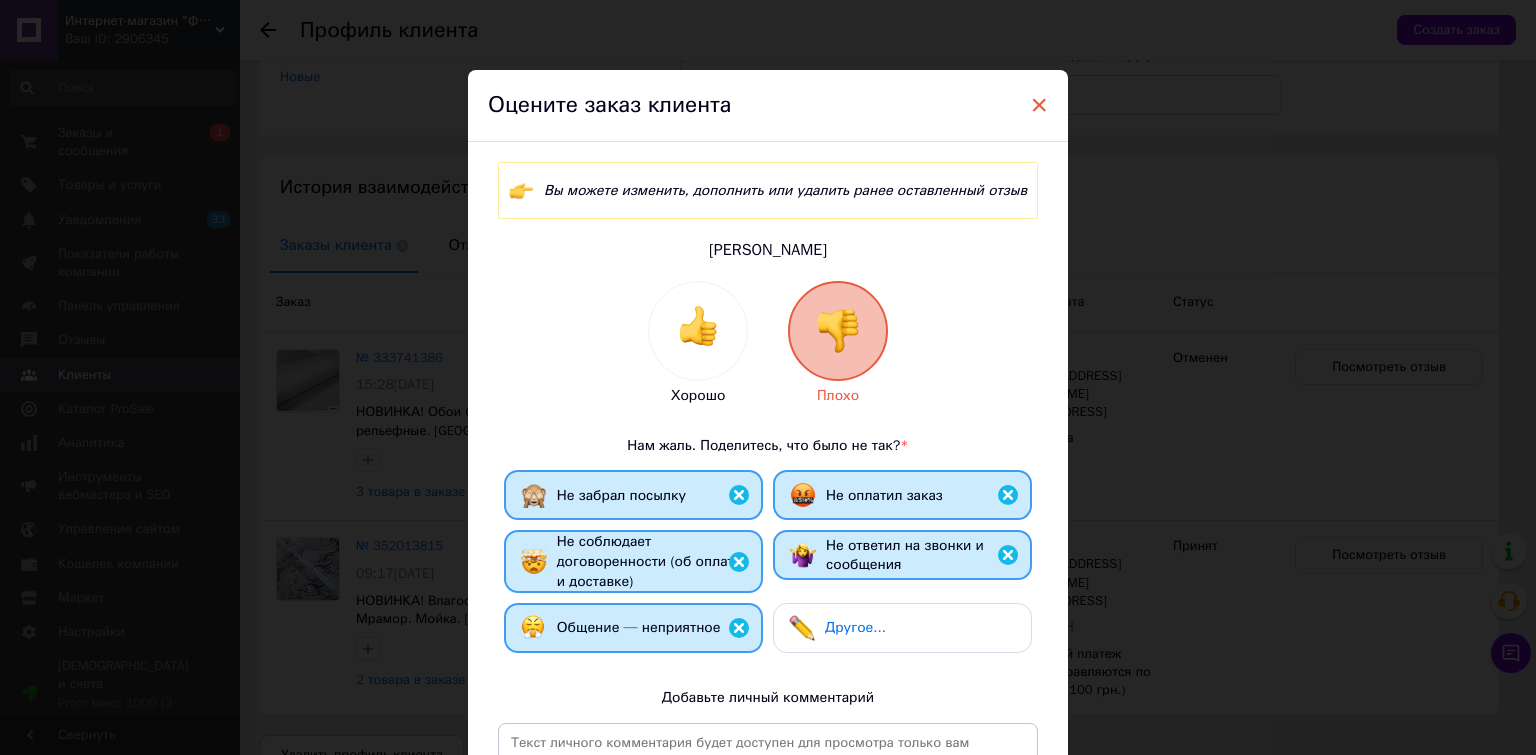 click on "×" at bounding box center (1039, 105) 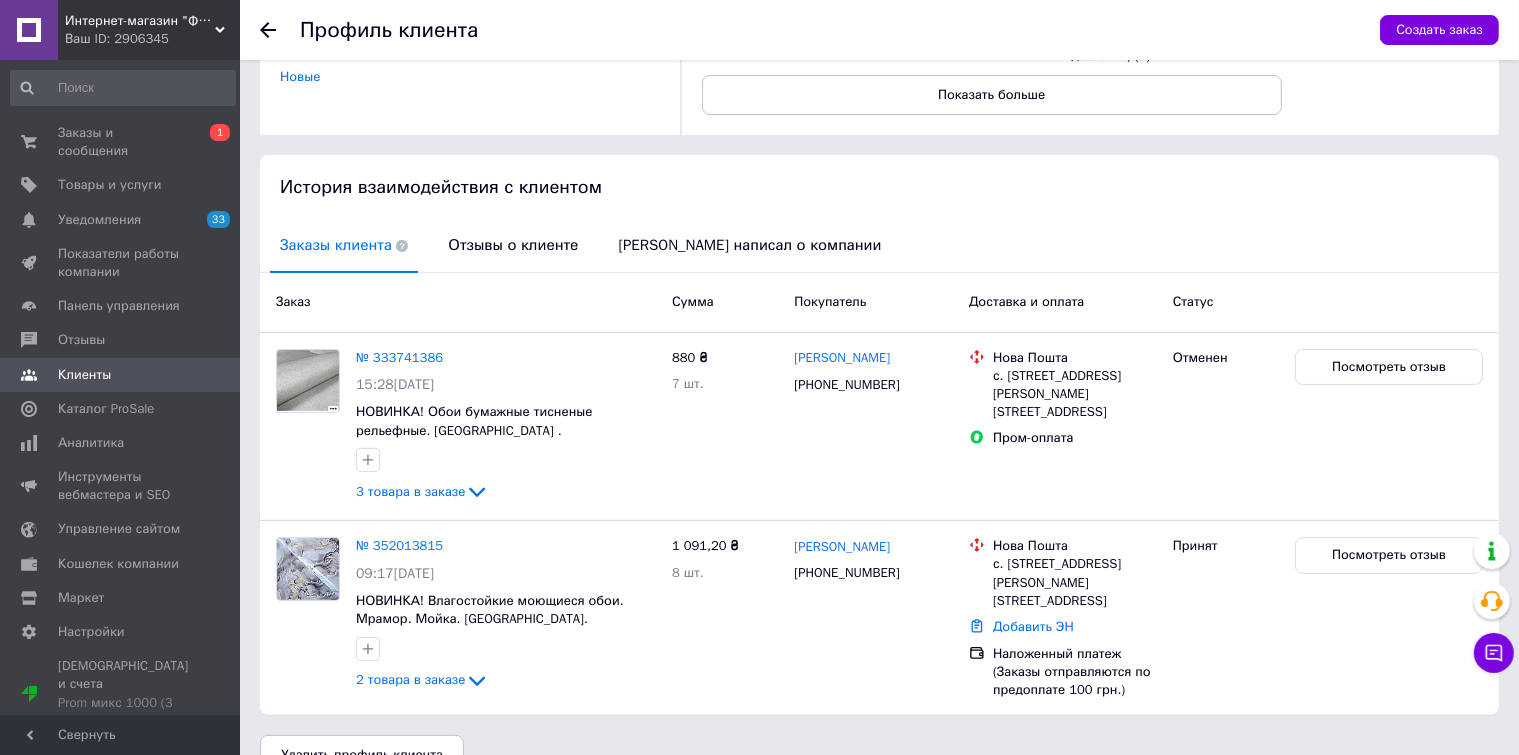 scroll, scrollTop: 0, scrollLeft: 0, axis: both 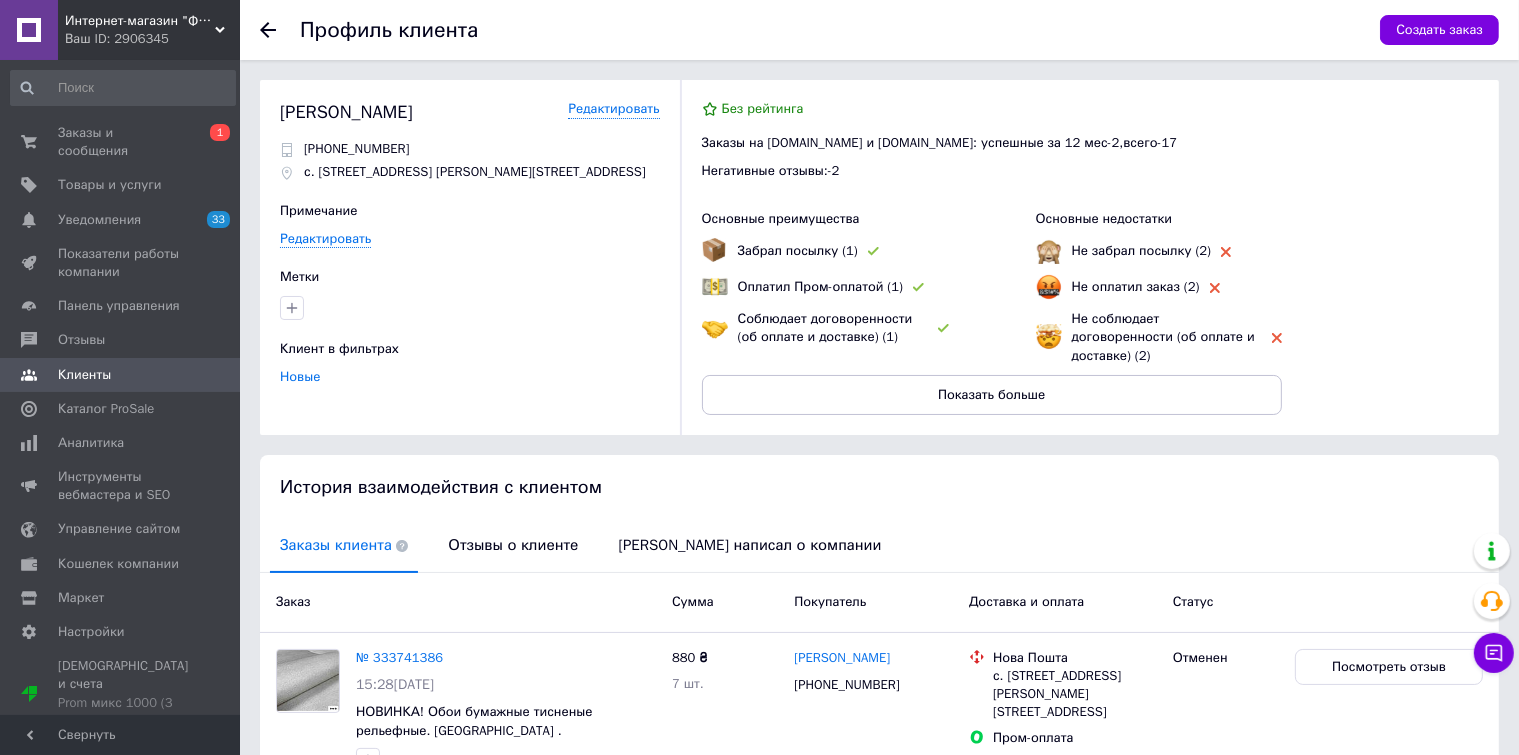 click 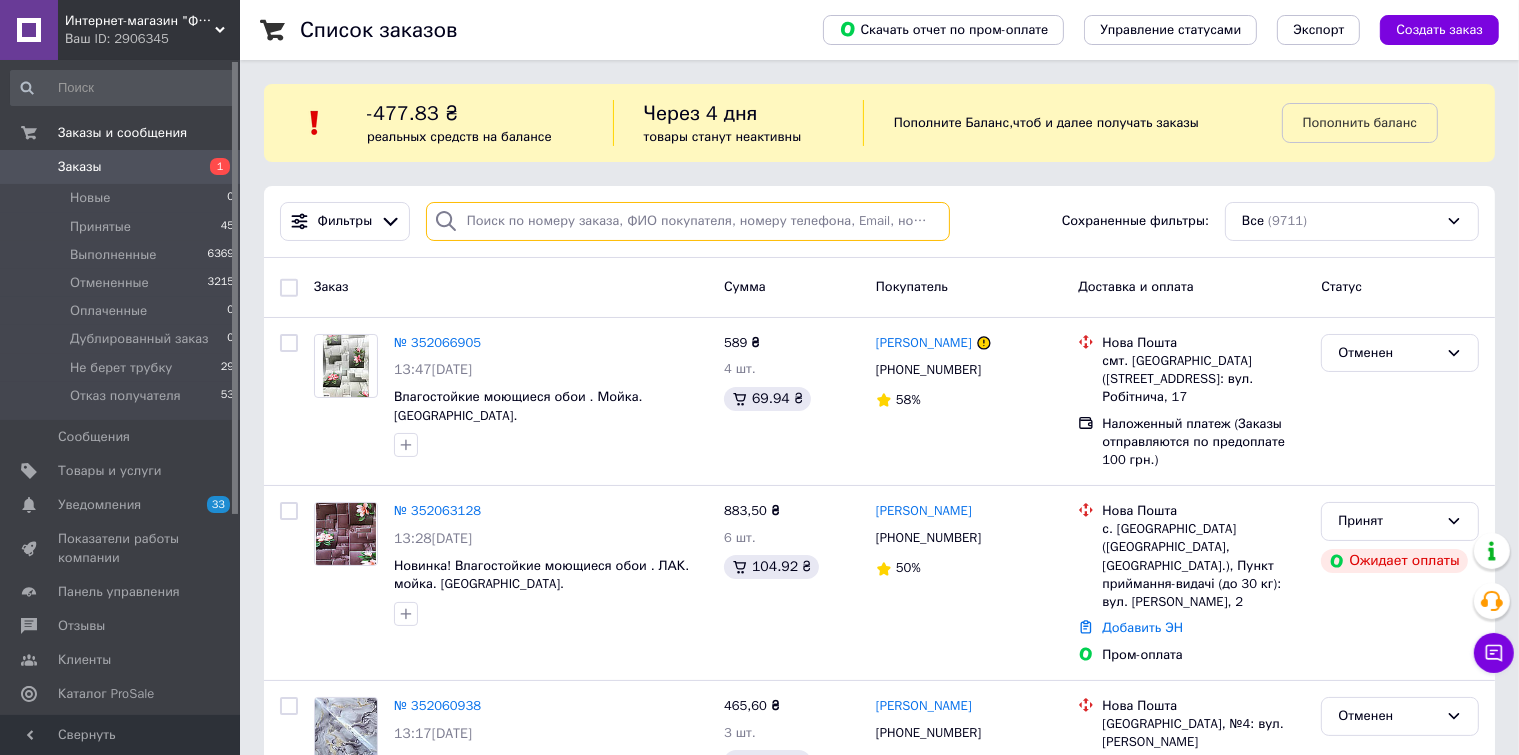 click at bounding box center (688, 221) 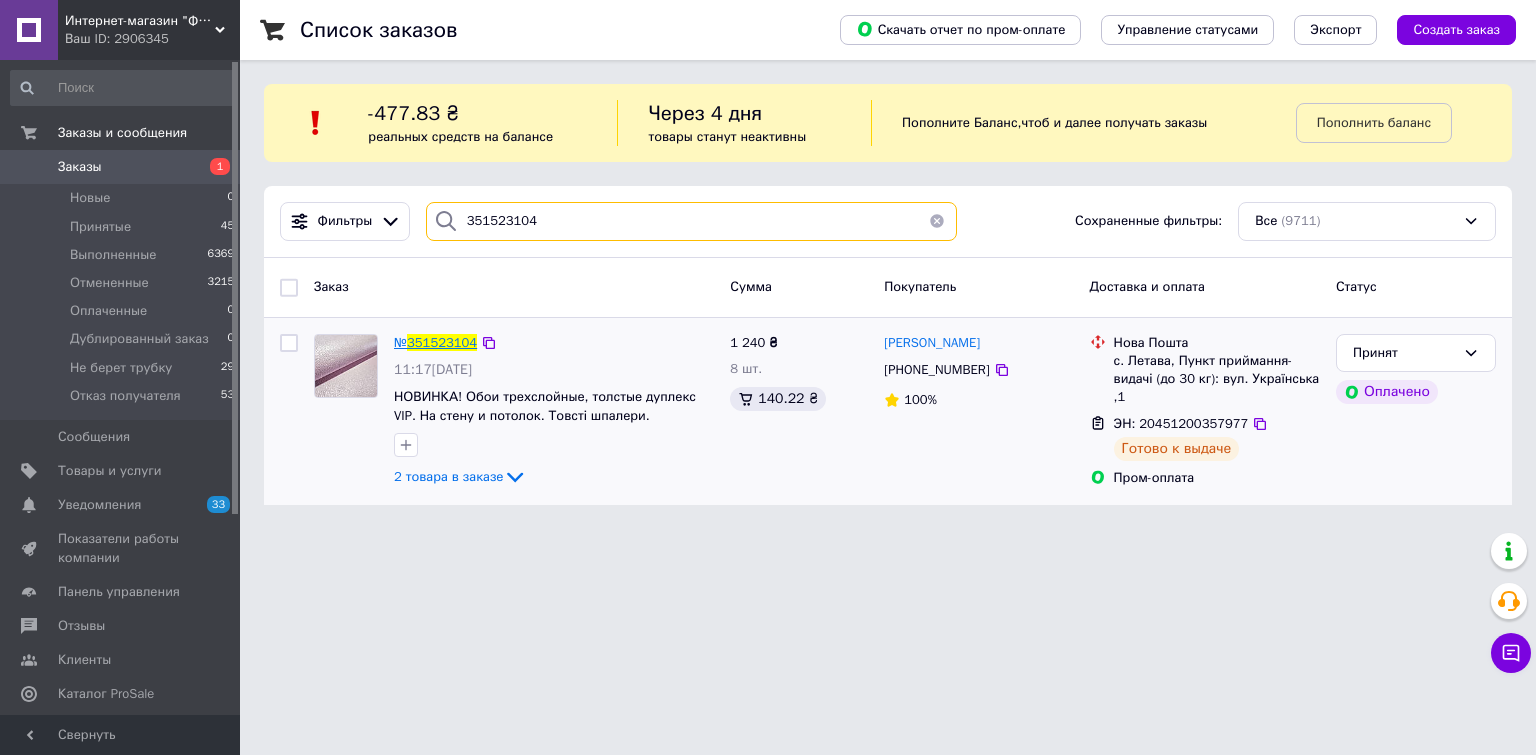 type on "351523104" 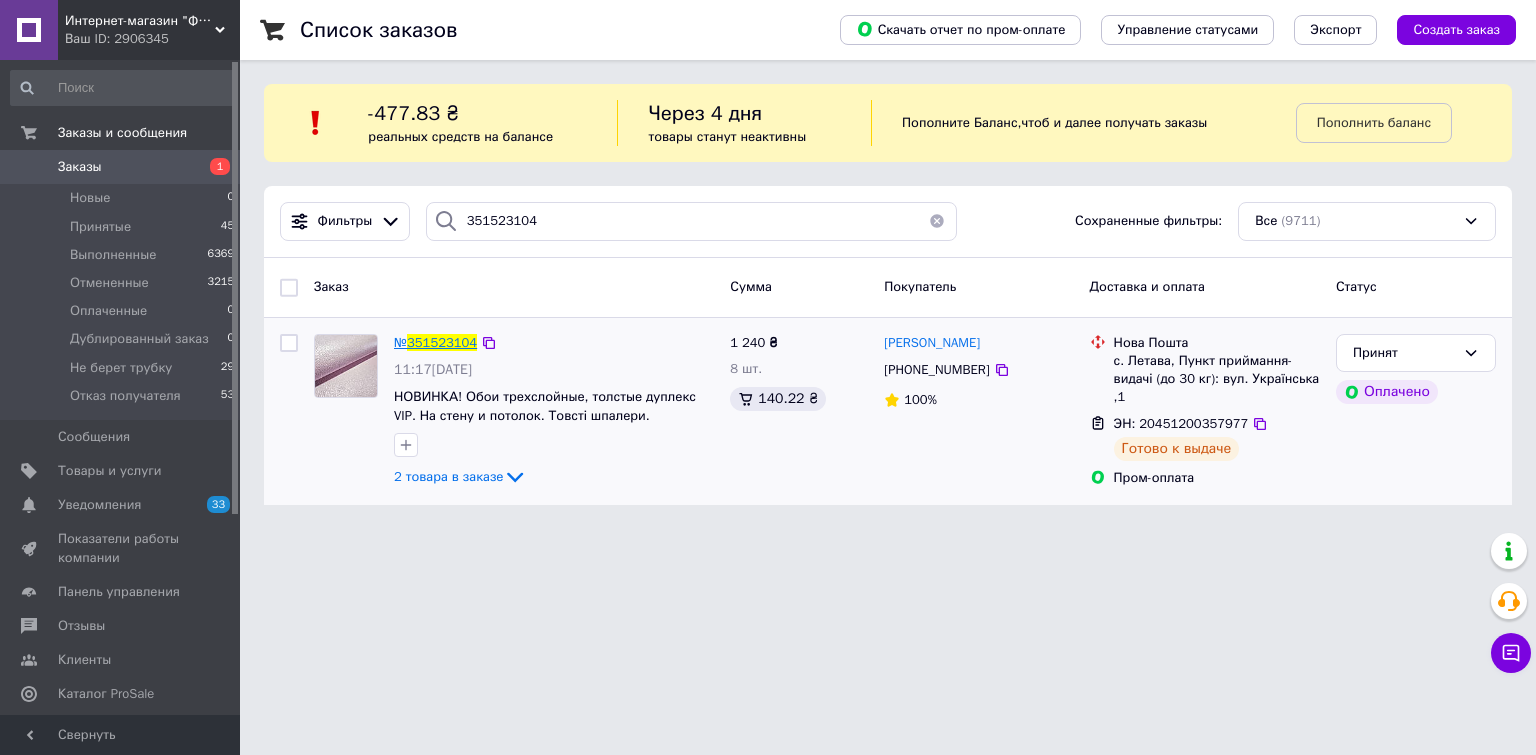click on "351523104" at bounding box center [442, 342] 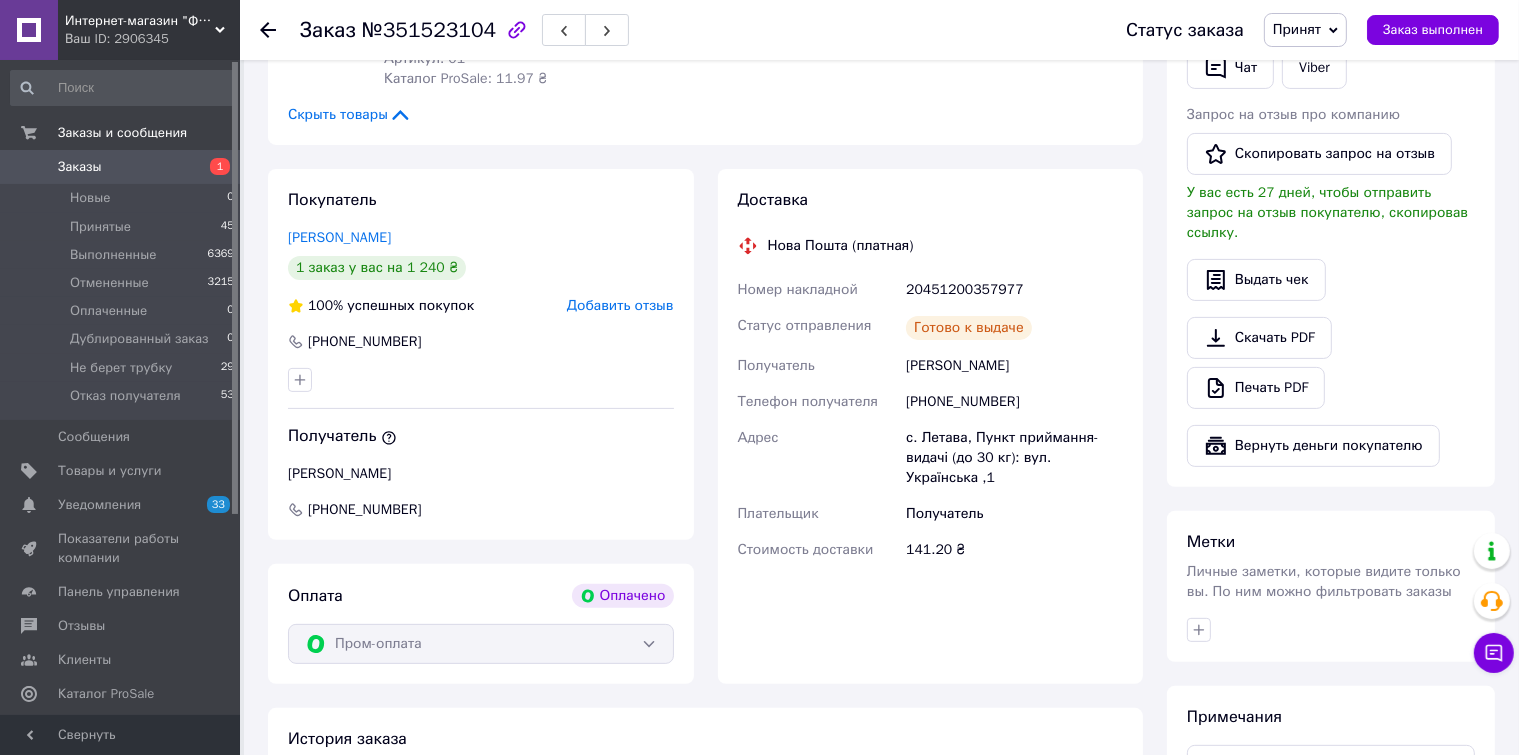 scroll, scrollTop: 505, scrollLeft: 0, axis: vertical 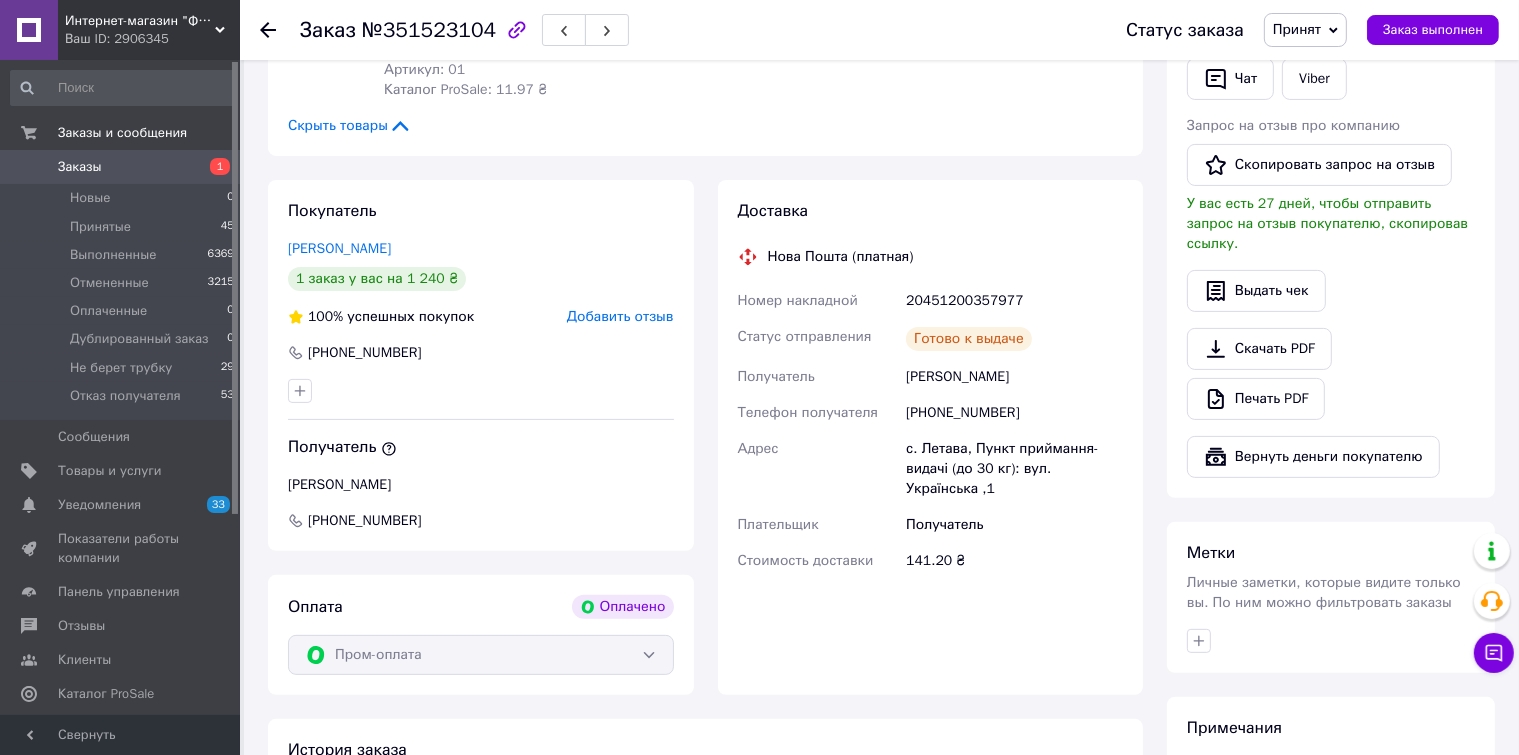 click 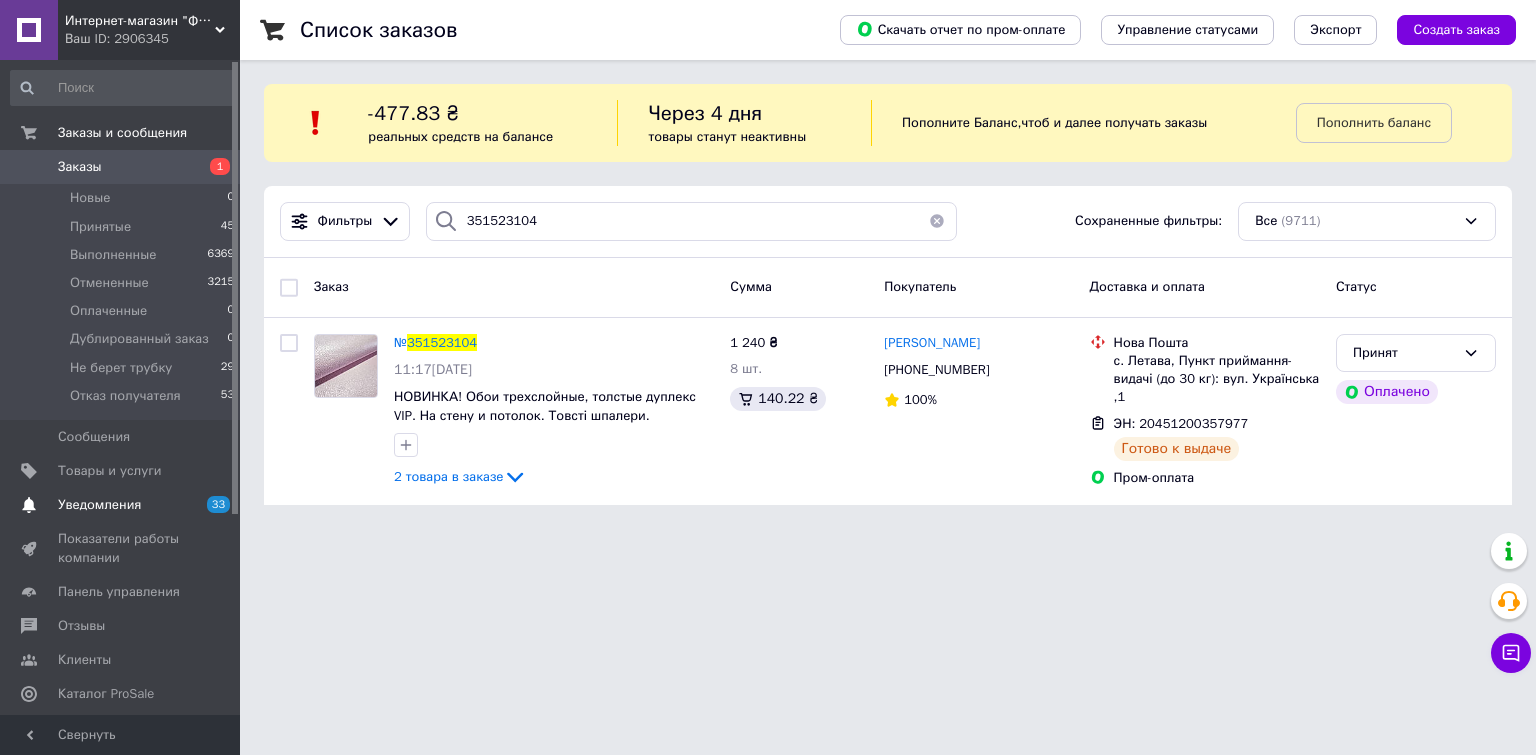 click on "Уведомления" at bounding box center [99, 505] 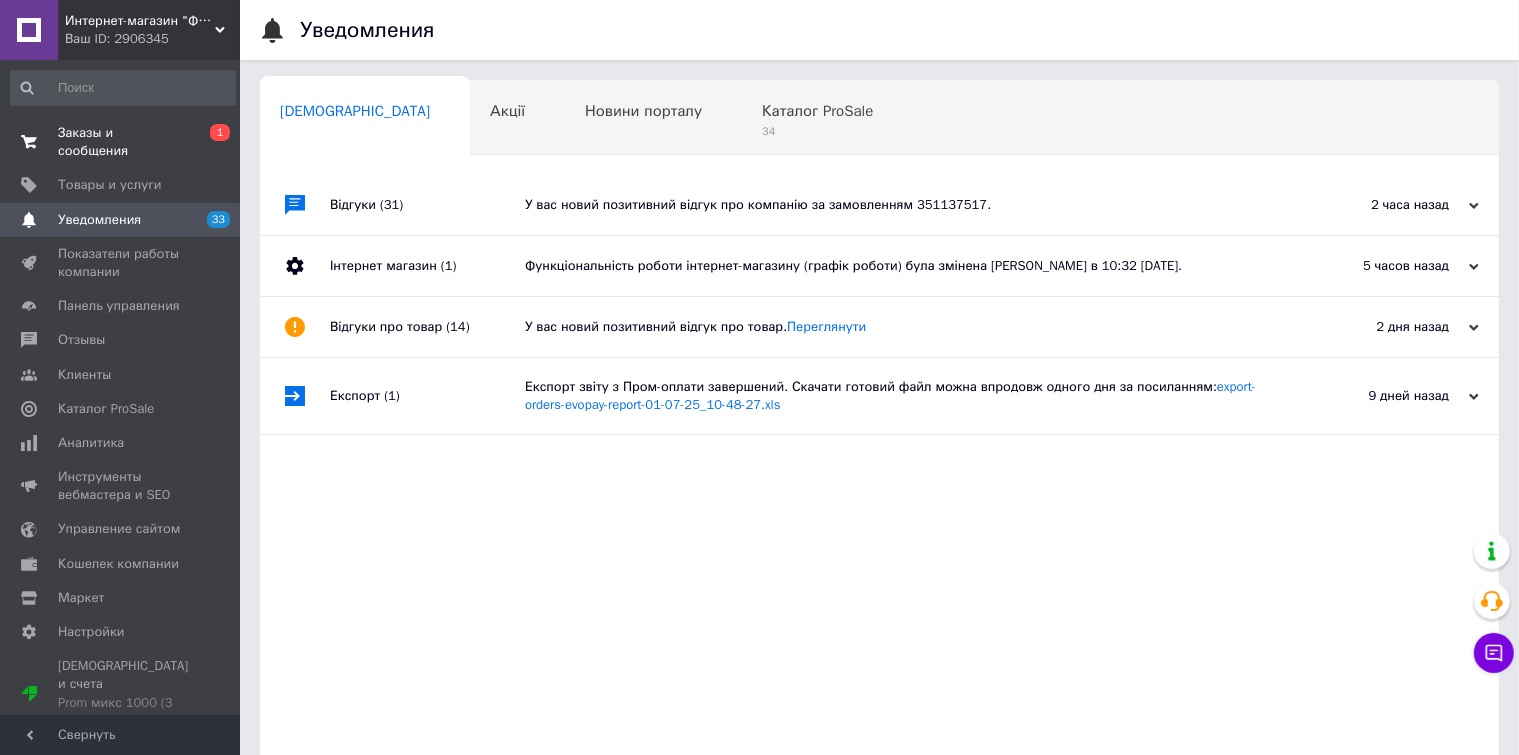 click on "Заказы и сообщения" at bounding box center (121, 142) 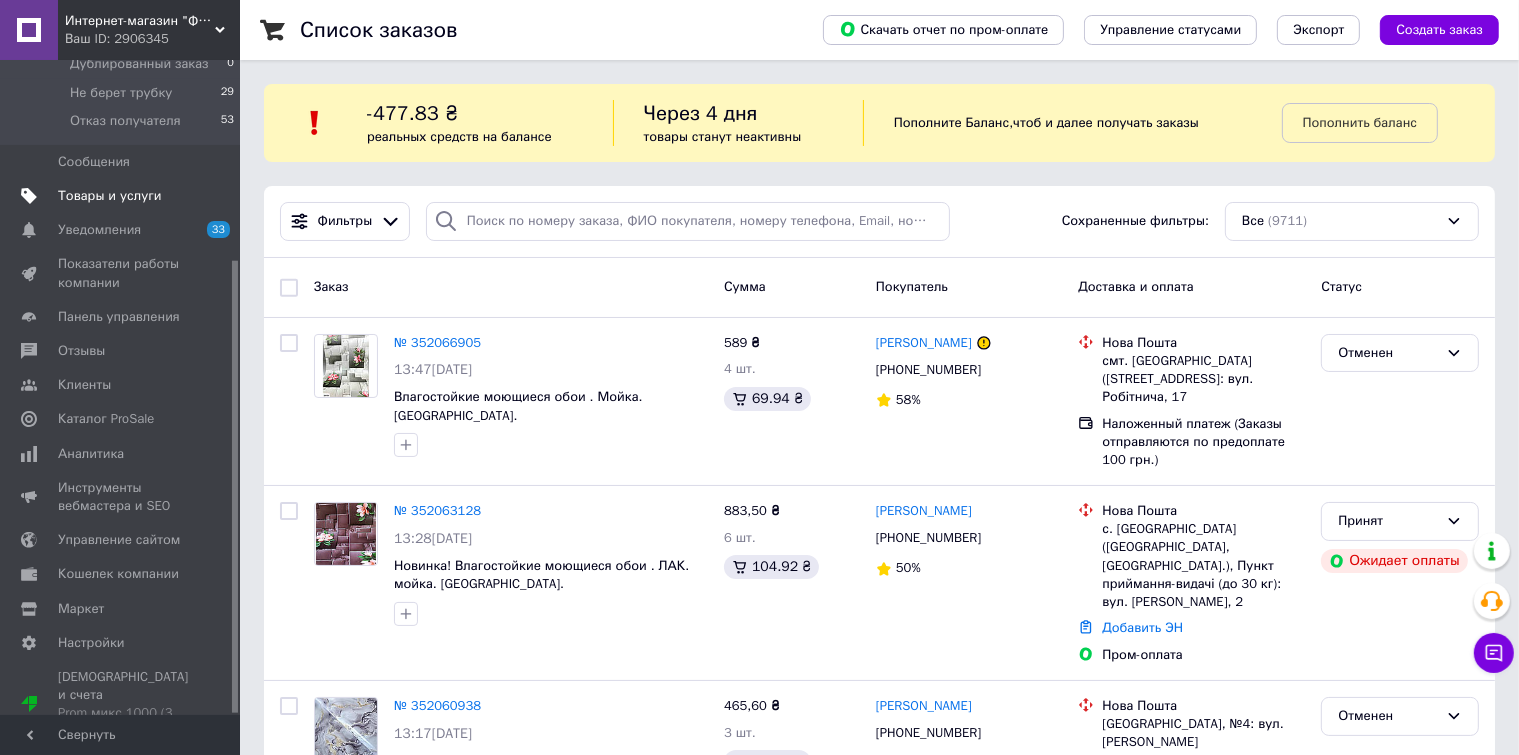 scroll, scrollTop: 289, scrollLeft: 0, axis: vertical 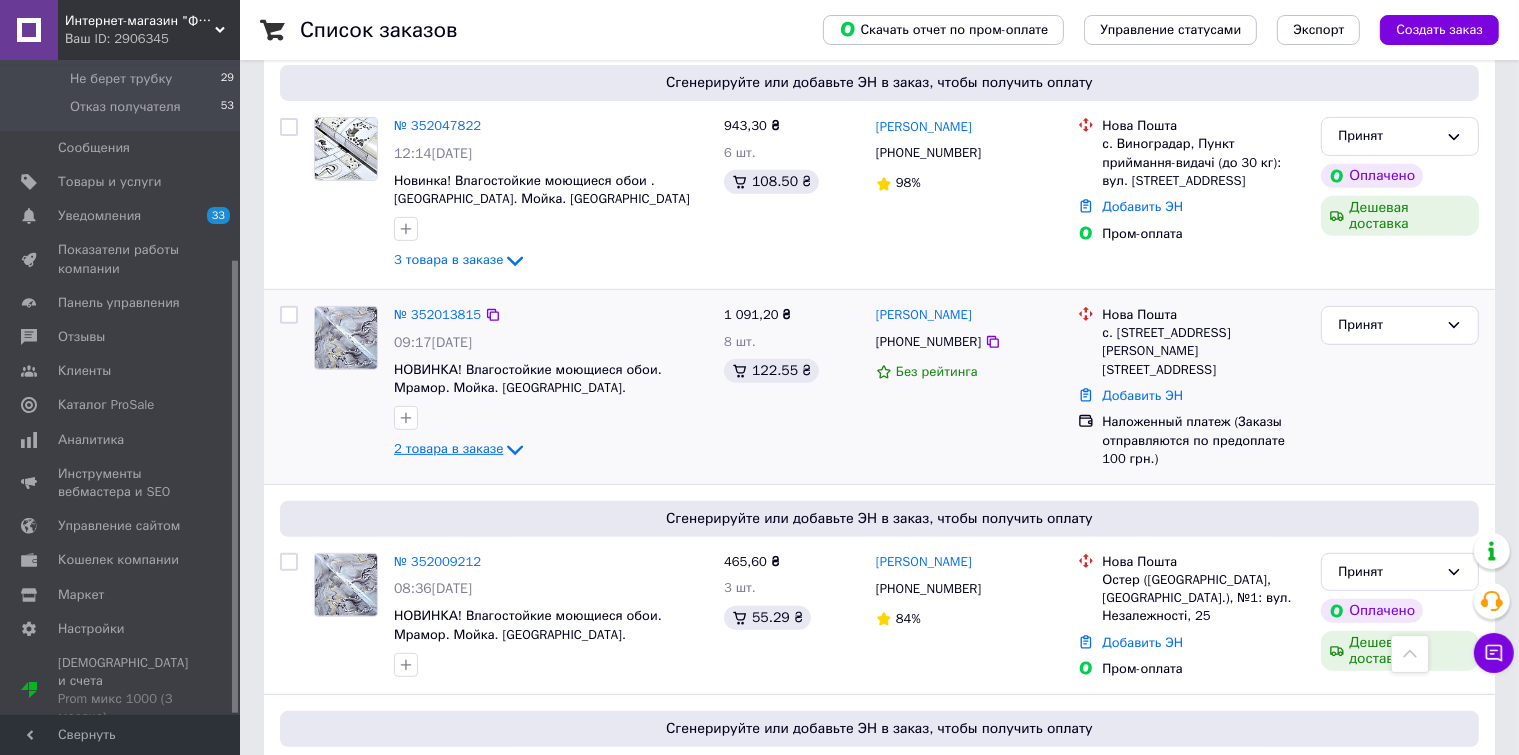 click on "2 товара в заказе" at bounding box center [448, 448] 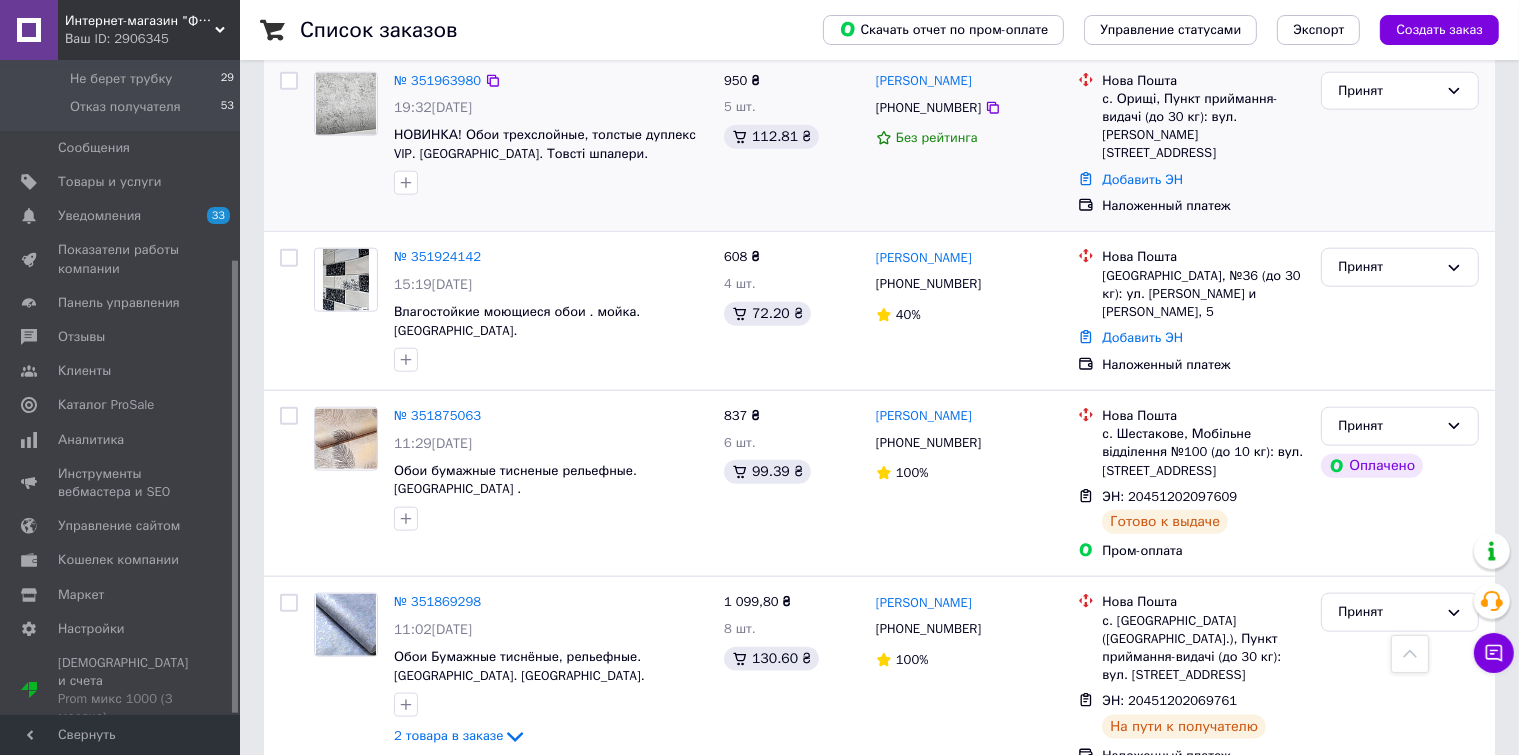 scroll, scrollTop: 2200, scrollLeft: 0, axis: vertical 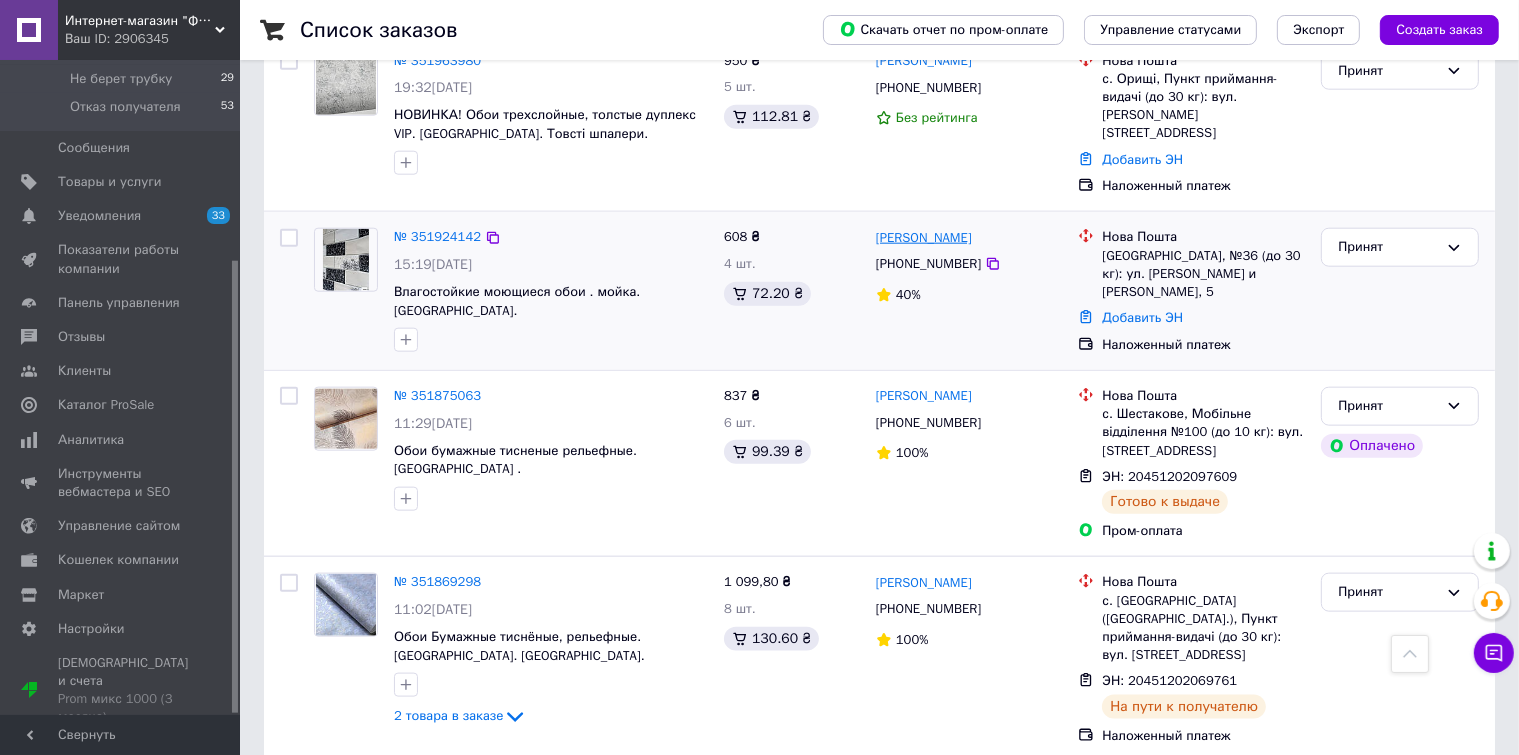 click on "[PERSON_NAME]" at bounding box center (924, 238) 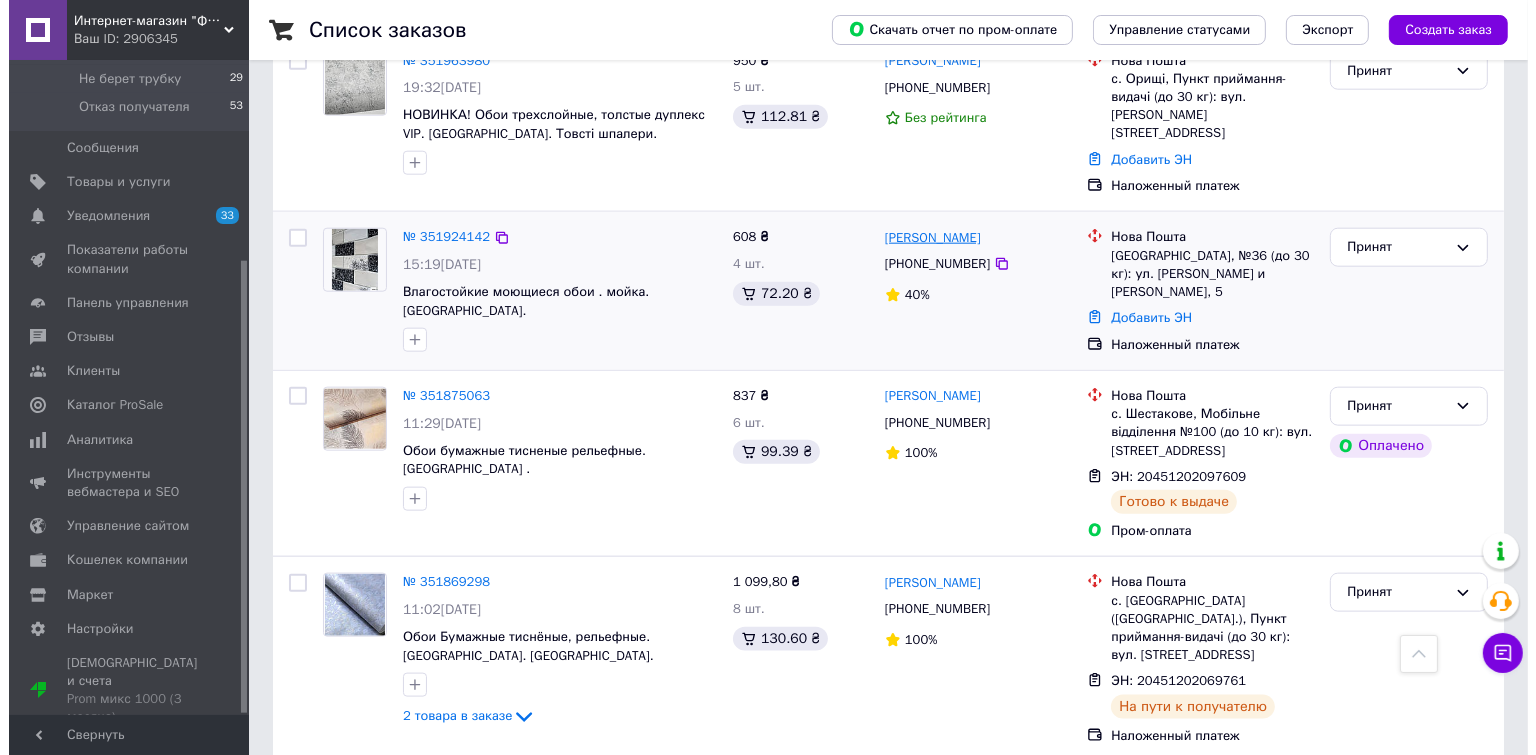 scroll, scrollTop: 0, scrollLeft: 0, axis: both 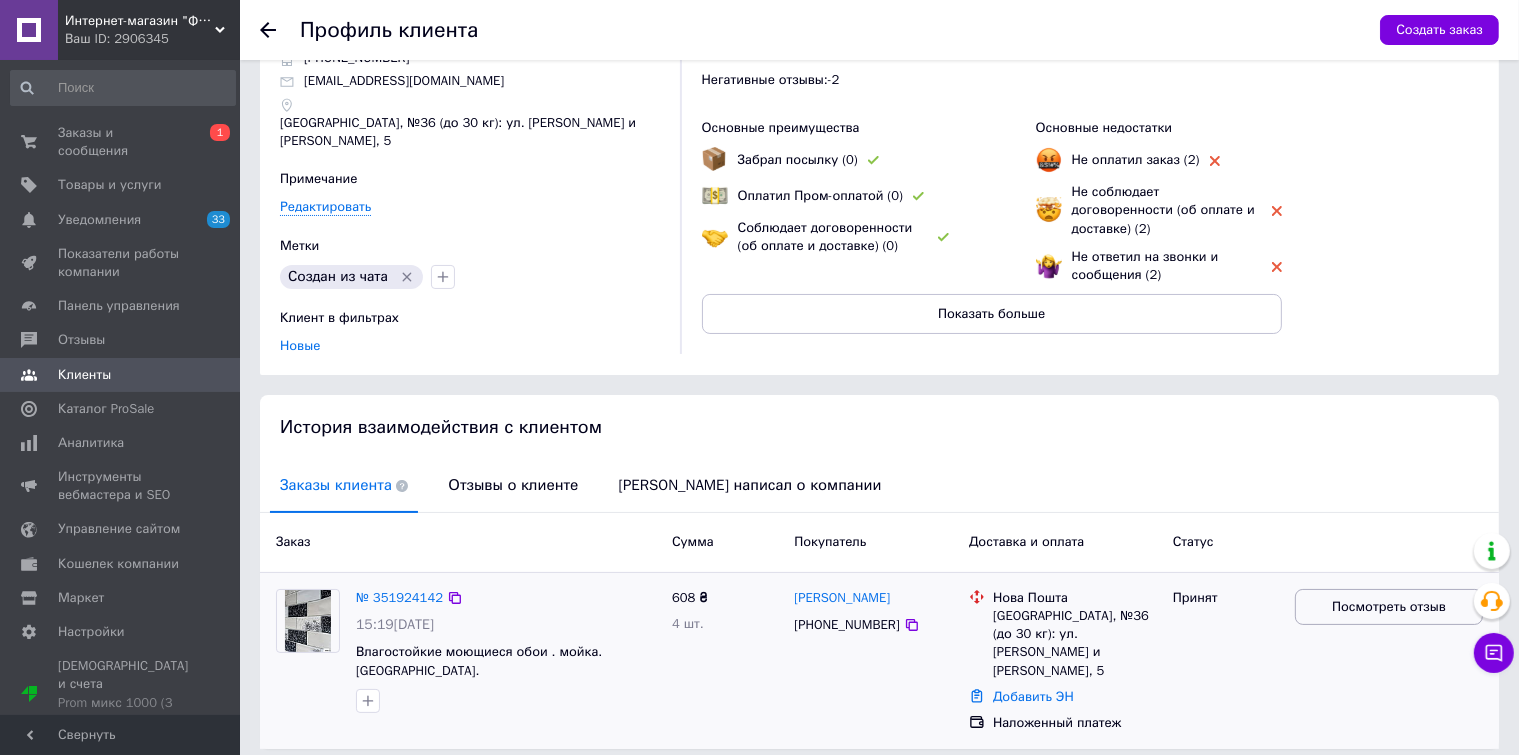 click on "Посмотреть отзыв" at bounding box center (1389, 607) 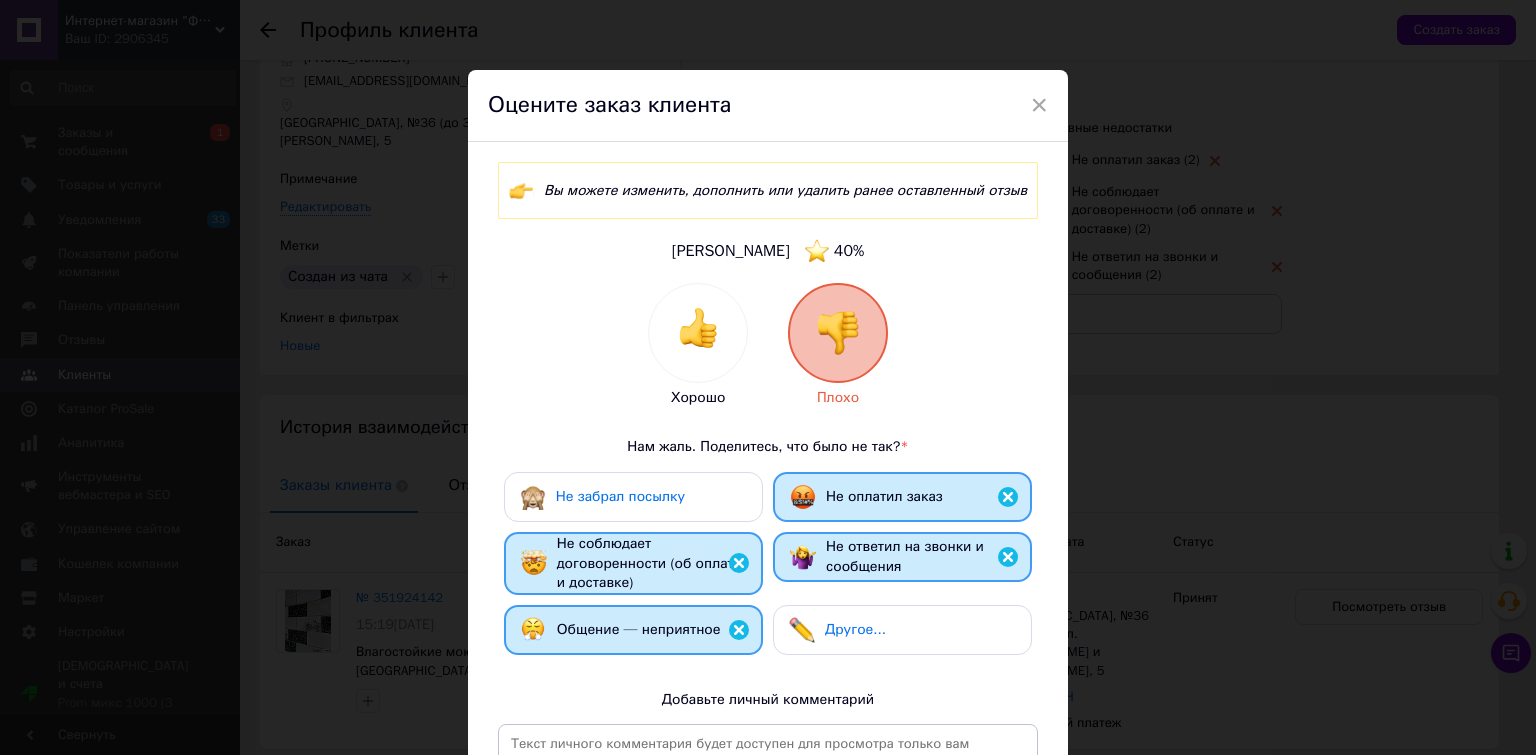 click on "Не забрал посылку" at bounding box center (620, 496) 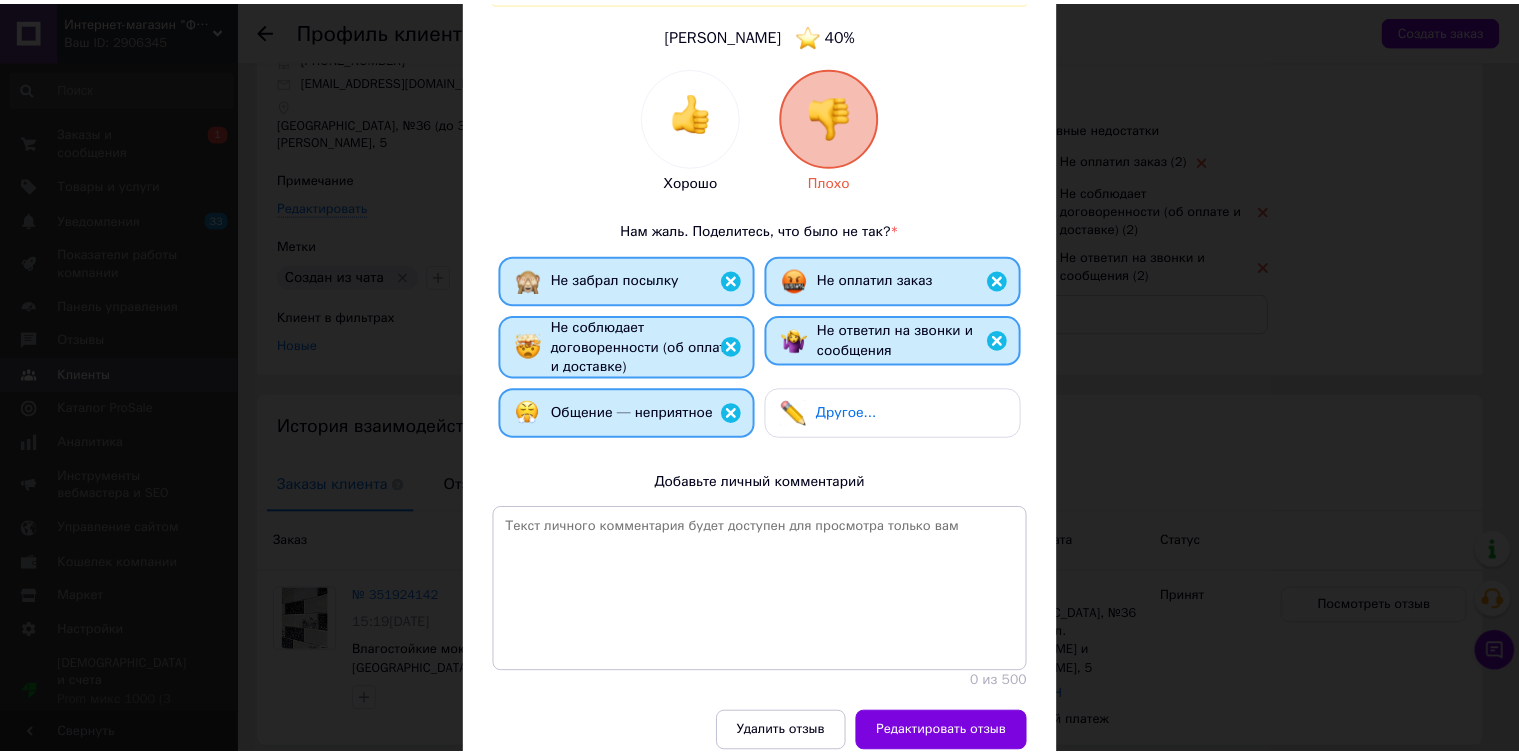 scroll, scrollTop: 300, scrollLeft: 0, axis: vertical 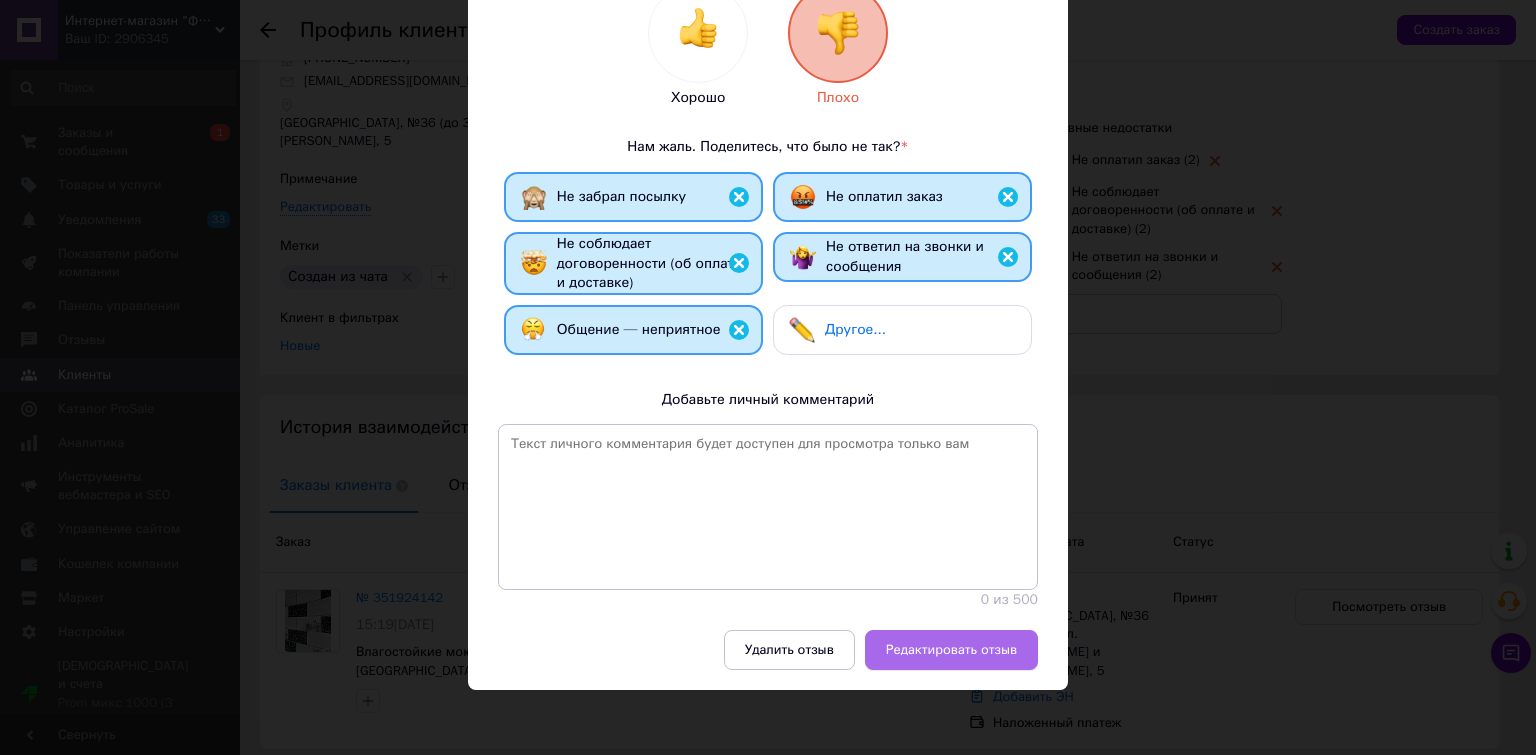 click on "Редактировать отзыв" at bounding box center [951, 650] 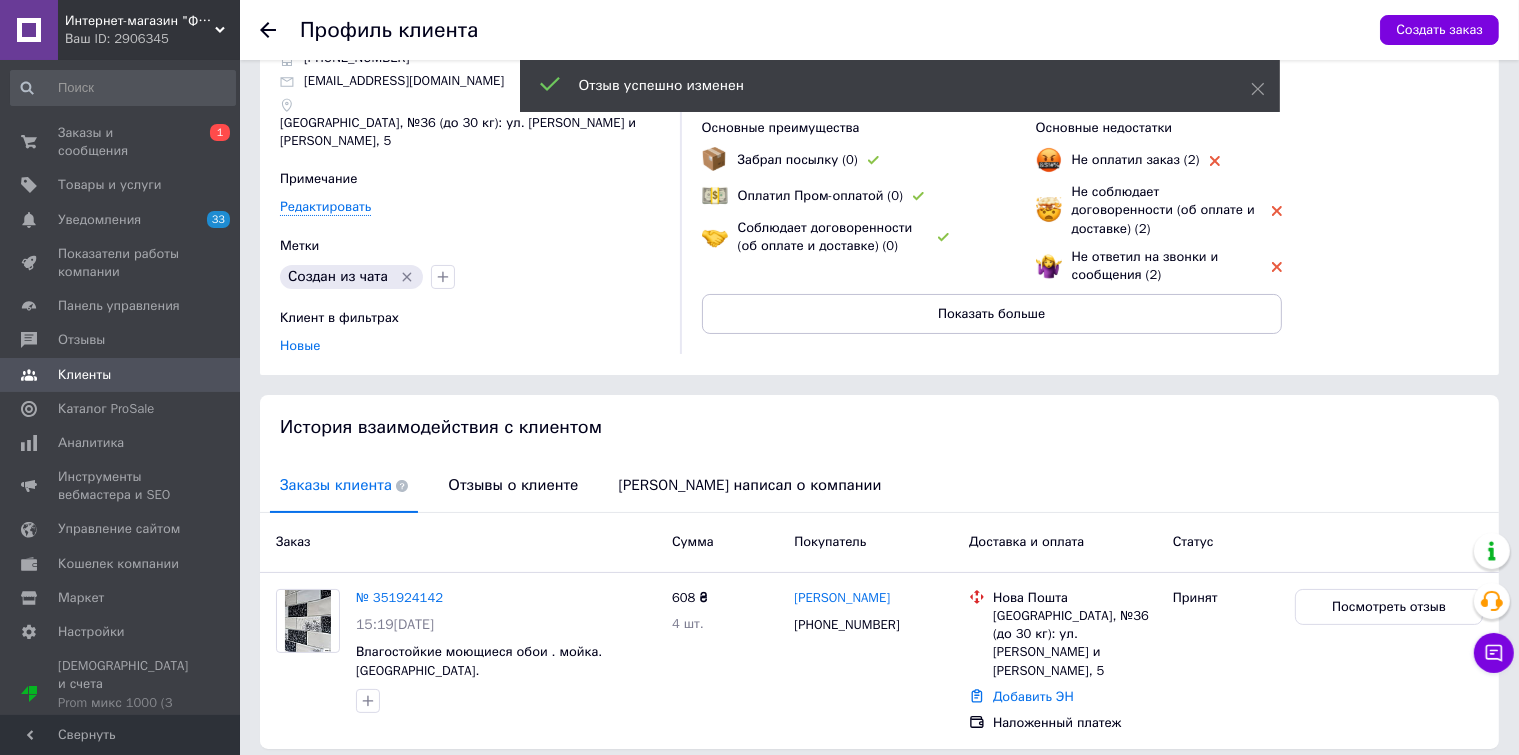 click 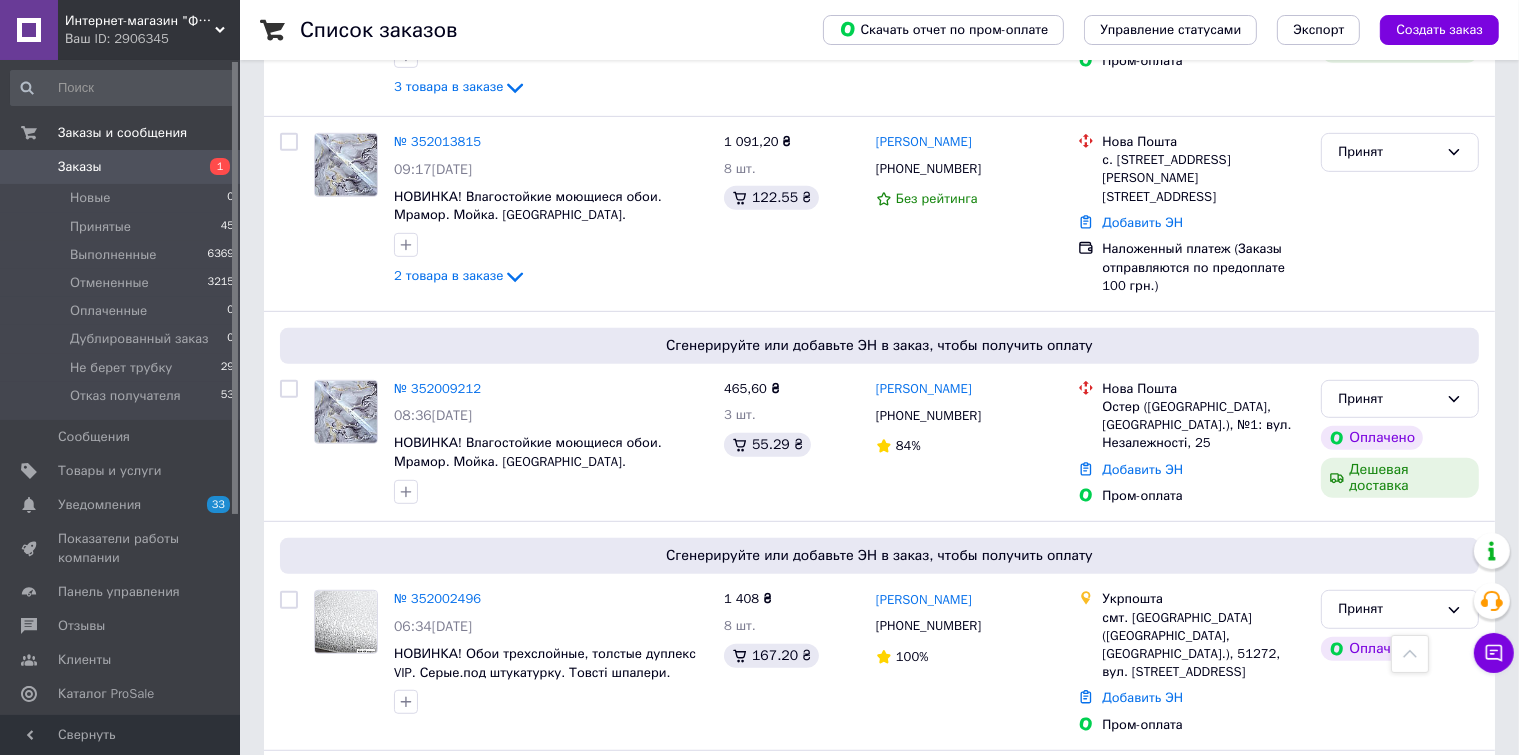 scroll, scrollTop: 1000, scrollLeft: 0, axis: vertical 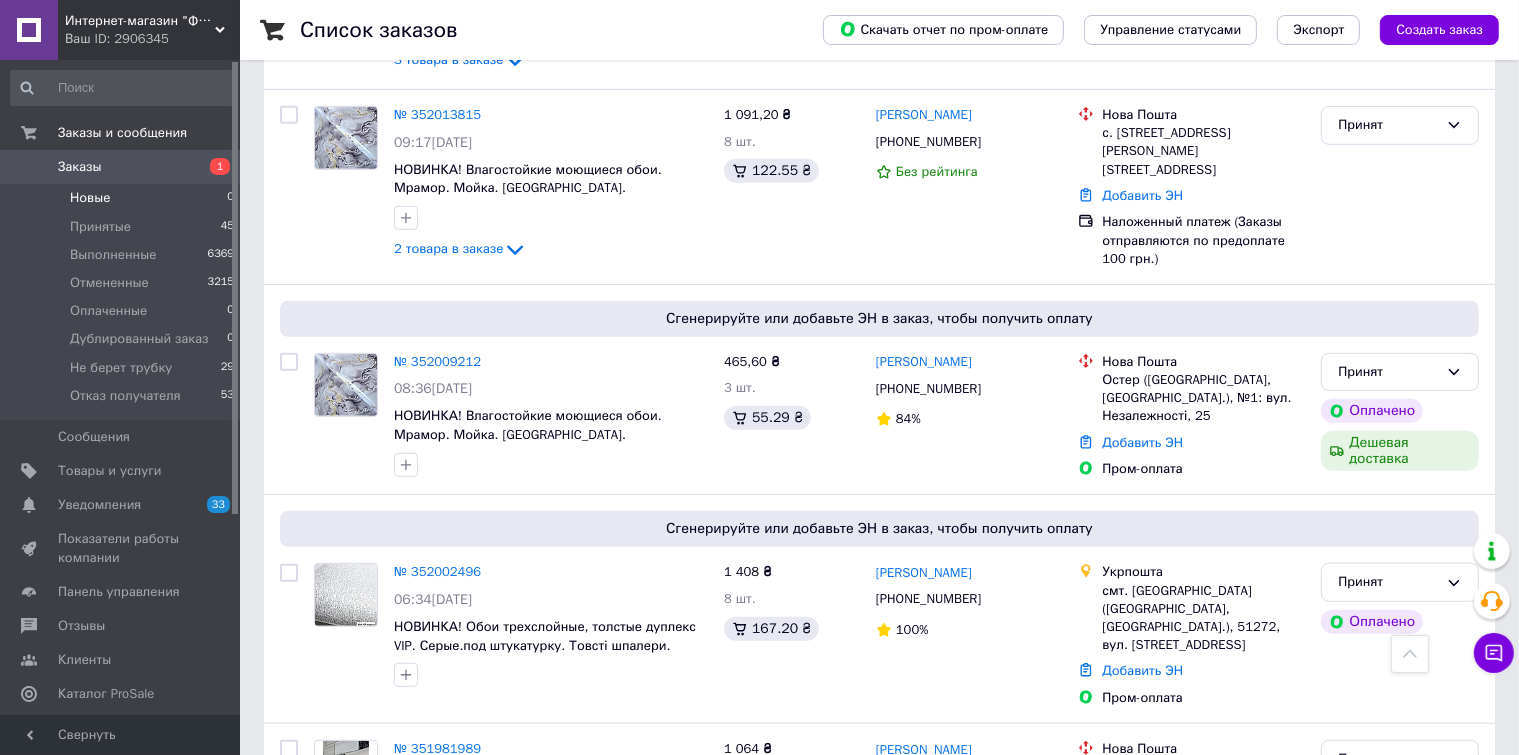 click on "Новые" at bounding box center (90, 198) 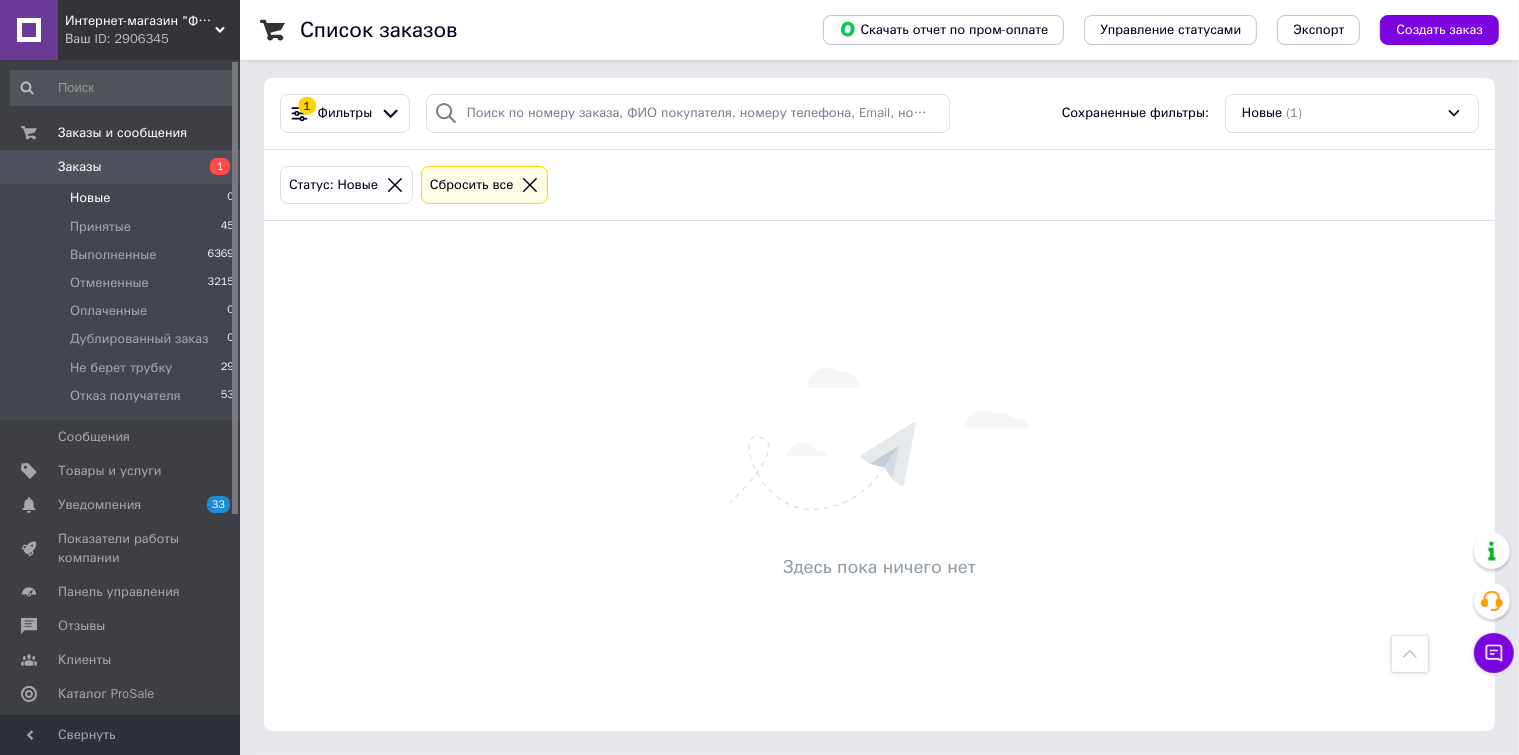 scroll, scrollTop: 0, scrollLeft: 0, axis: both 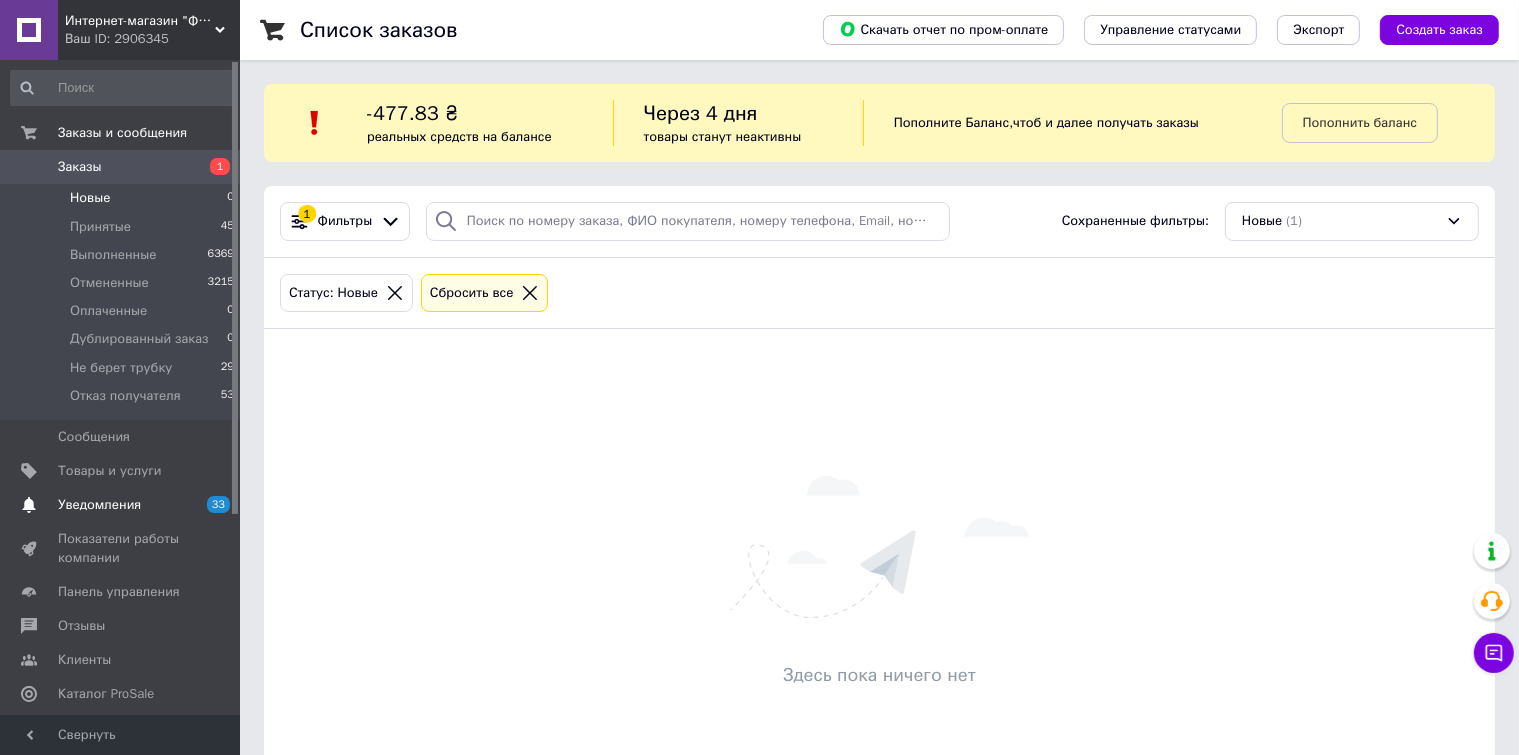 click on "Уведомления" at bounding box center (99, 505) 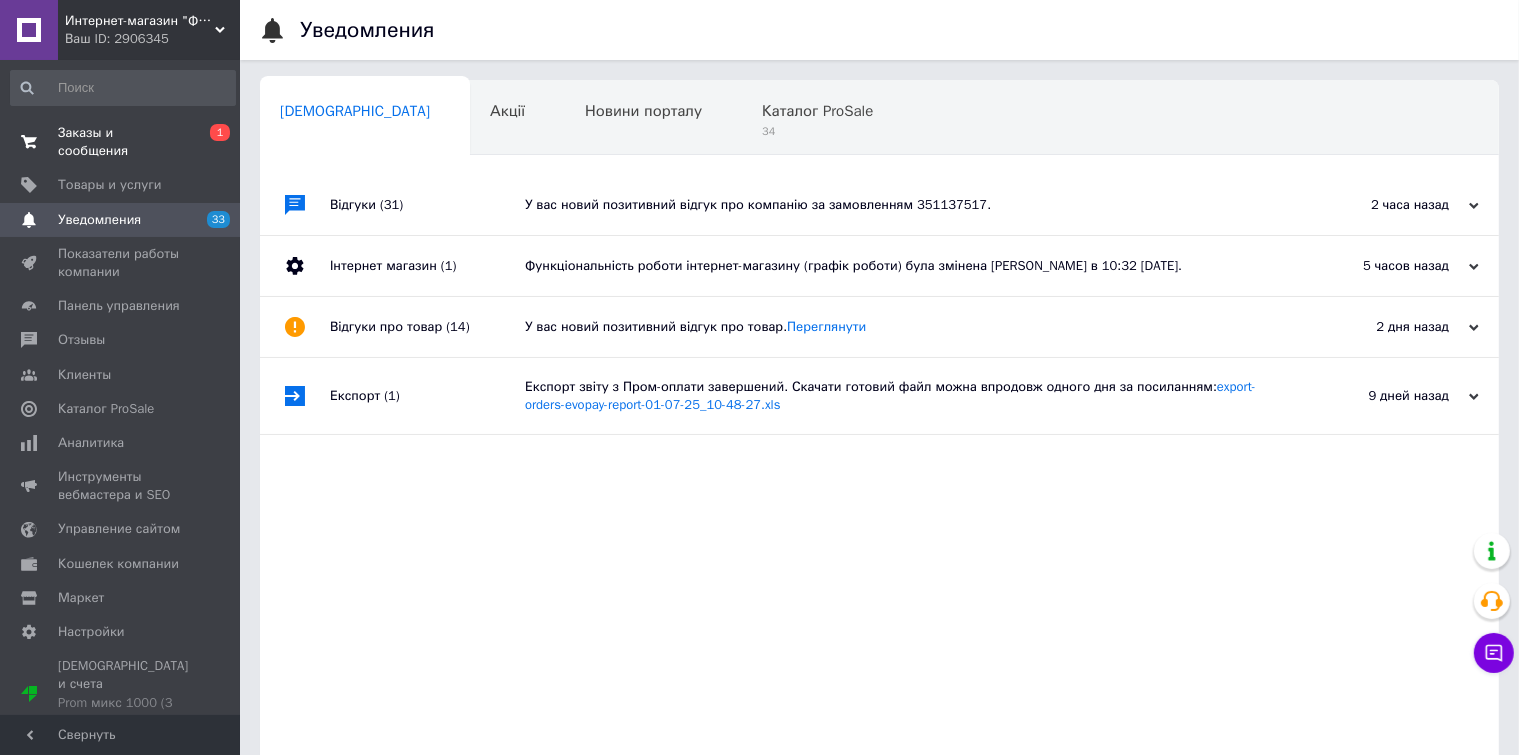 click on "Заказы и сообщения" at bounding box center [121, 142] 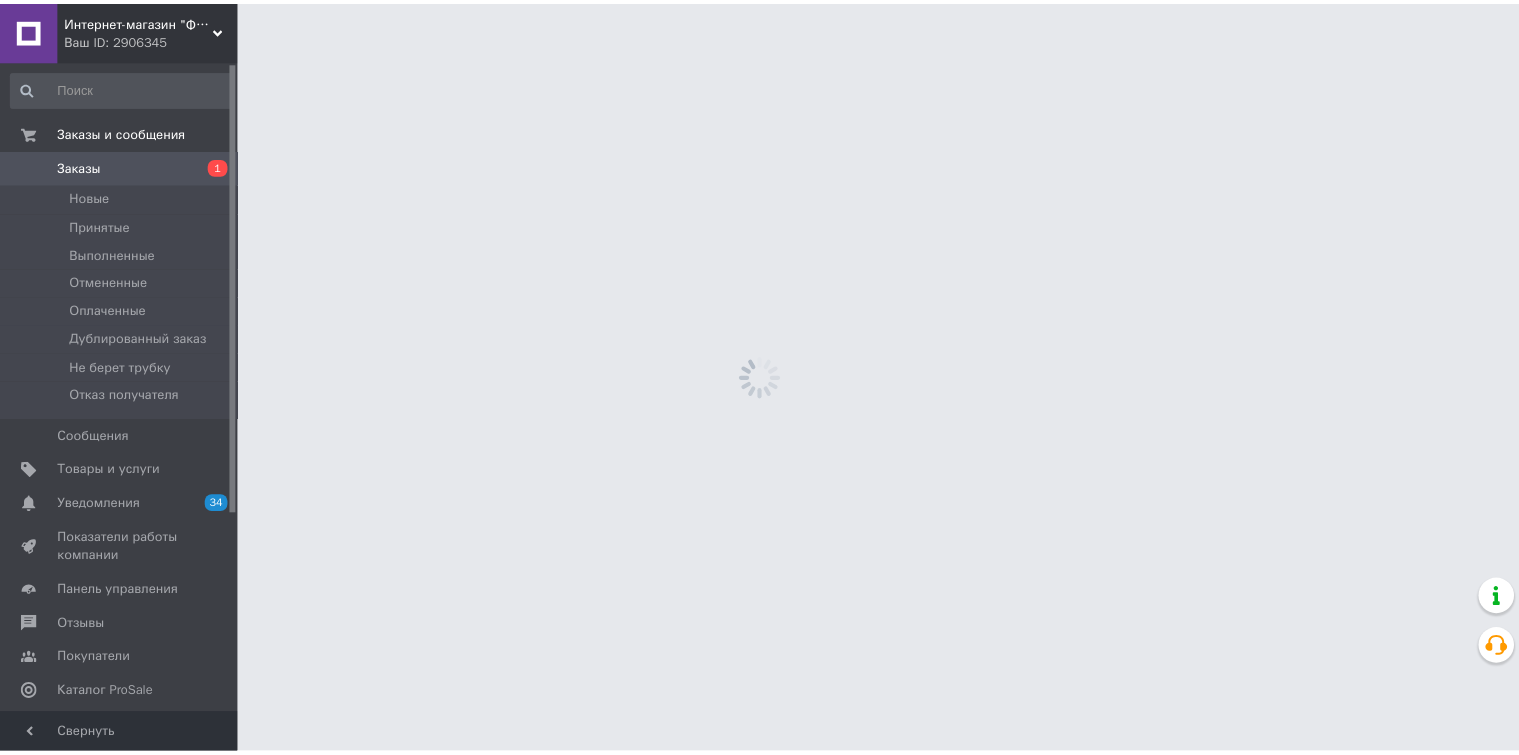 scroll, scrollTop: 0, scrollLeft: 0, axis: both 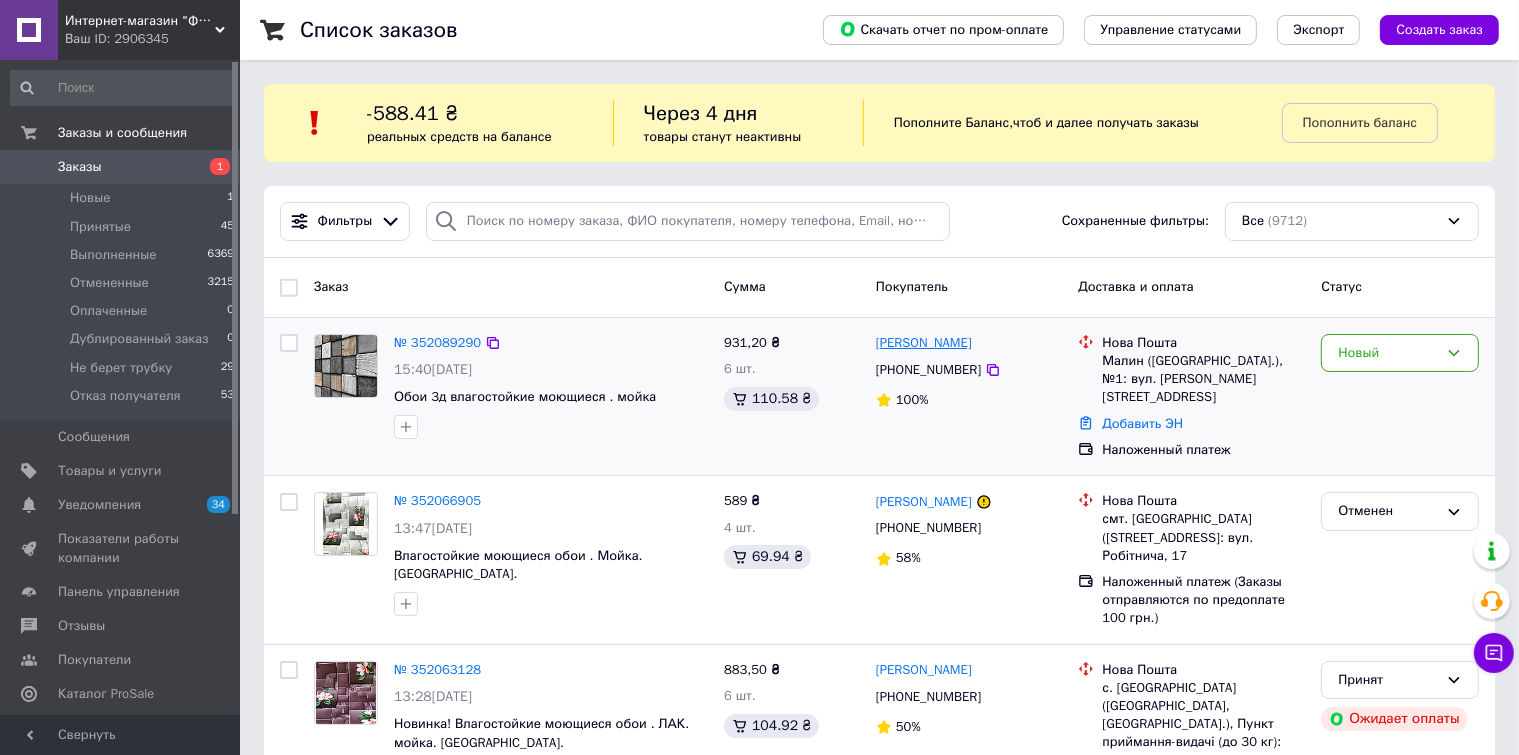 click on "[PERSON_NAME]" at bounding box center [924, 343] 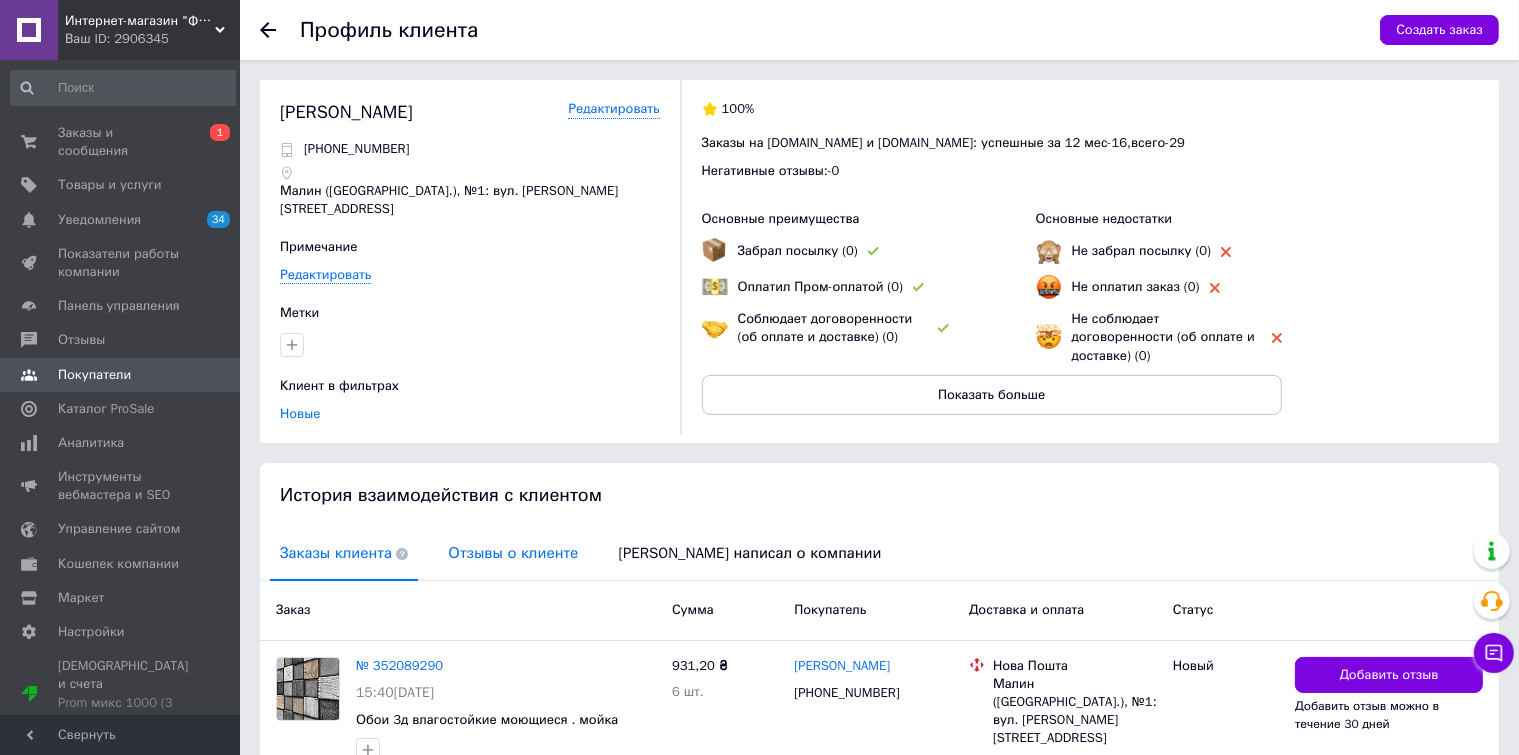 click on "Отзывы о клиенте" at bounding box center [513, 553] 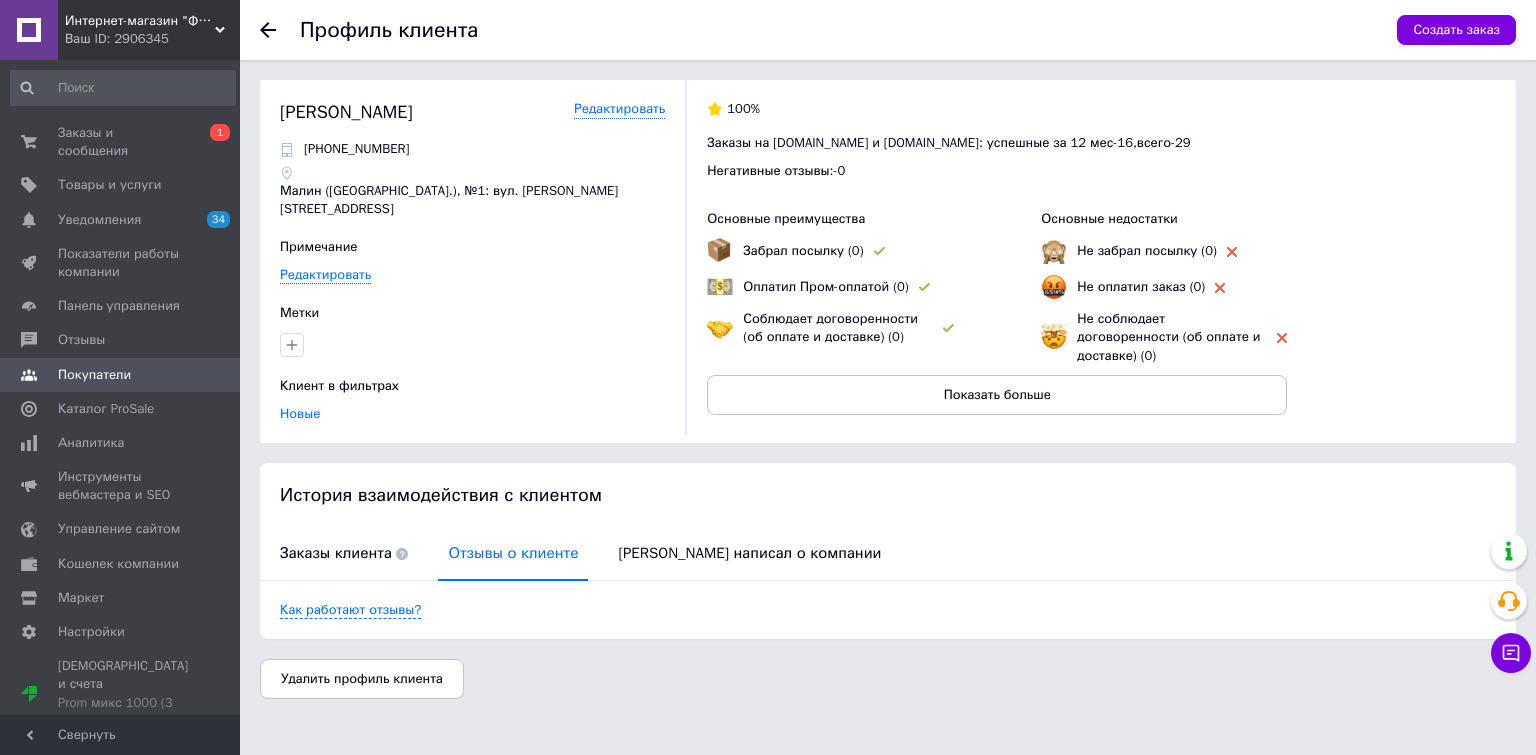click 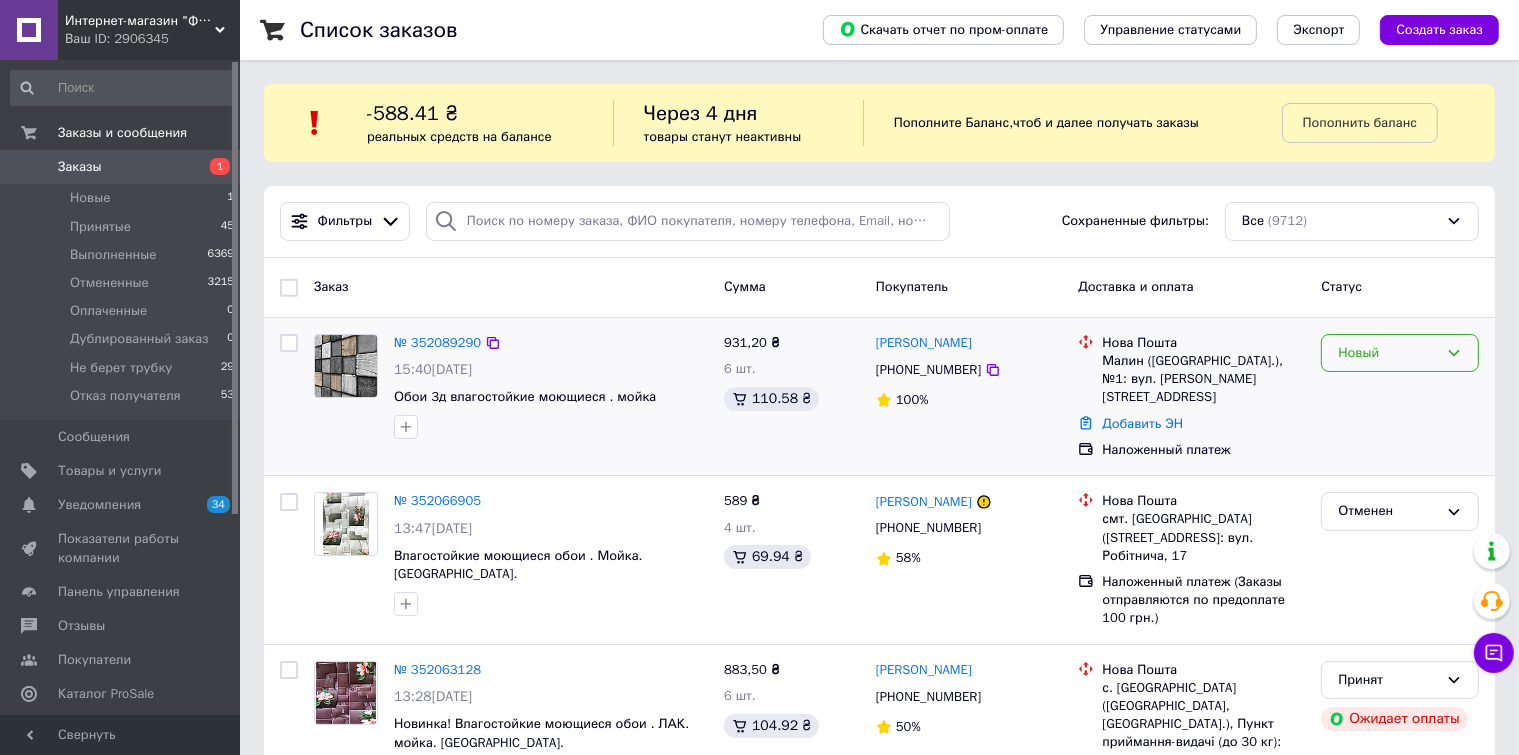 click 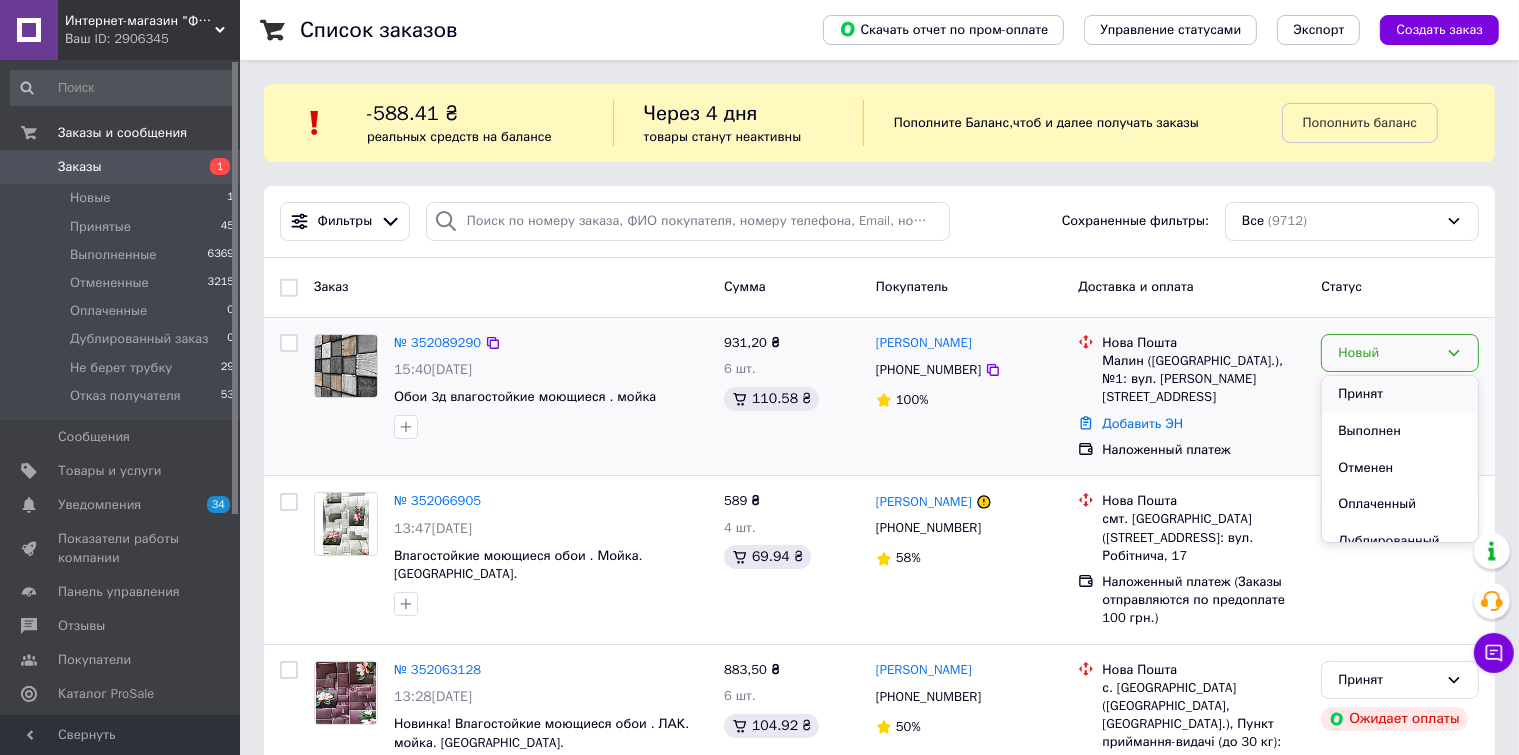 click on "Принят" at bounding box center [1400, 394] 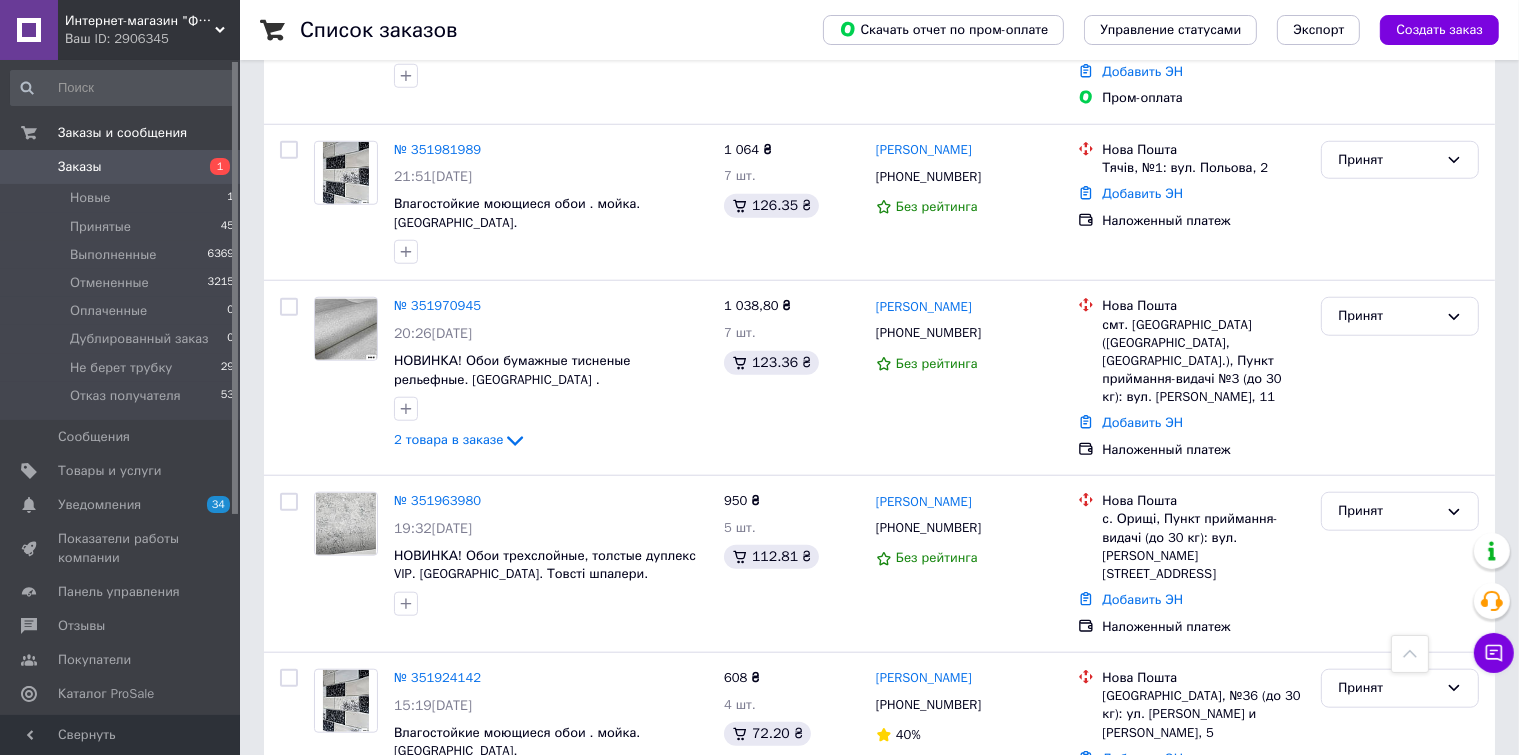 scroll, scrollTop: 1500, scrollLeft: 0, axis: vertical 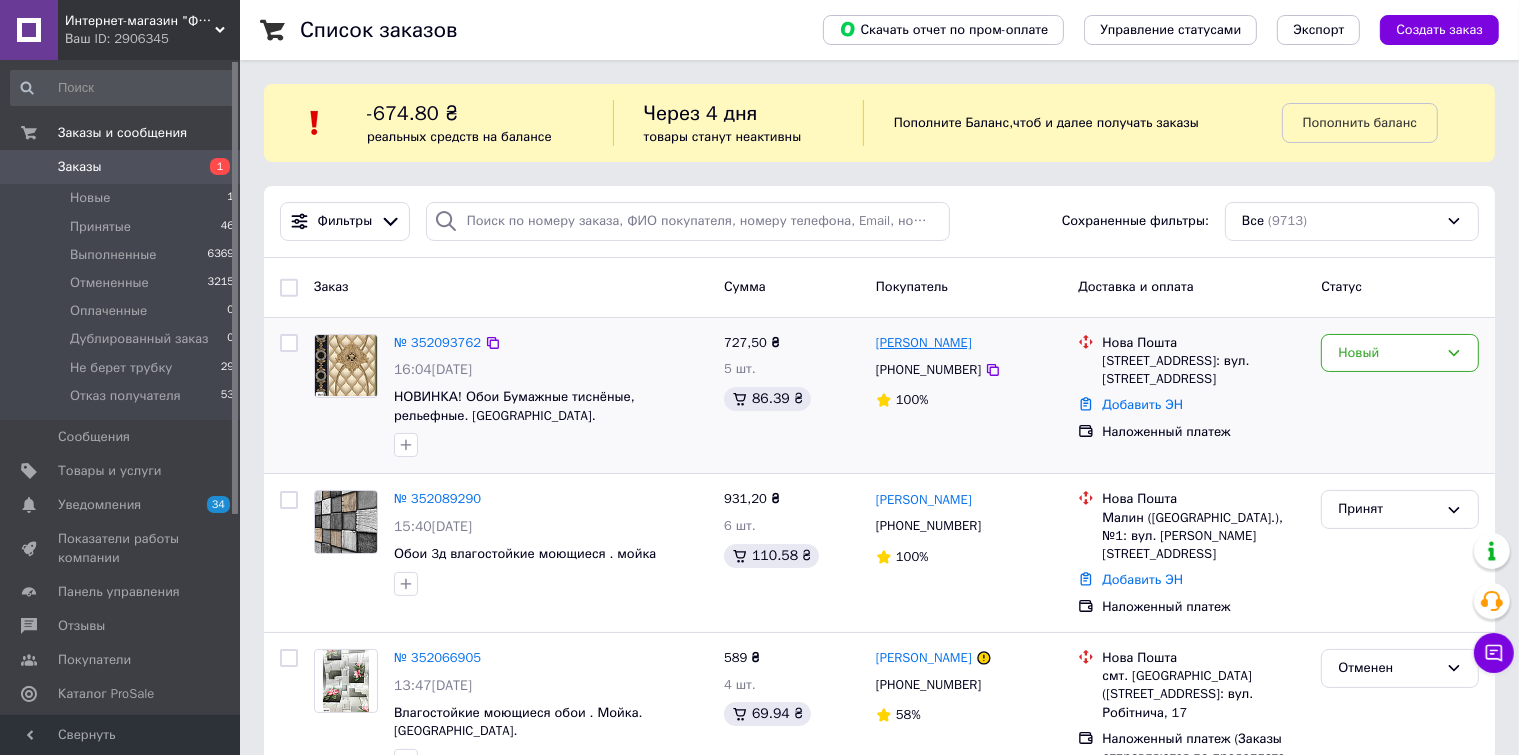 click on "[PERSON_NAME]" at bounding box center [924, 343] 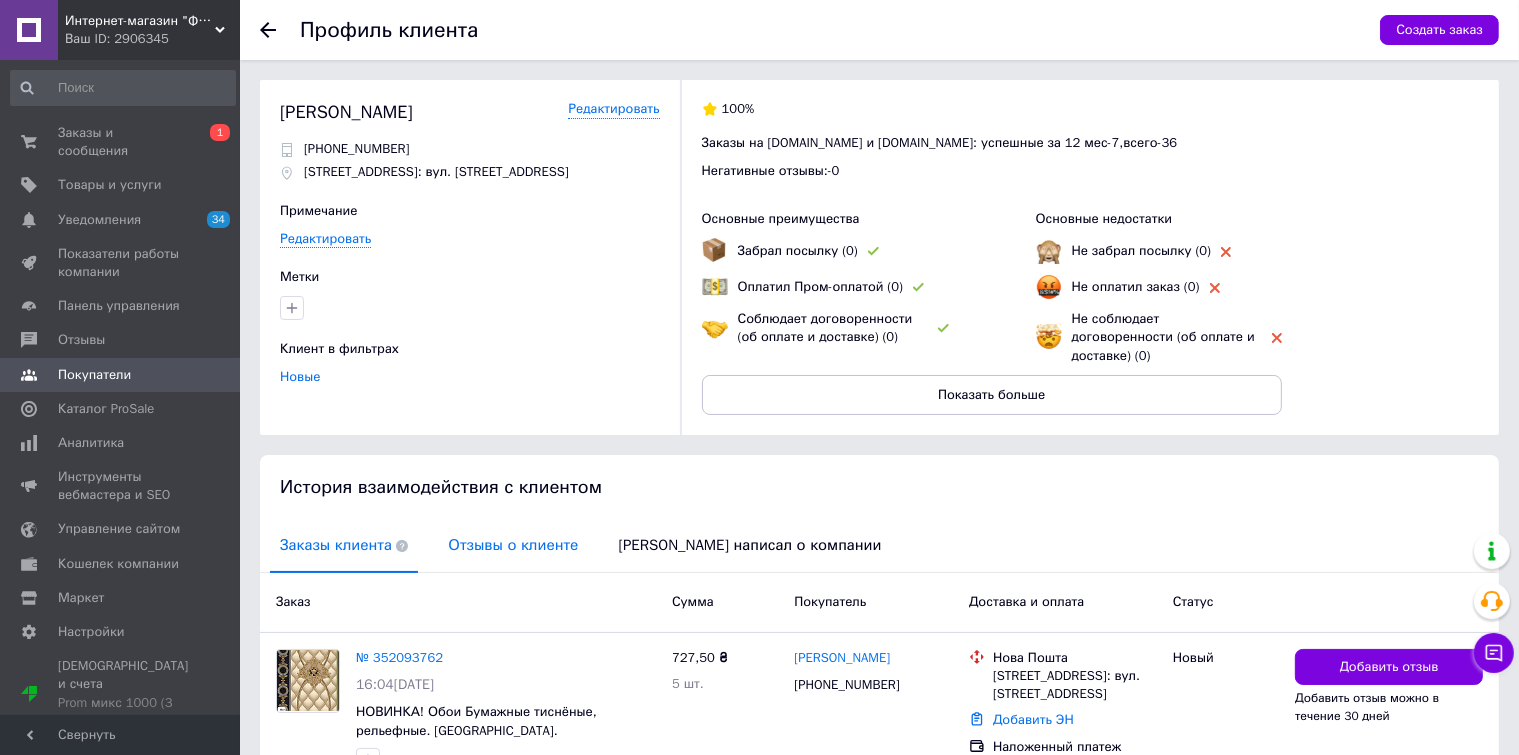 click on "Отзывы о клиенте" at bounding box center [513, 545] 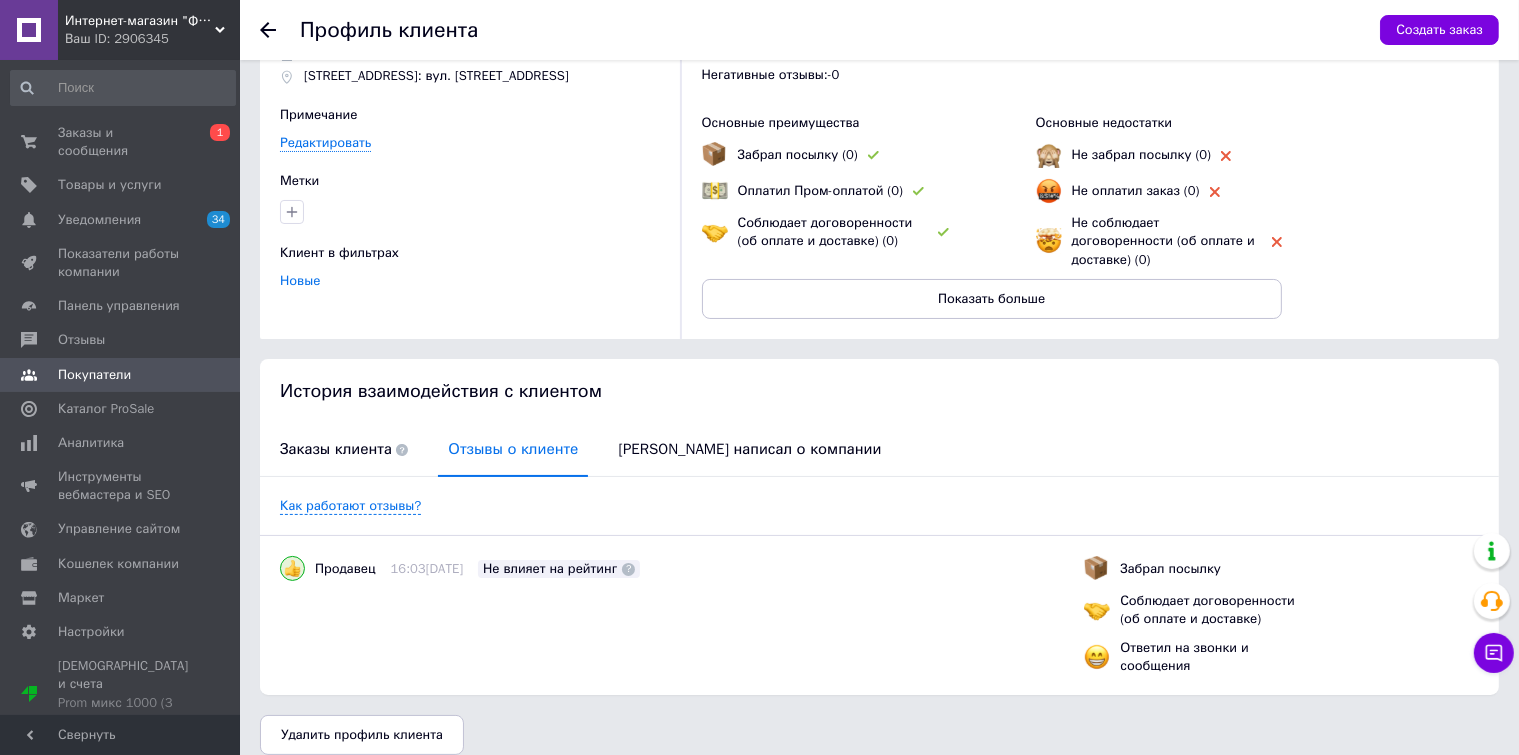 scroll, scrollTop: 0, scrollLeft: 0, axis: both 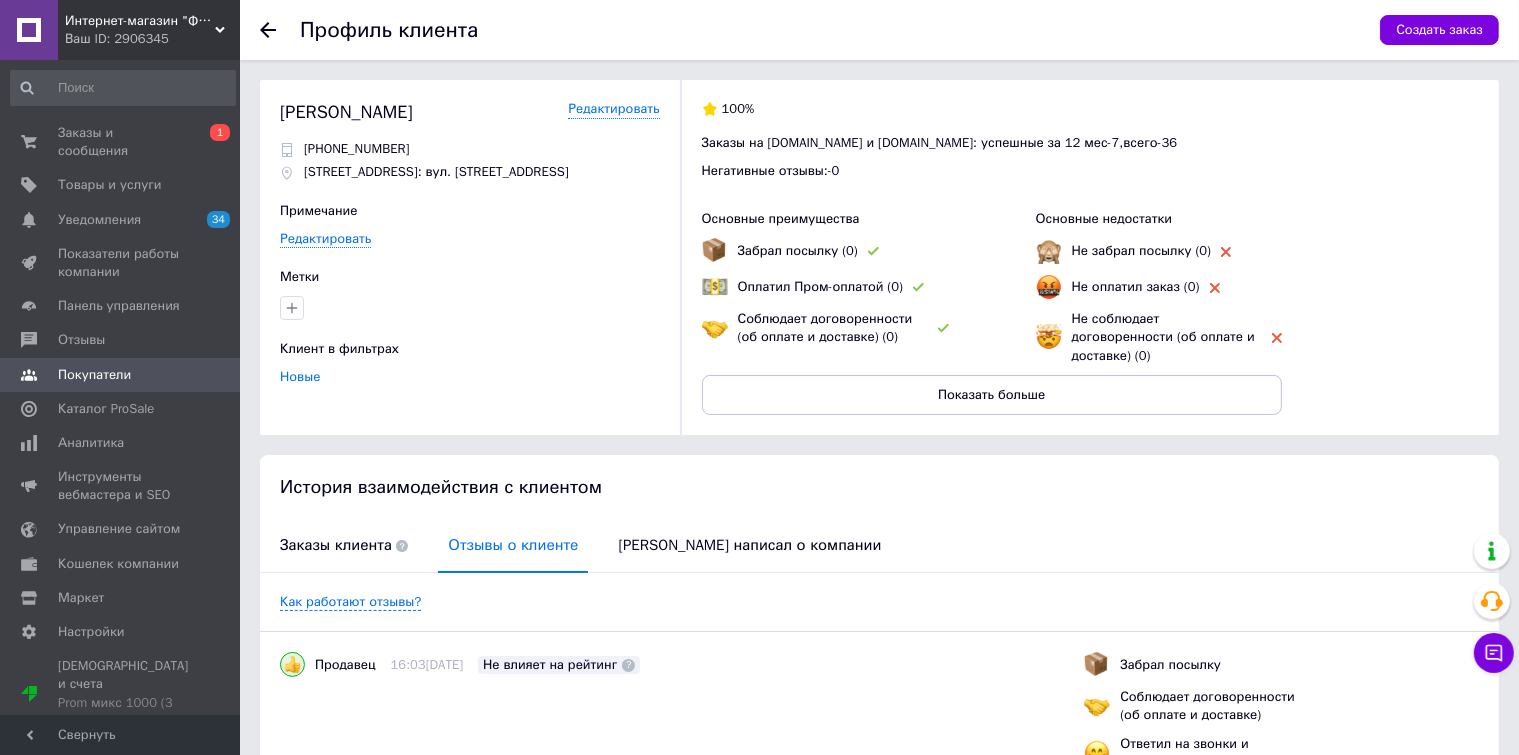 click 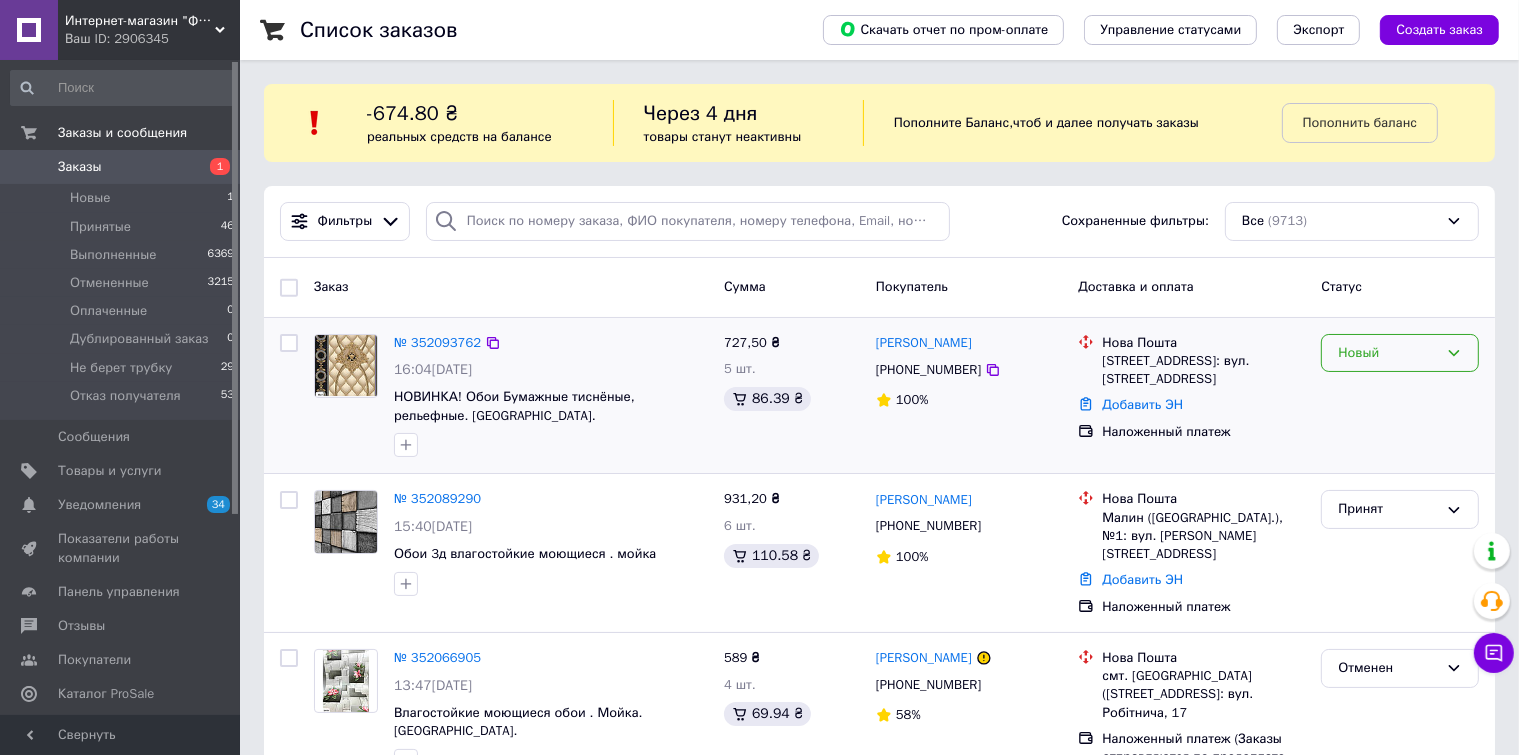 click on "Новый" at bounding box center (1400, 353) 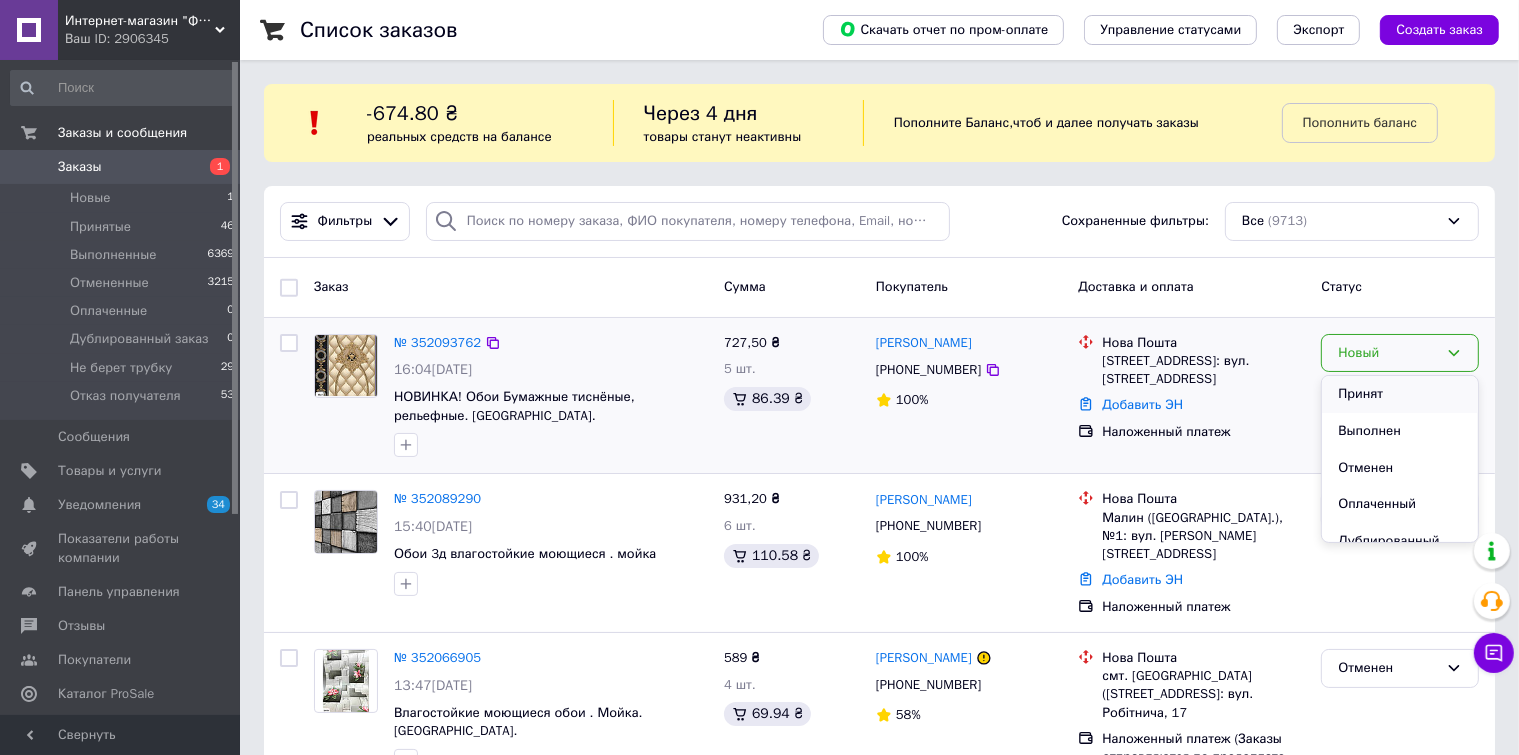 click on "Принят" at bounding box center [1400, 394] 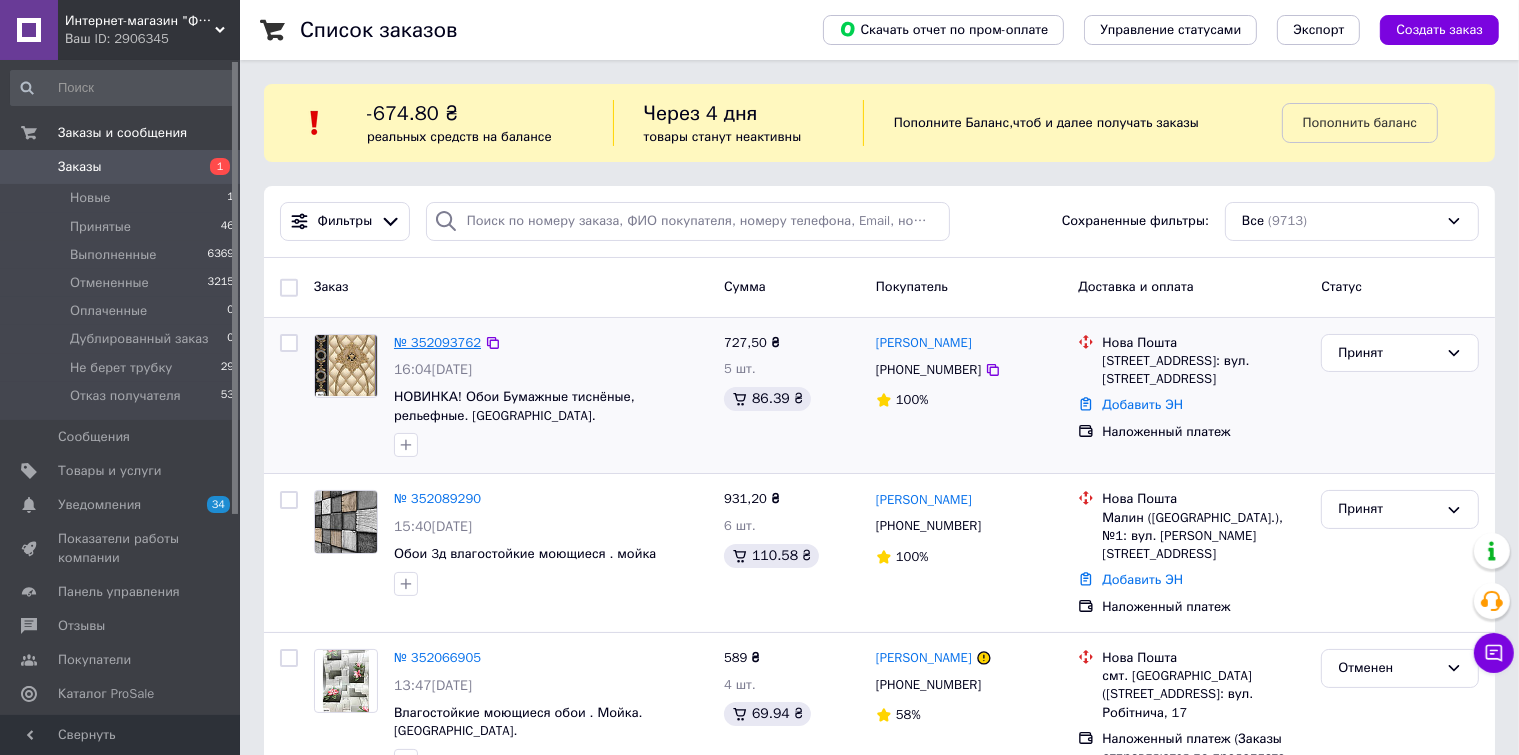 click on "№ 352093762" at bounding box center (437, 342) 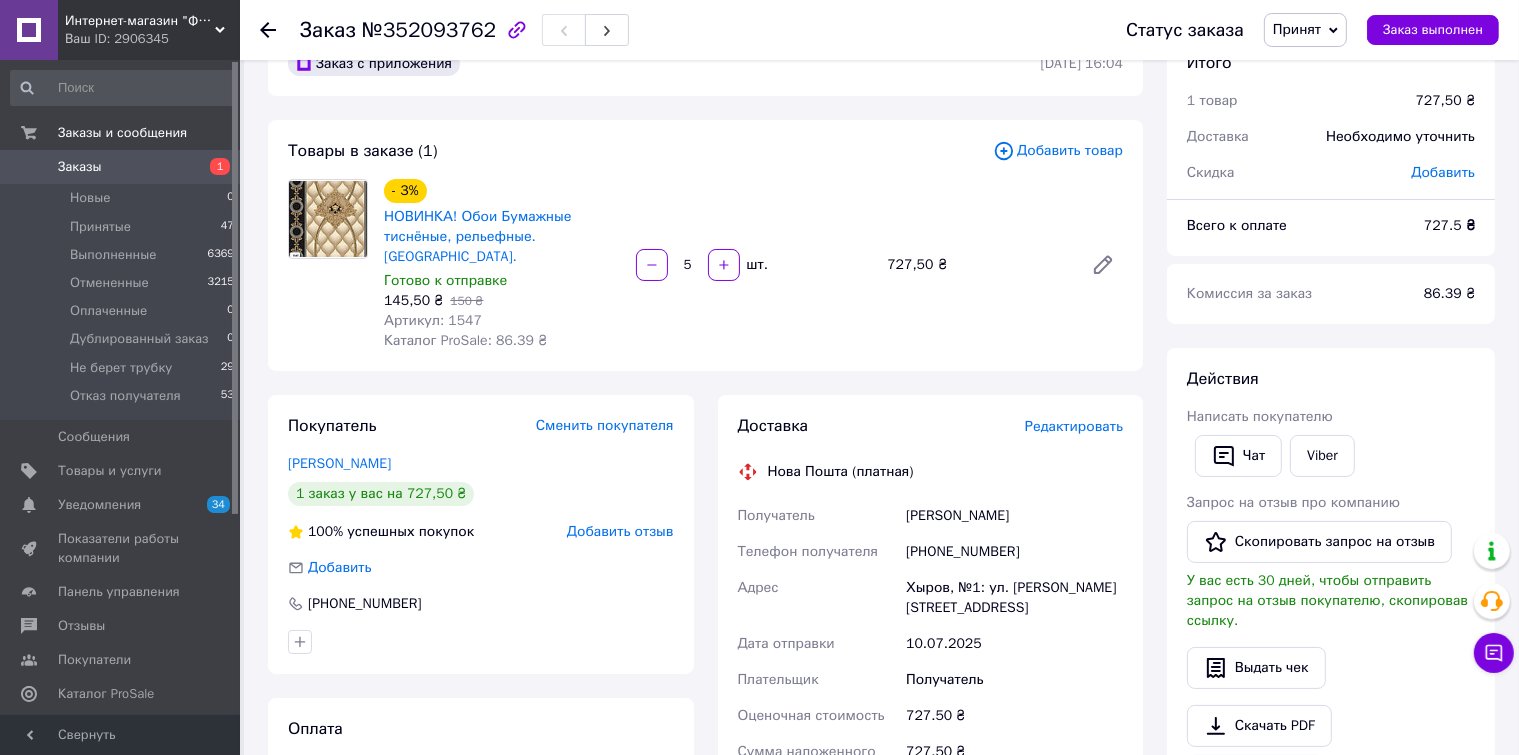 scroll, scrollTop: 0, scrollLeft: 0, axis: both 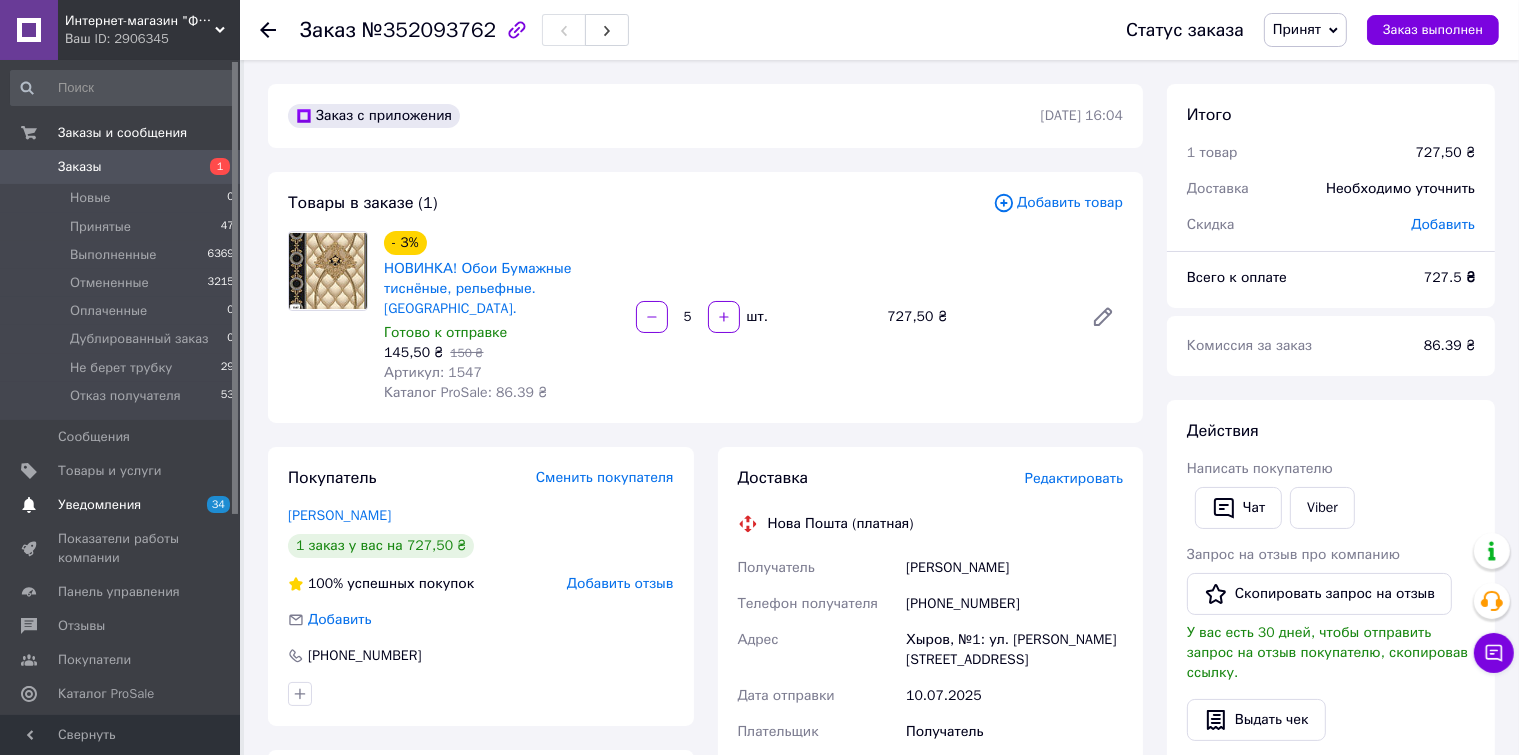 click on "Уведомления" at bounding box center (99, 505) 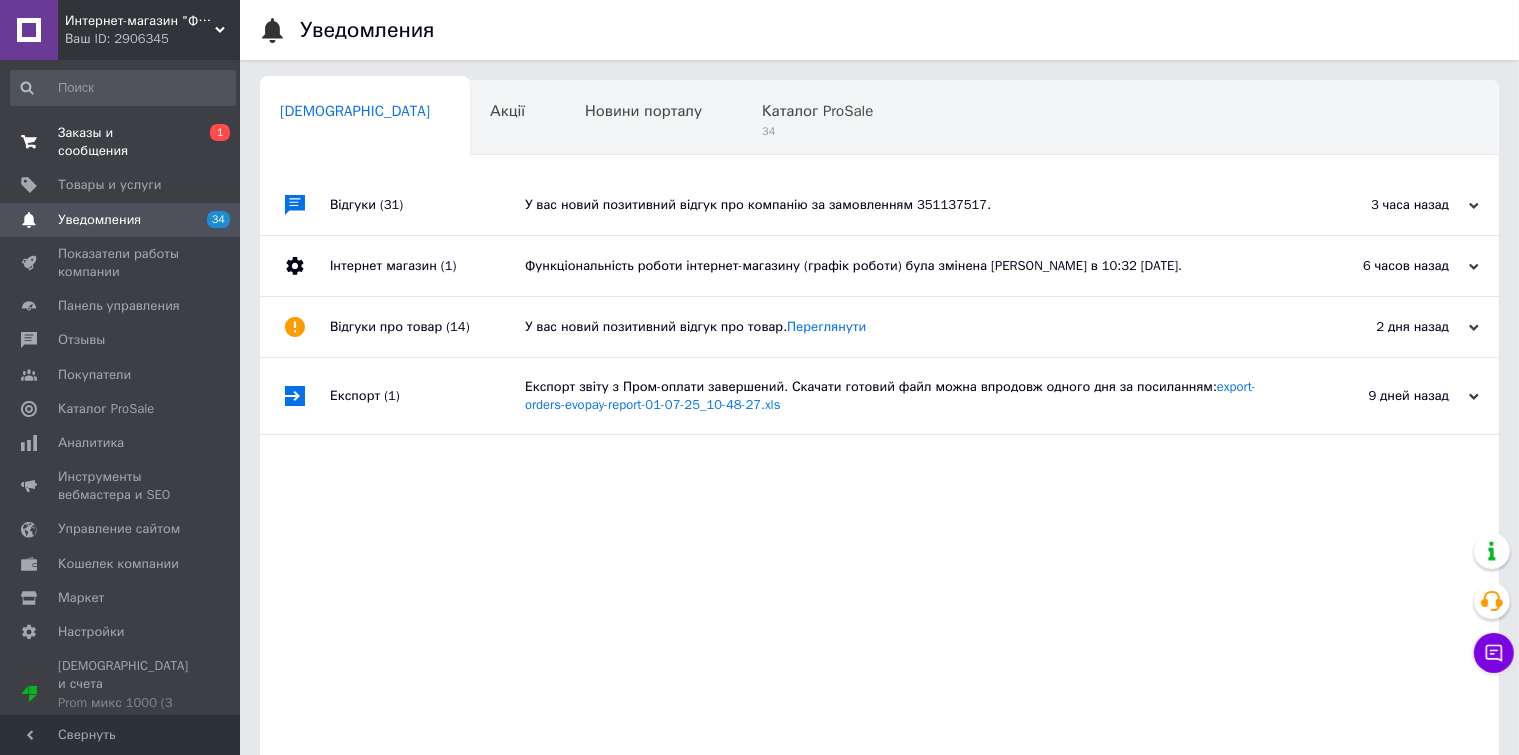 click on "Заказы и сообщения" at bounding box center (121, 142) 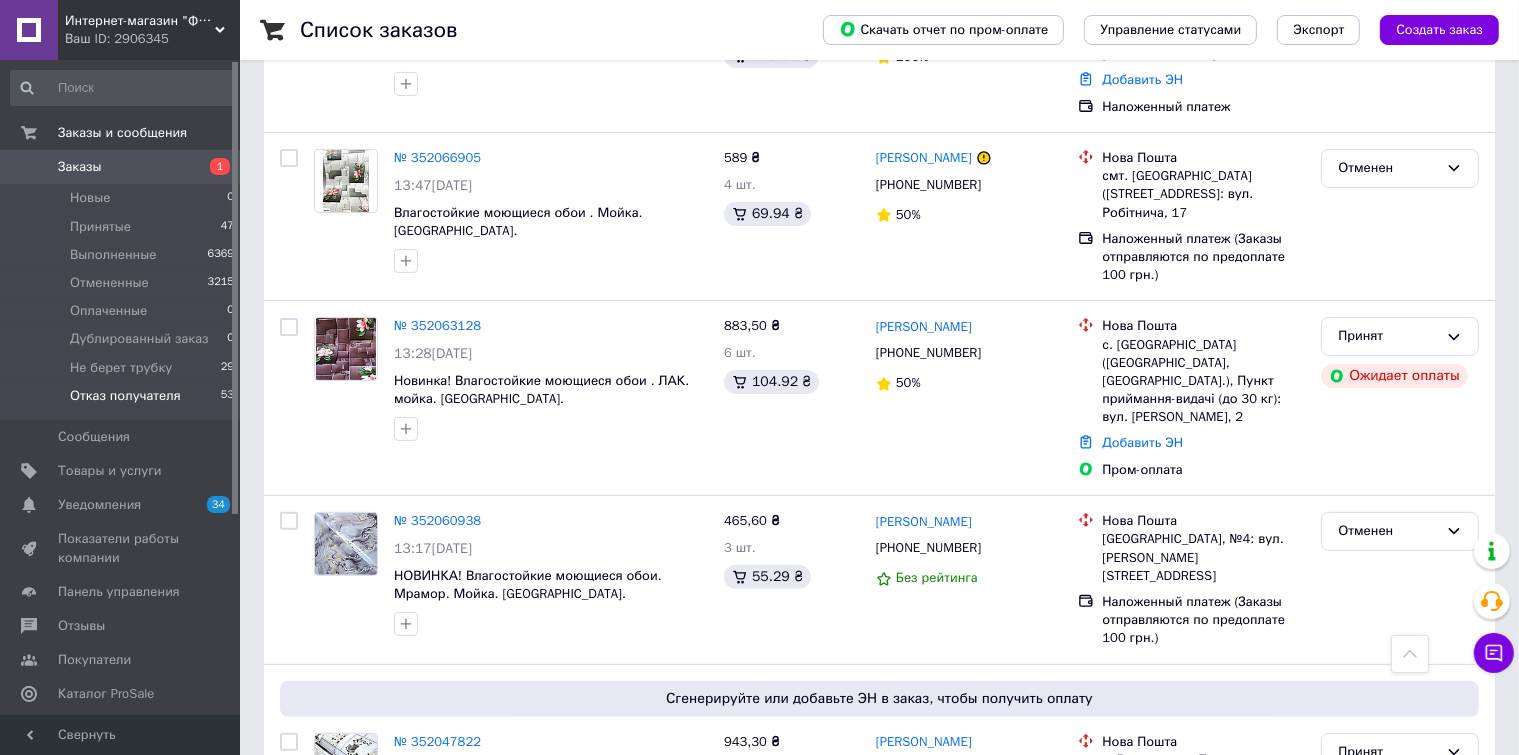 scroll, scrollTop: 0, scrollLeft: 0, axis: both 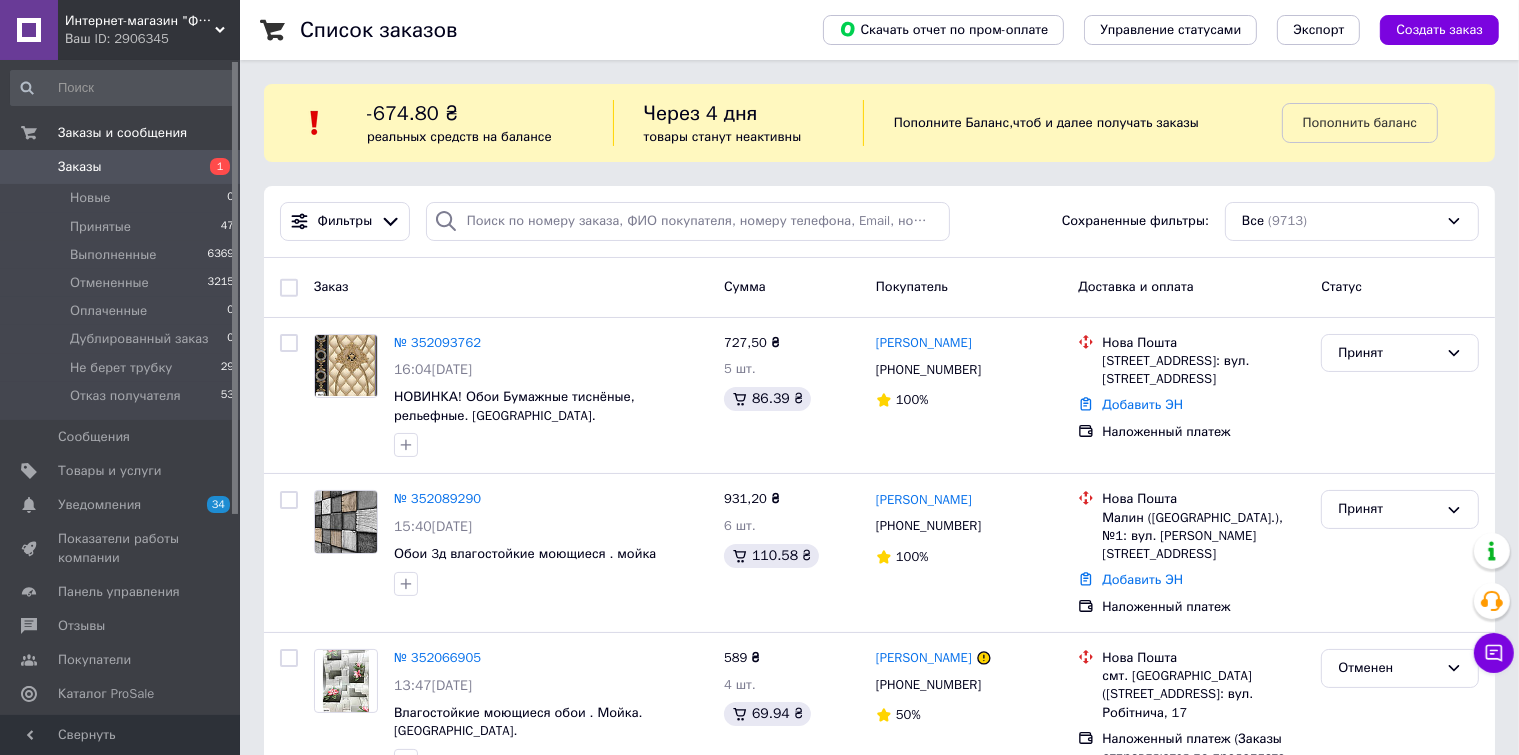 click 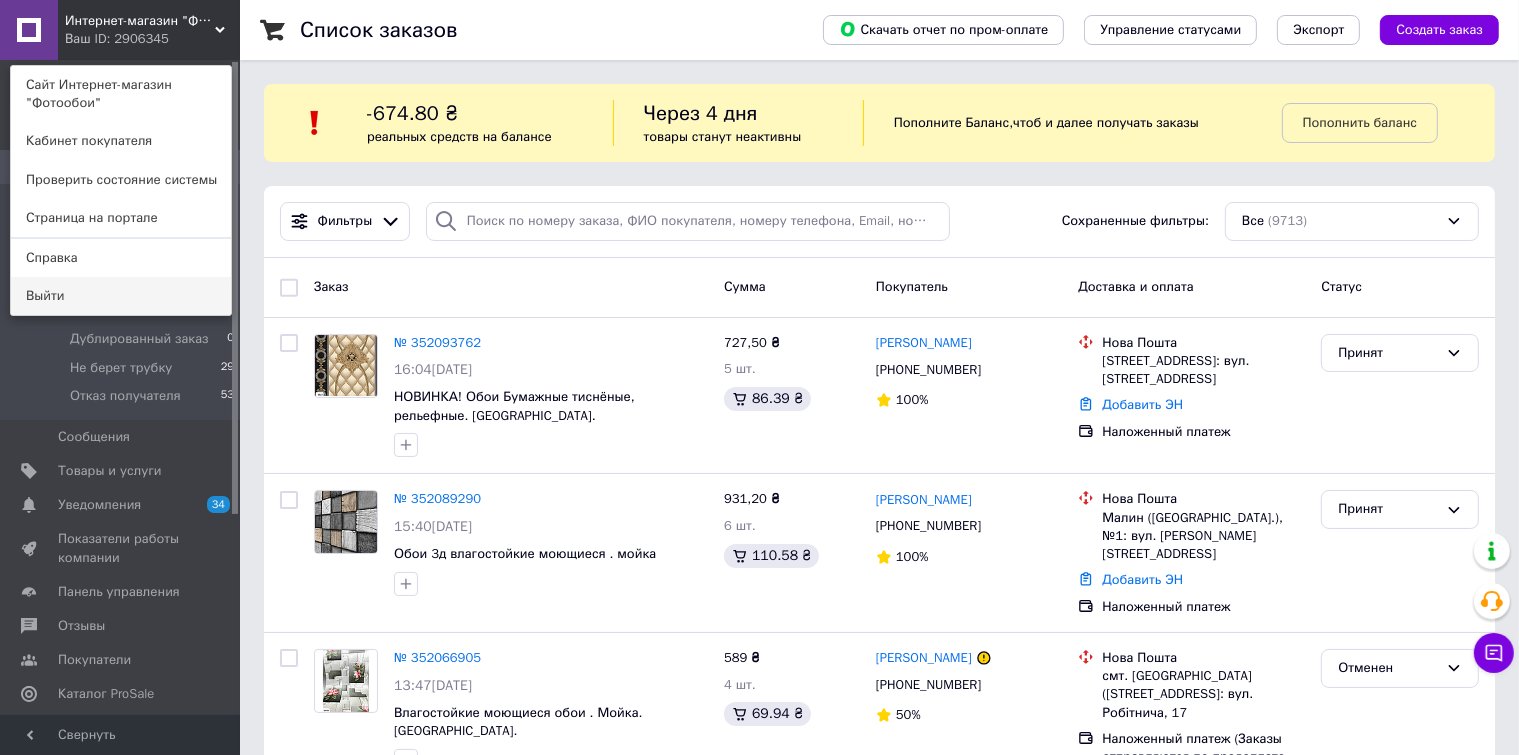 click on "Выйти" at bounding box center (121, 296) 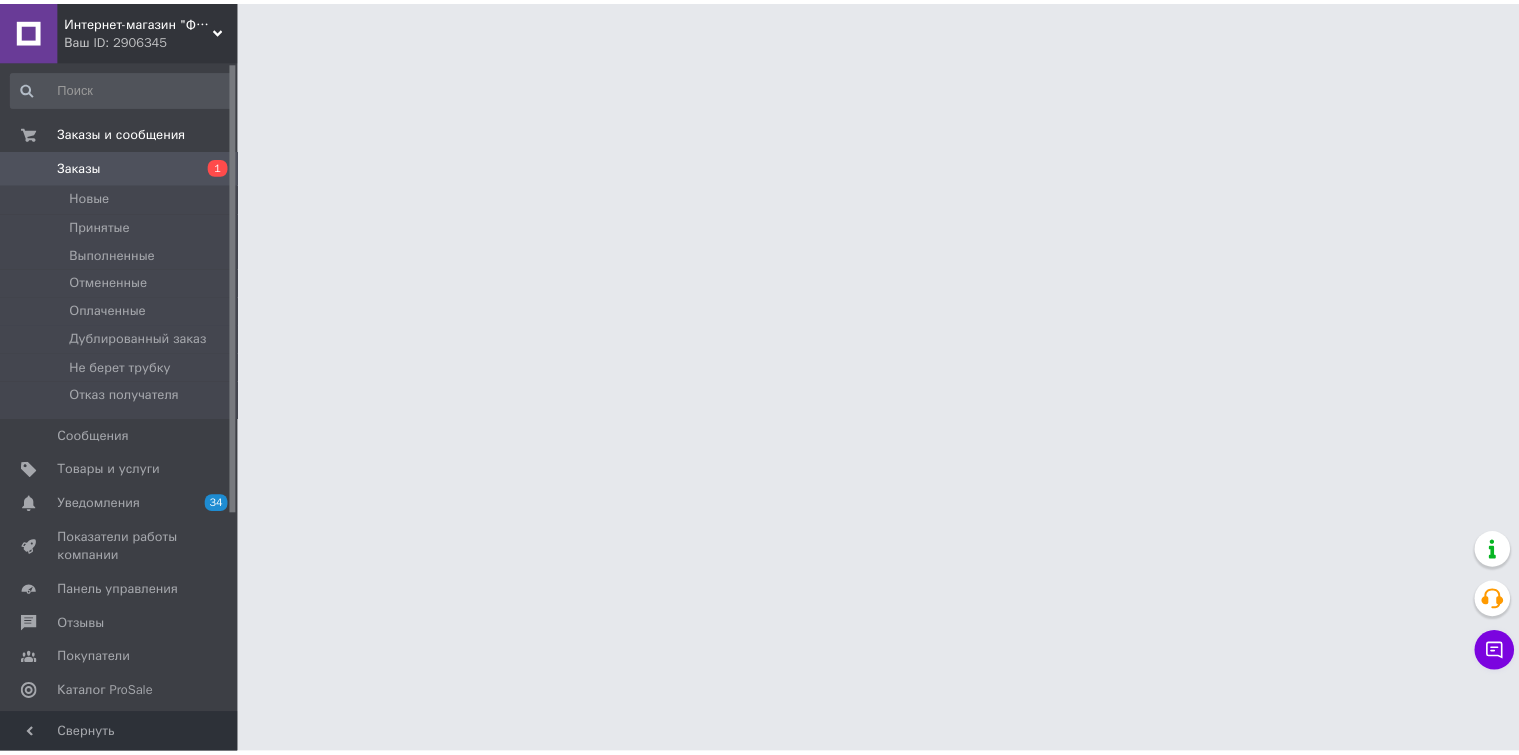 scroll, scrollTop: 0, scrollLeft: 0, axis: both 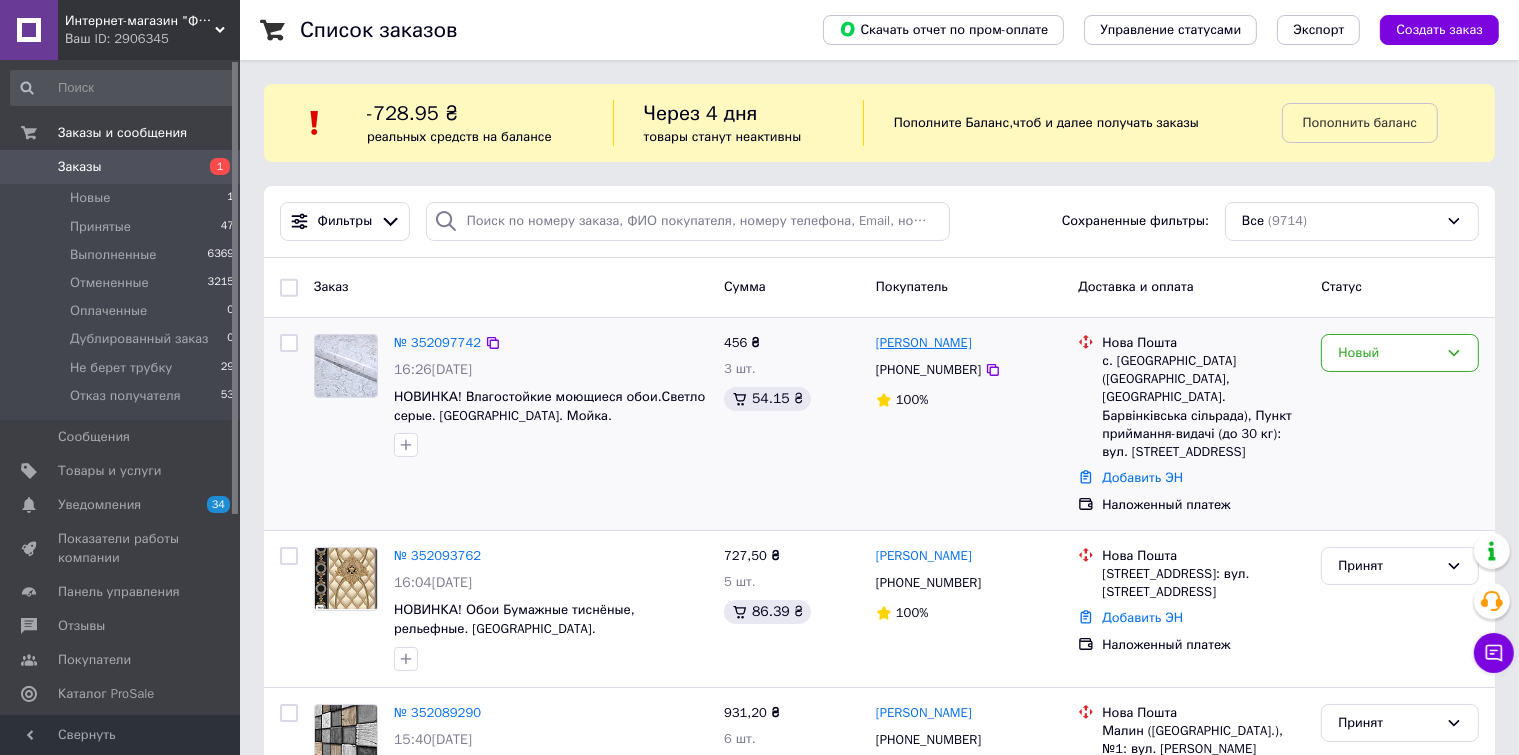 click on "[PERSON_NAME]" at bounding box center [924, 343] 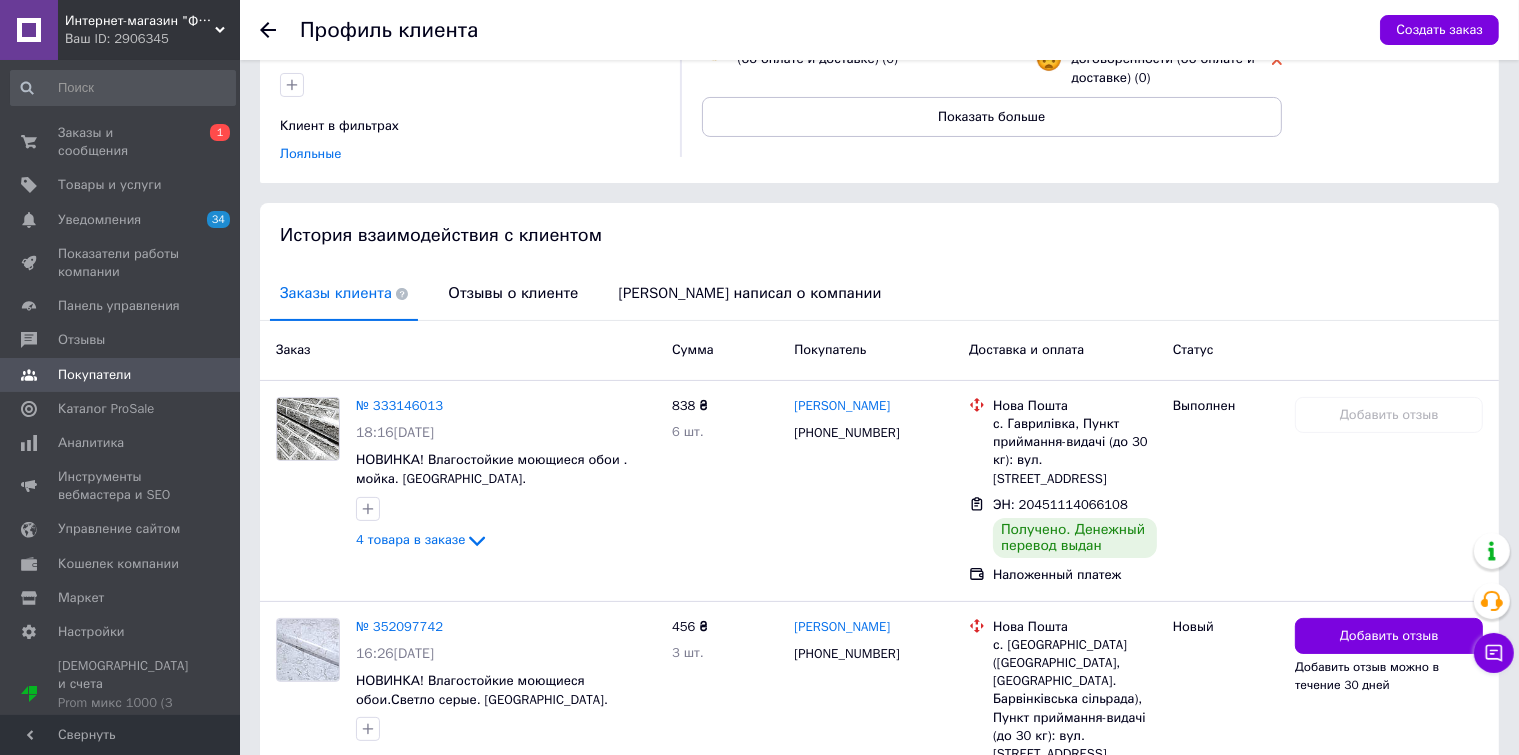 scroll, scrollTop: 397, scrollLeft: 0, axis: vertical 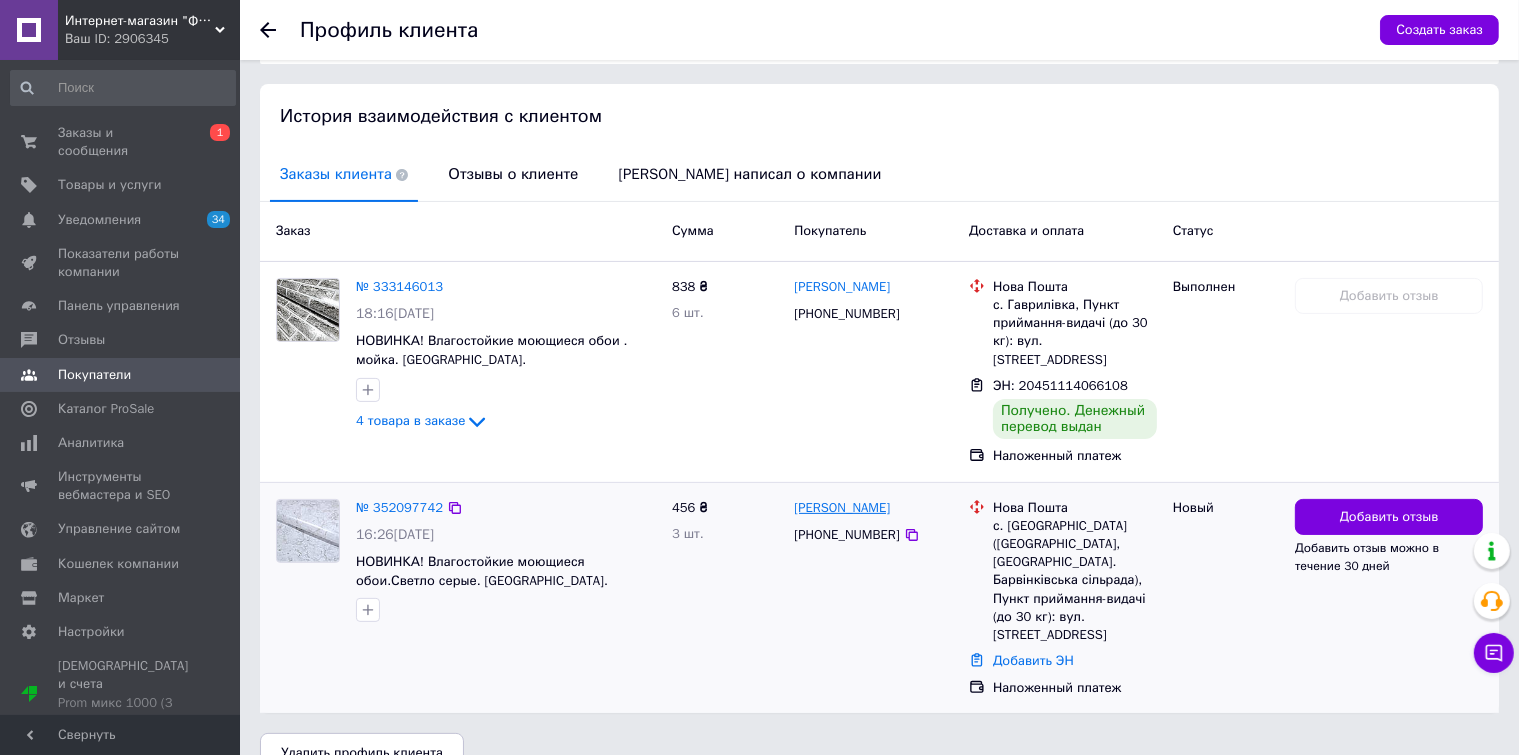 click on "[PERSON_NAME]" at bounding box center [842, 508] 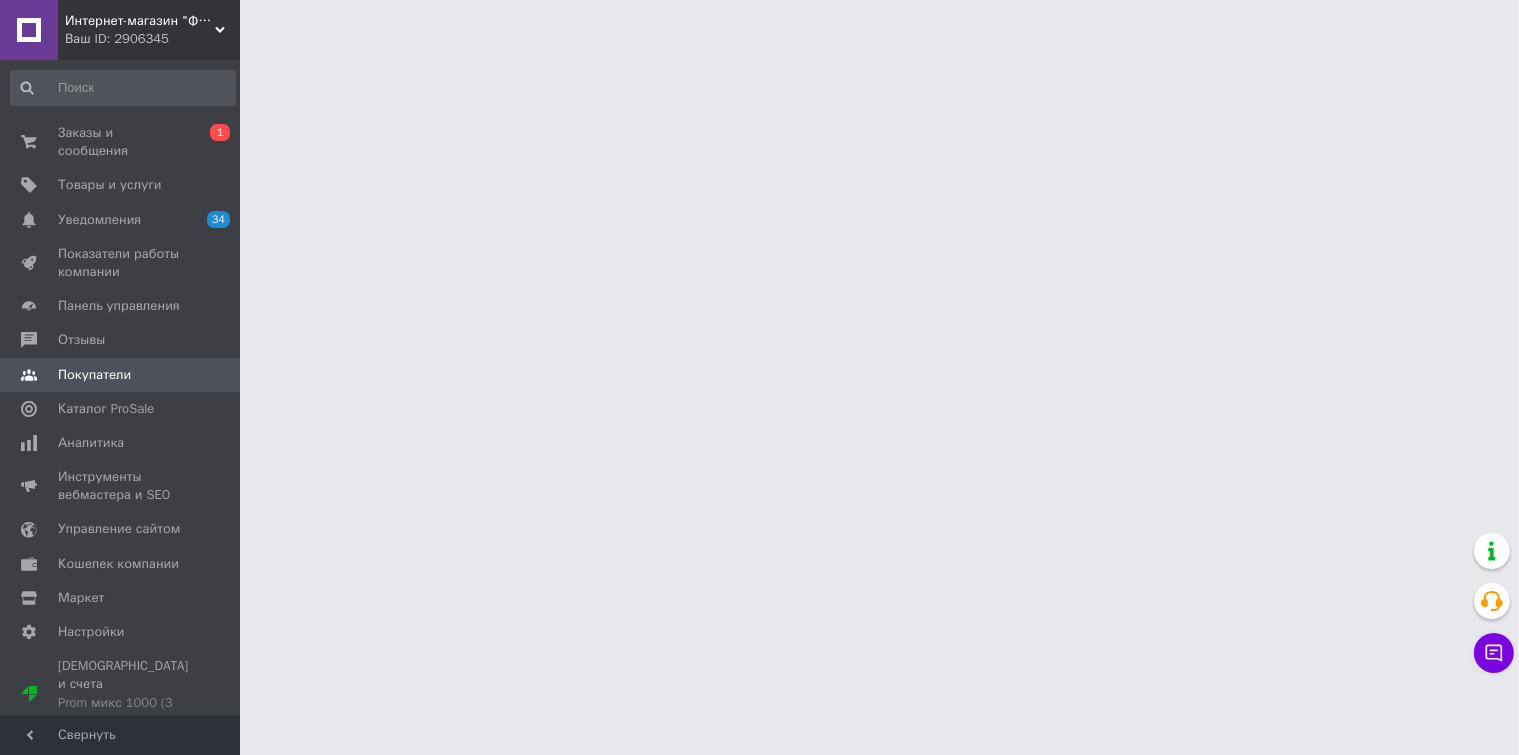 scroll, scrollTop: 0, scrollLeft: 0, axis: both 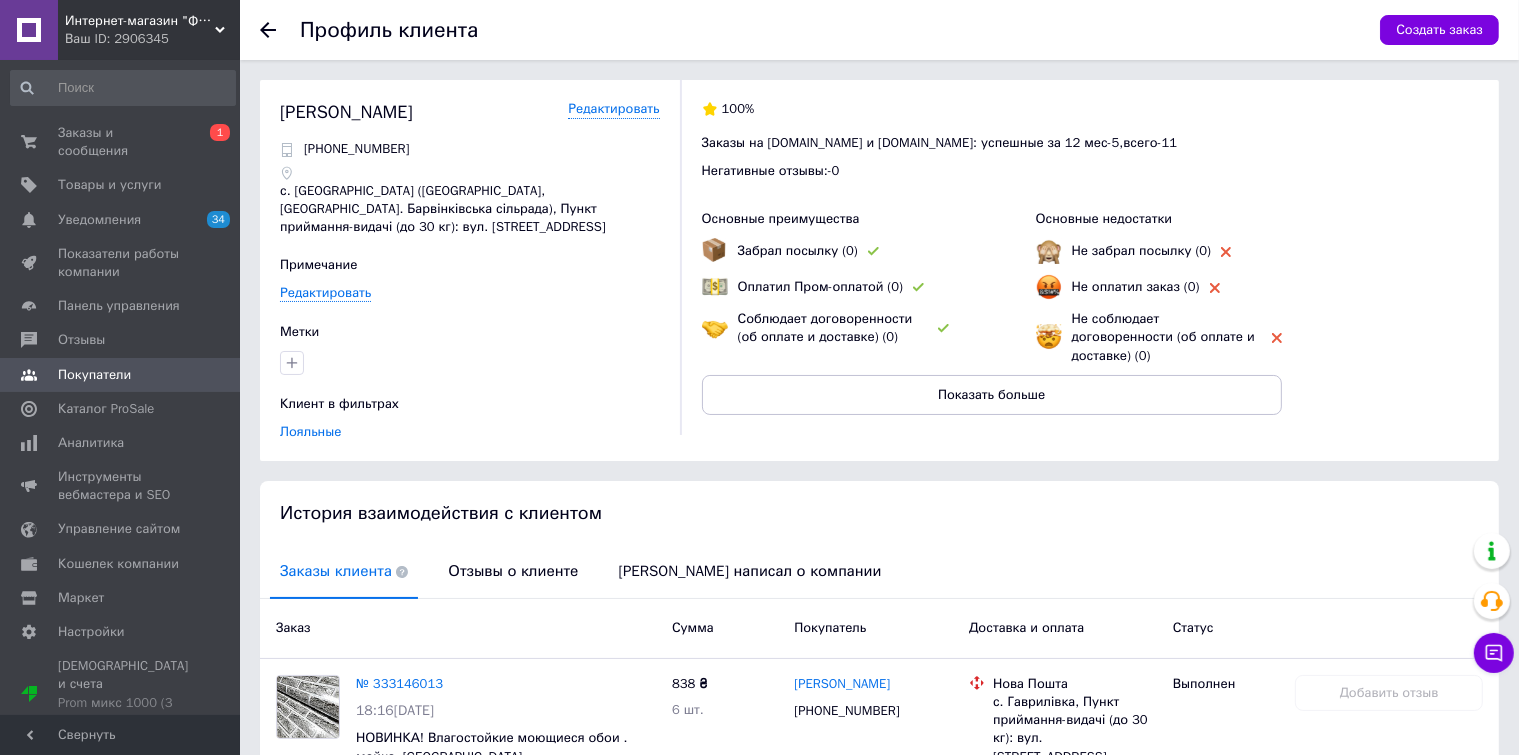 click 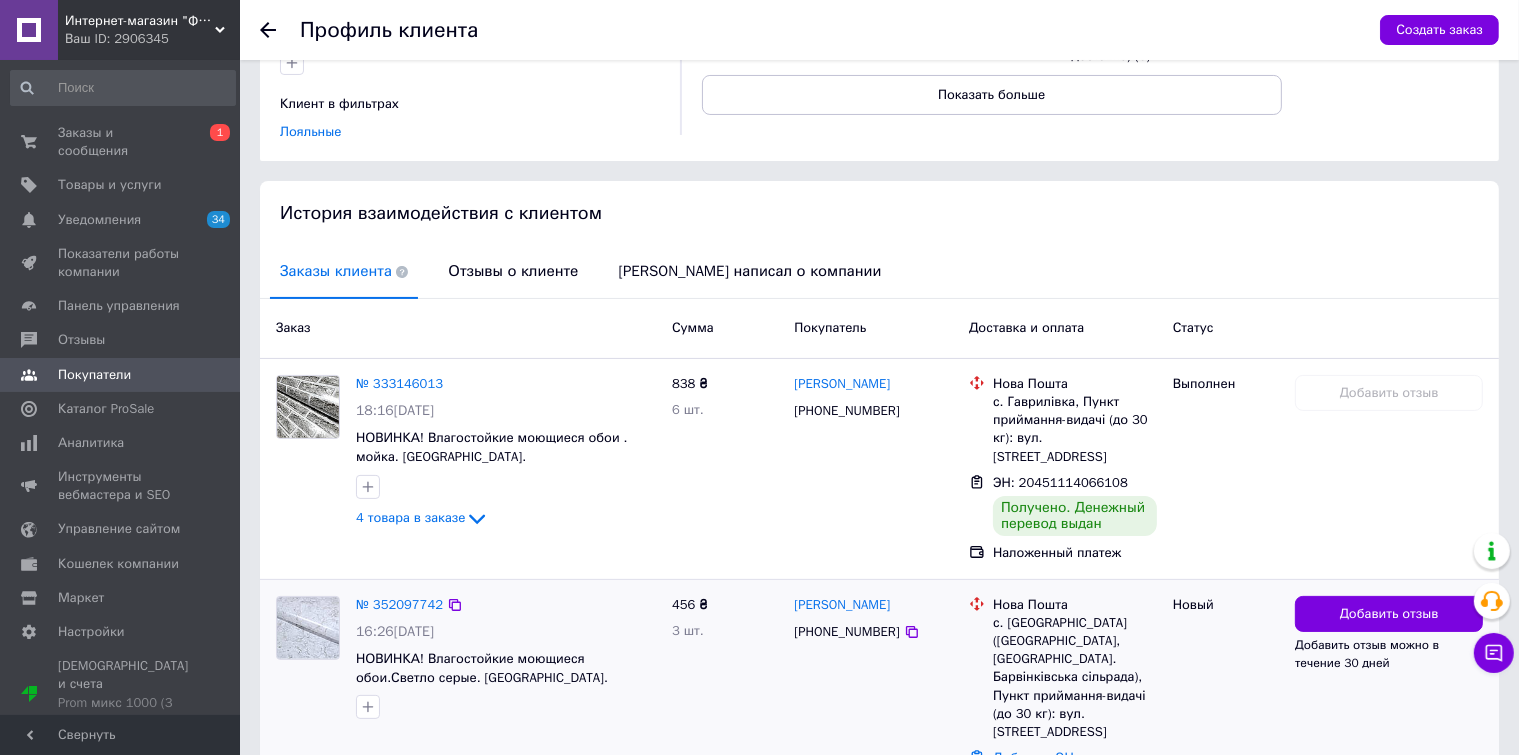 scroll, scrollTop: 0, scrollLeft: 0, axis: both 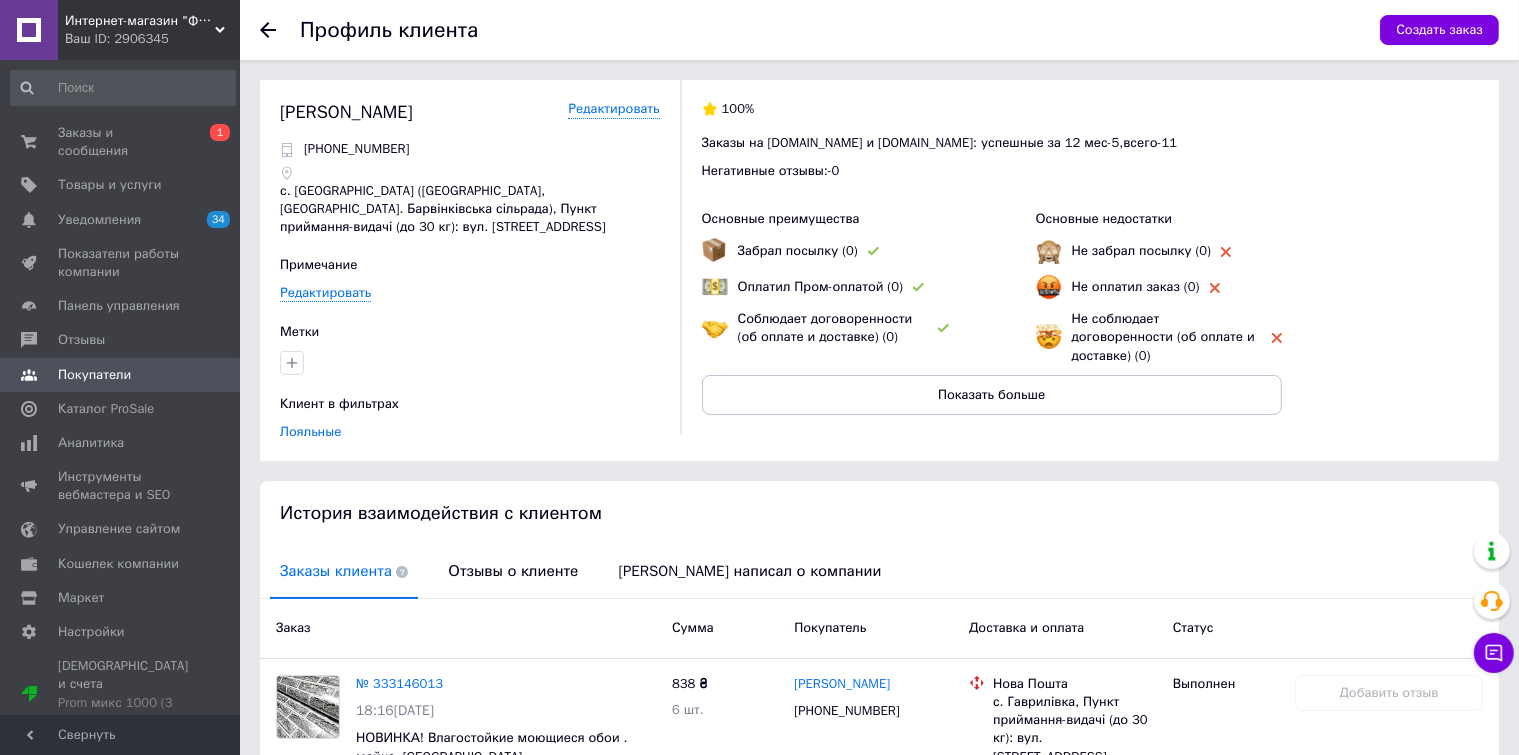 click 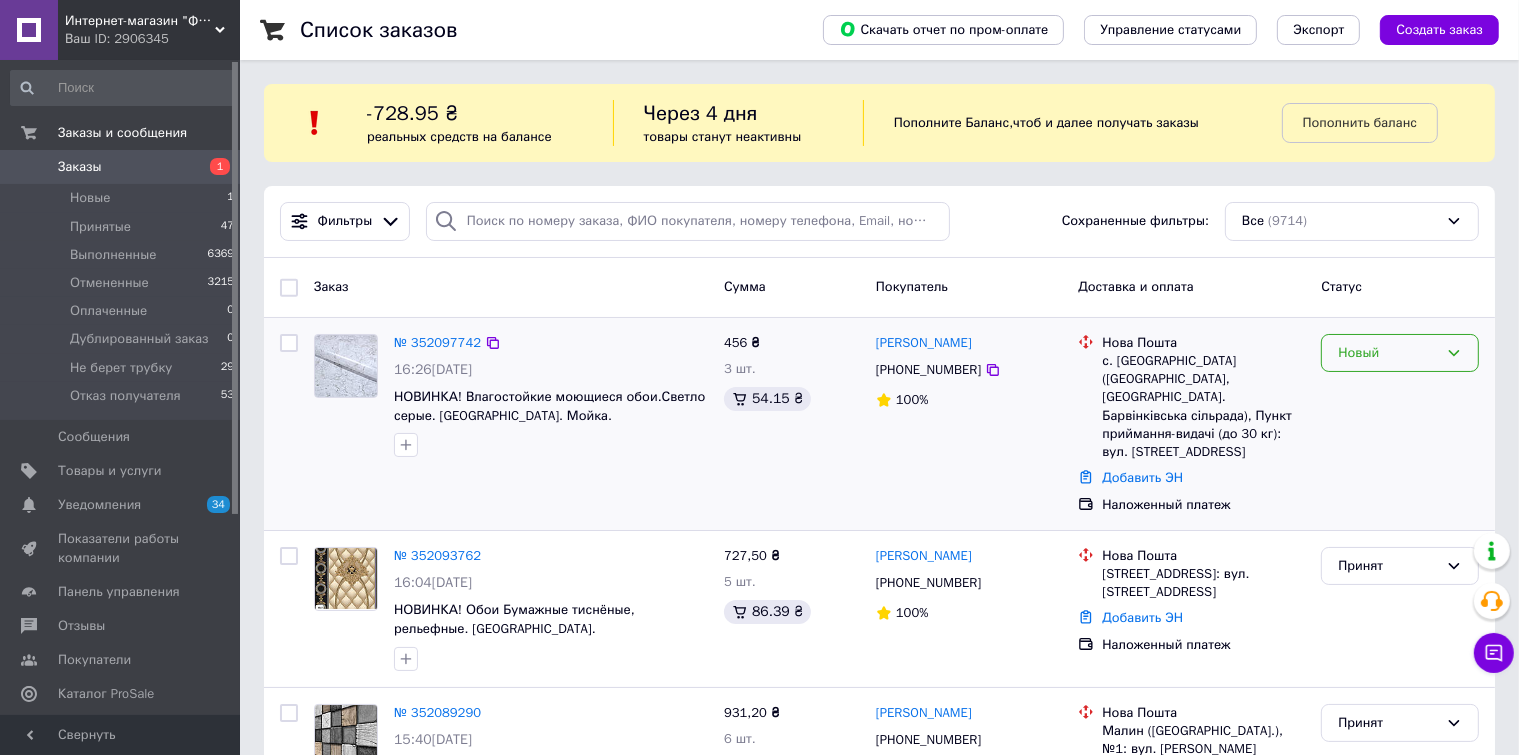 click 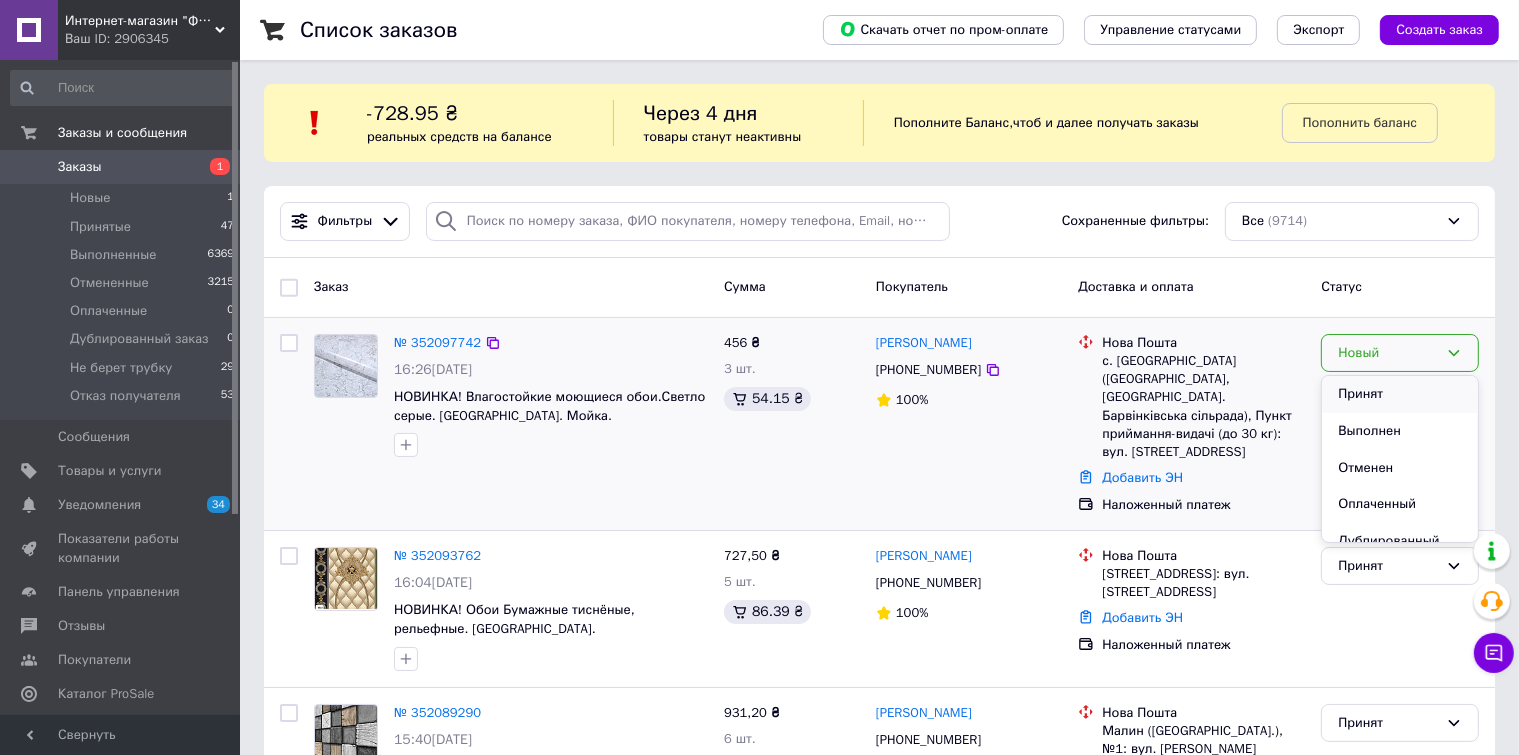 click on "Принят" at bounding box center [1400, 394] 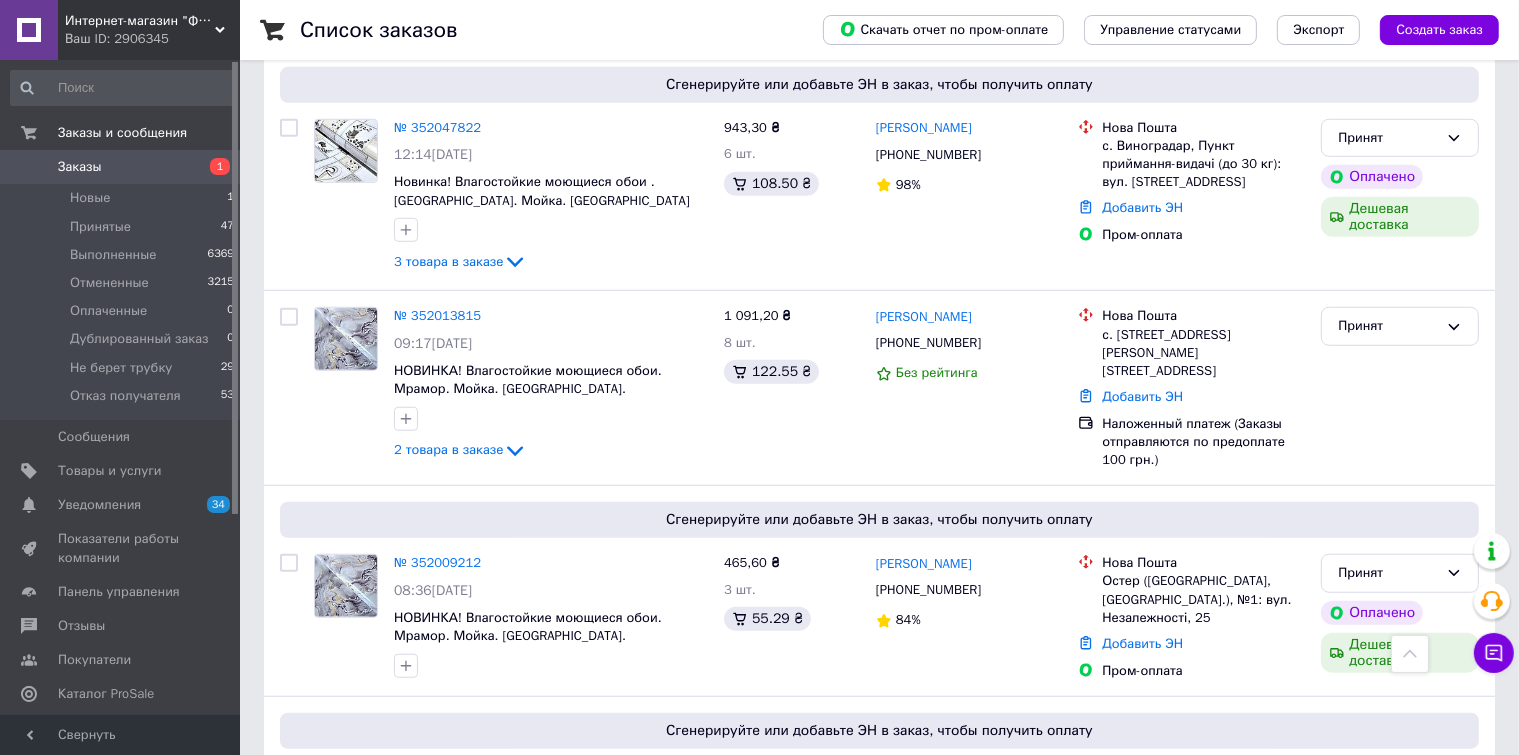 scroll, scrollTop: 1400, scrollLeft: 0, axis: vertical 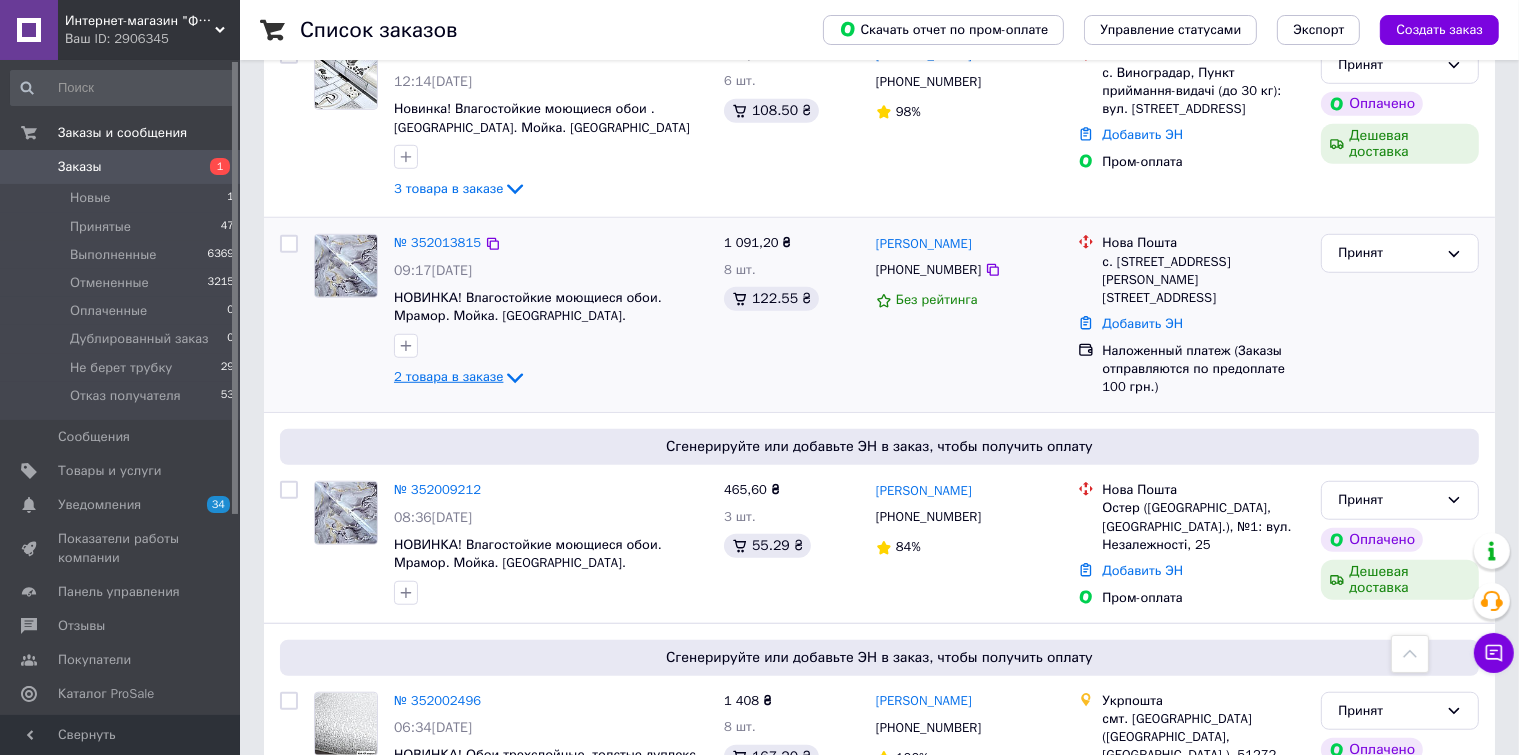 click 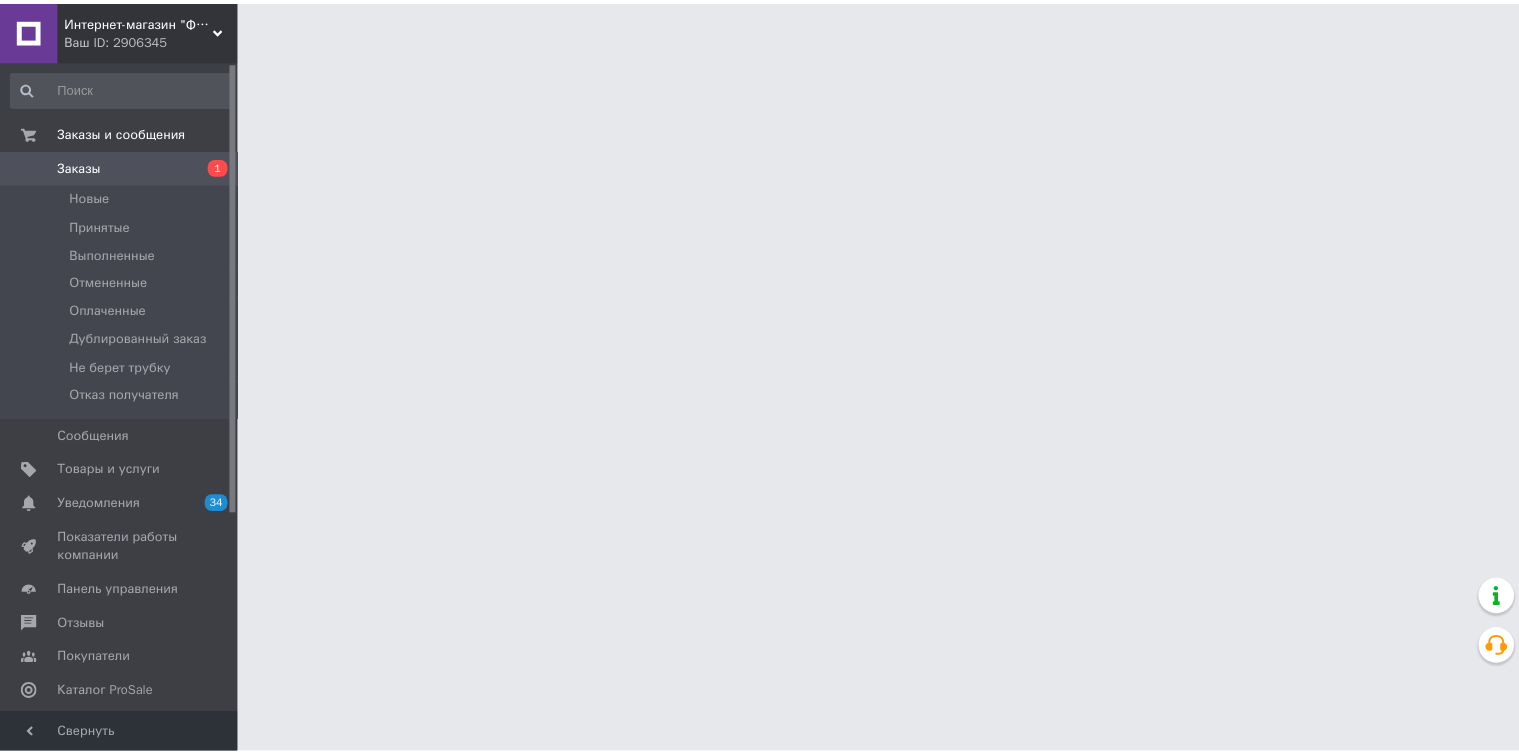 scroll, scrollTop: 0, scrollLeft: 0, axis: both 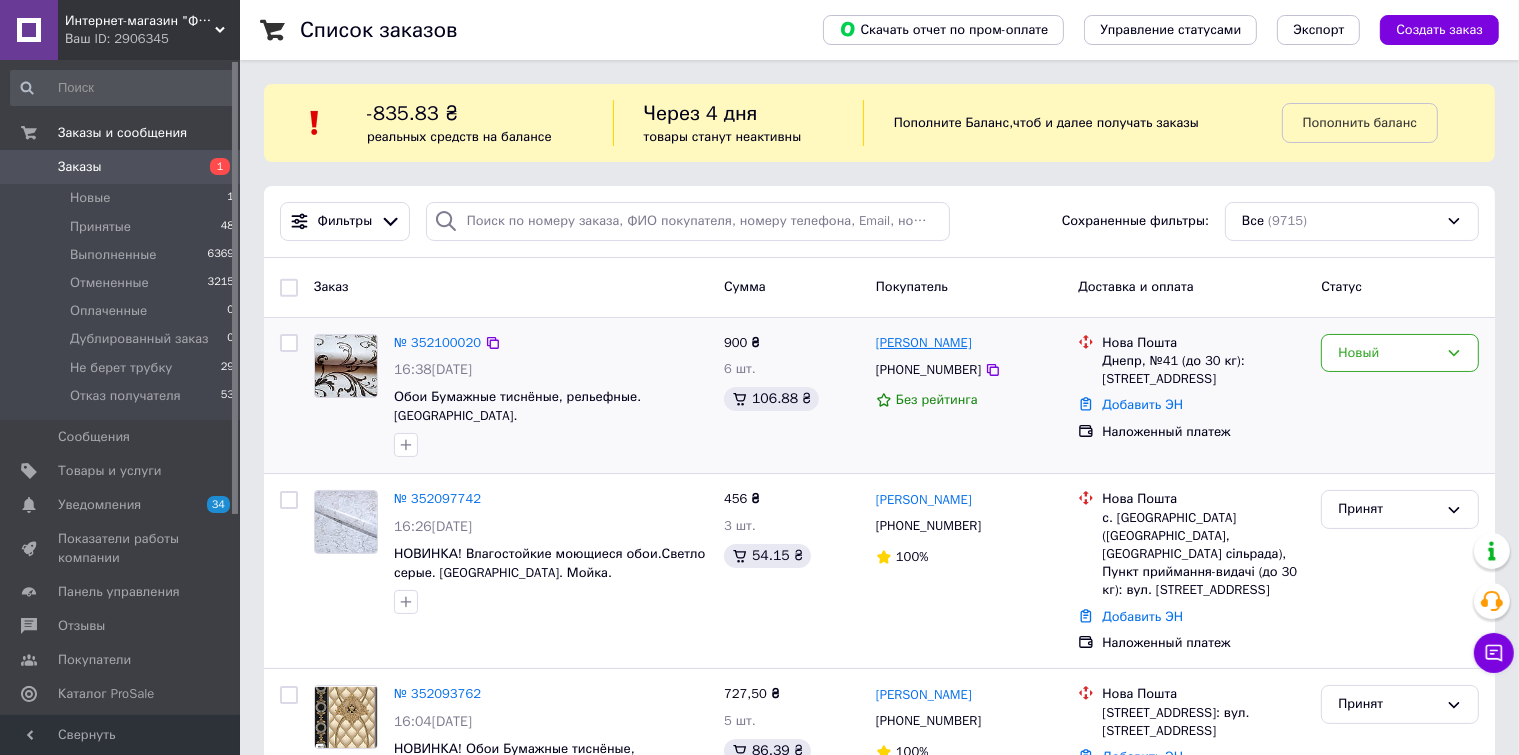 click on "[PERSON_NAME]" at bounding box center [924, 343] 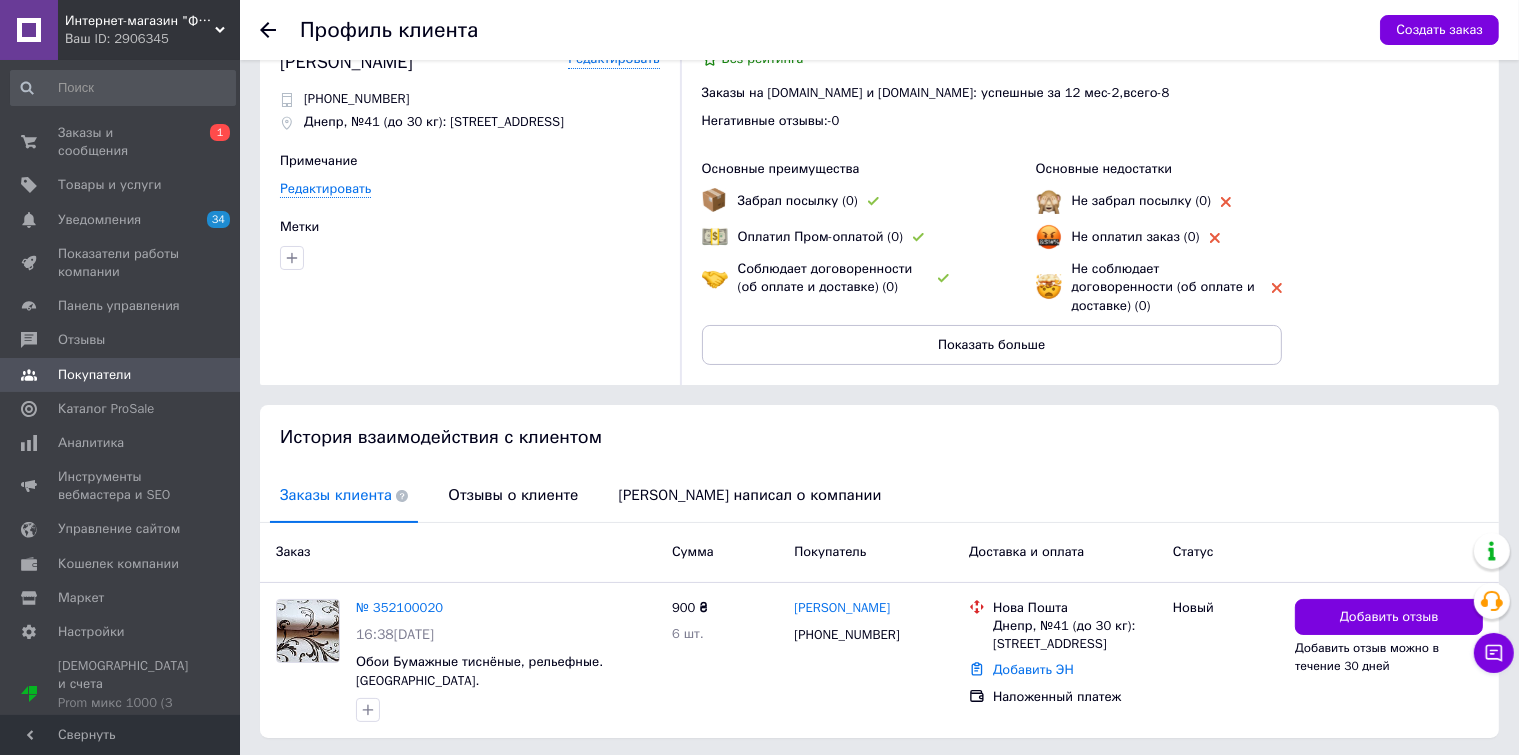scroll, scrollTop: 77, scrollLeft: 0, axis: vertical 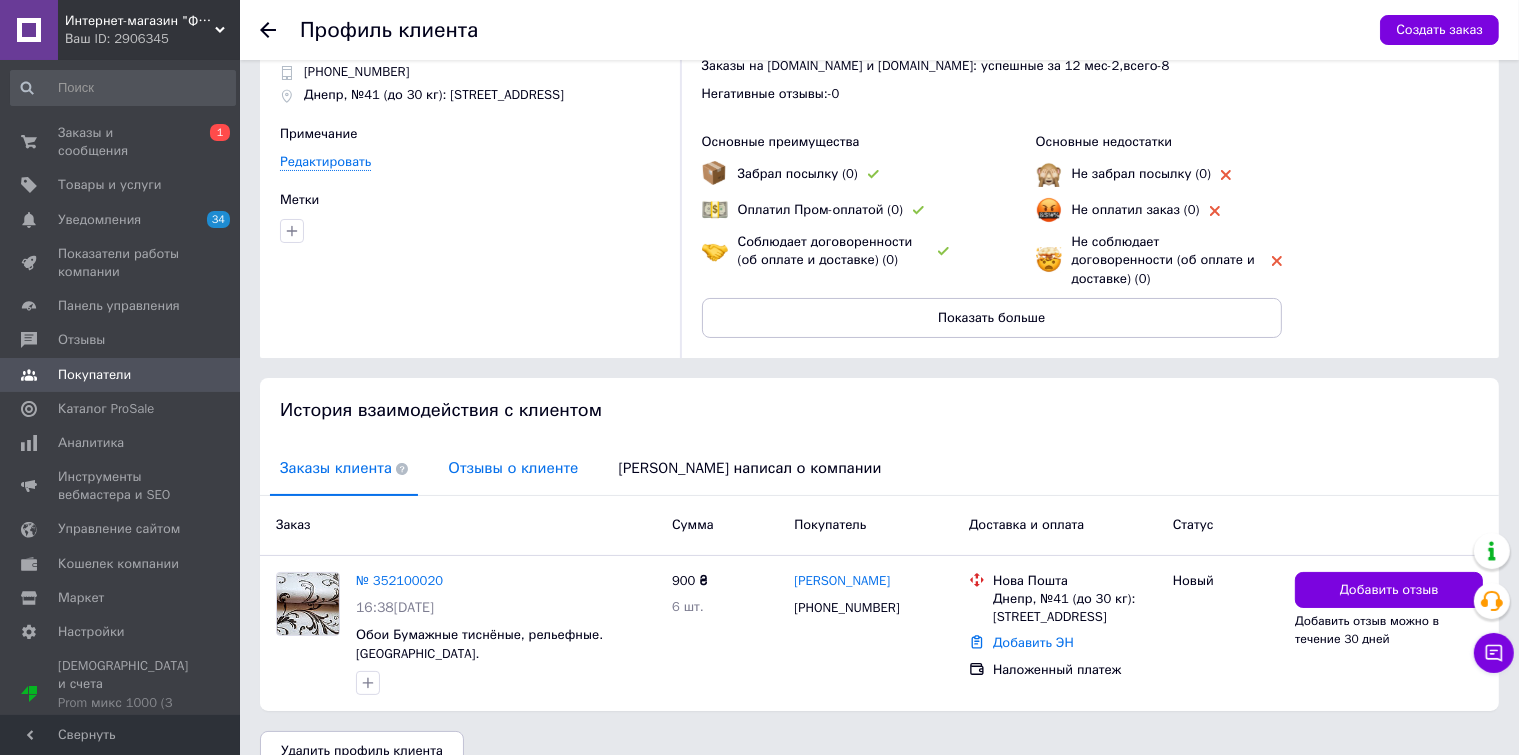 click on "Отзывы о клиенте" at bounding box center [513, 468] 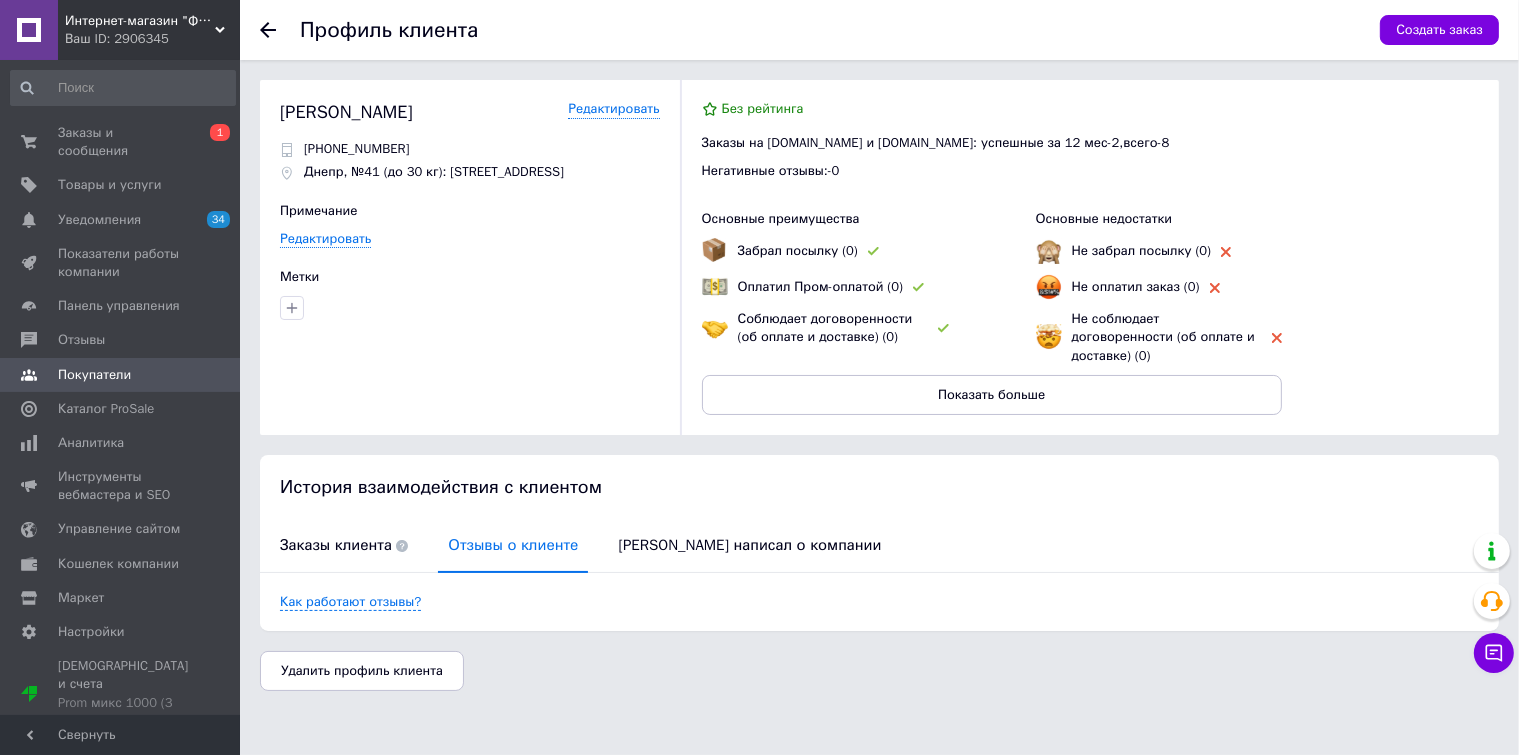 scroll, scrollTop: 0, scrollLeft: 0, axis: both 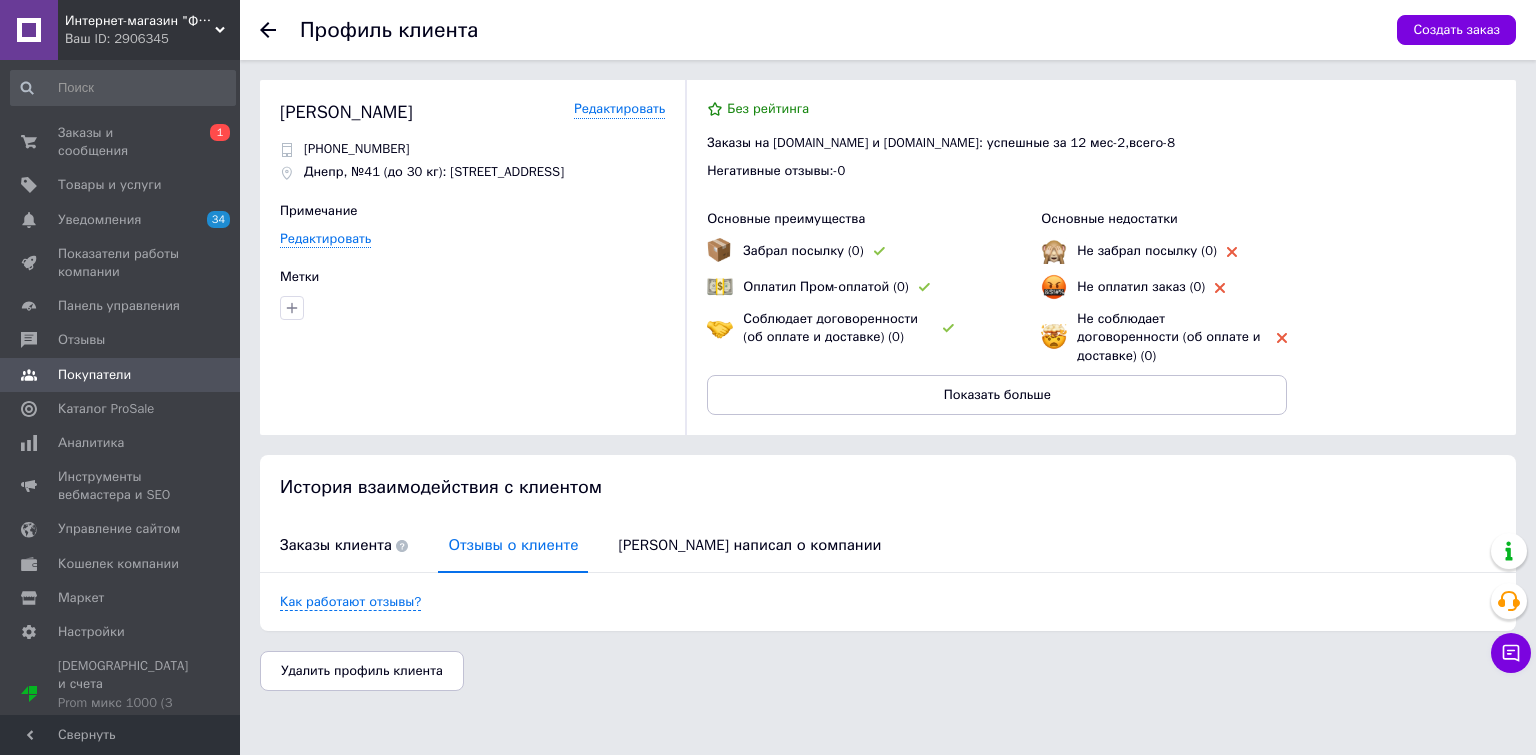 click 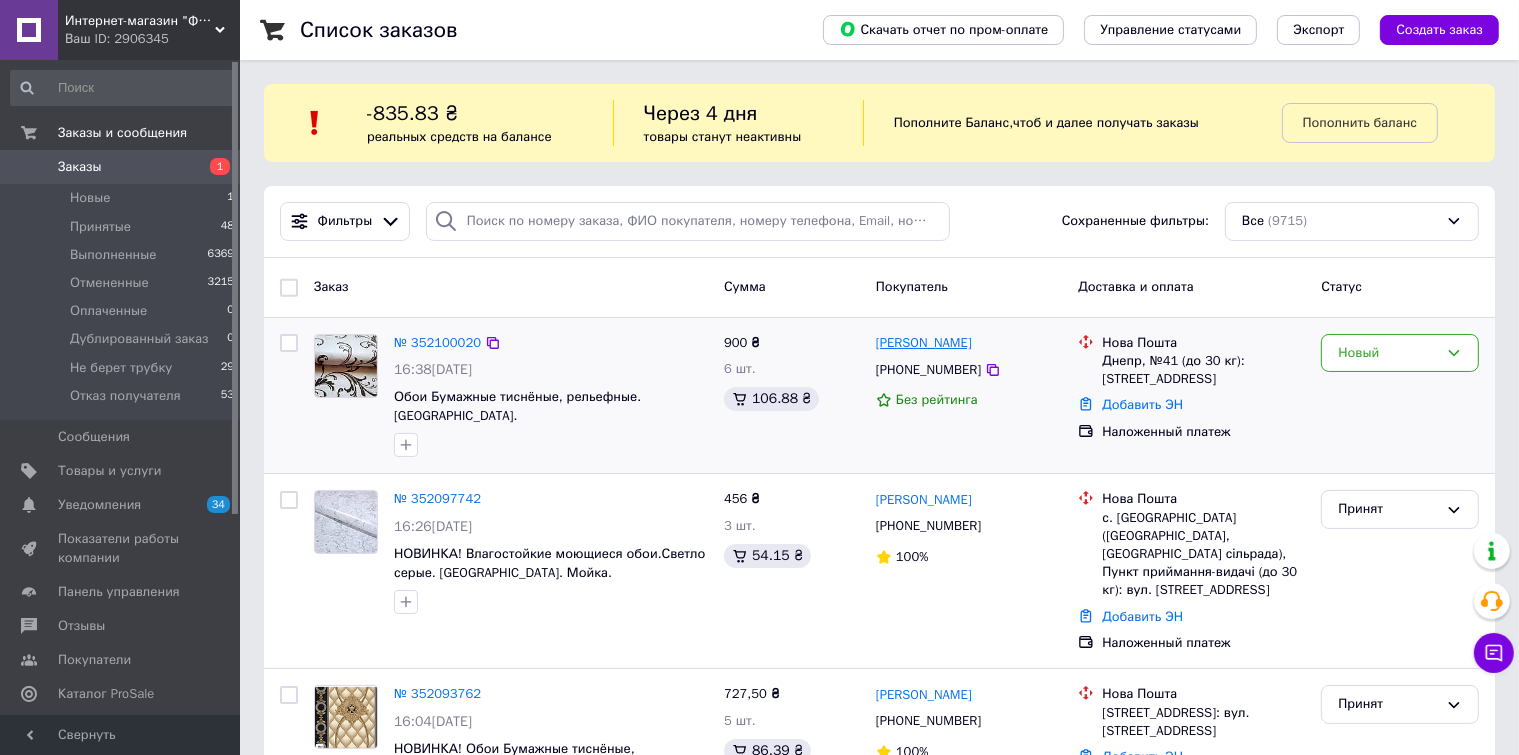click on "Алиса Климук" at bounding box center [924, 343] 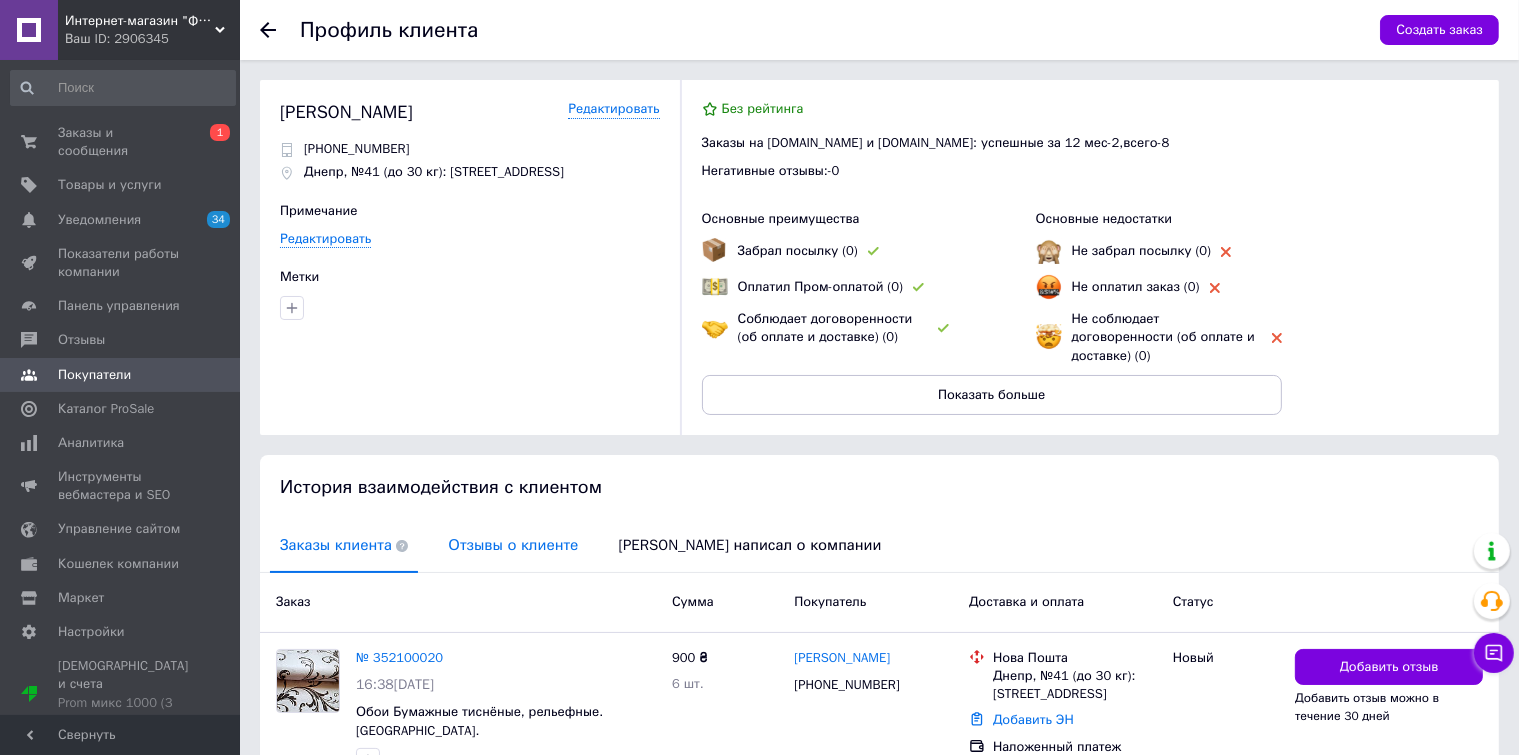click on "Отзывы о клиенте" at bounding box center (513, 545) 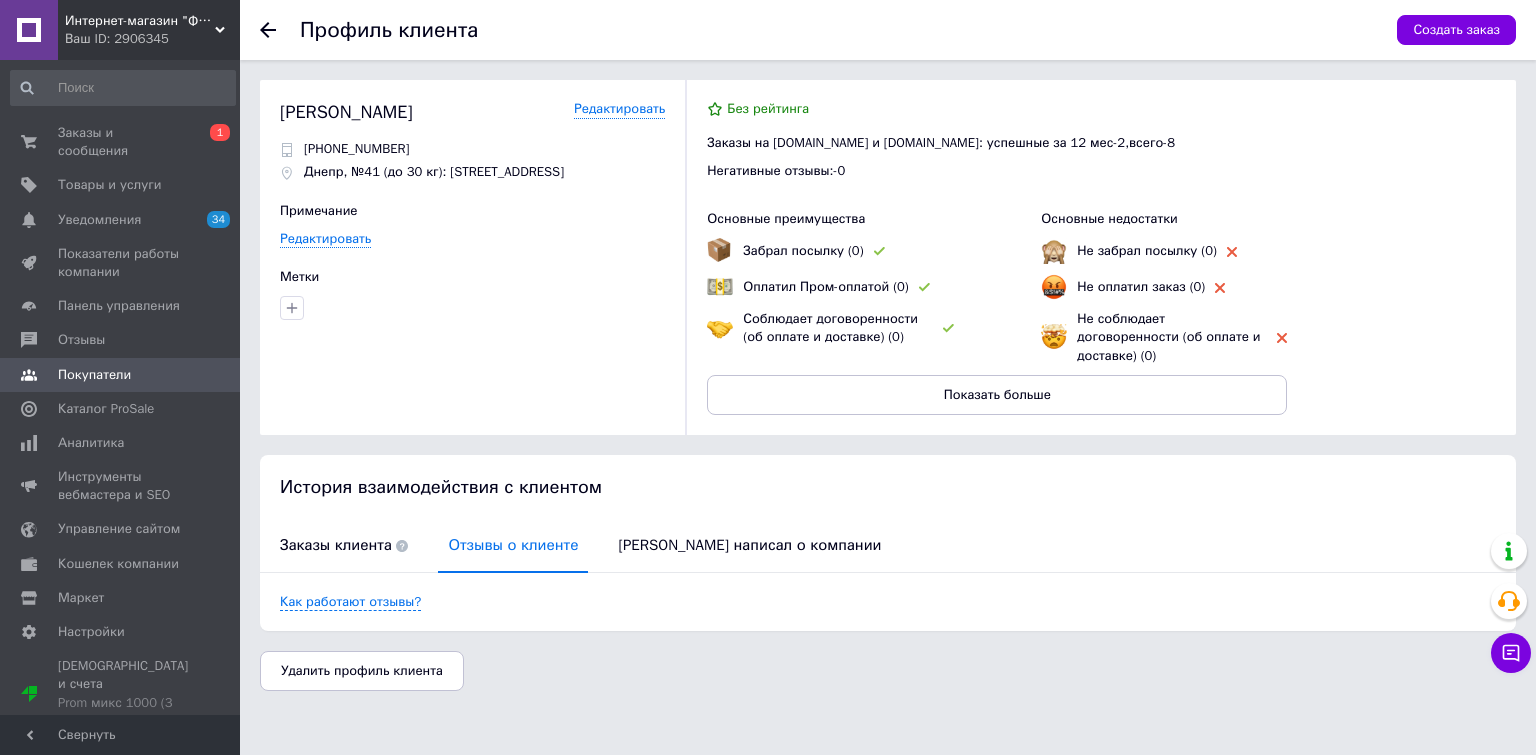 click 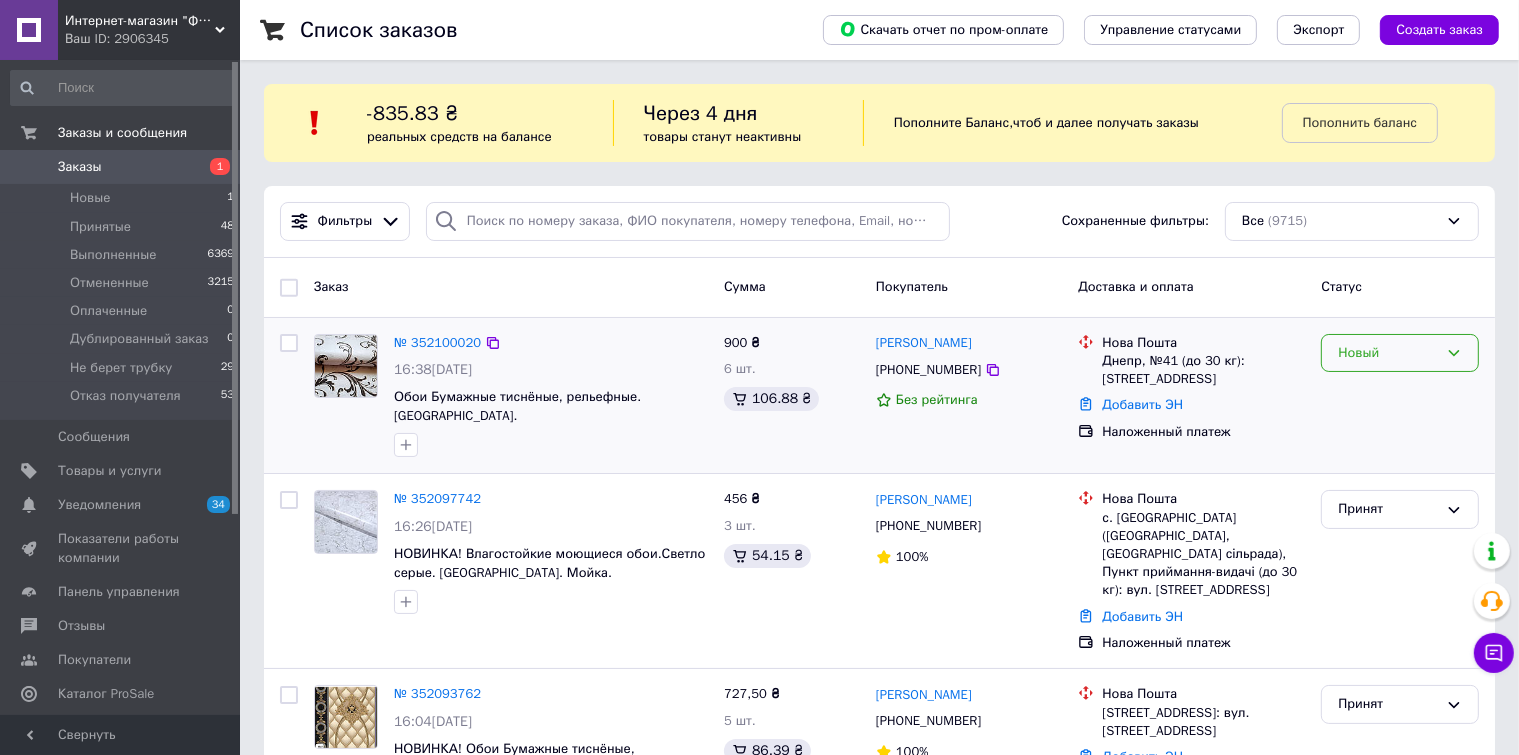 click 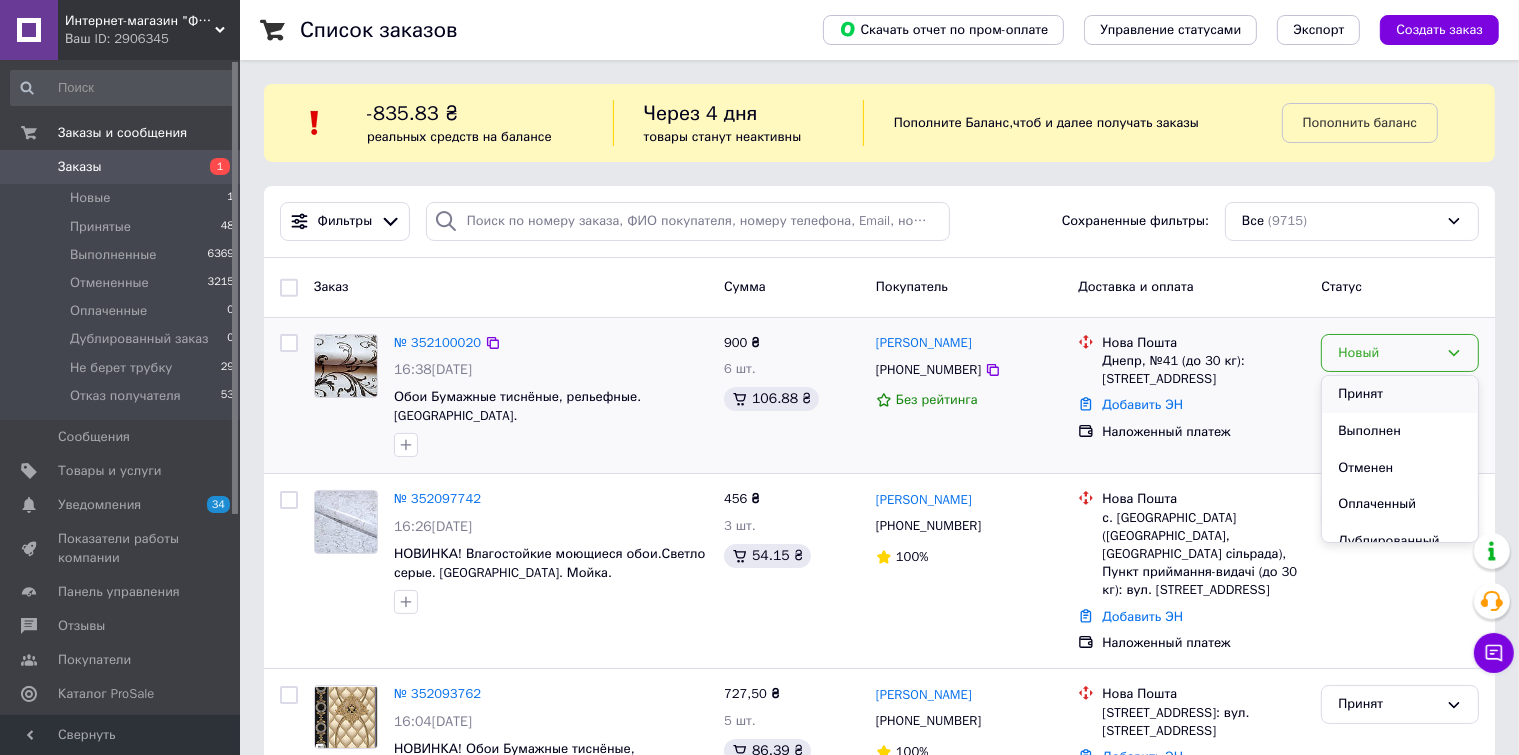 click on "Принят" at bounding box center [1400, 394] 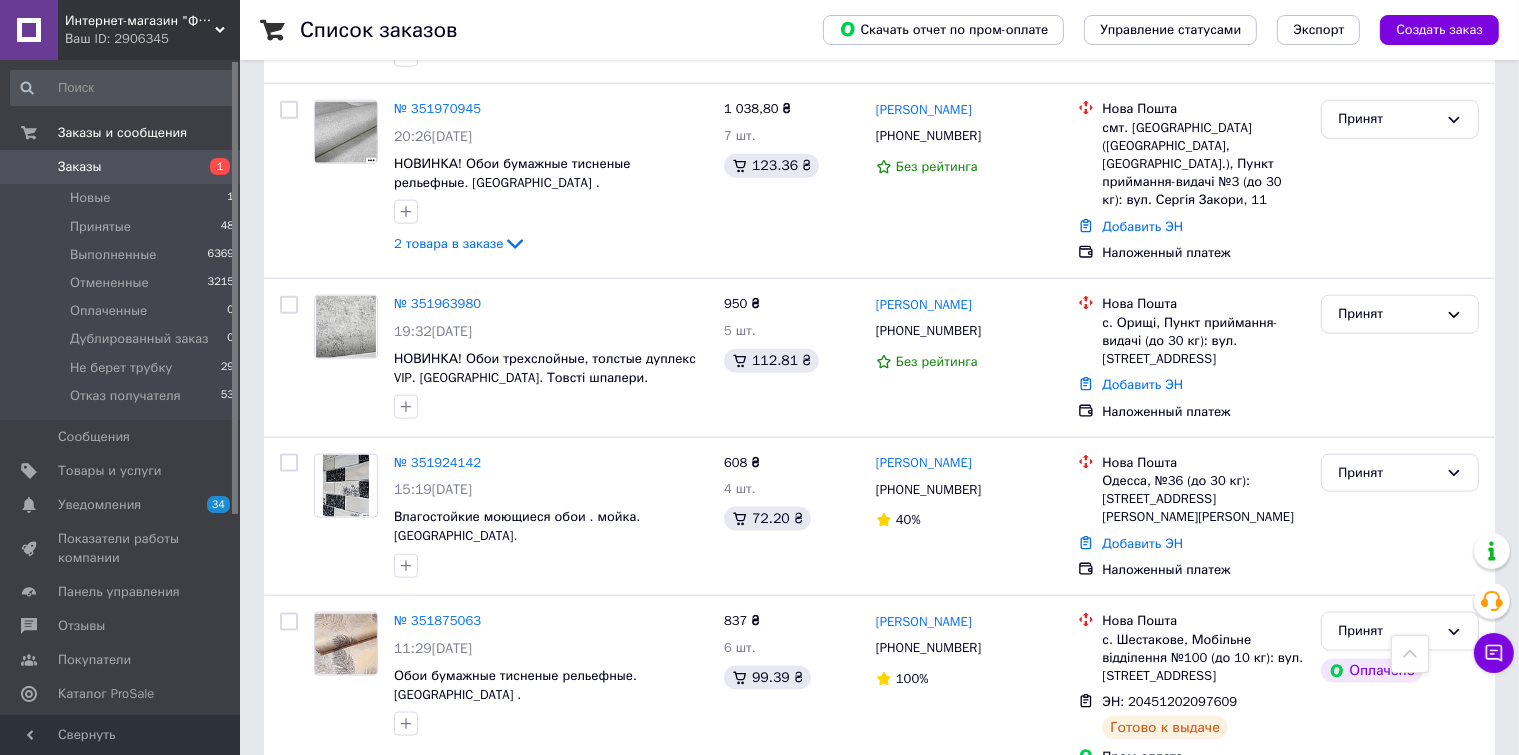 scroll, scrollTop: 2500, scrollLeft: 0, axis: vertical 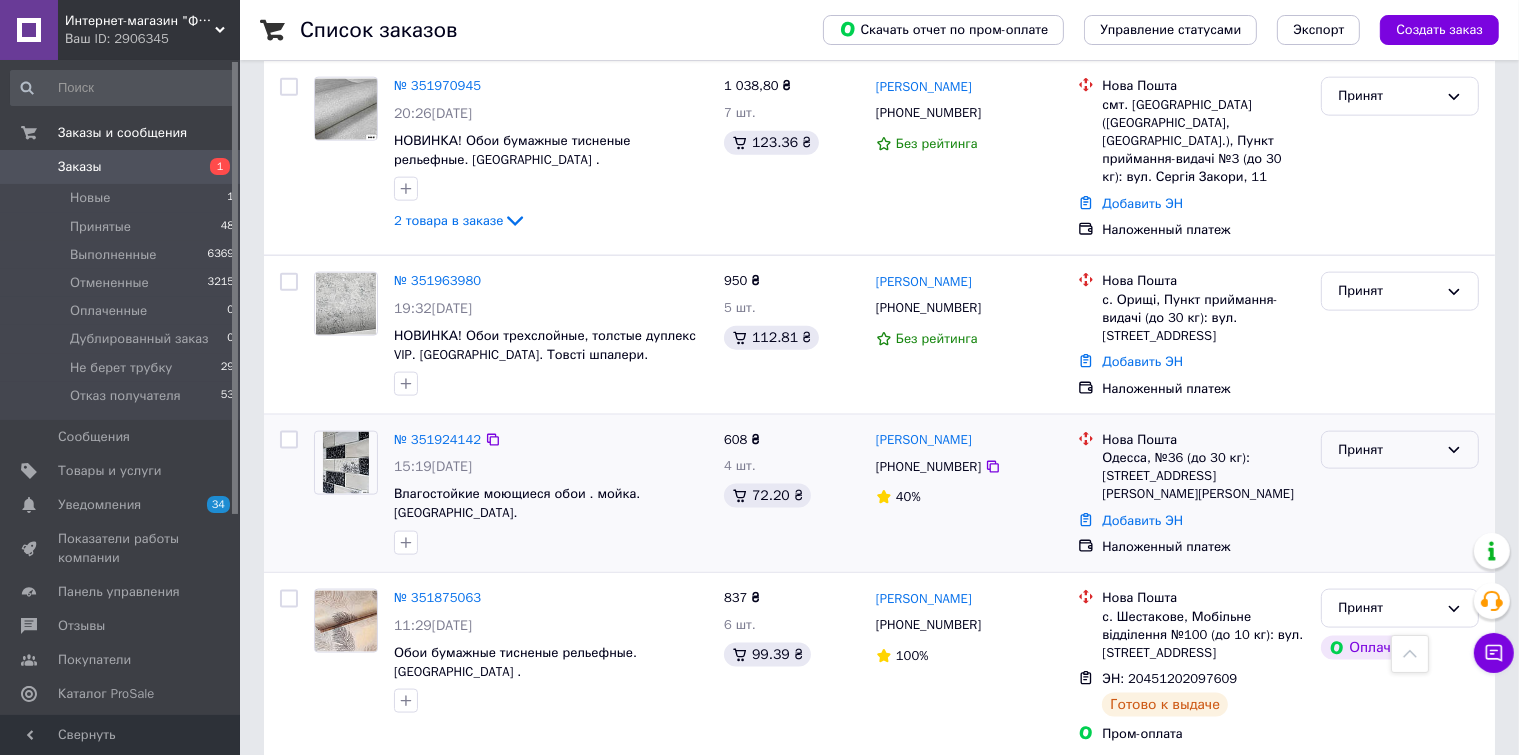 click 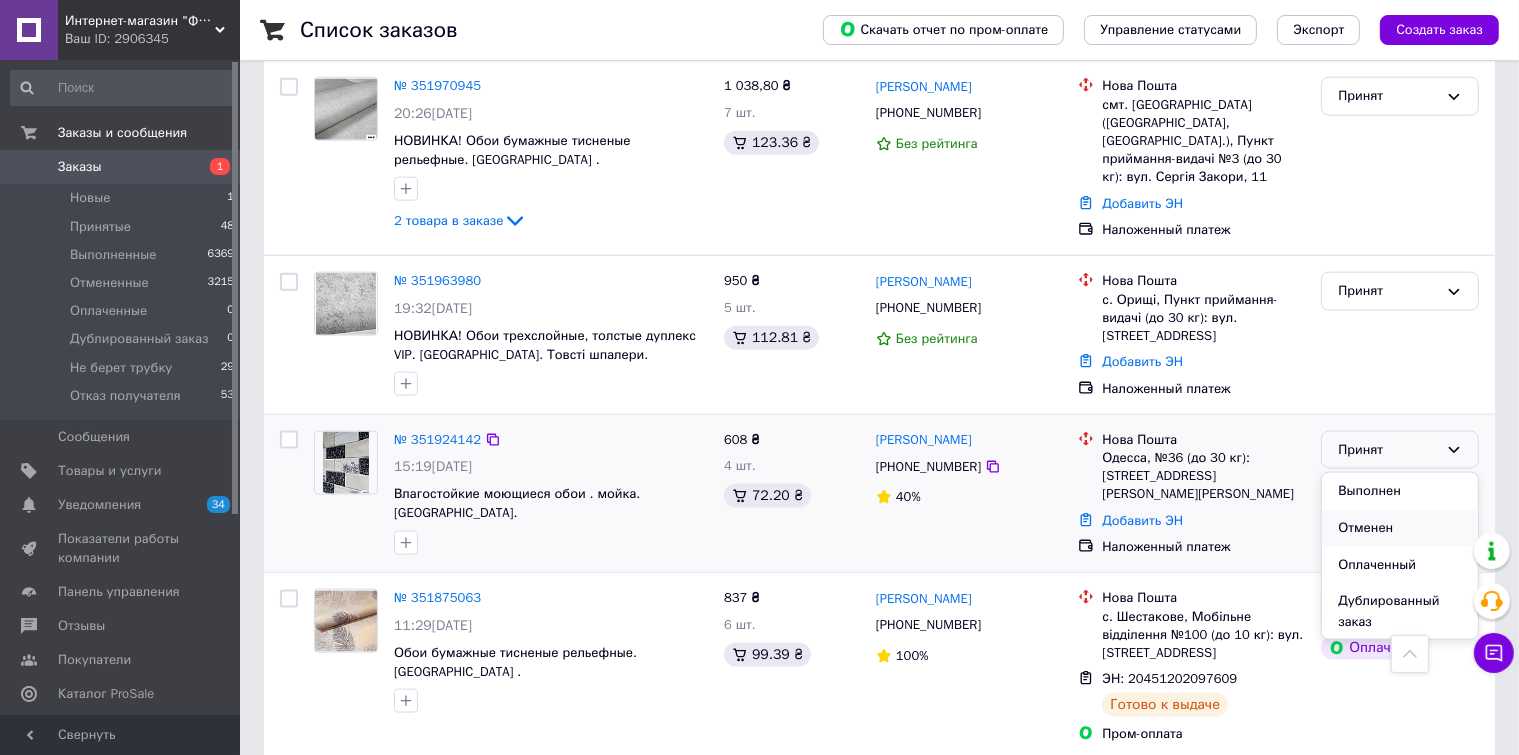 click on "Отменен" at bounding box center (1400, 528) 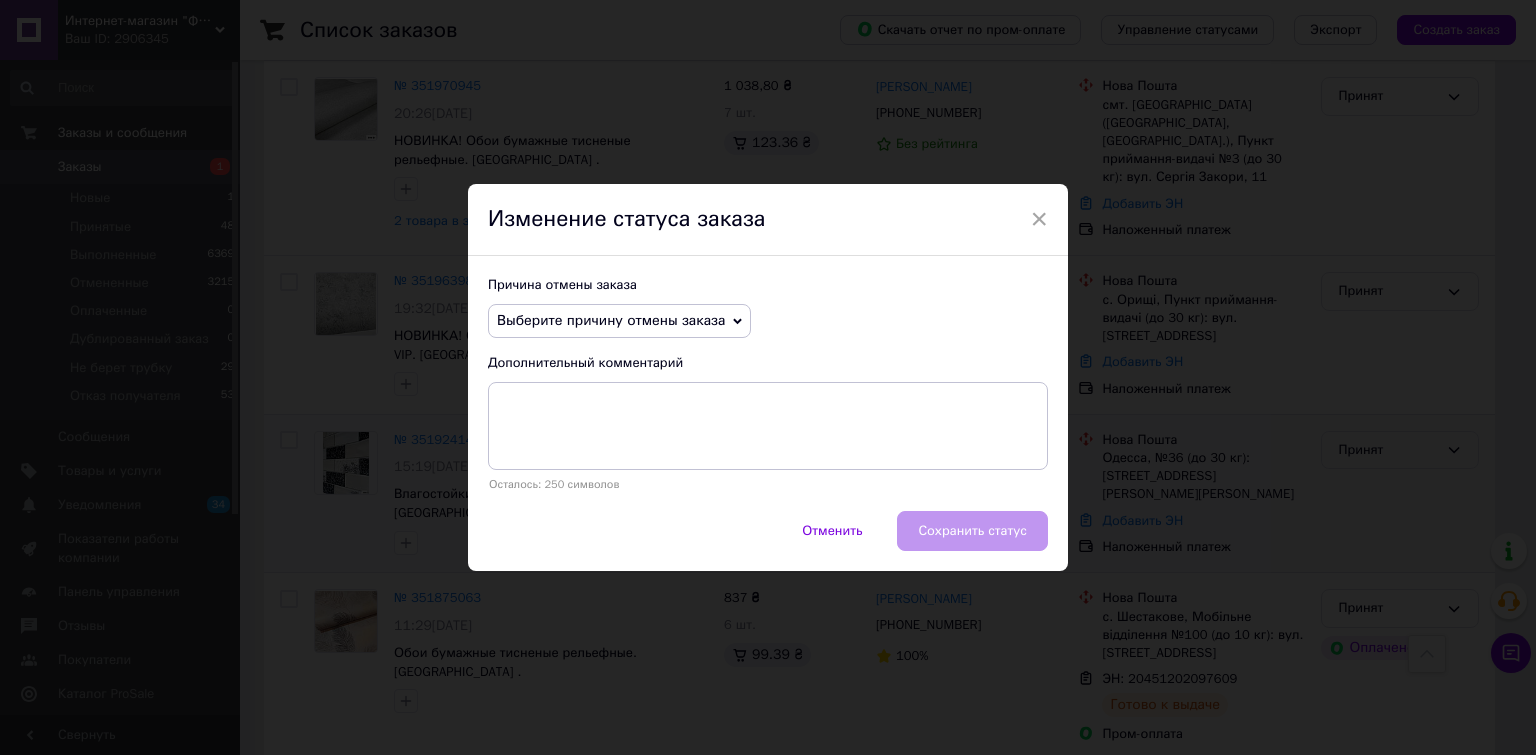 click 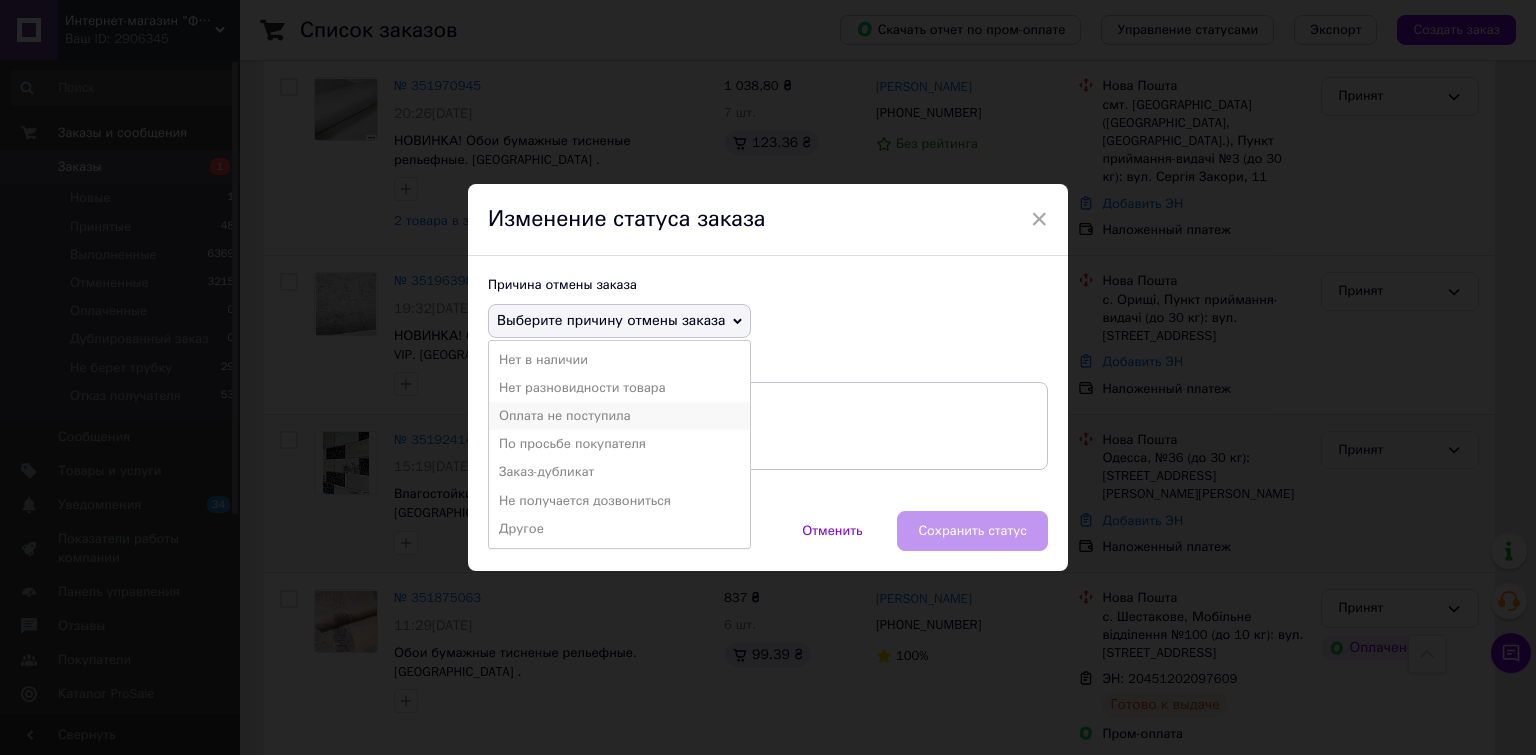 click on "Оплата не поступила" at bounding box center [619, 416] 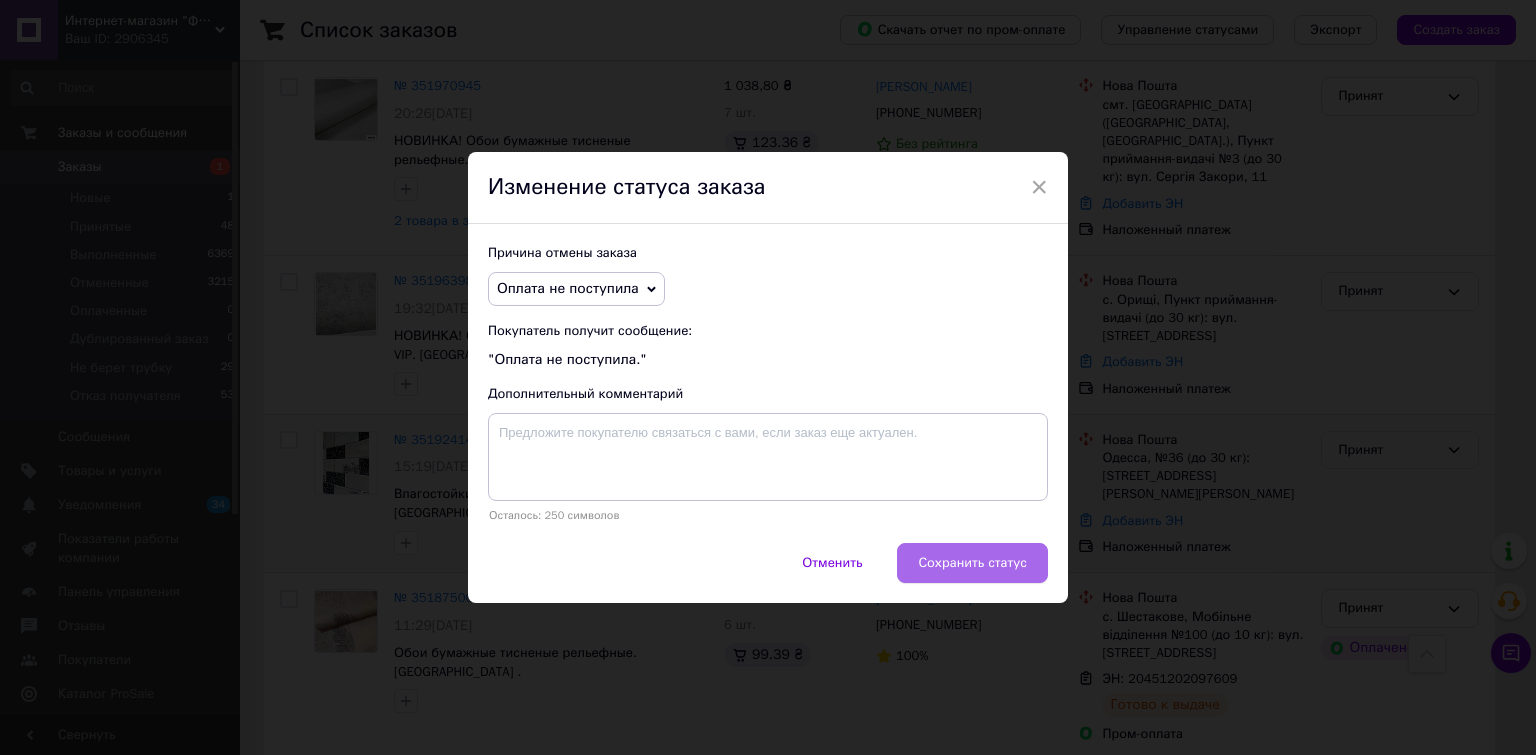 click on "Сохранить статус" at bounding box center [972, 563] 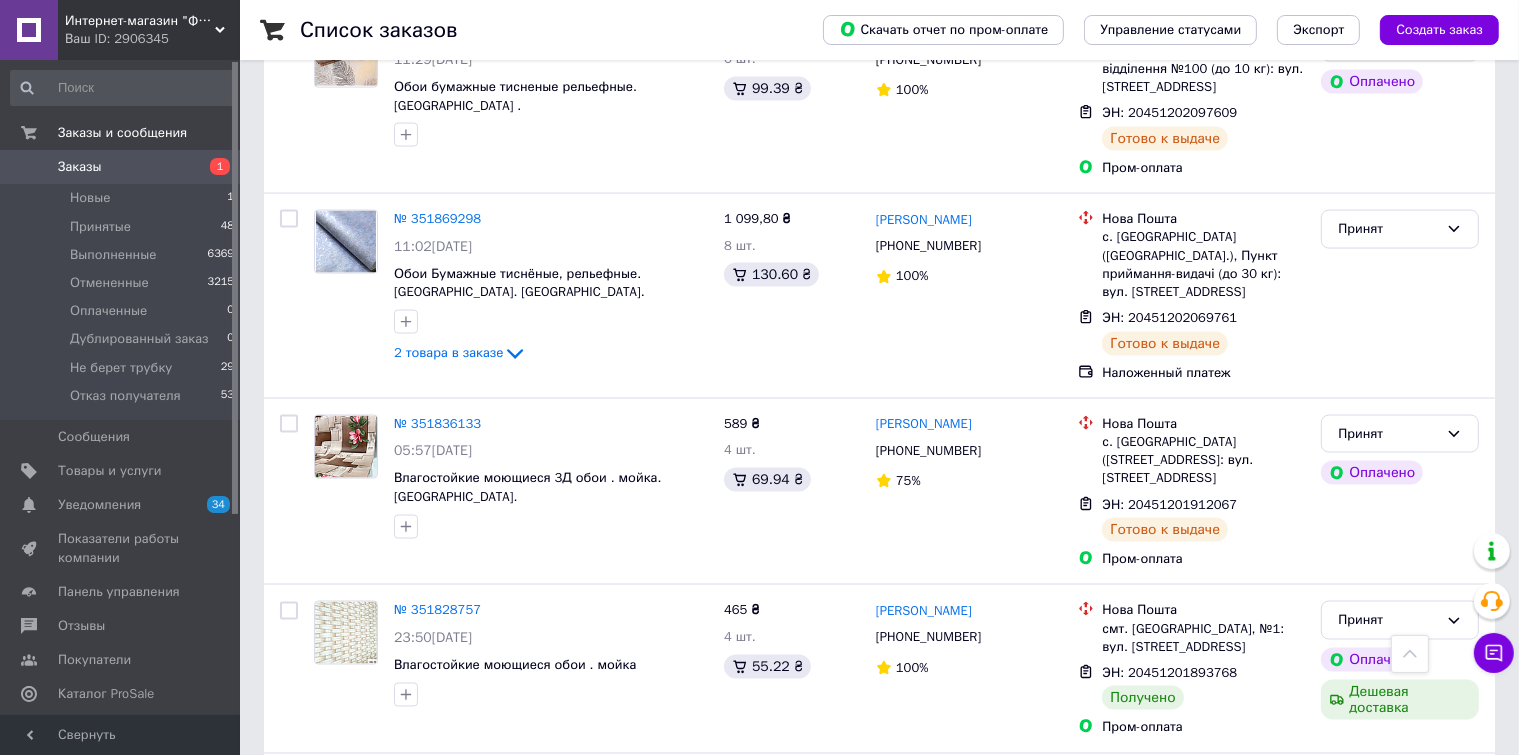 scroll, scrollTop: 3200, scrollLeft: 0, axis: vertical 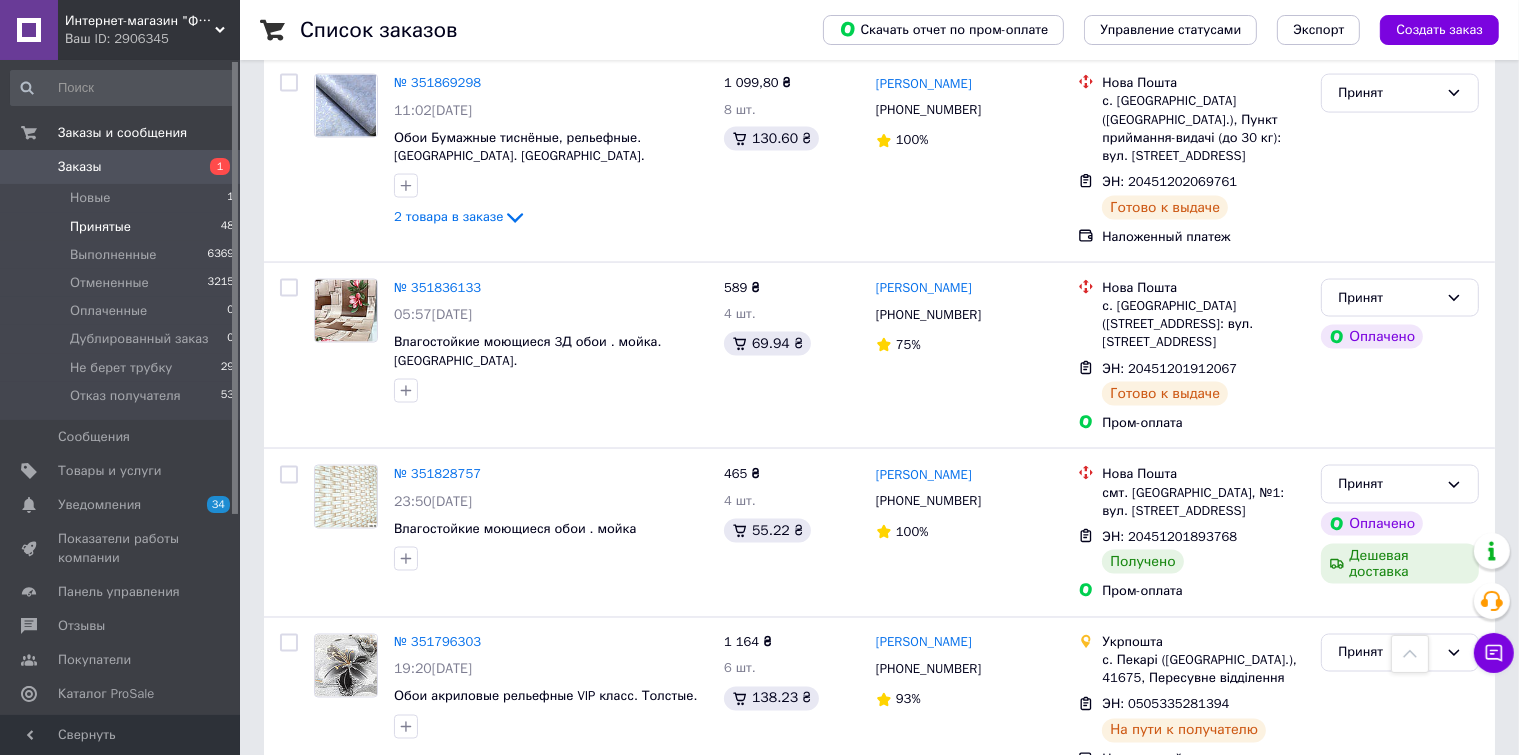 click on "Принятые" at bounding box center (100, 227) 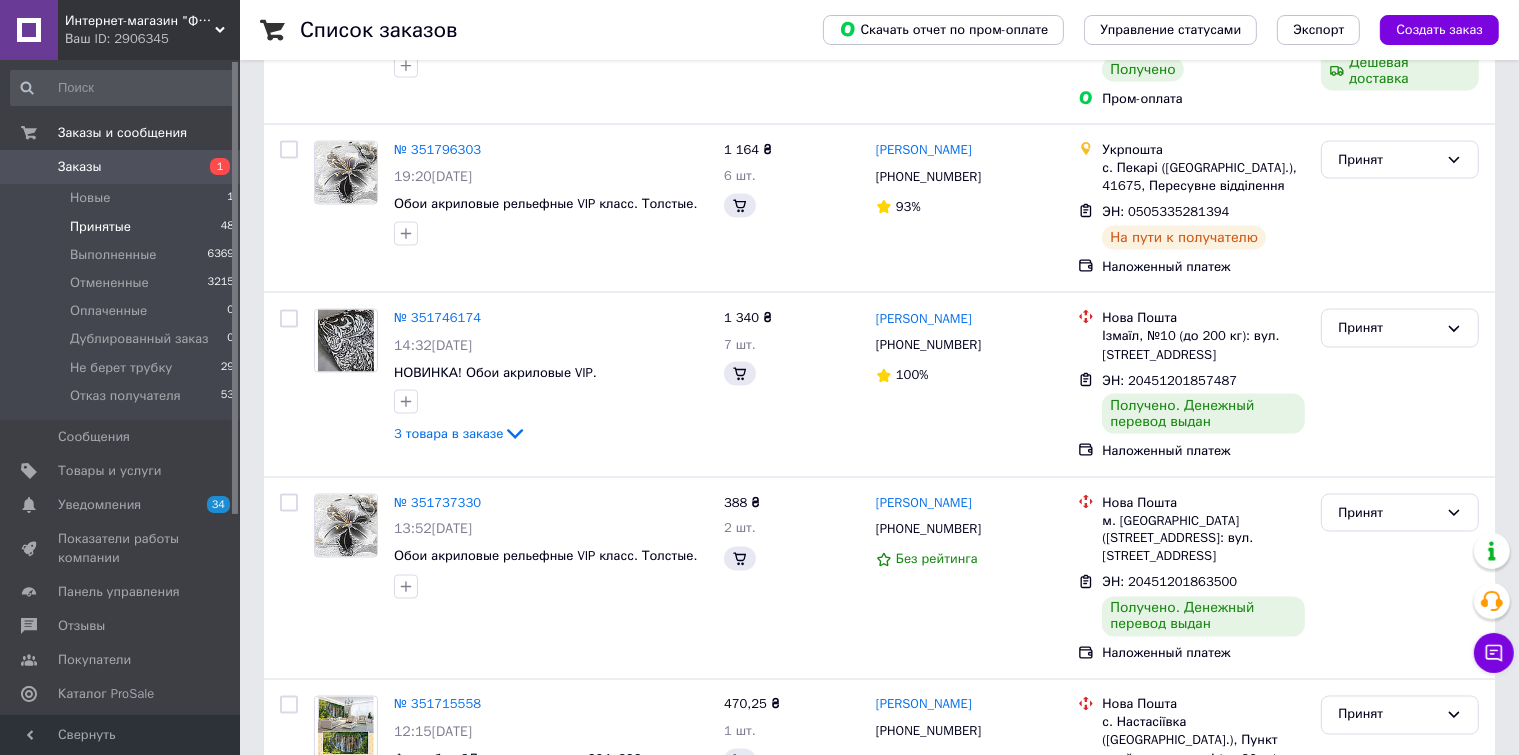 scroll, scrollTop: 0, scrollLeft: 0, axis: both 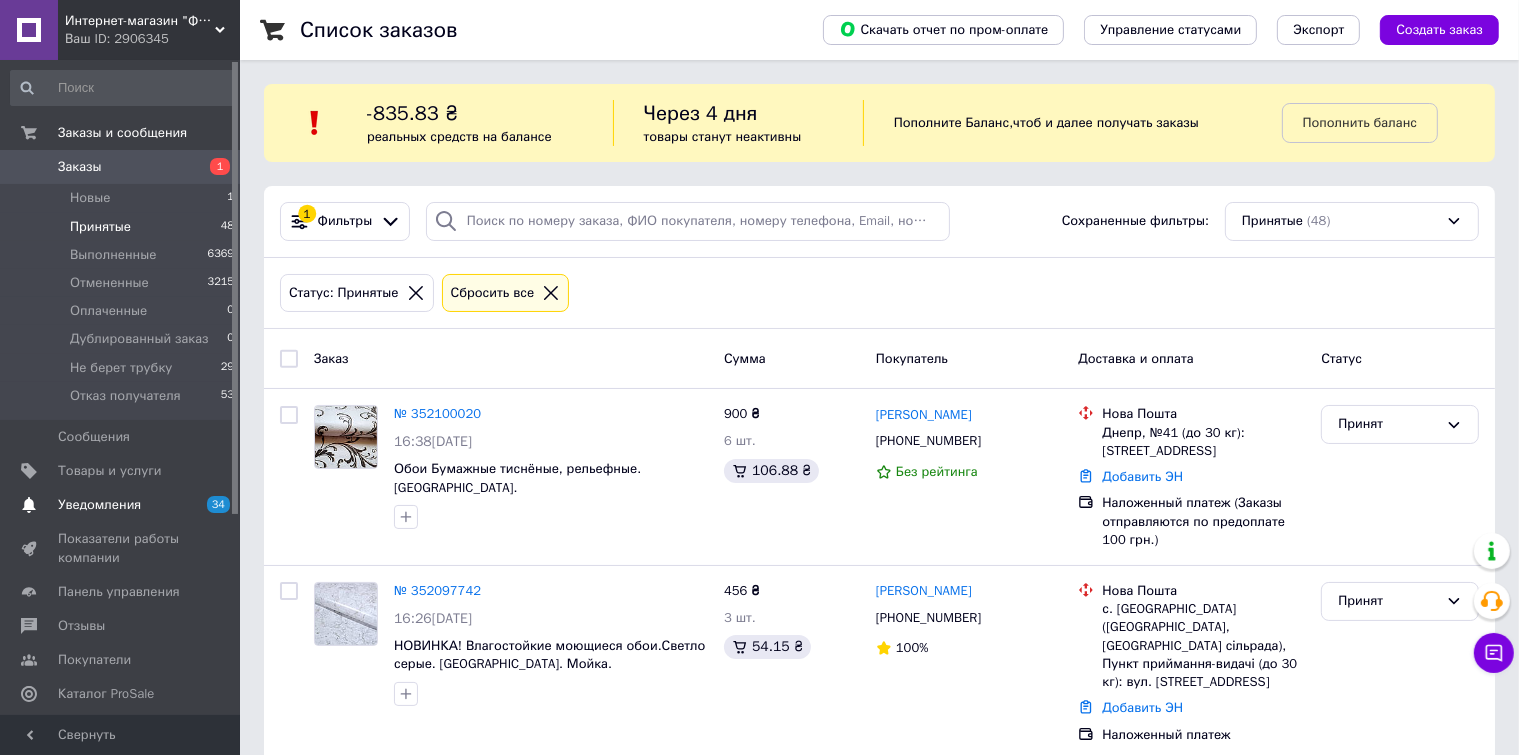 click on "Уведомления" at bounding box center [99, 505] 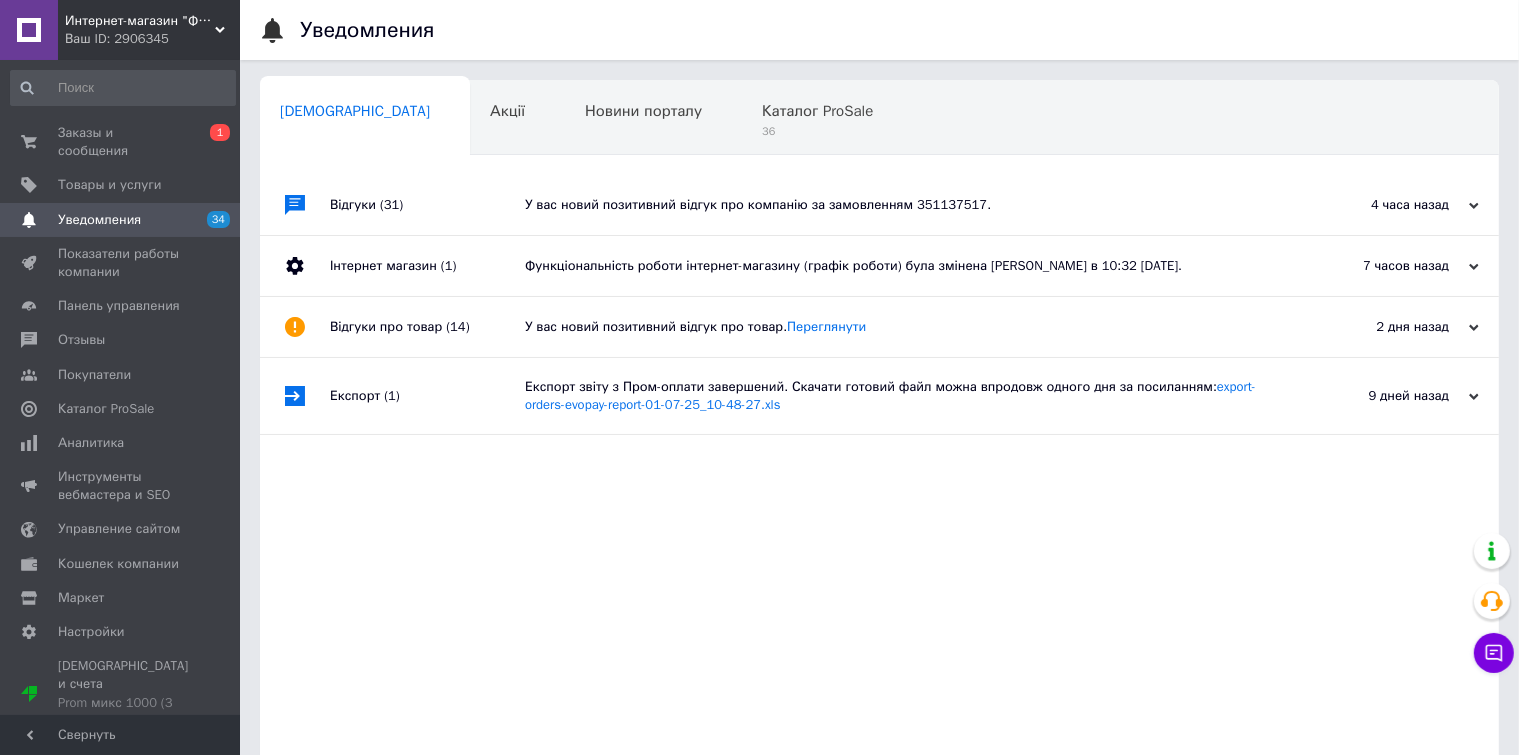 click on "Интернет-магазин "Фотообои" Ваш ID: 2906345" at bounding box center (149, 30) 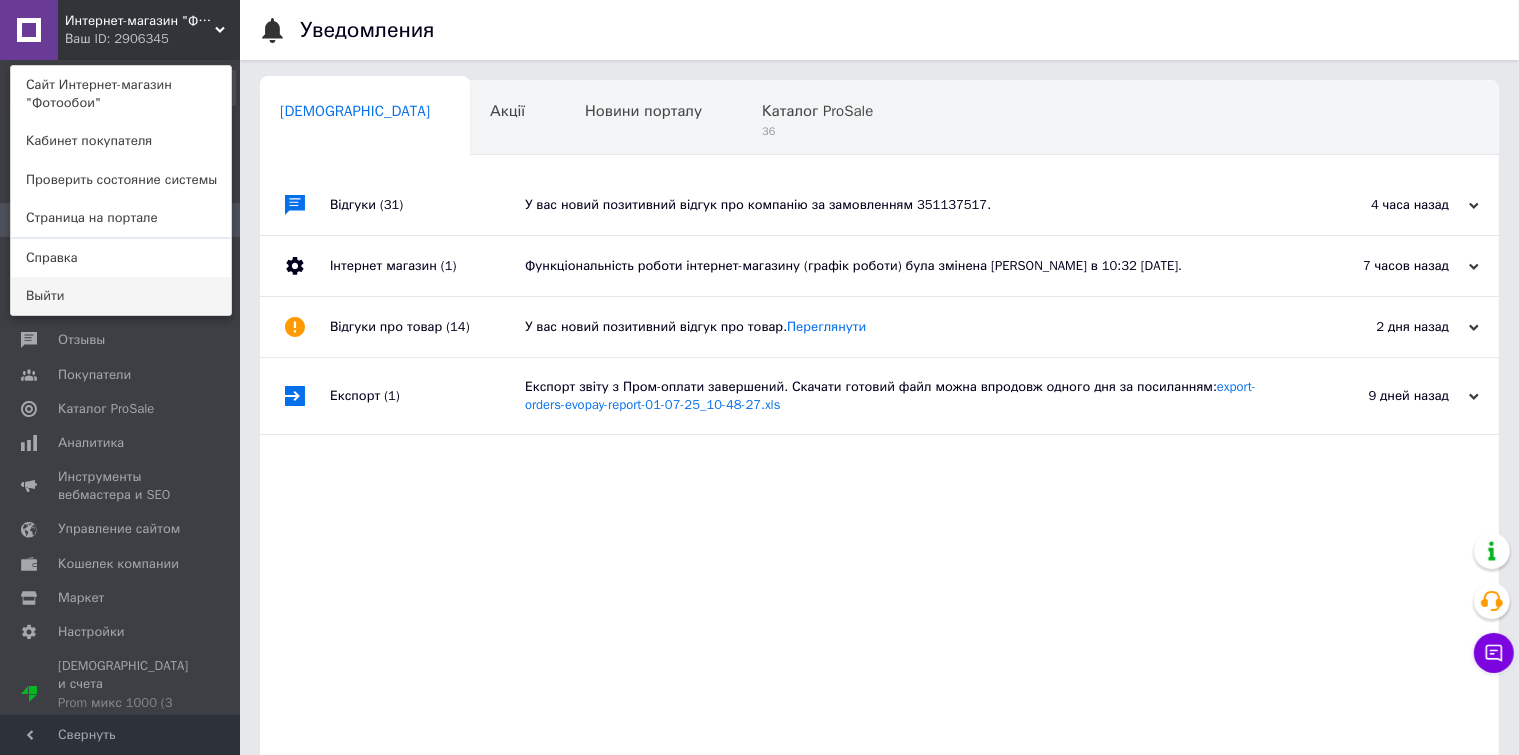 click on "Выйти" at bounding box center (121, 296) 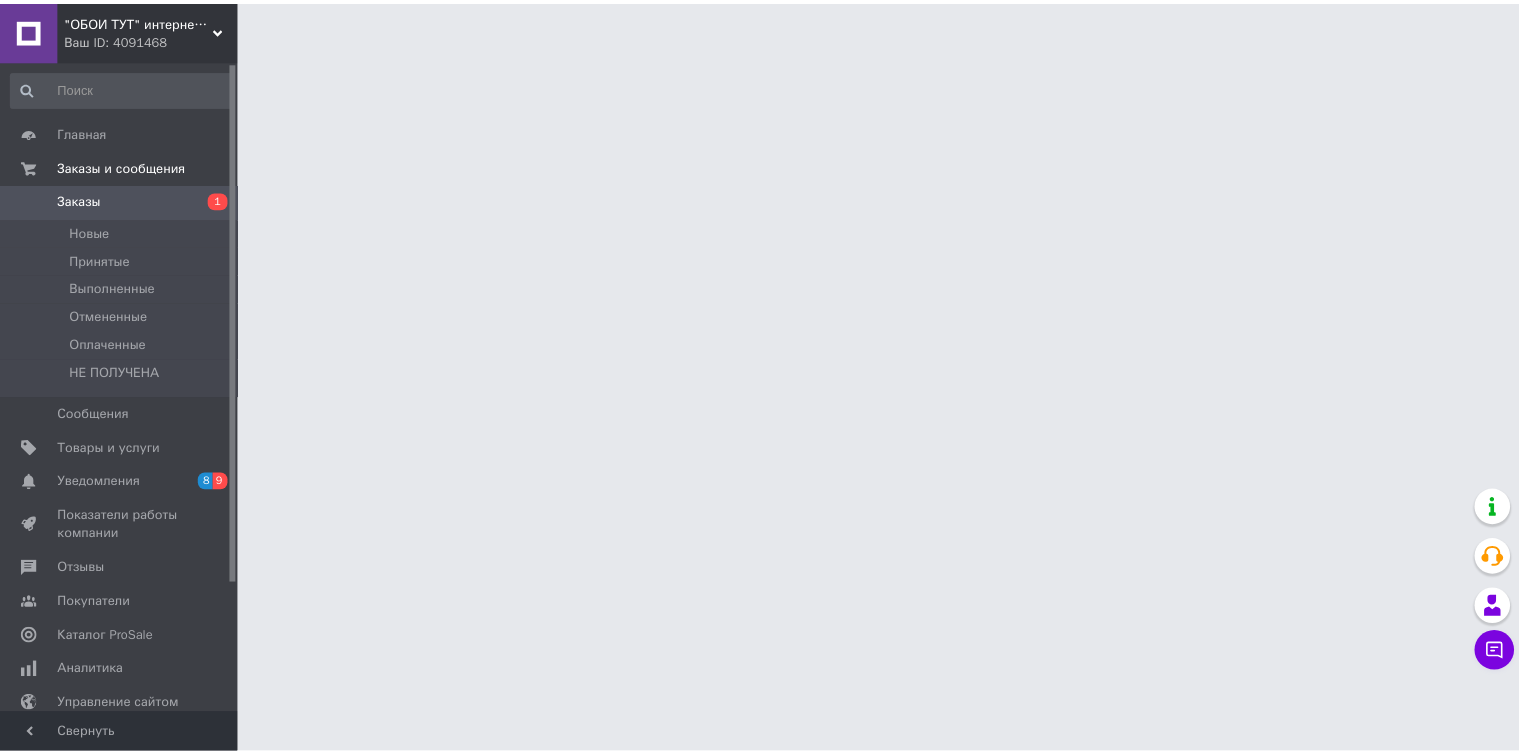 scroll, scrollTop: 0, scrollLeft: 0, axis: both 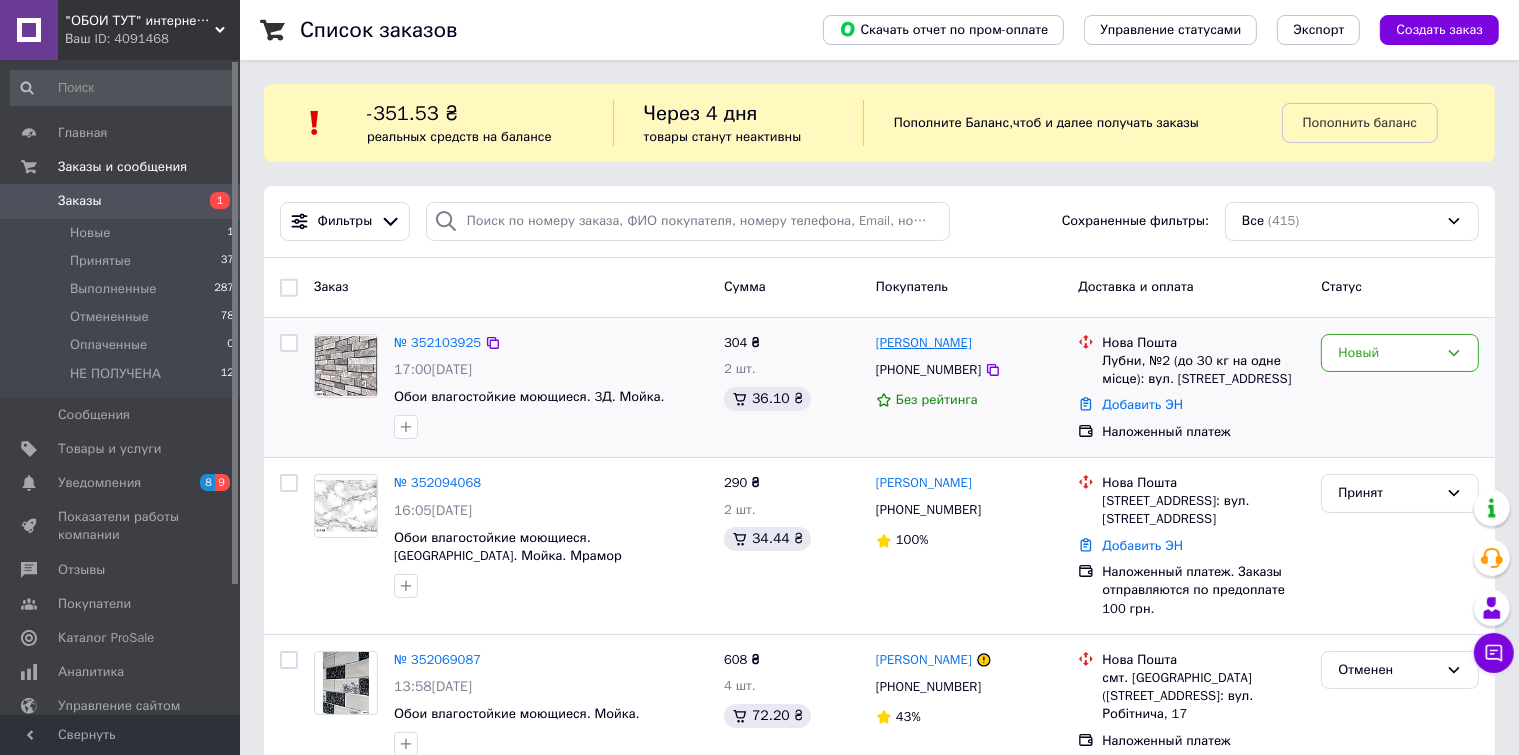 click on "[PERSON_NAME]" at bounding box center (924, 343) 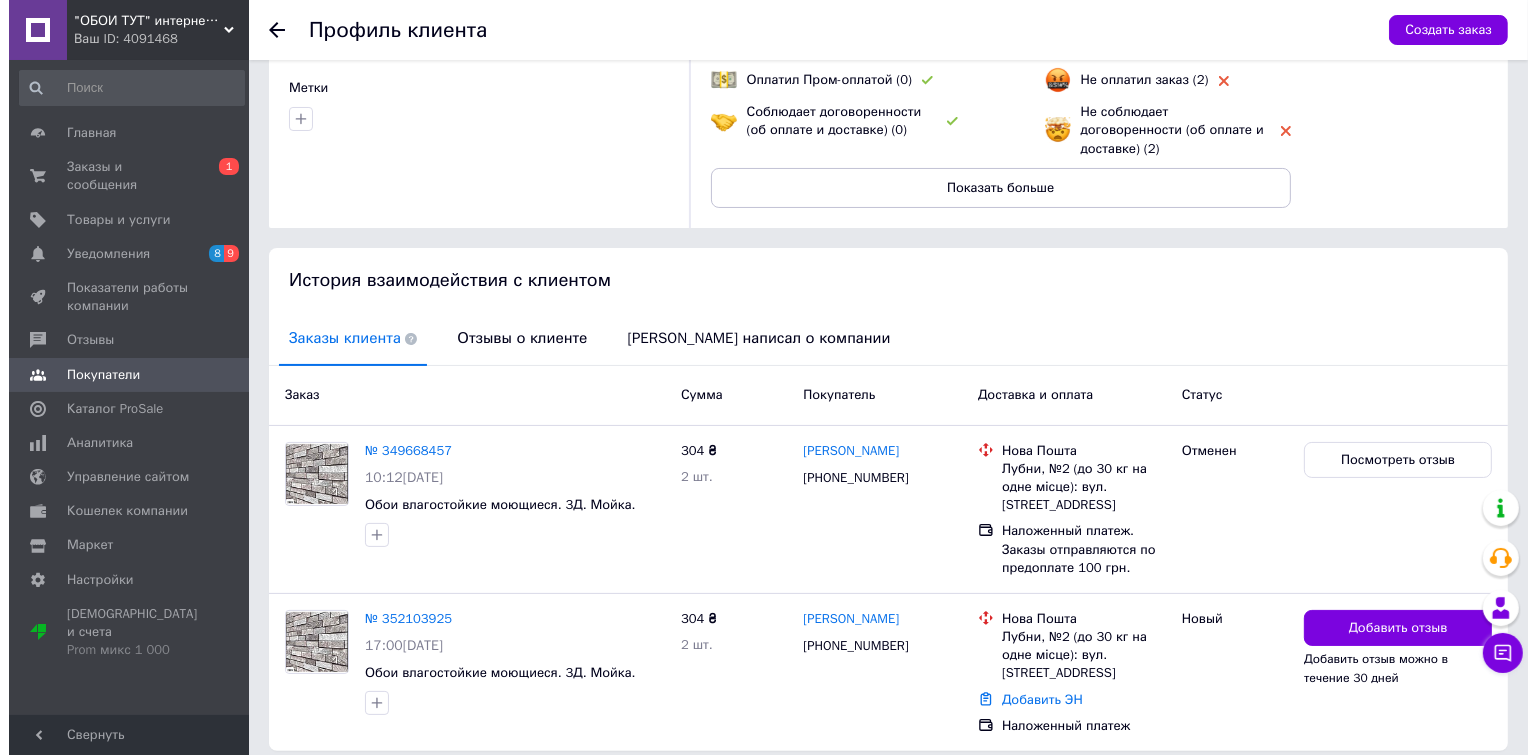 scroll, scrollTop: 228, scrollLeft: 0, axis: vertical 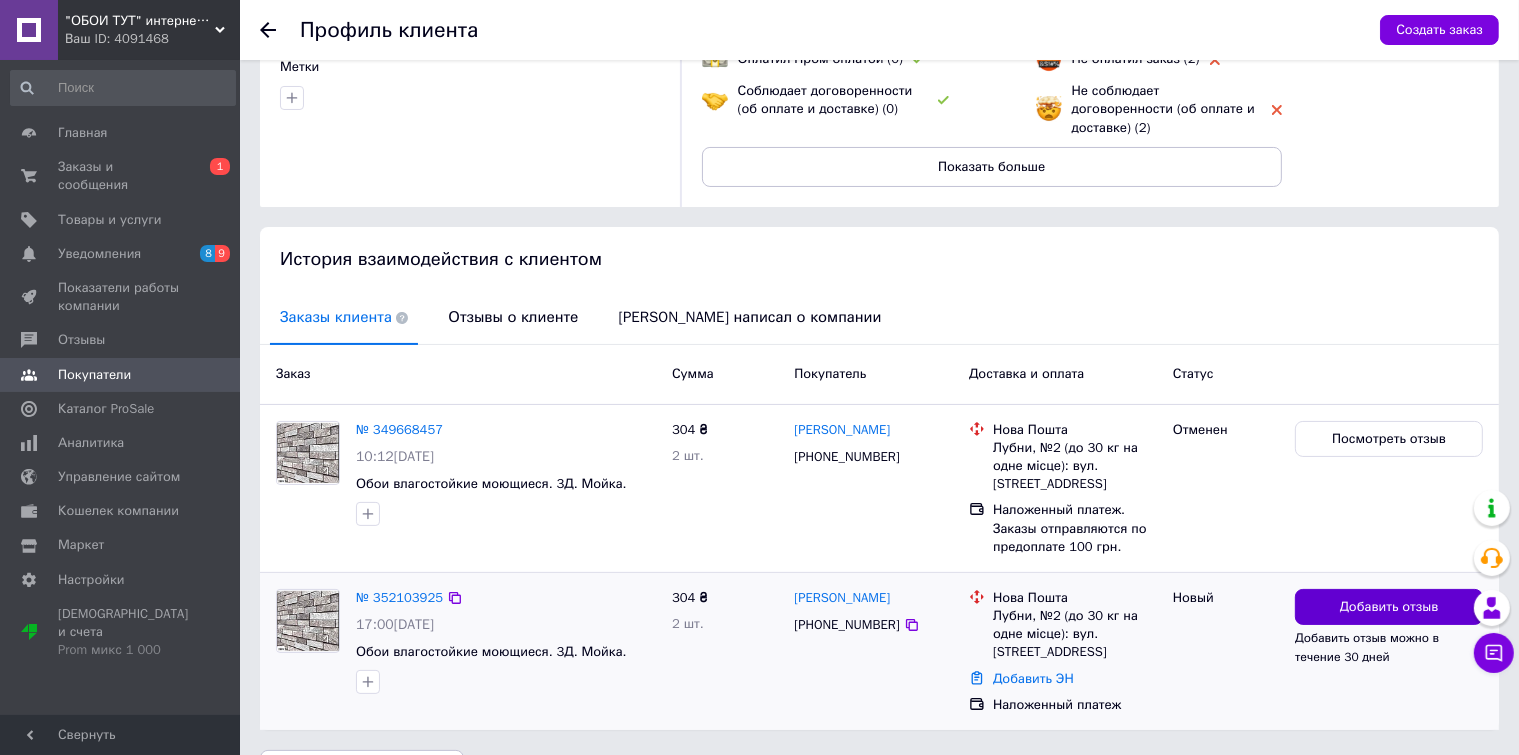 click on "Добавить отзыв" at bounding box center [1389, 607] 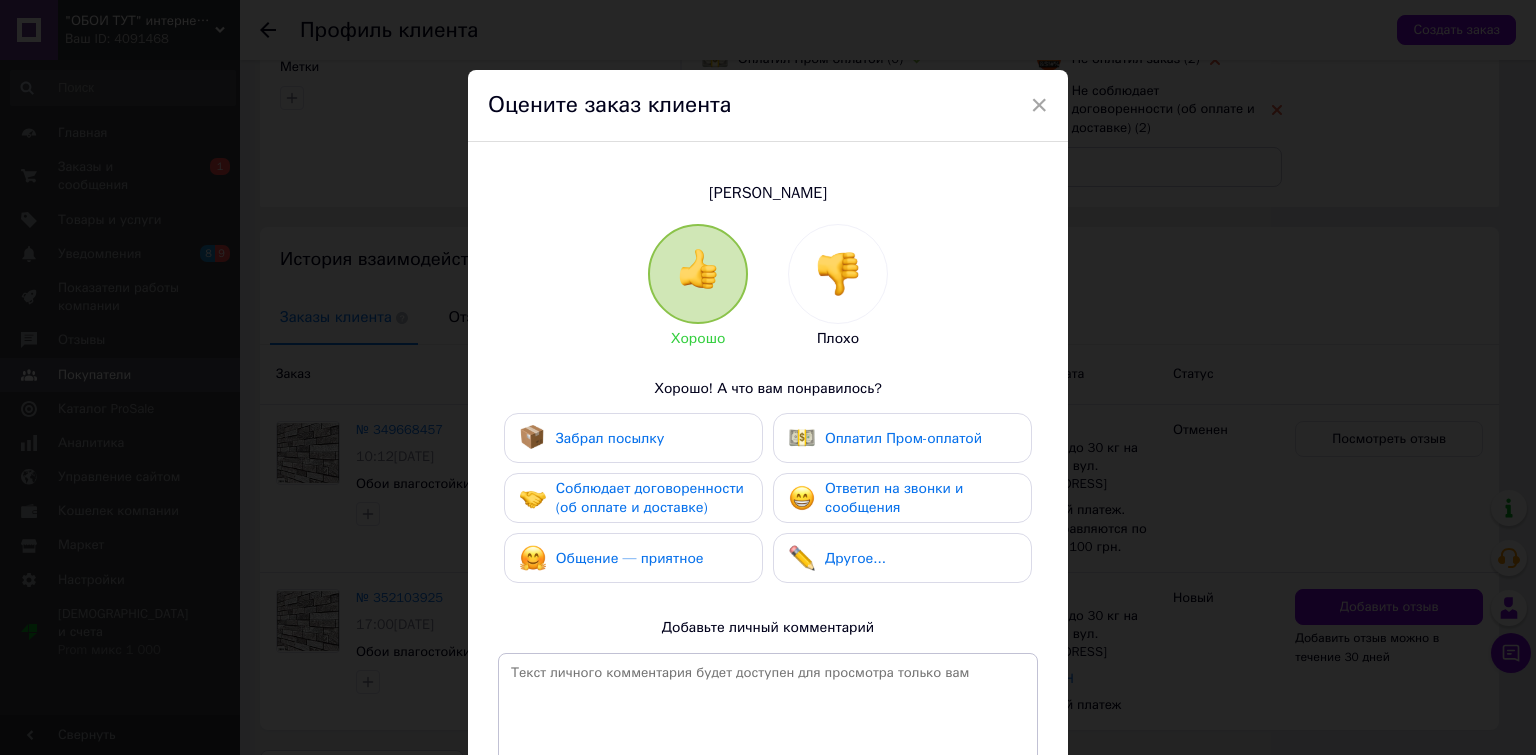 click at bounding box center (838, 274) 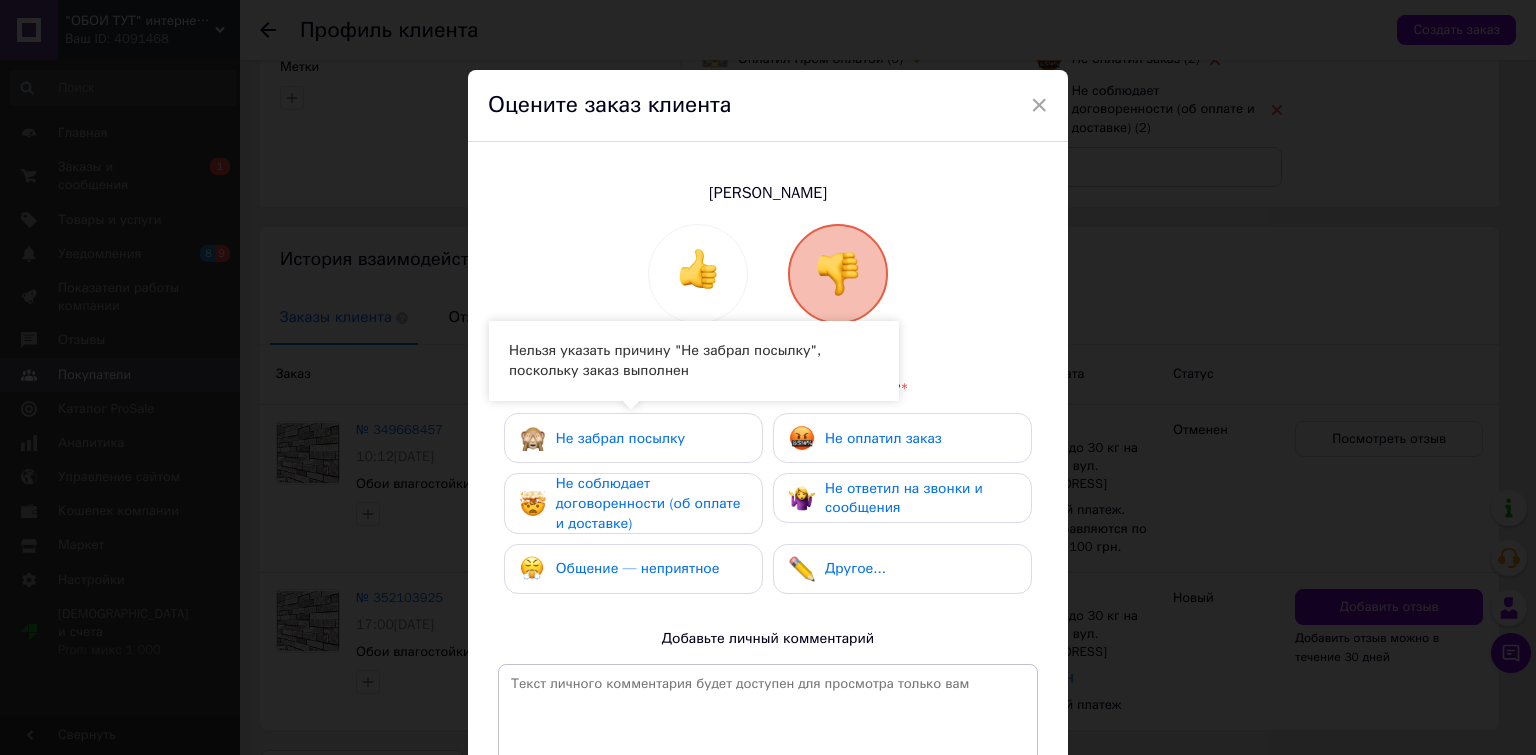 click on "Не соблюдает договоренности (об оплате и доставке)" at bounding box center (648, 503) 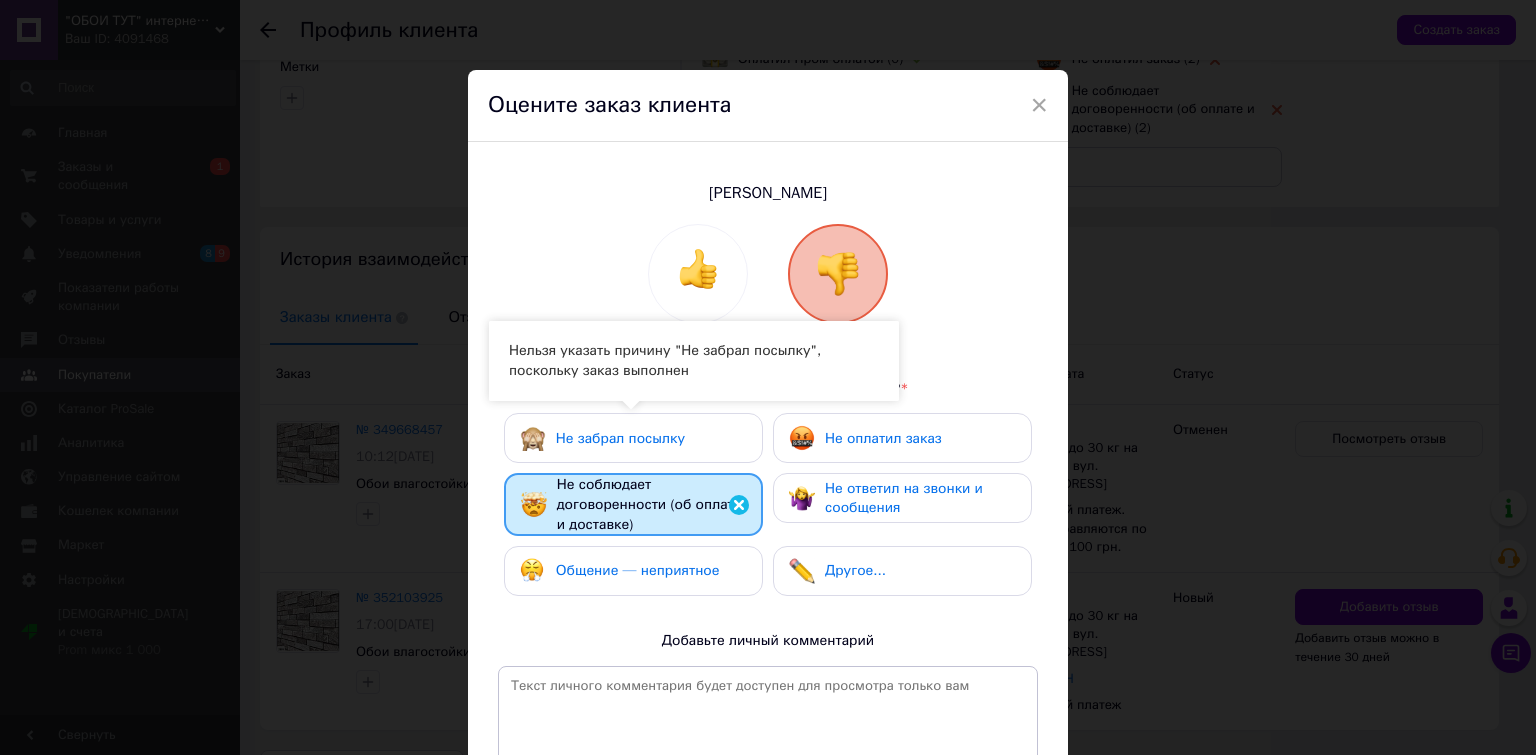 drag, startPoint x: 682, startPoint y: 570, endPoint x: 759, endPoint y: 525, distance: 89.1852 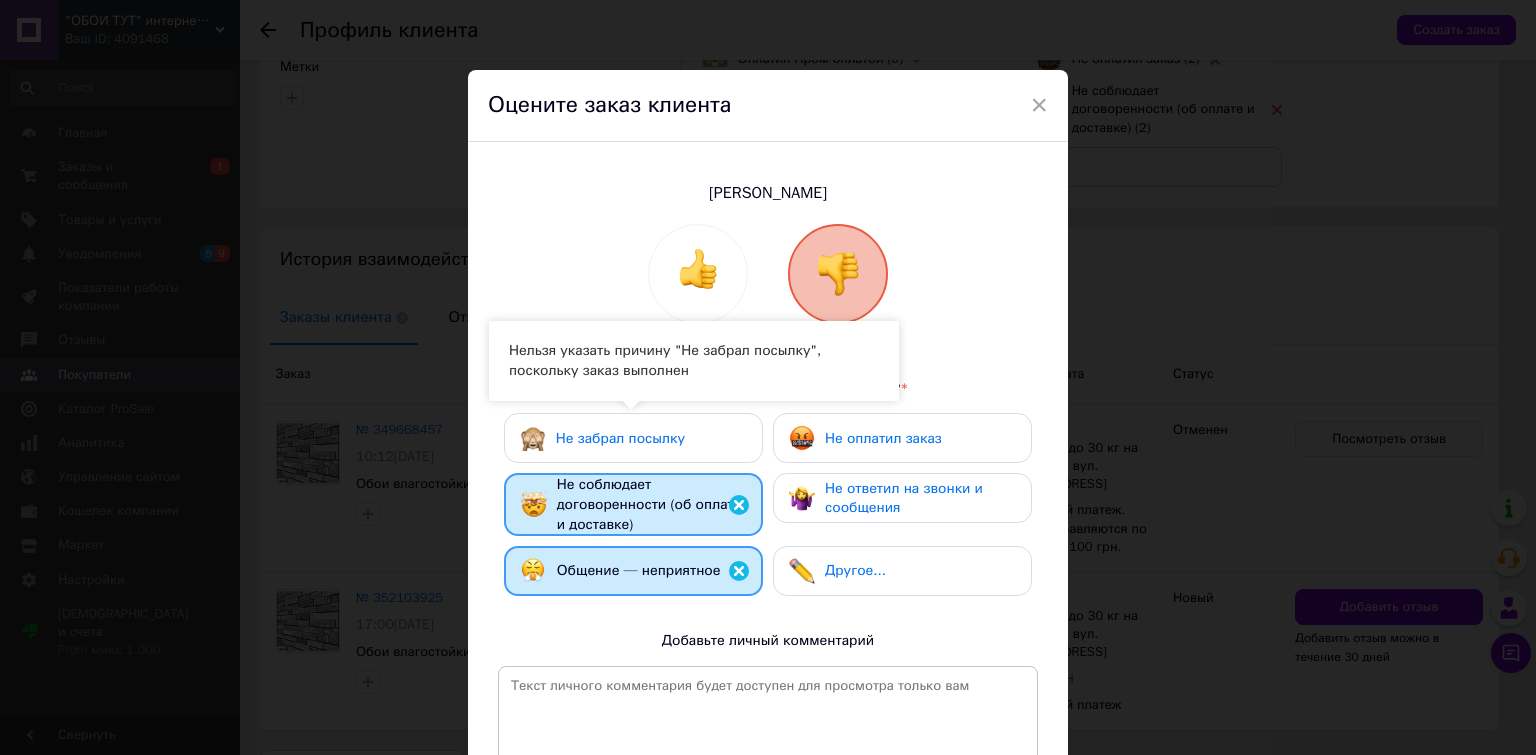 click on "Не оплатил заказ" at bounding box center [883, 438] 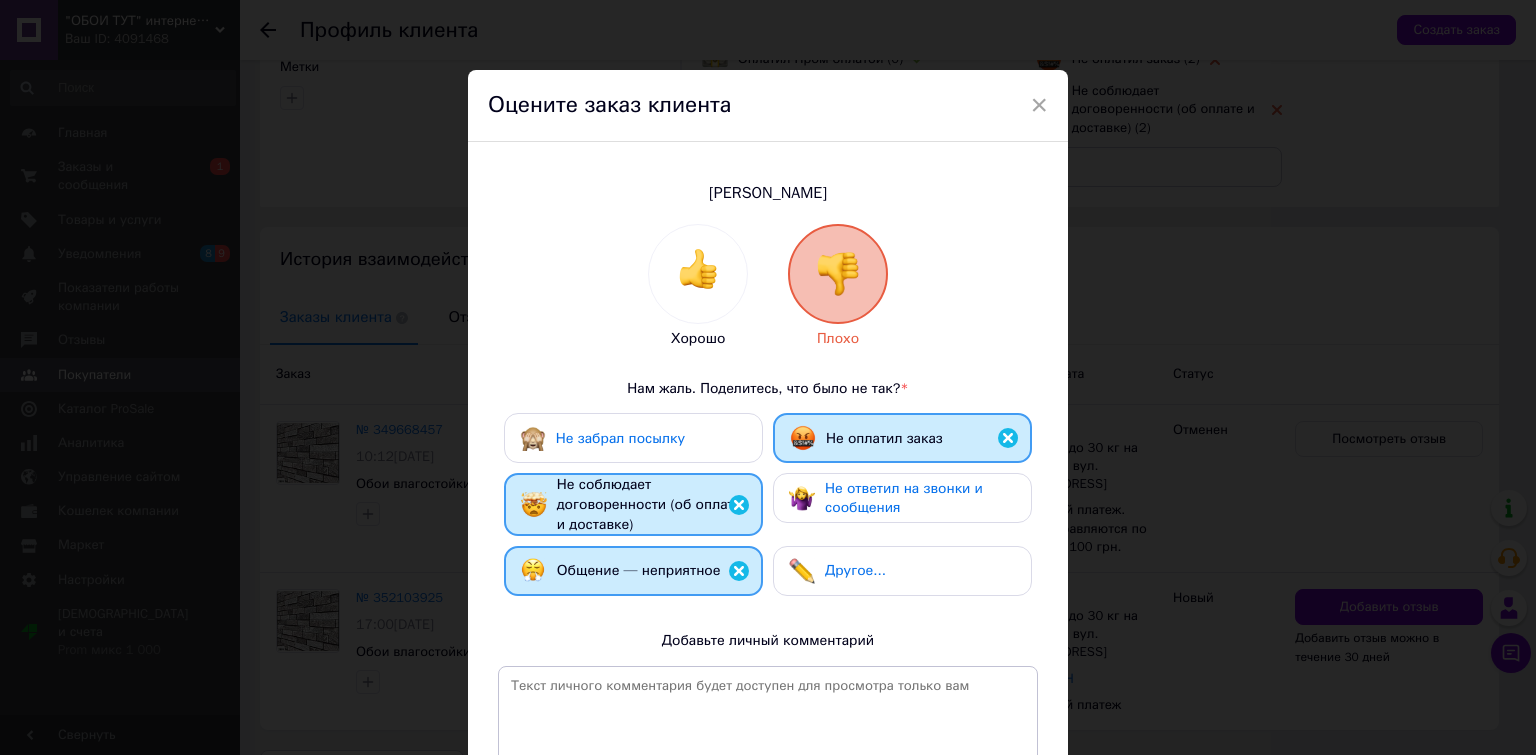 click on "Не ответил на звонки и сообщения" at bounding box center [902, 498] 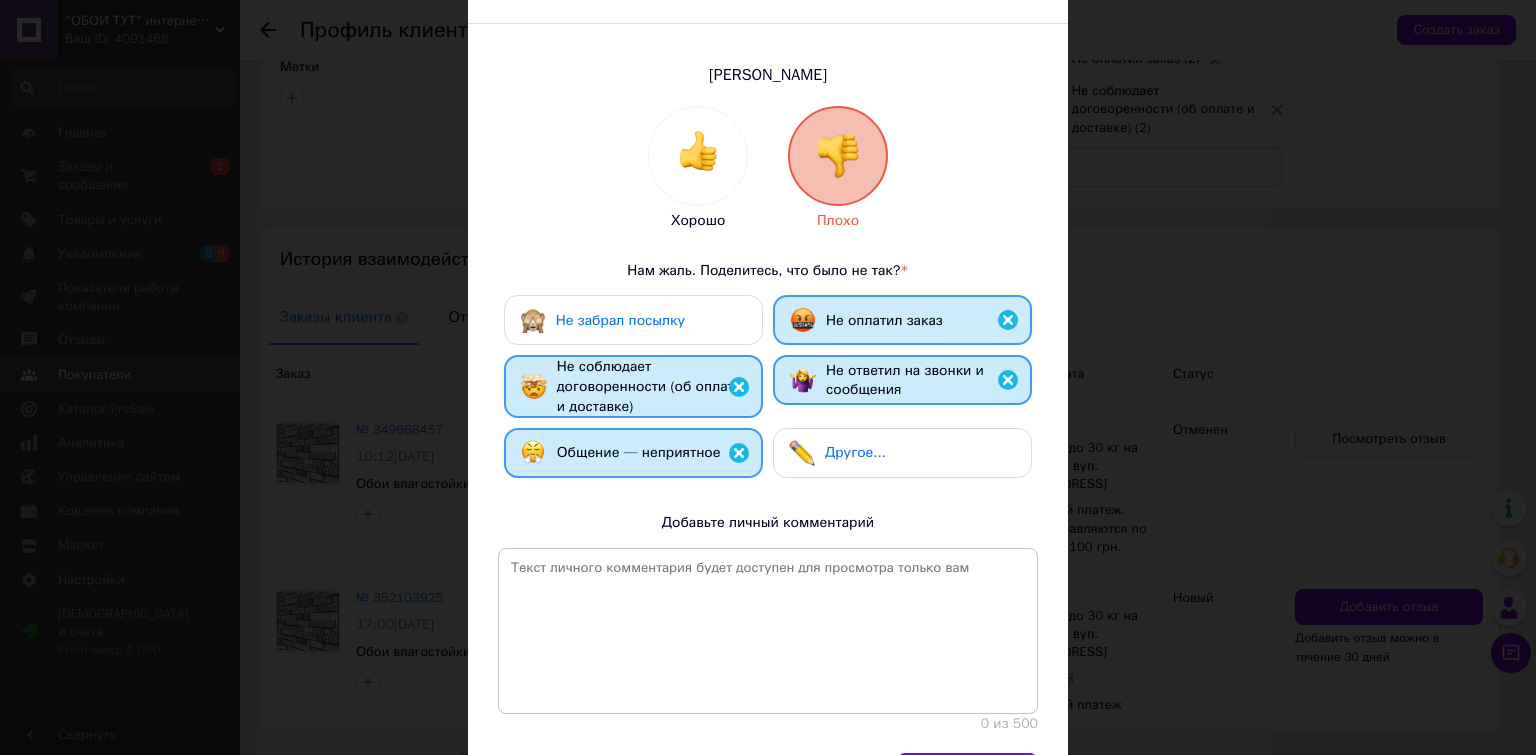 scroll, scrollTop: 241, scrollLeft: 0, axis: vertical 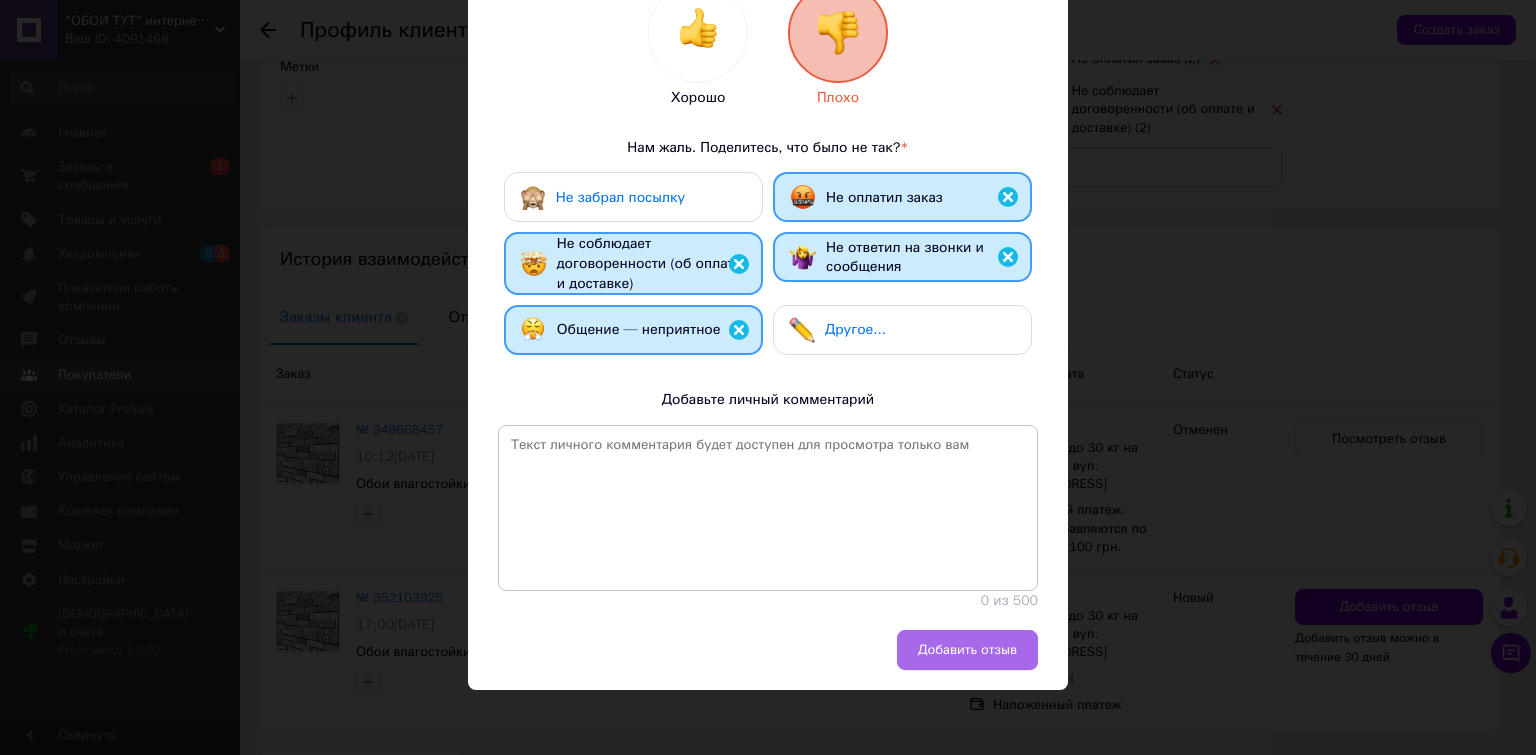 click on "Добавить отзыв" at bounding box center (967, 650) 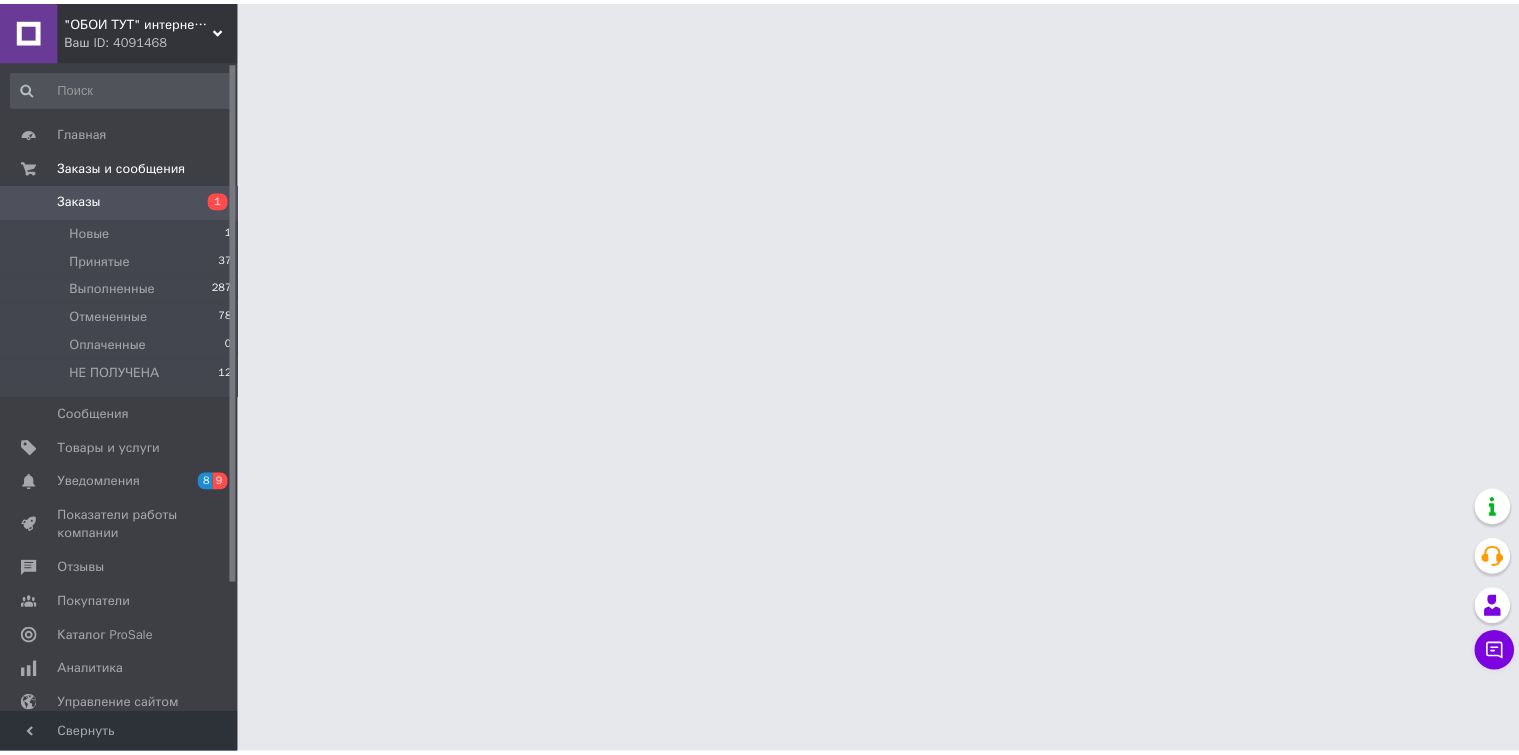 scroll, scrollTop: 0, scrollLeft: 0, axis: both 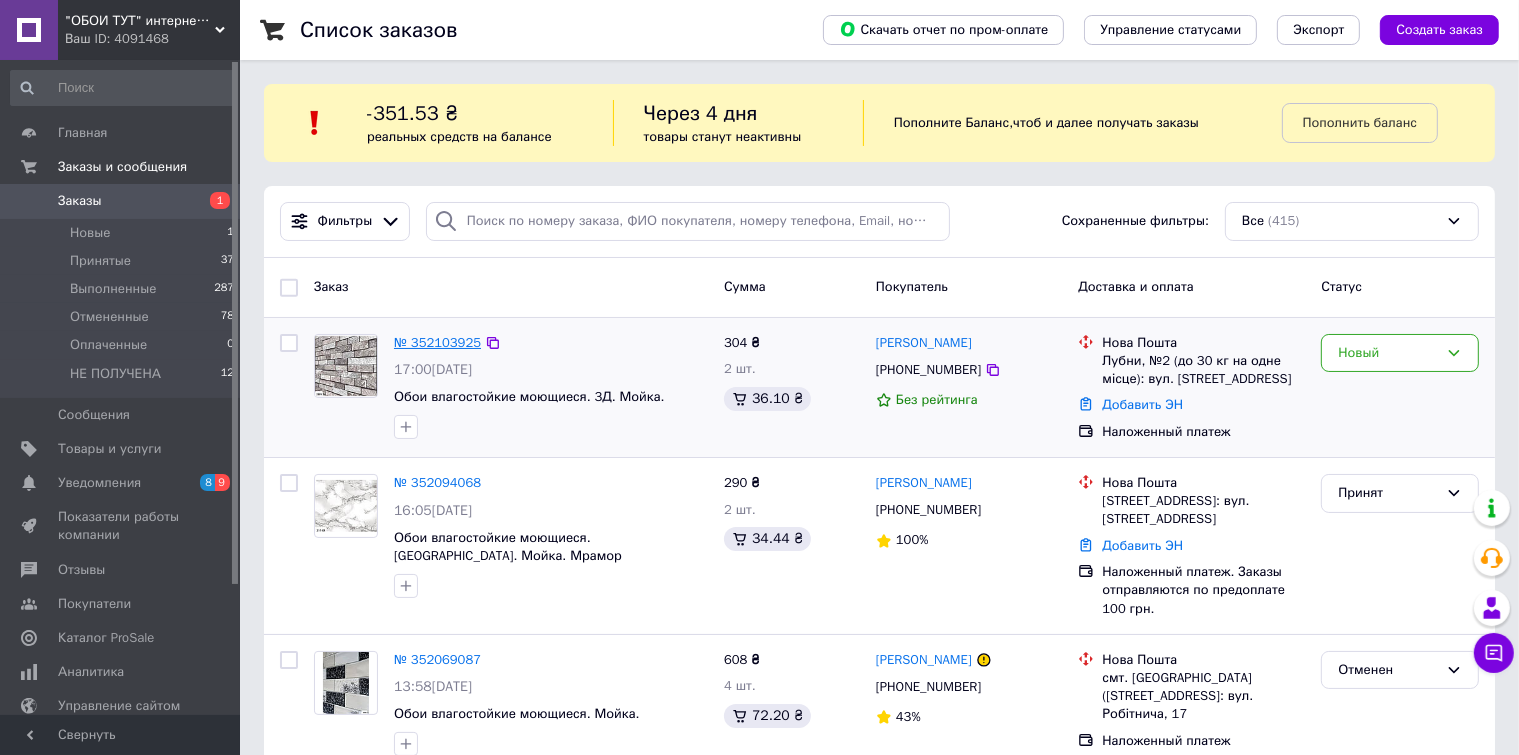 click on "№ 352103925" at bounding box center (437, 342) 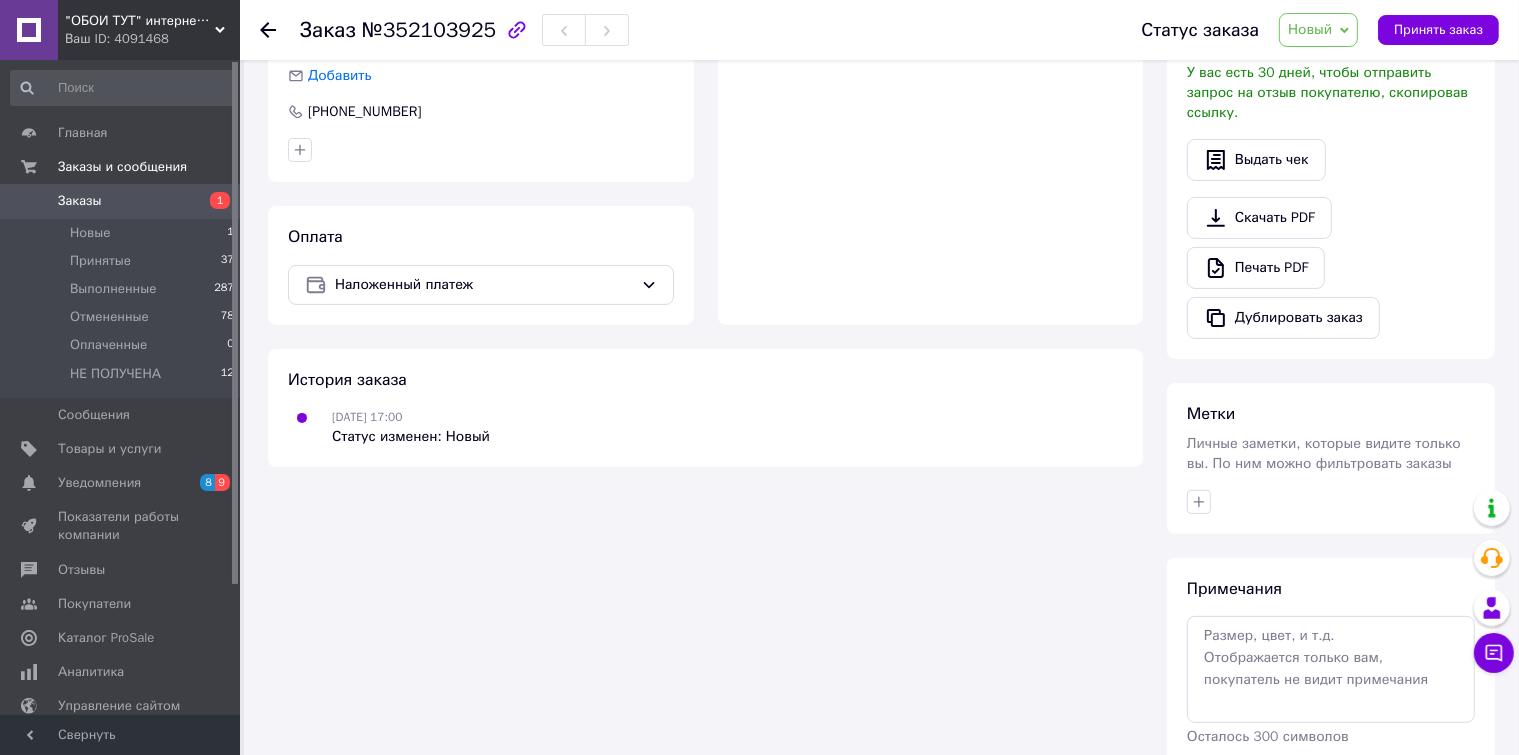 scroll, scrollTop: 593, scrollLeft: 0, axis: vertical 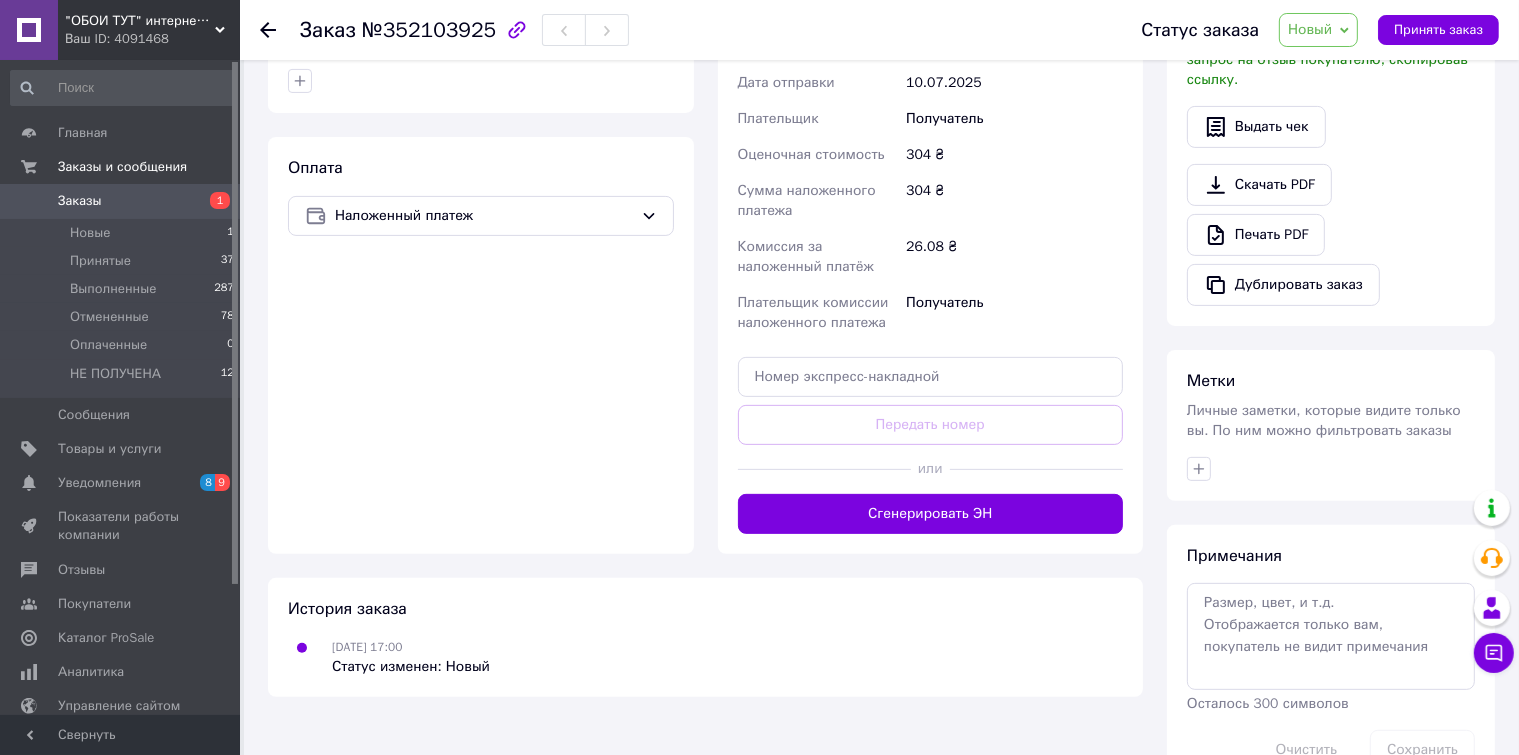 click 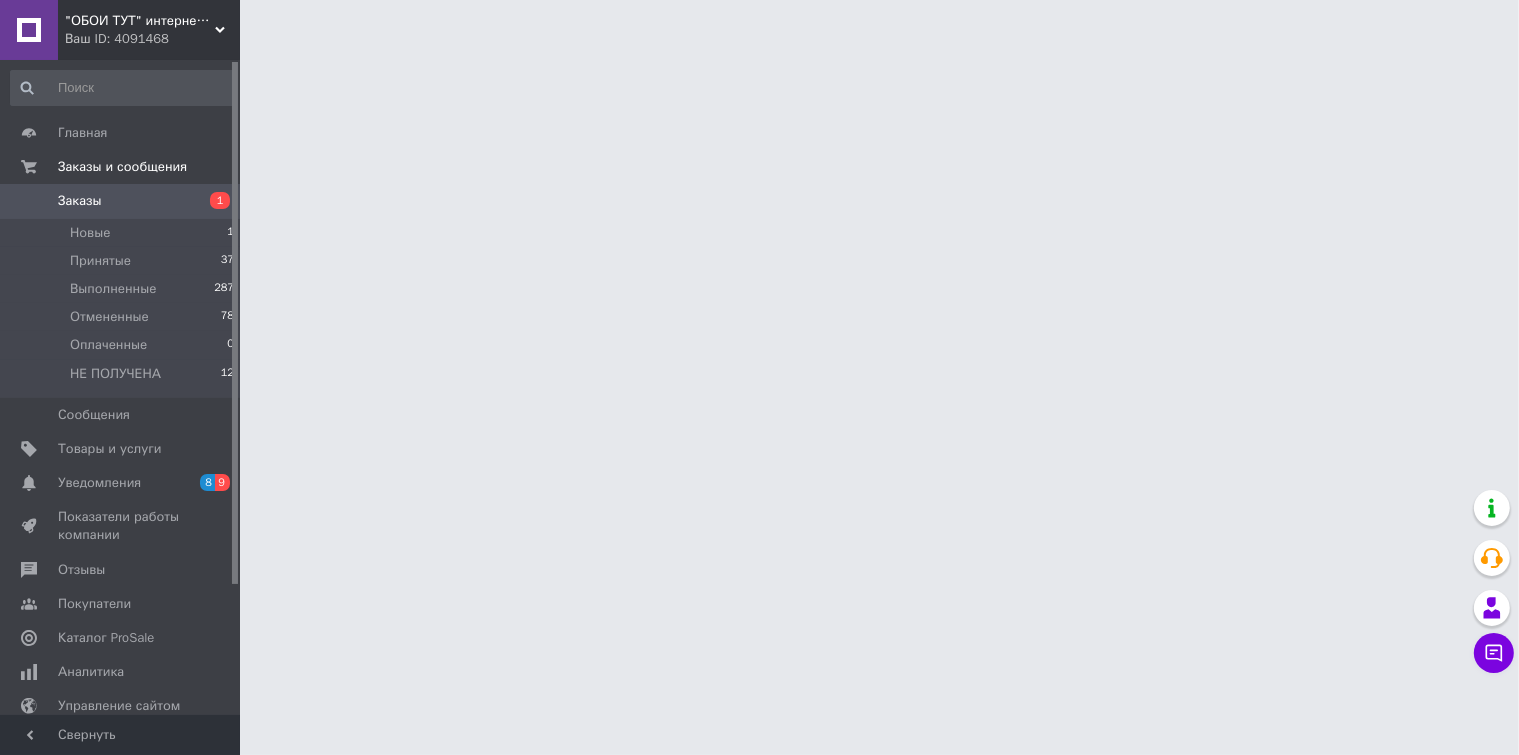 scroll, scrollTop: 0, scrollLeft: 0, axis: both 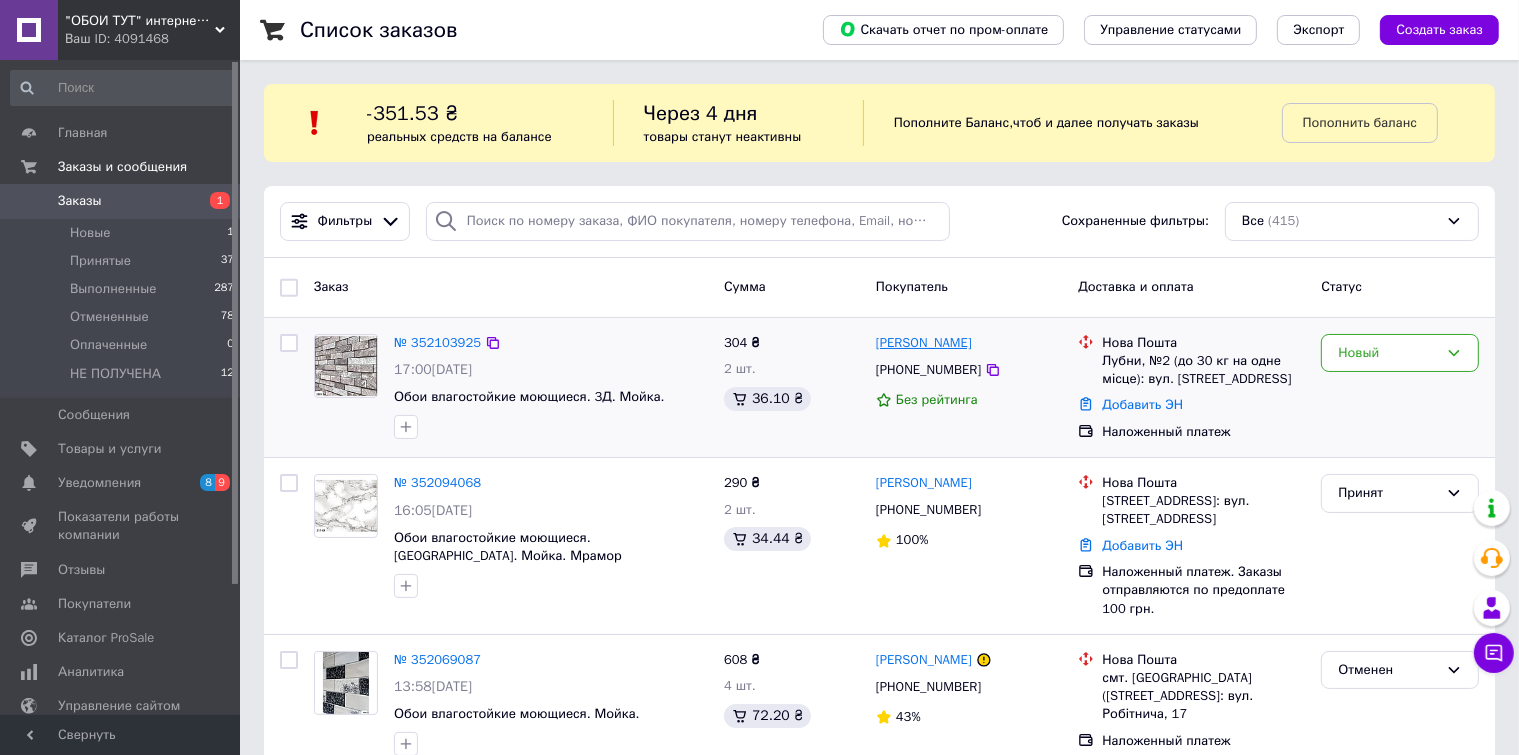 click on "[PERSON_NAME]" at bounding box center (924, 343) 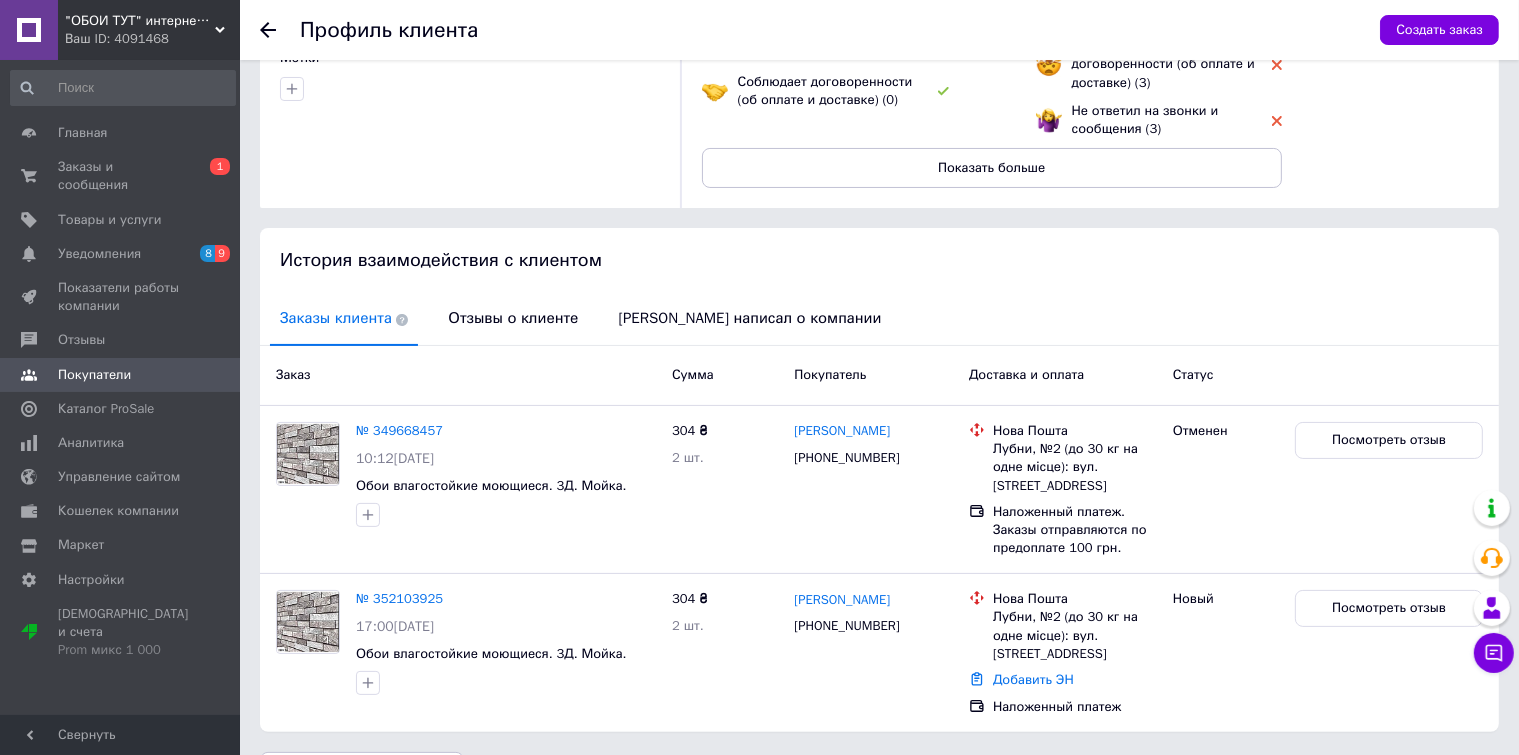 scroll, scrollTop: 238, scrollLeft: 0, axis: vertical 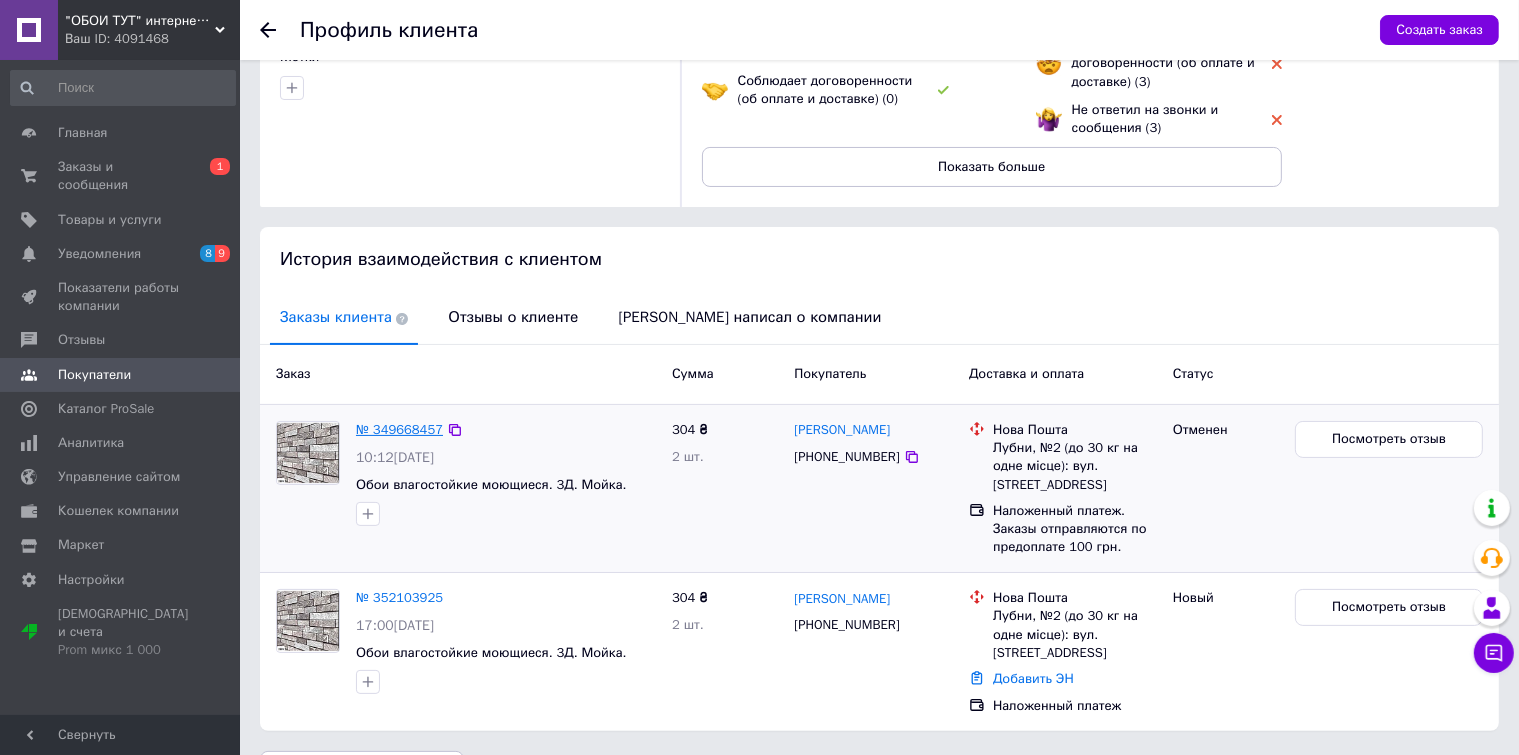 click on "№ 349668457" at bounding box center (399, 429) 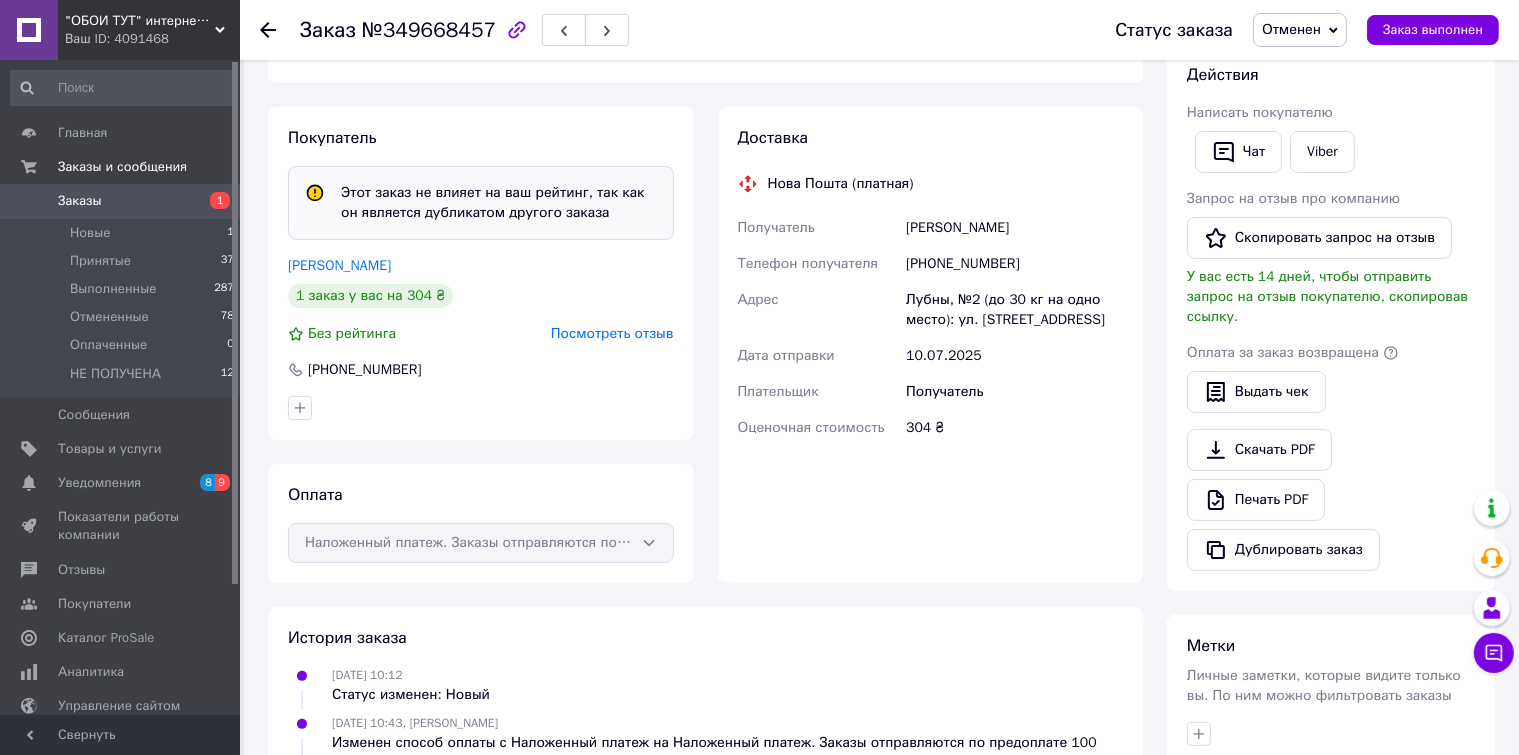 scroll, scrollTop: 668, scrollLeft: 0, axis: vertical 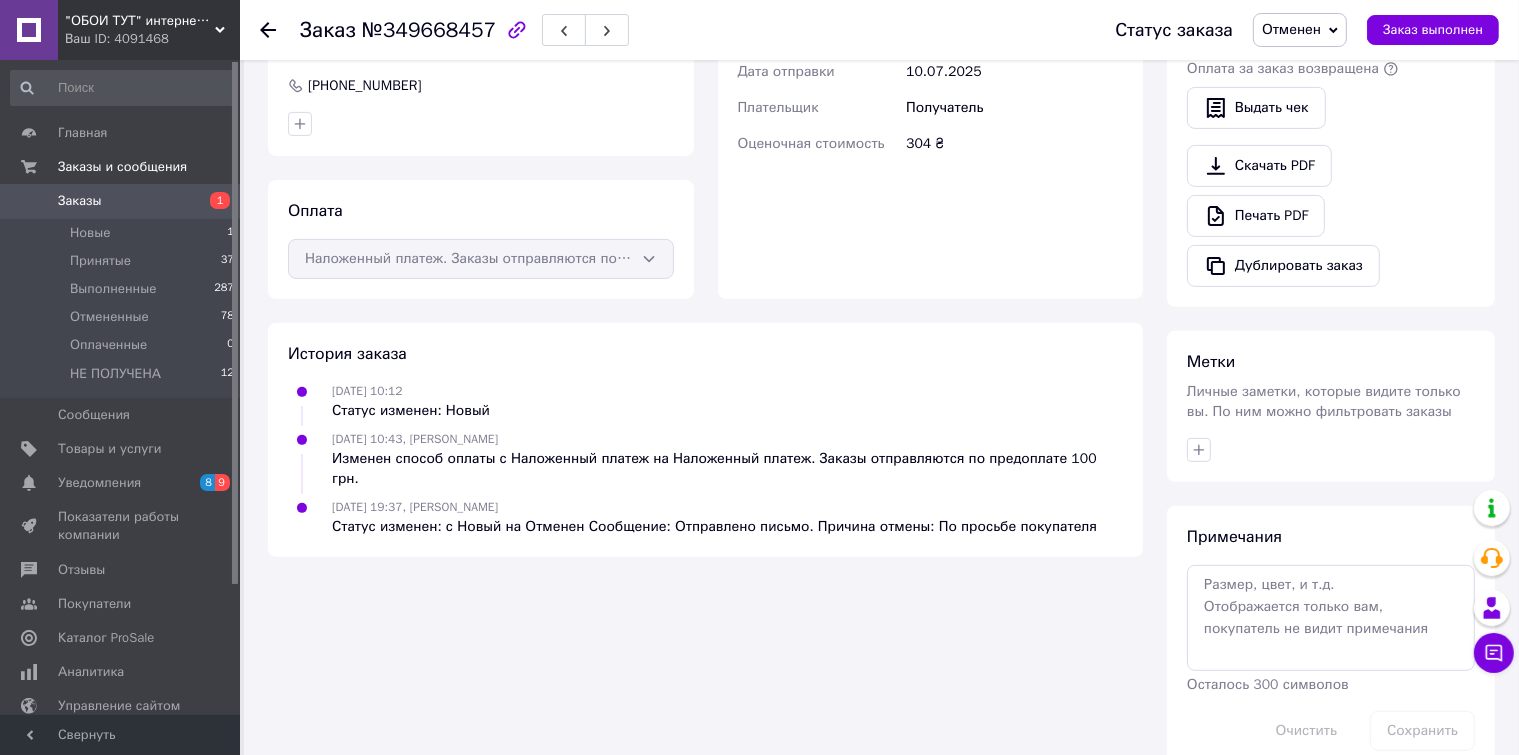 click 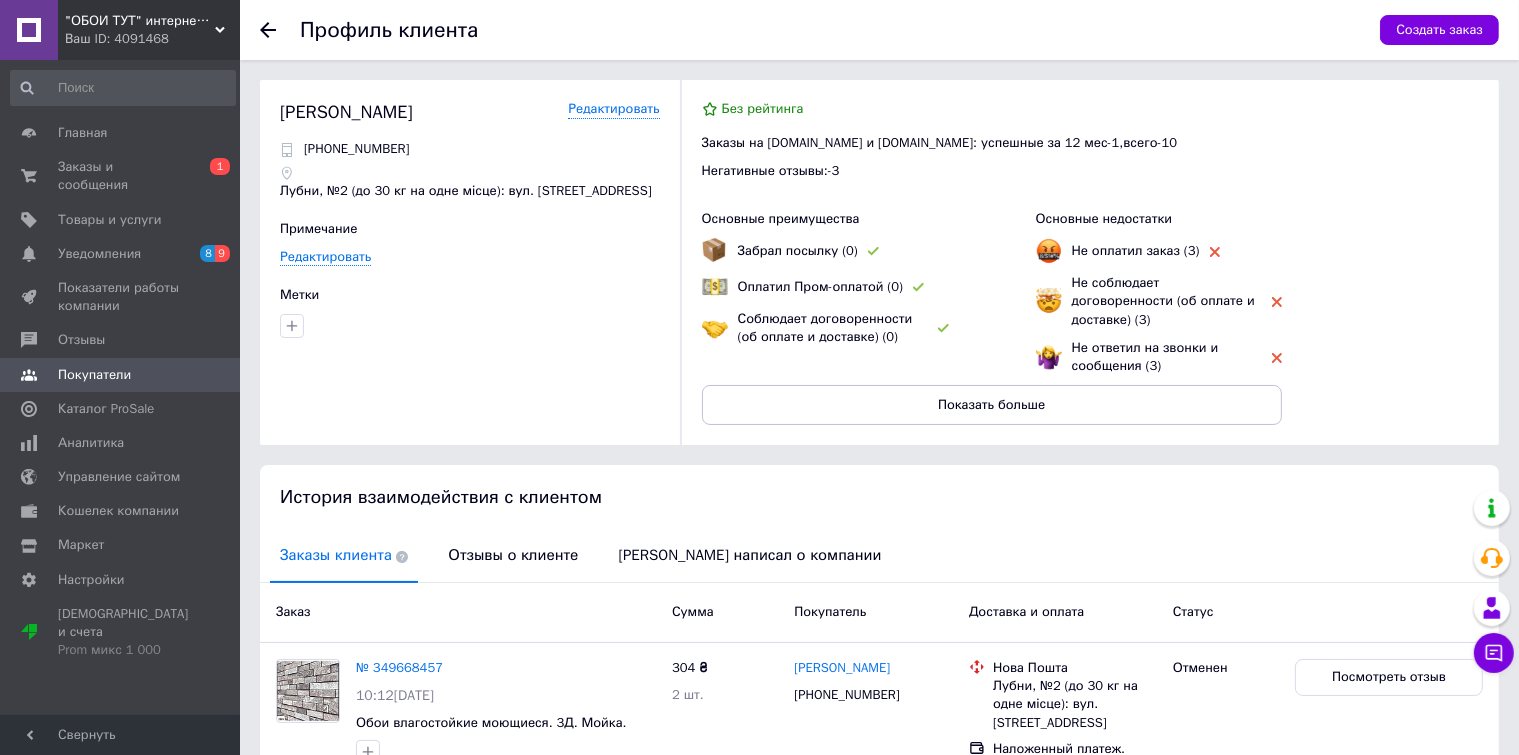 click 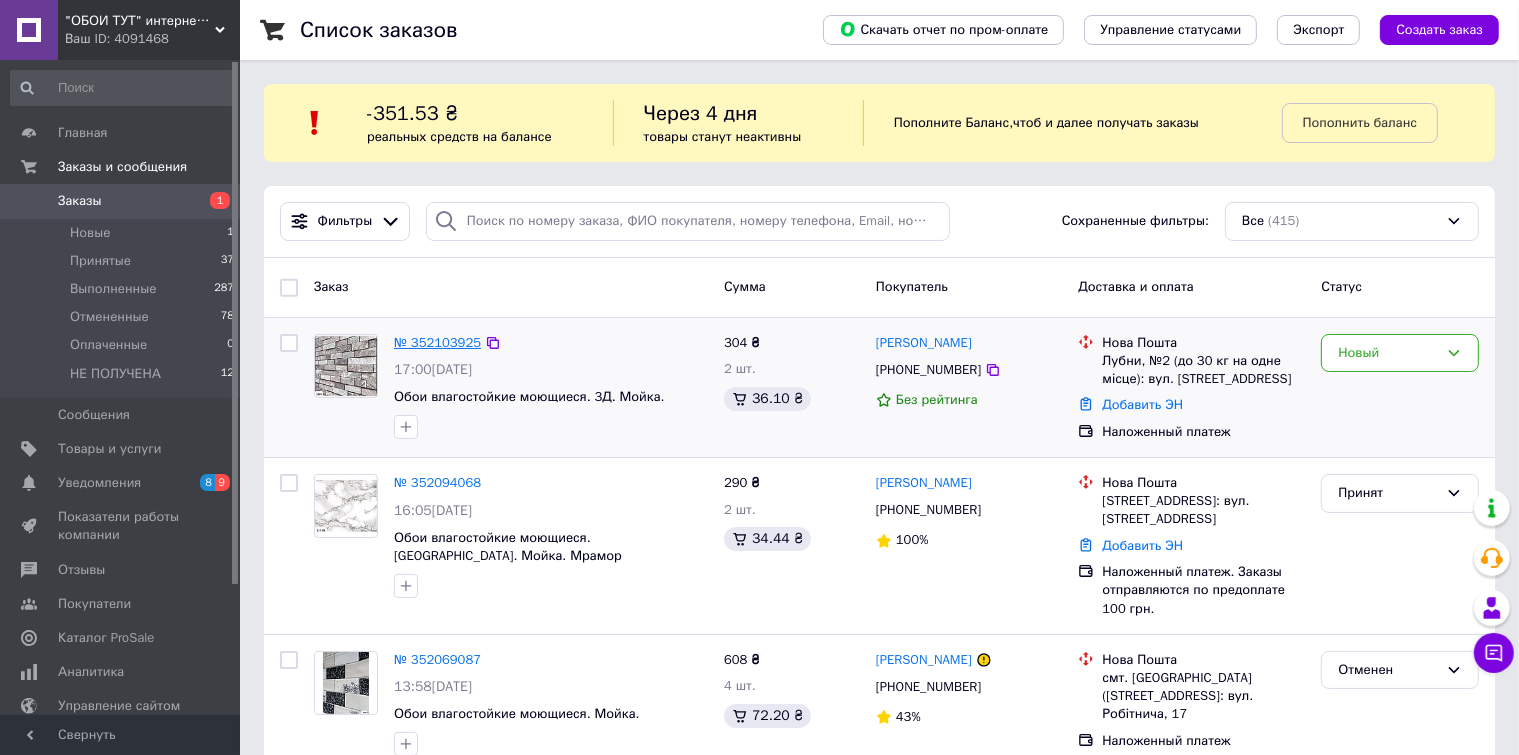 click on "№ 352103925" at bounding box center [437, 342] 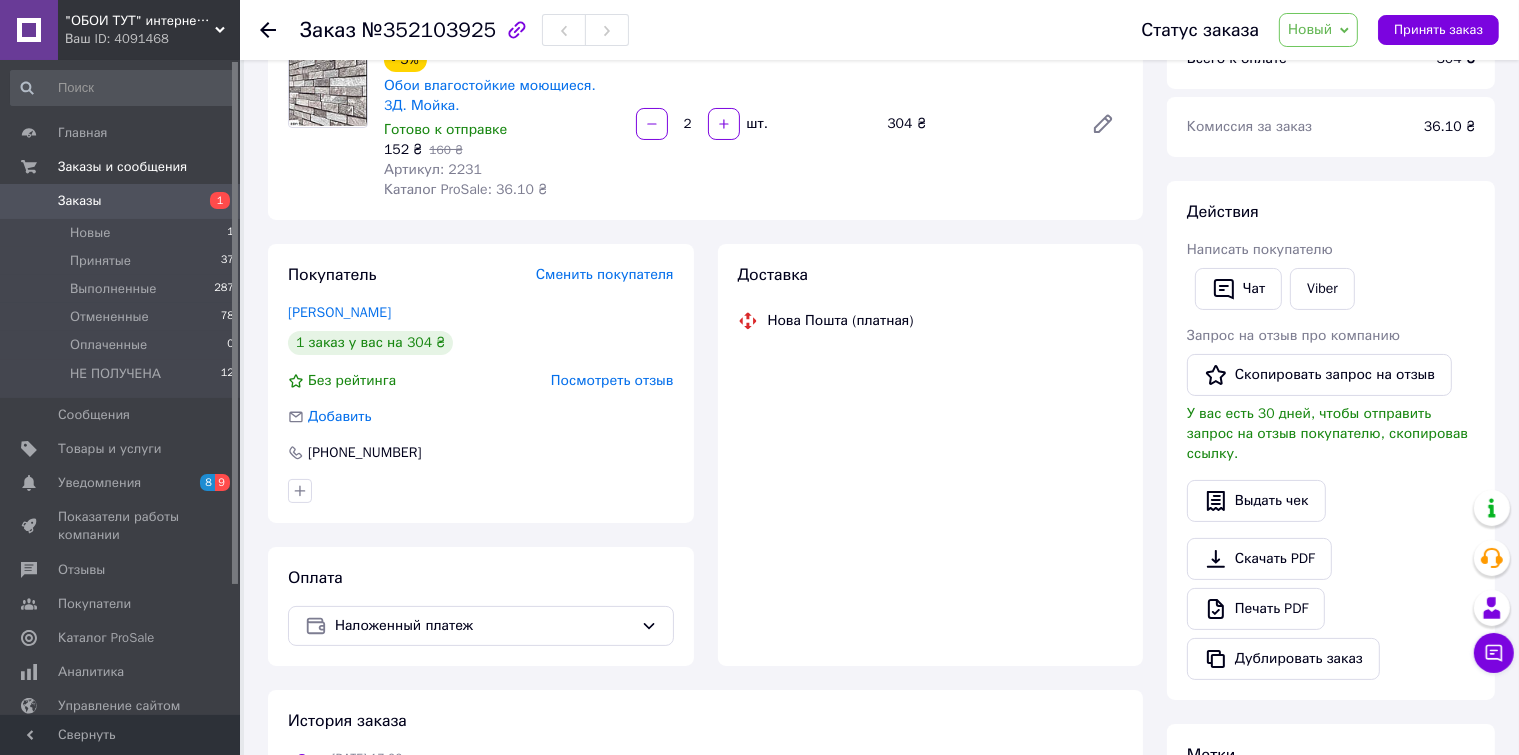 scroll, scrollTop: 400, scrollLeft: 0, axis: vertical 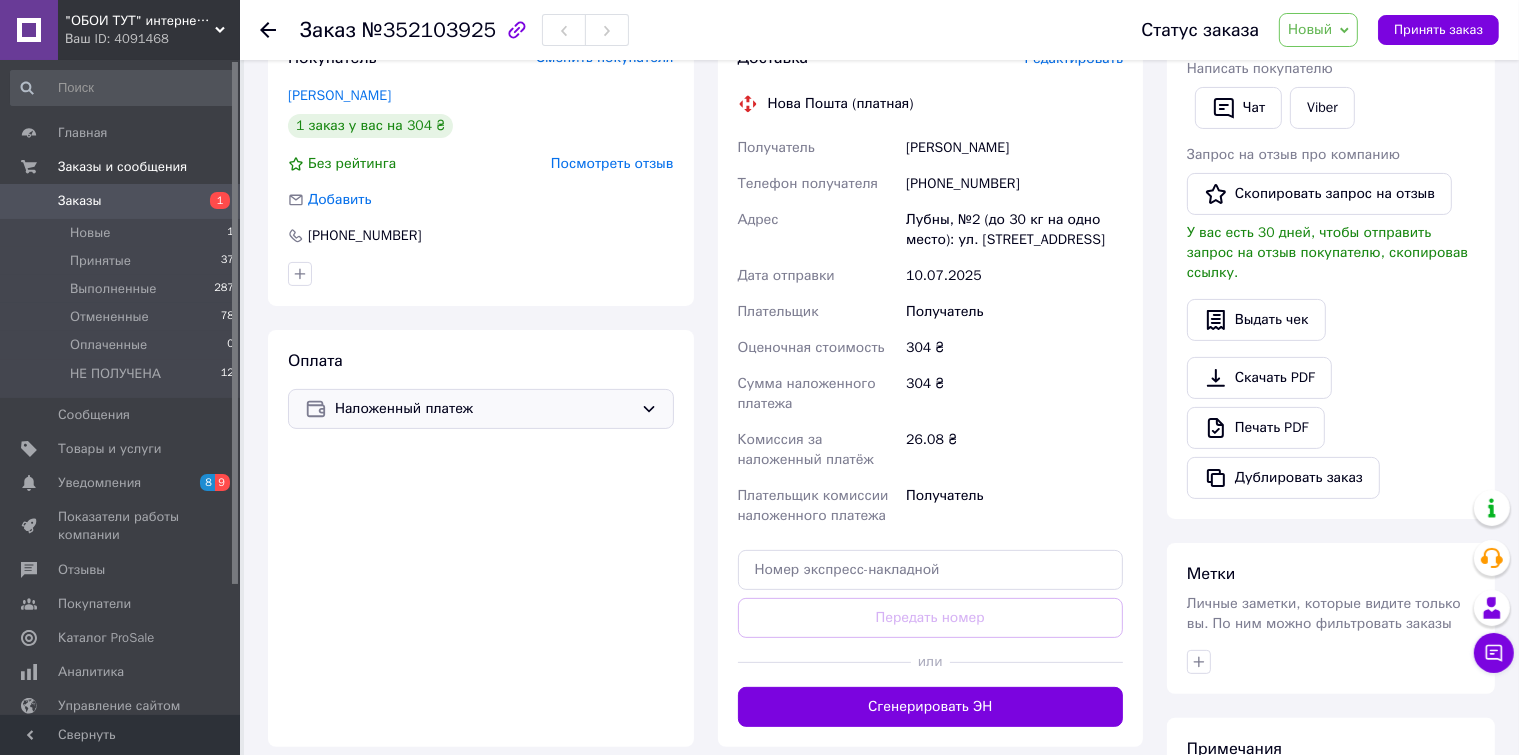 click on "Наложенный платеж" at bounding box center (481, 409) 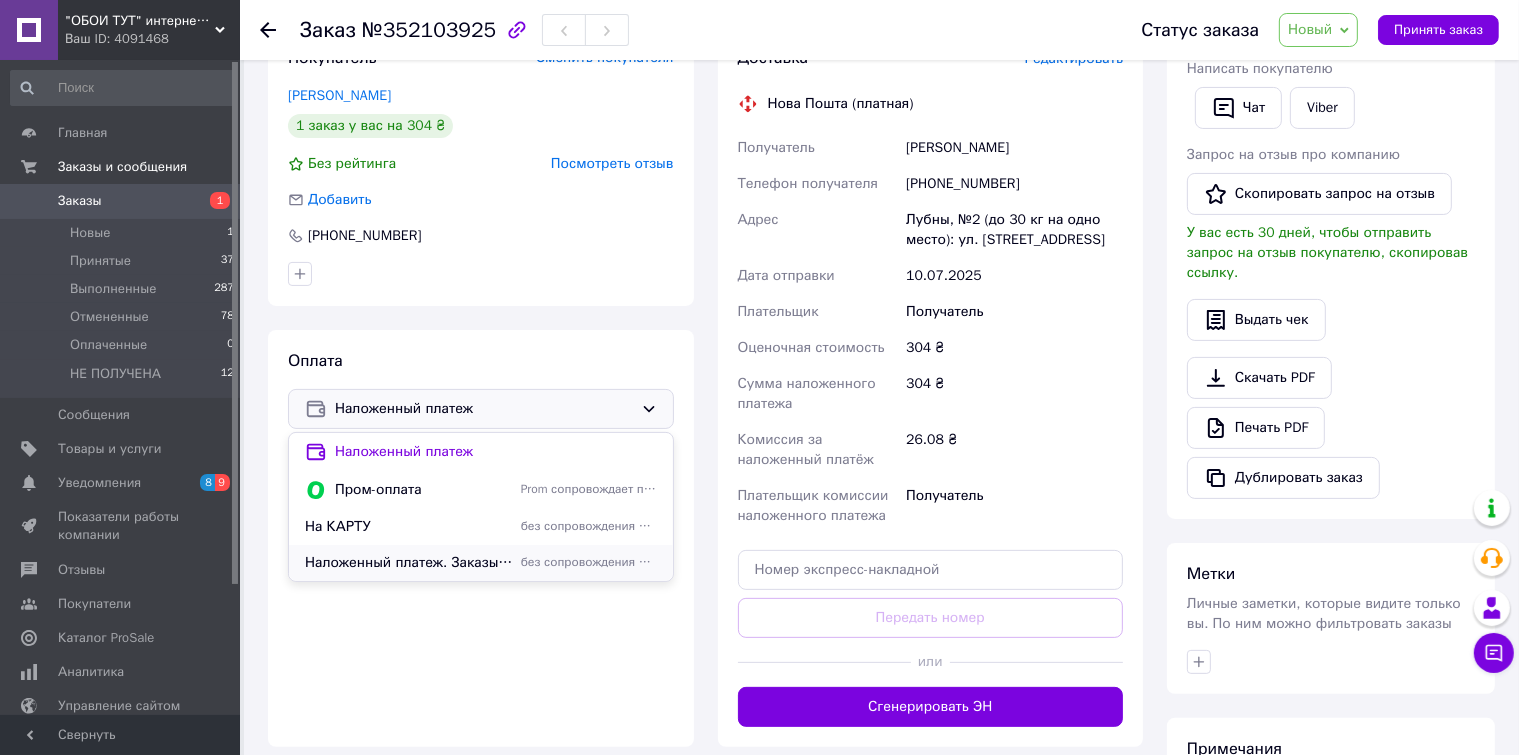 click on "Наложенный платеж. Заказы отправляются по предоплате 100 грн." at bounding box center [409, 563] 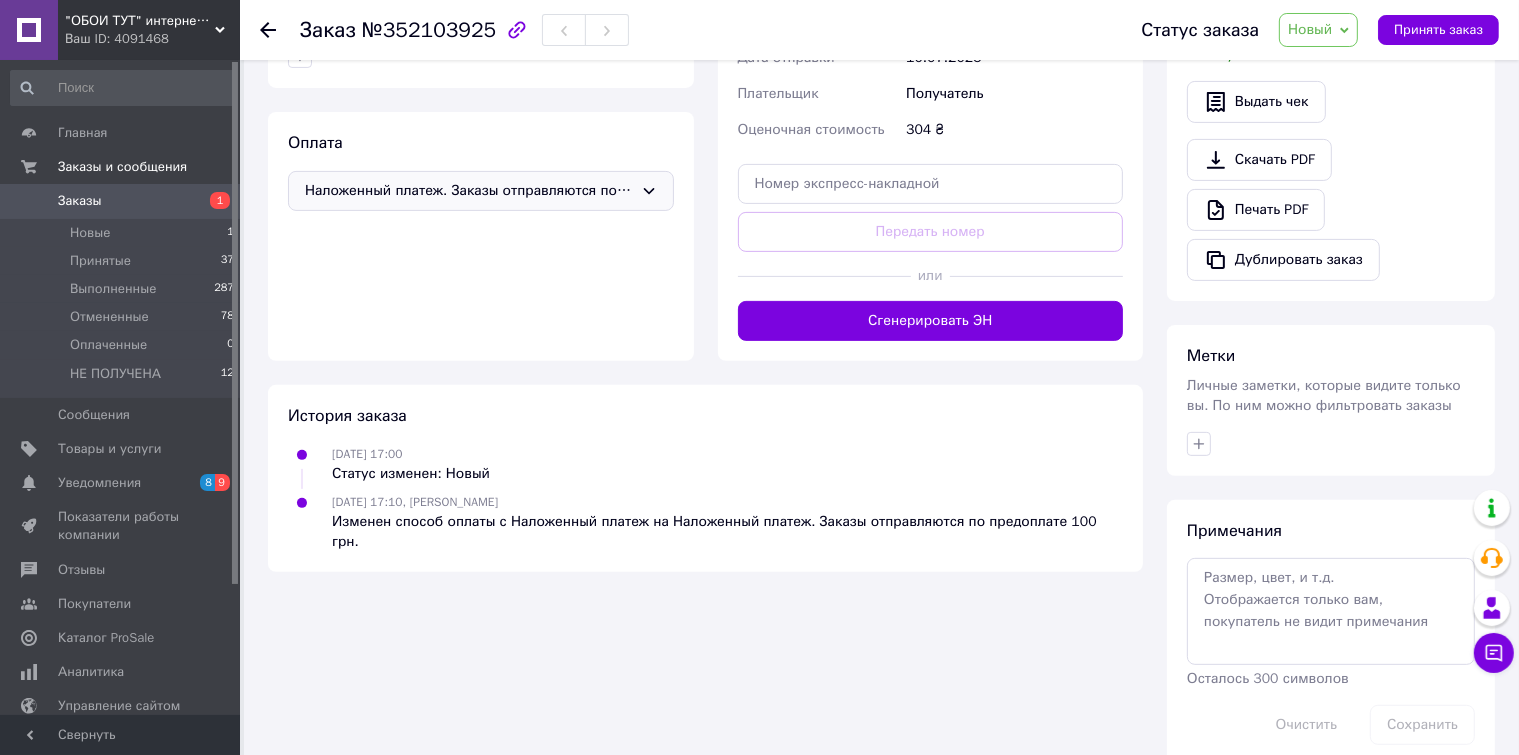 scroll, scrollTop: 629, scrollLeft: 0, axis: vertical 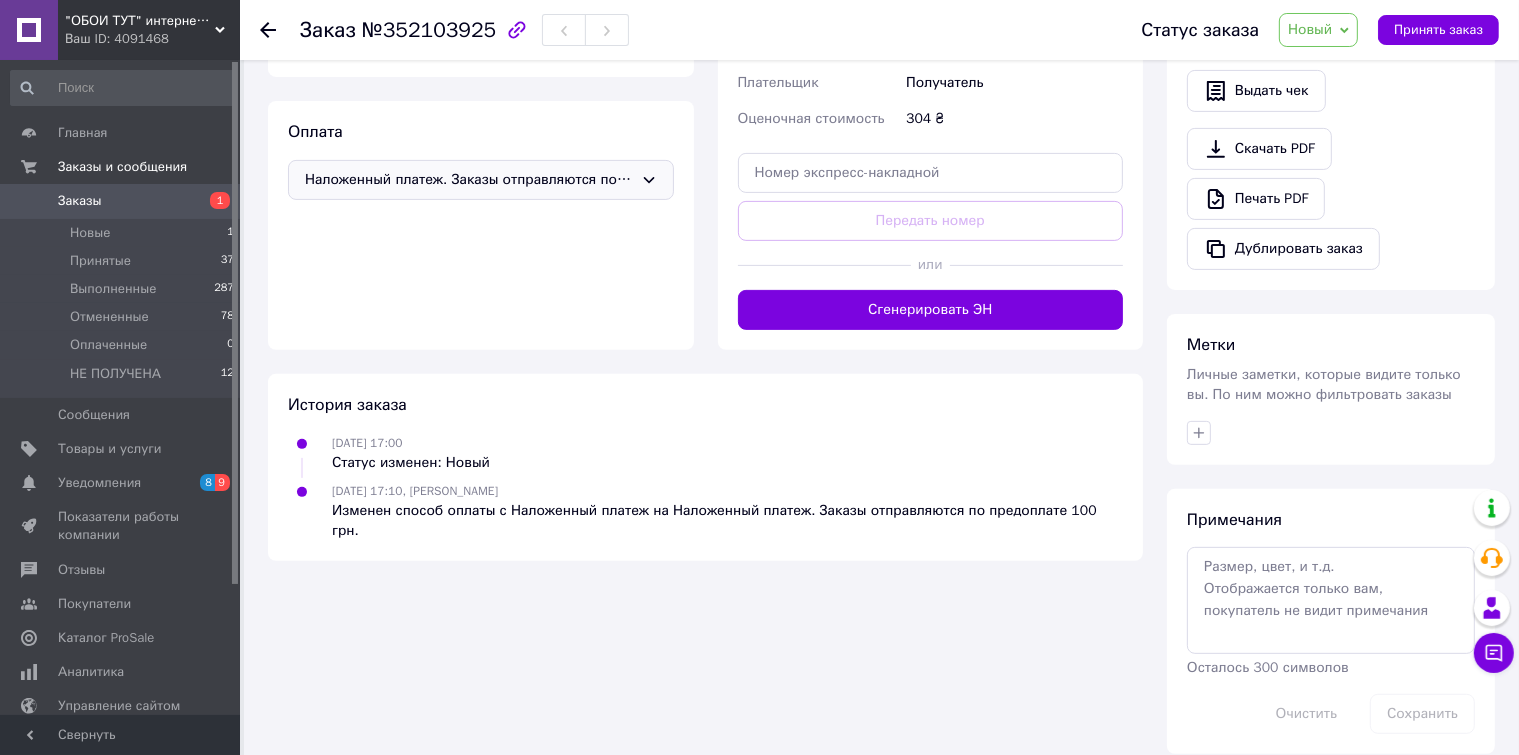 click 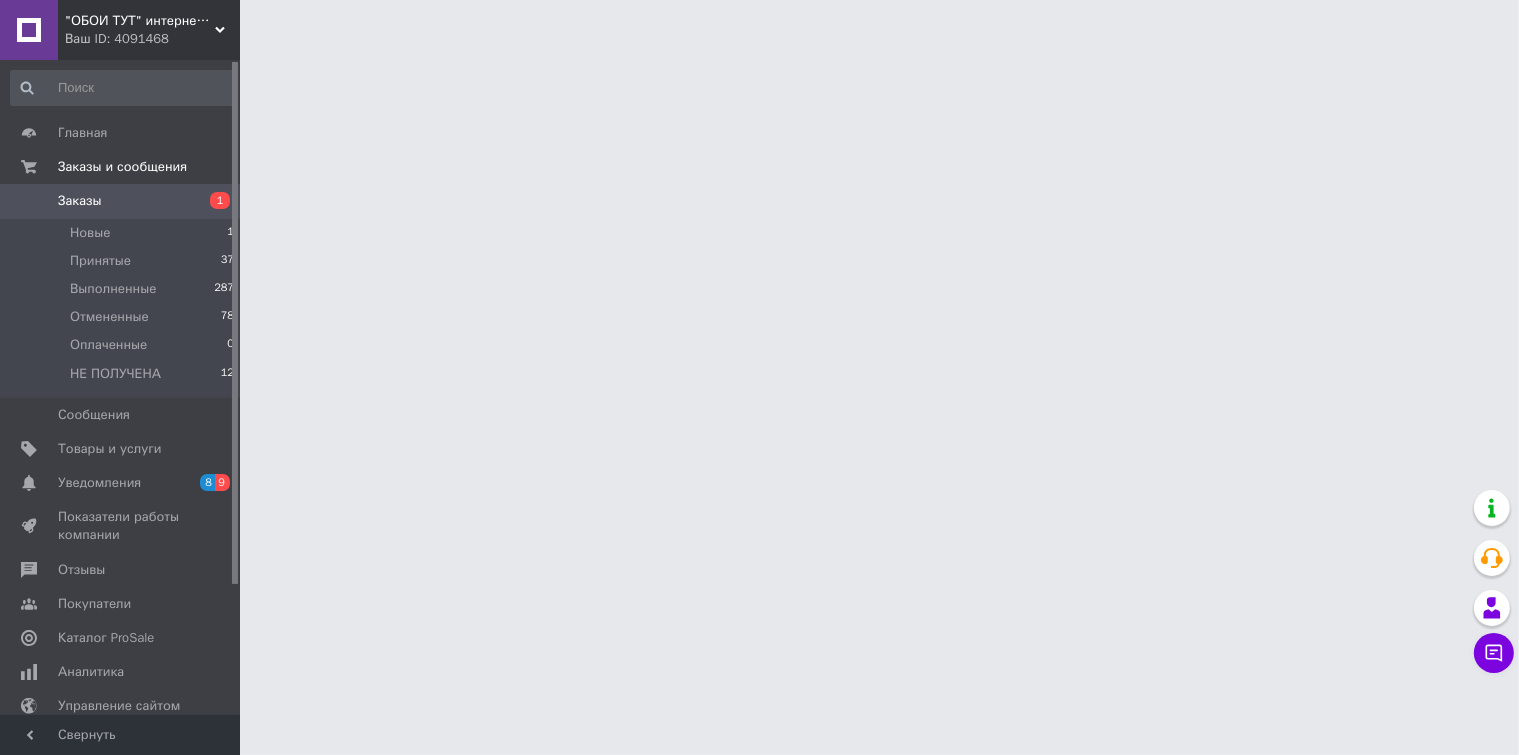 scroll, scrollTop: 0, scrollLeft: 0, axis: both 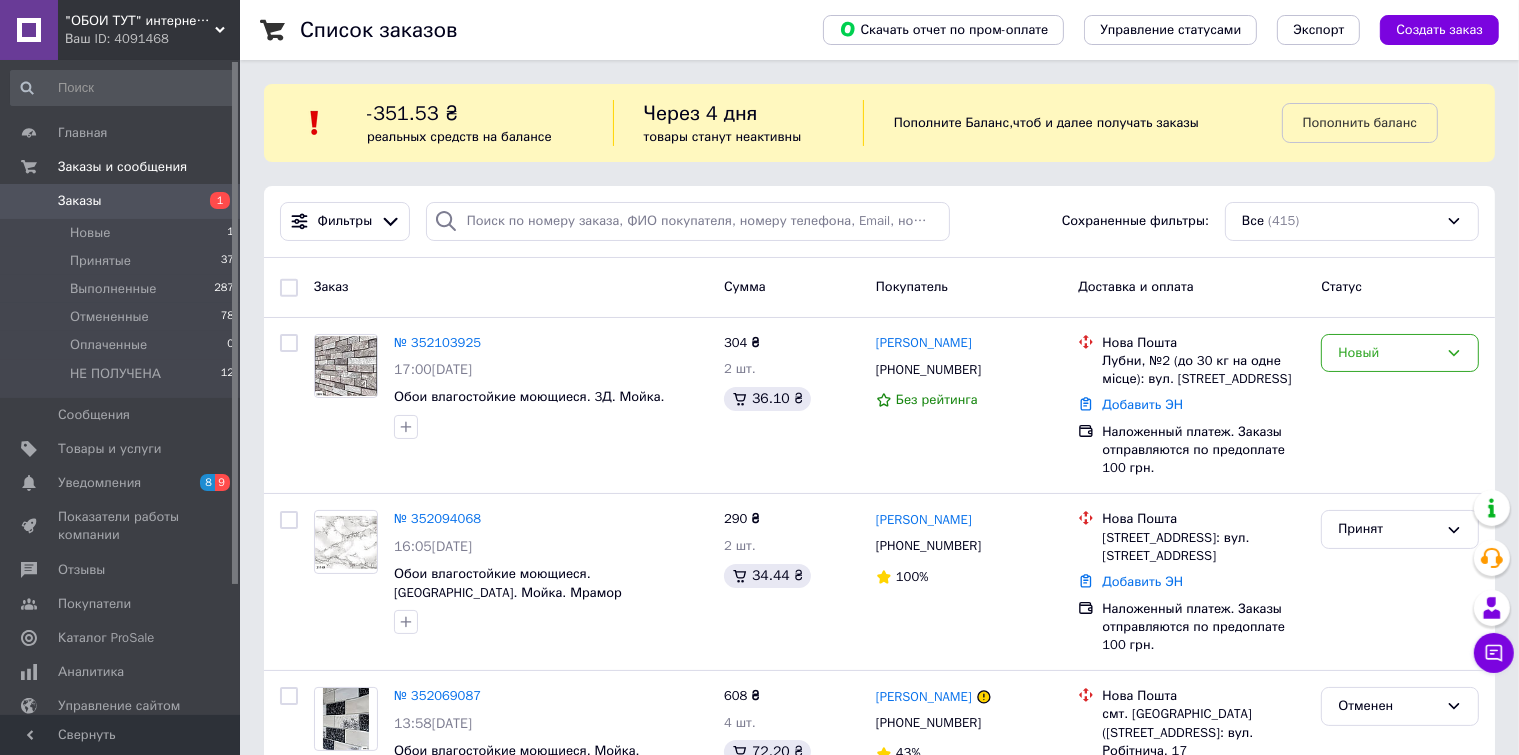 click 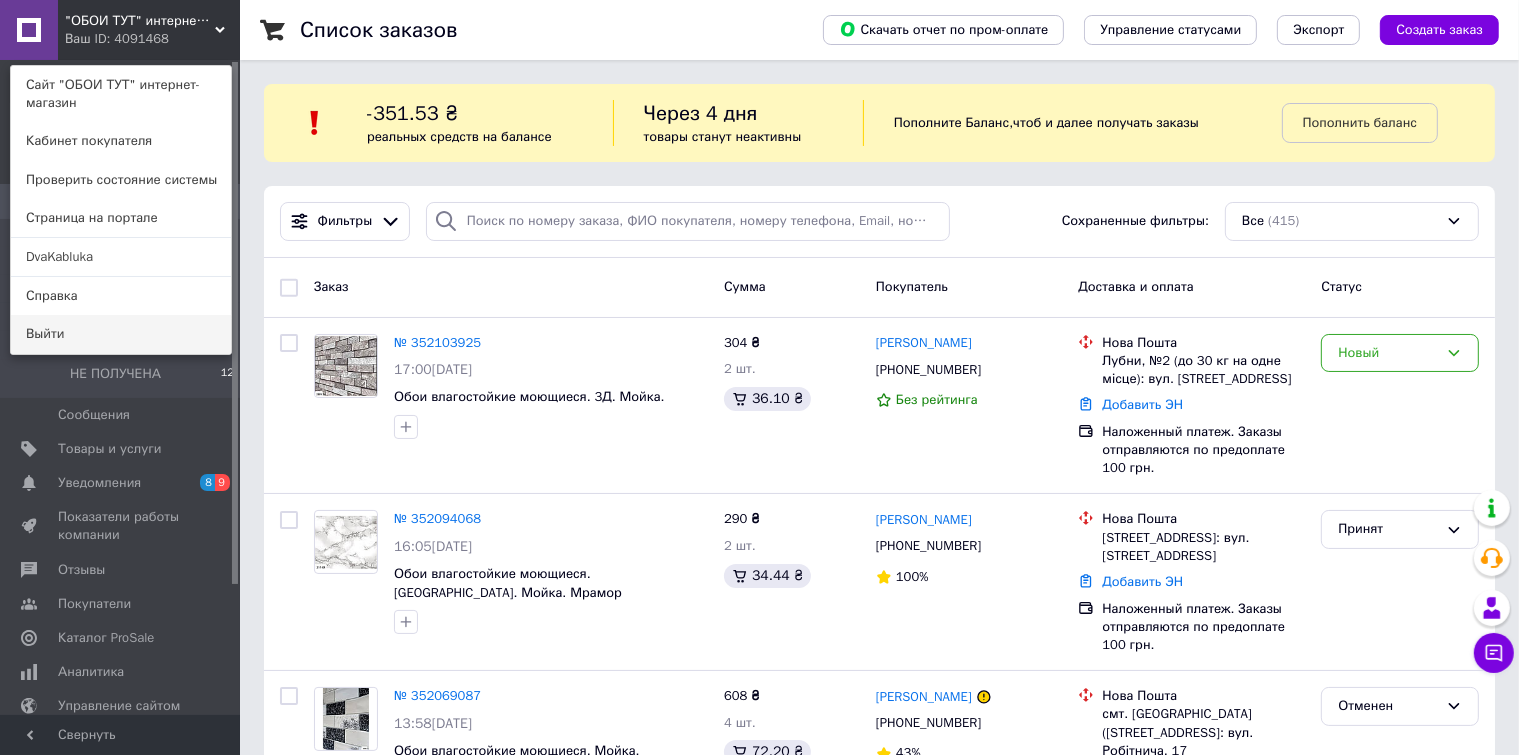 click on "Выйти" at bounding box center (121, 334) 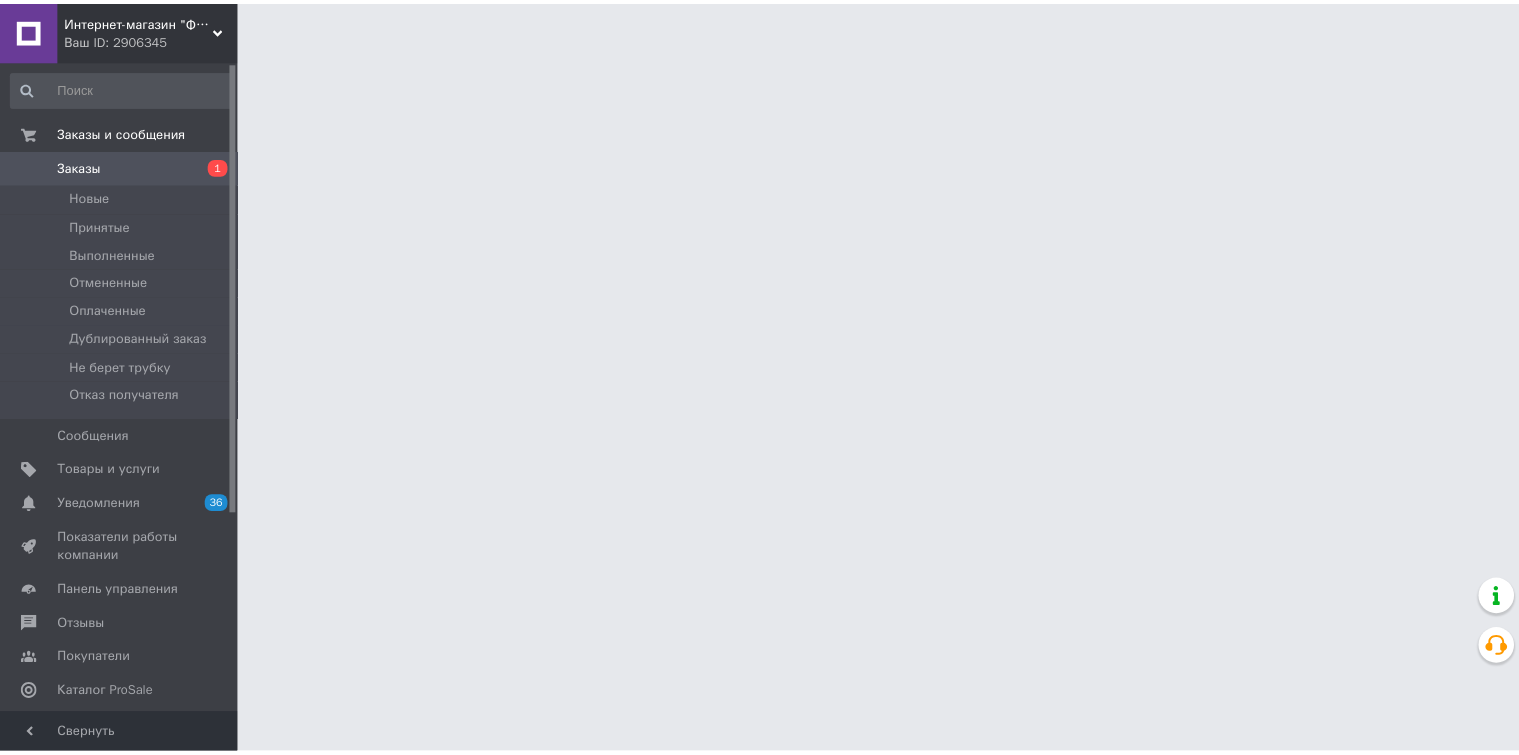 scroll, scrollTop: 0, scrollLeft: 0, axis: both 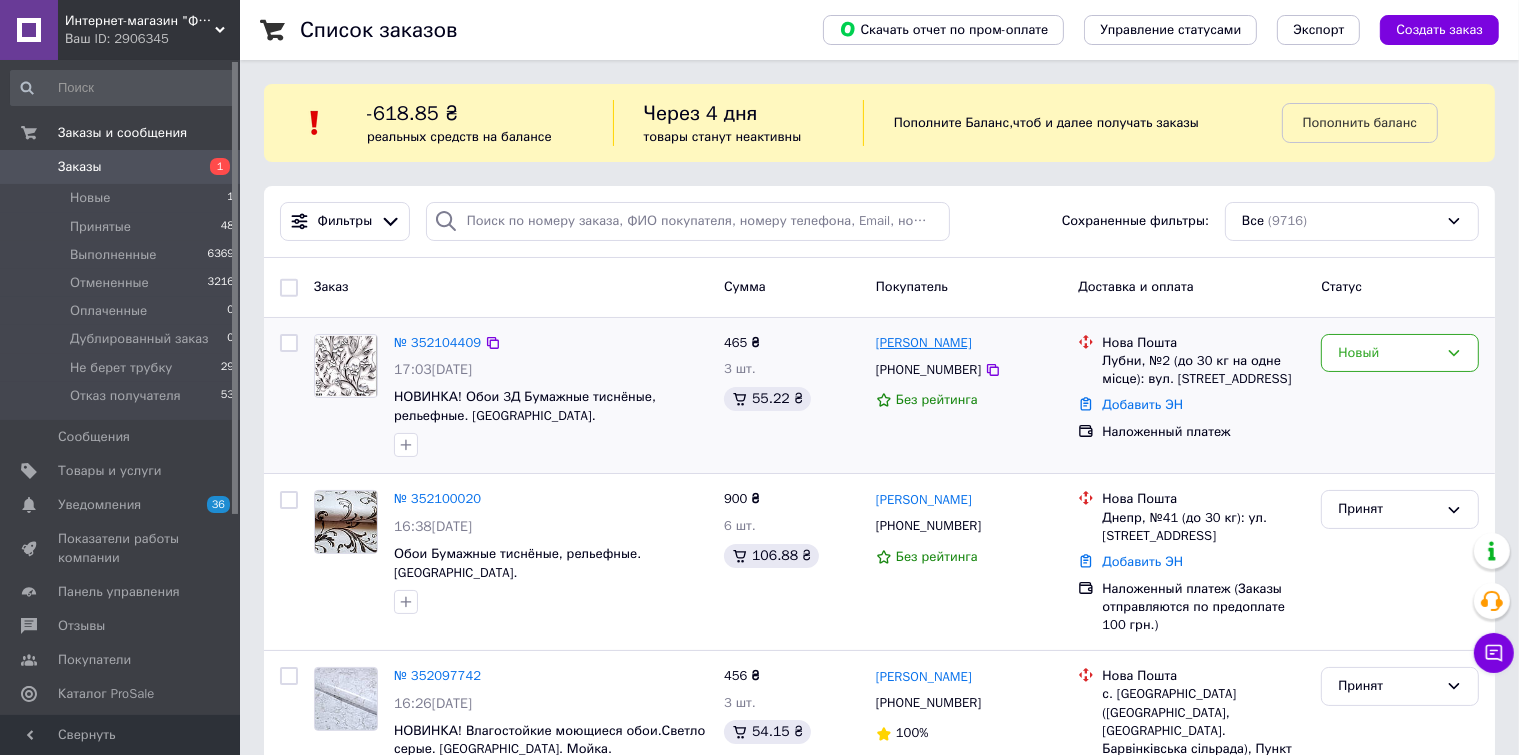 click on "[PERSON_NAME]" at bounding box center [924, 343] 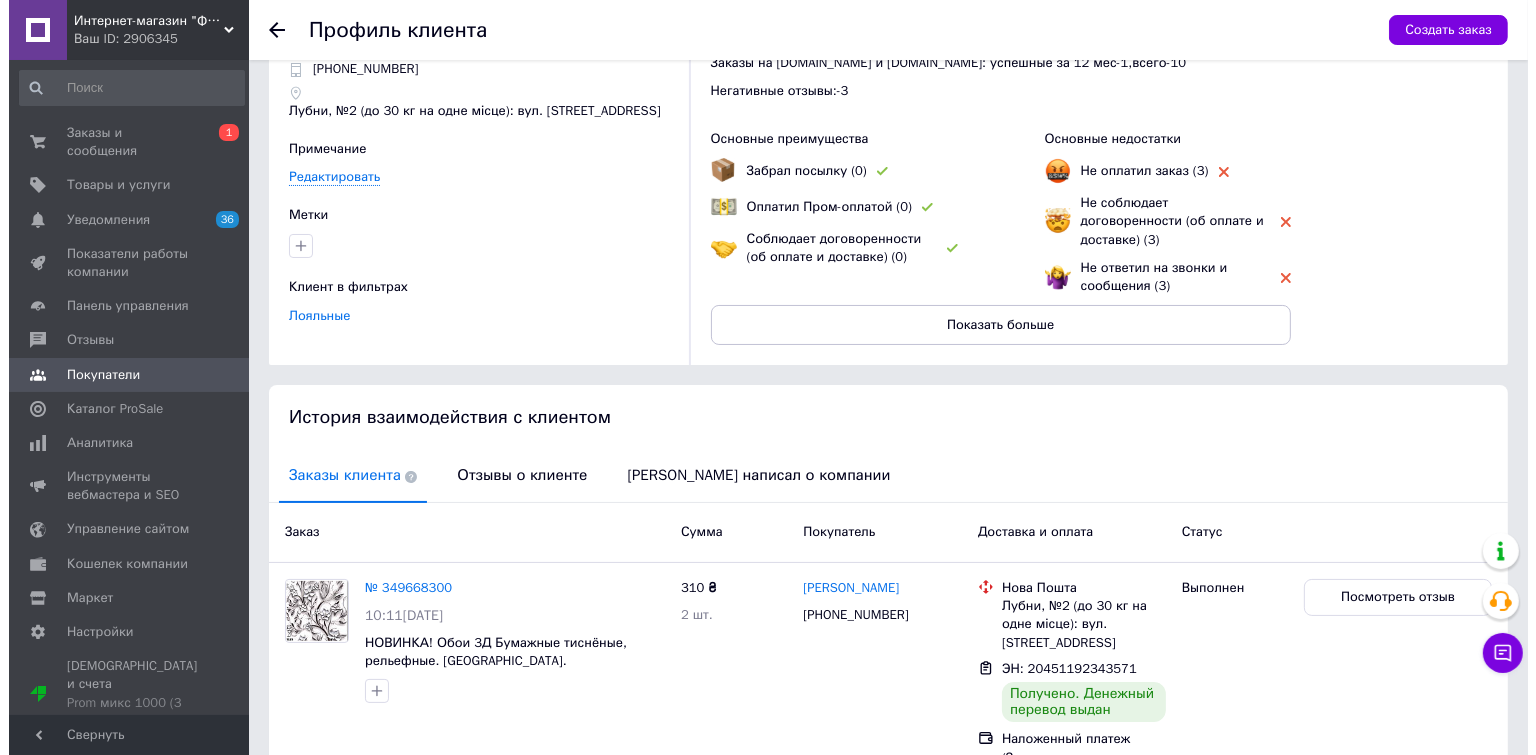 scroll, scrollTop: 300, scrollLeft: 0, axis: vertical 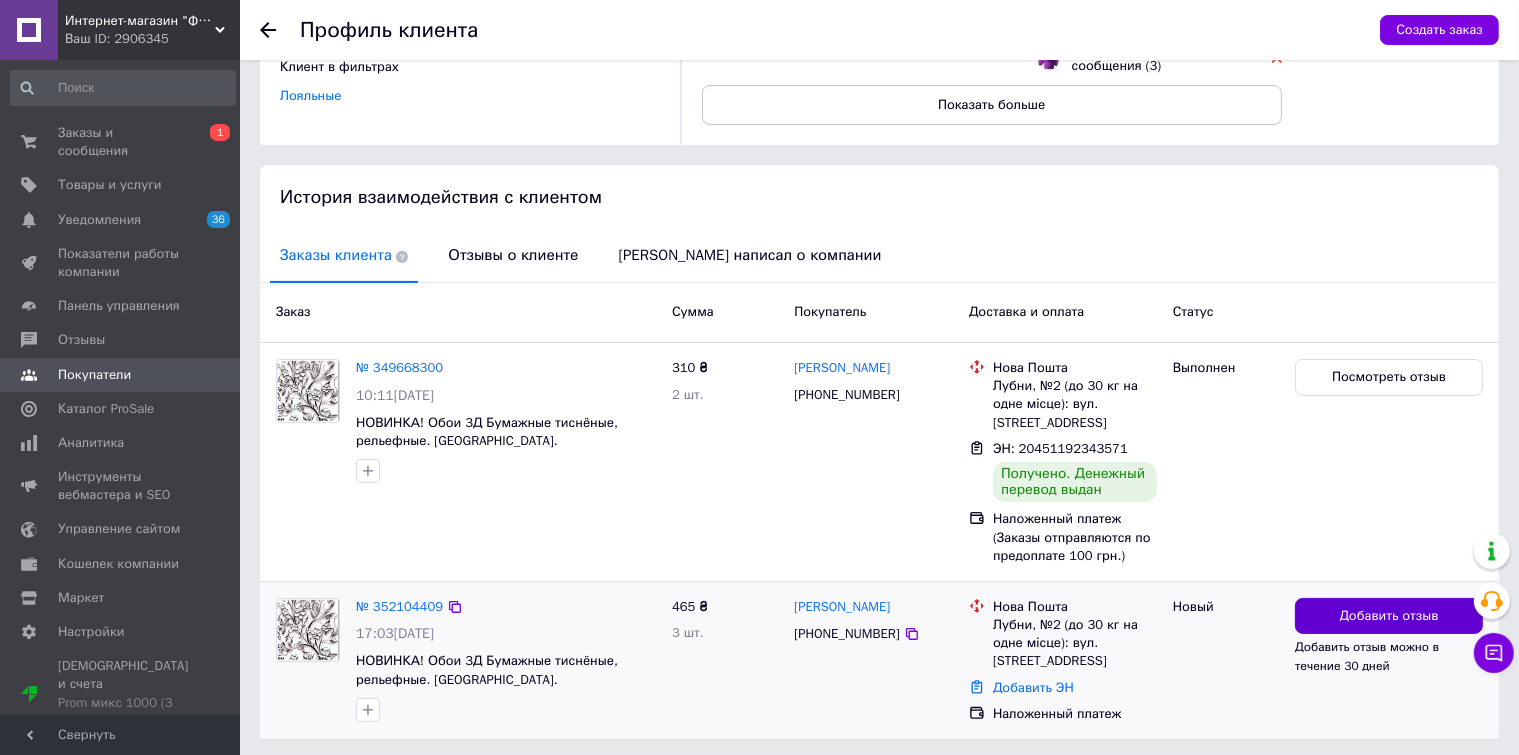 click on "Добавить отзыв" at bounding box center (1389, 616) 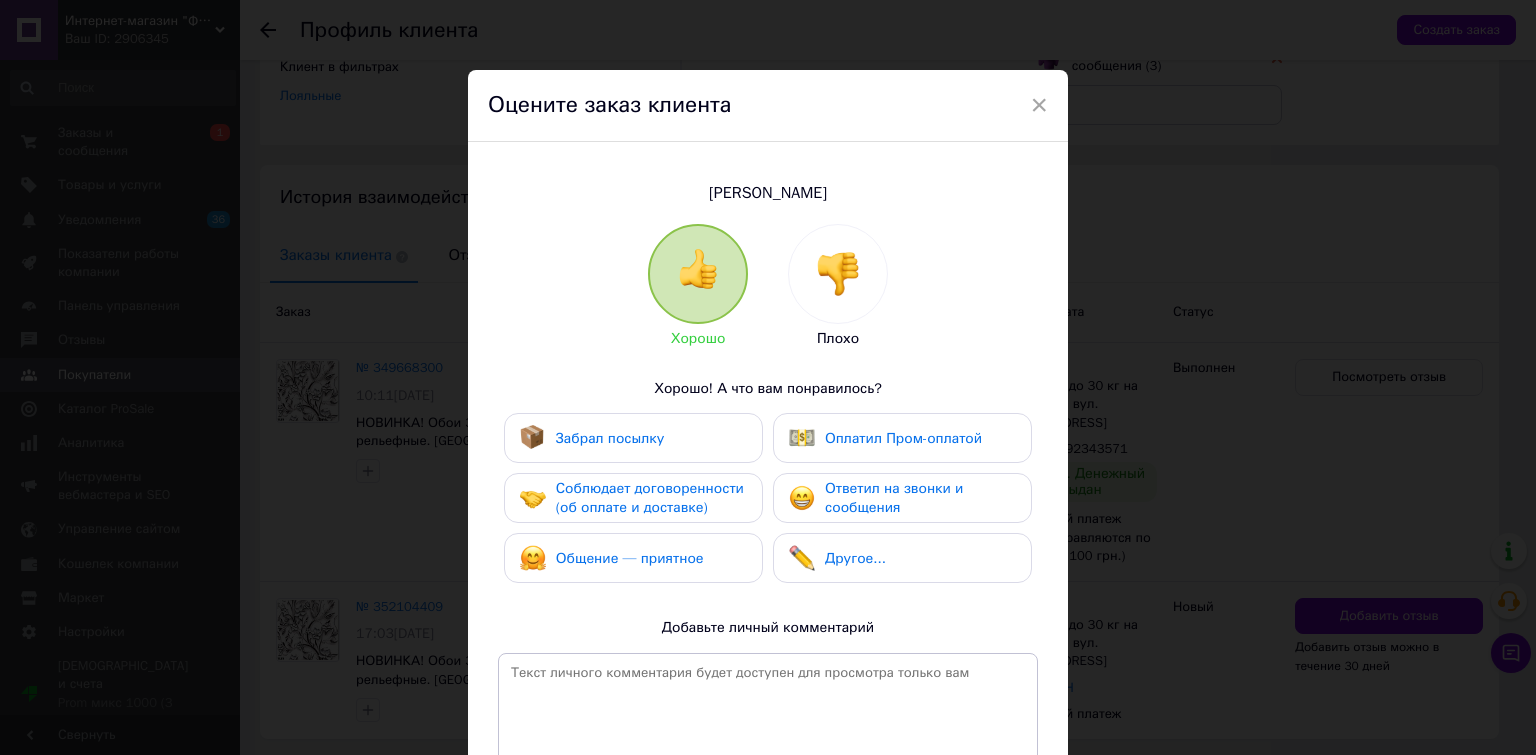 click at bounding box center (838, 274) 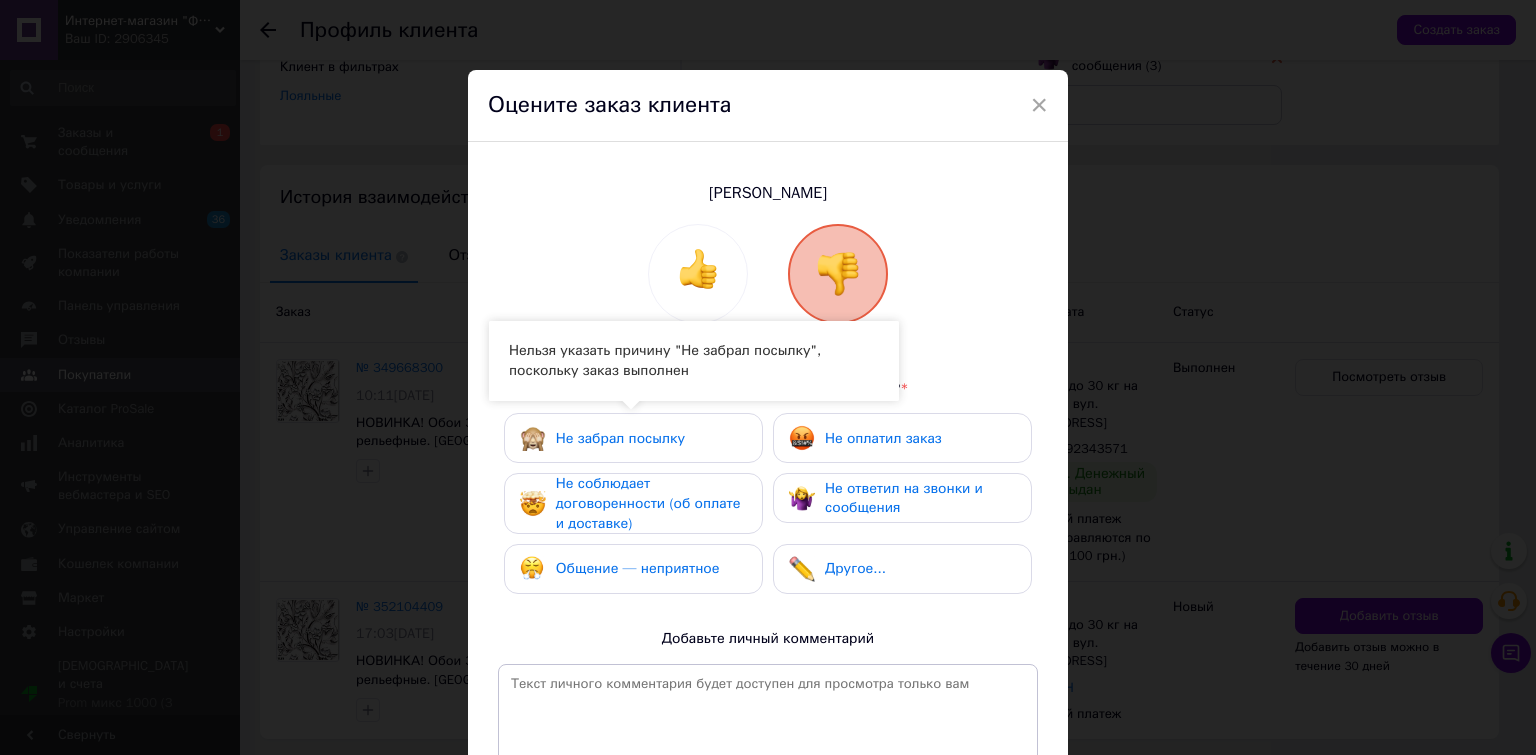 click on "Не соблюдает договоренности (об оплате и доставке)" at bounding box center (648, 503) 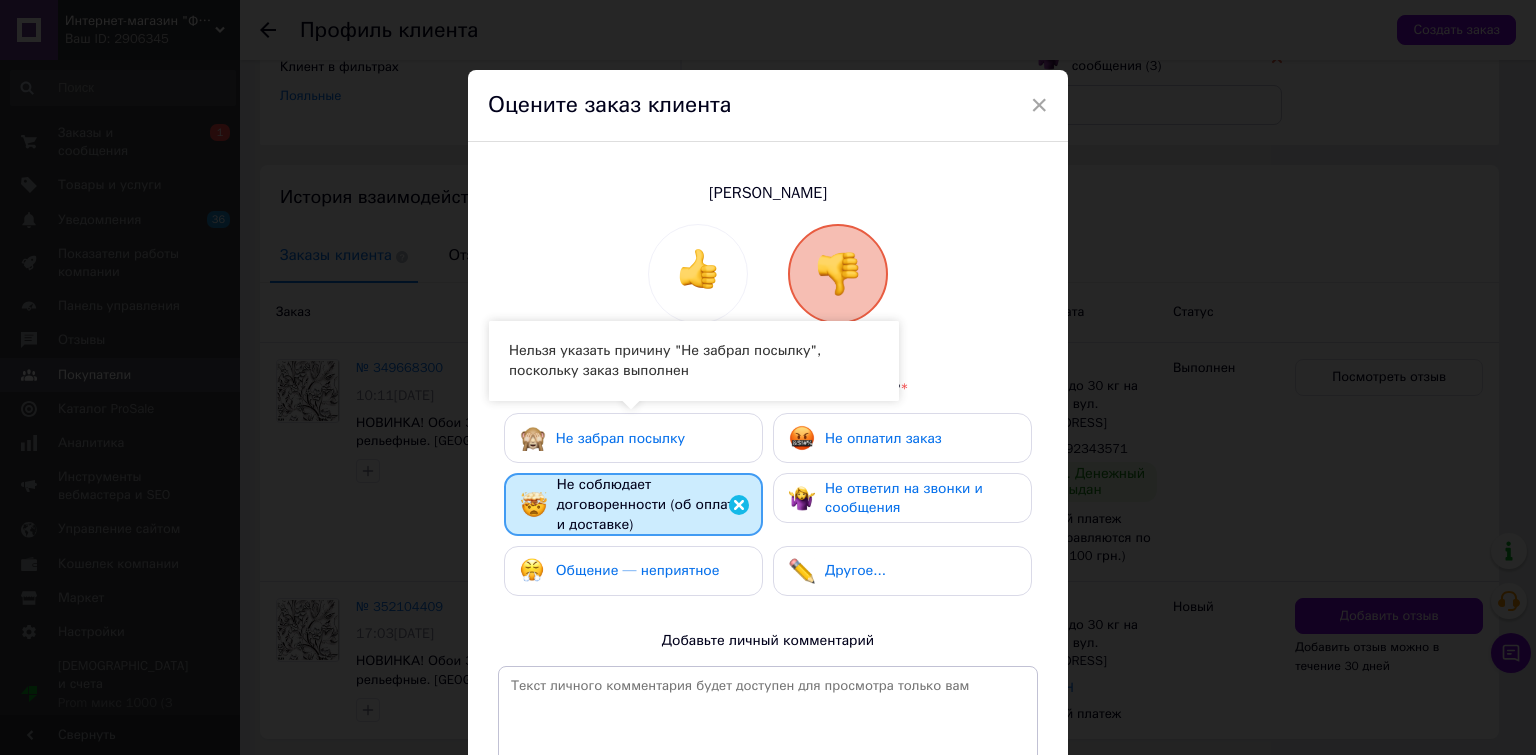 click on "Общение — неприятное" at bounding box center [620, 571] 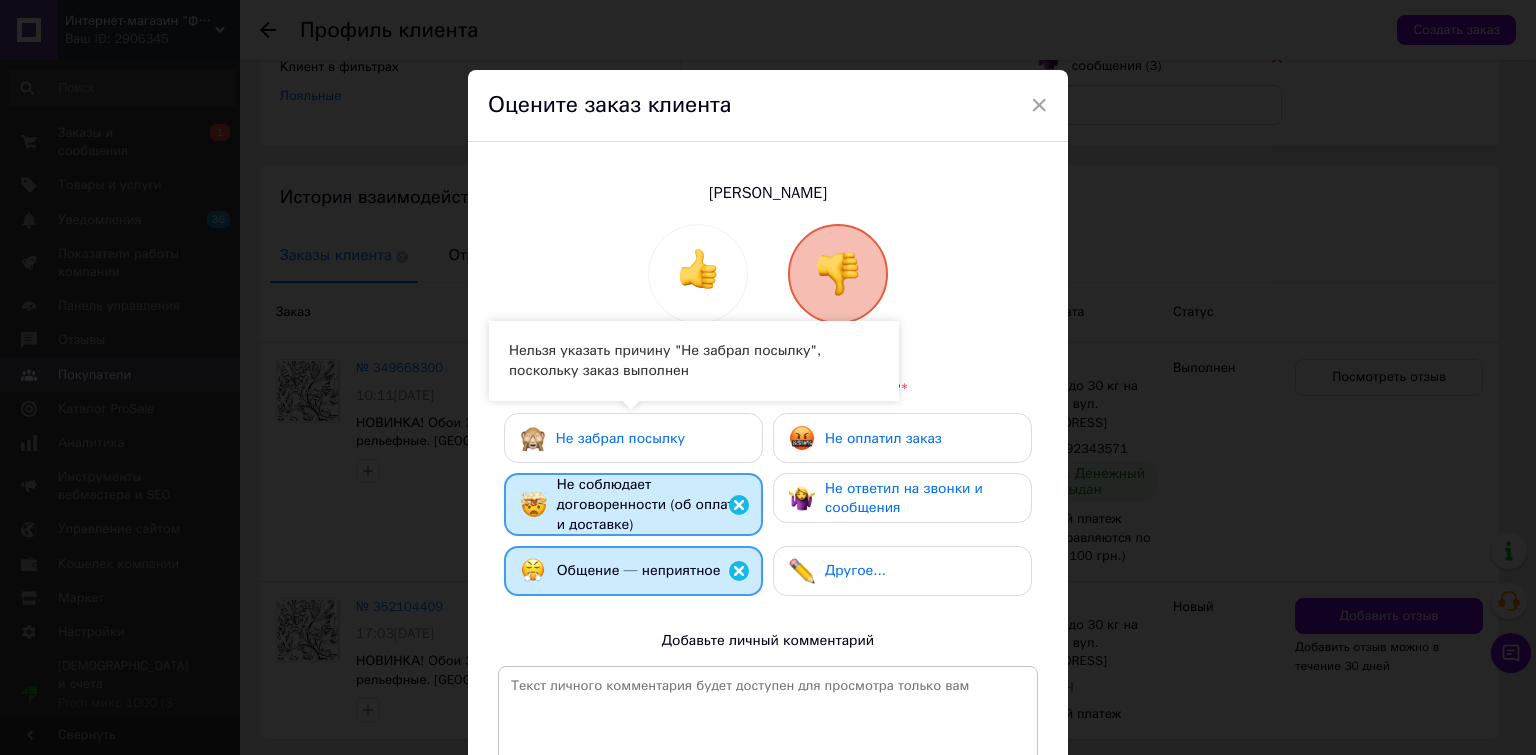 click on "Не оплатил заказ" at bounding box center (883, 438) 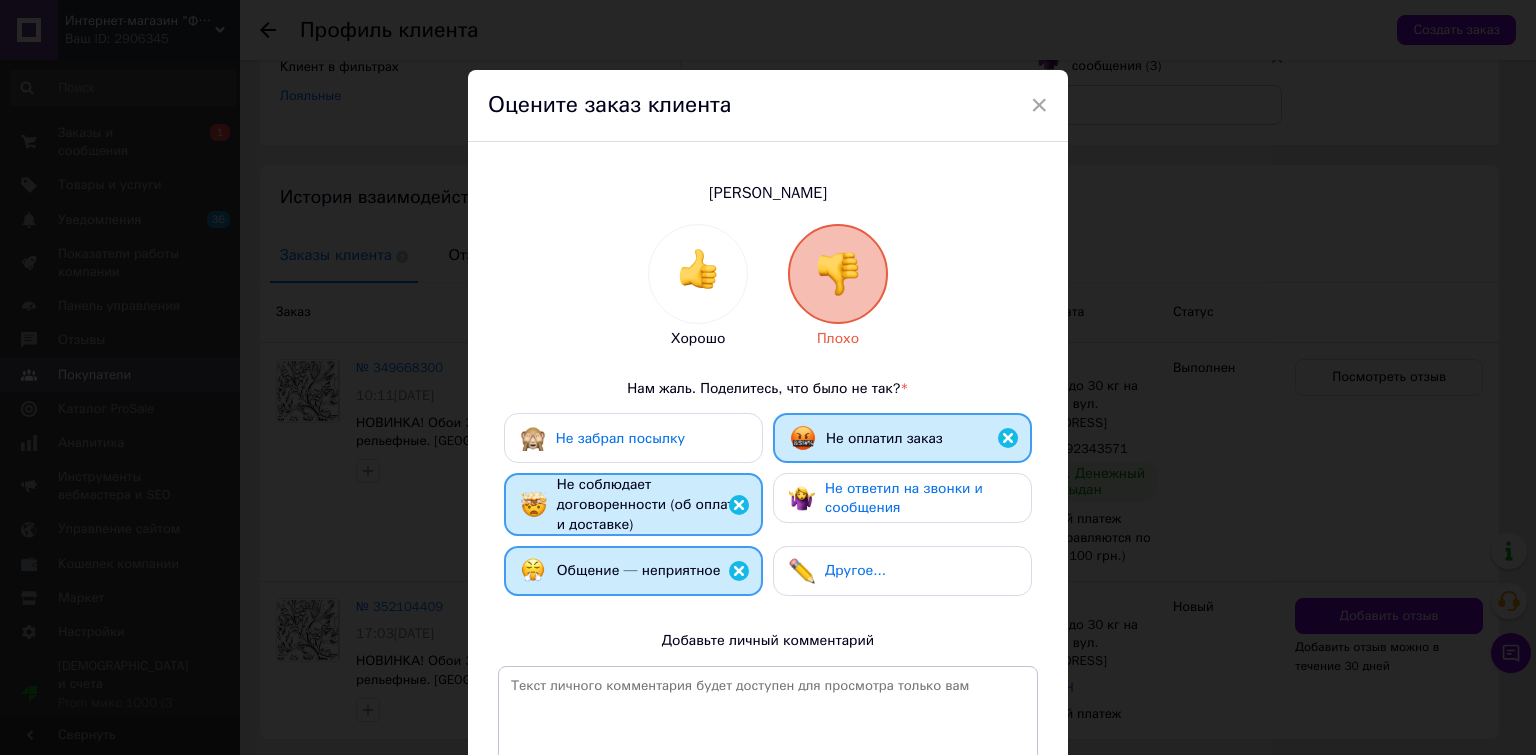 click on "Не ответил на звонки и сообщения" at bounding box center [920, 498] 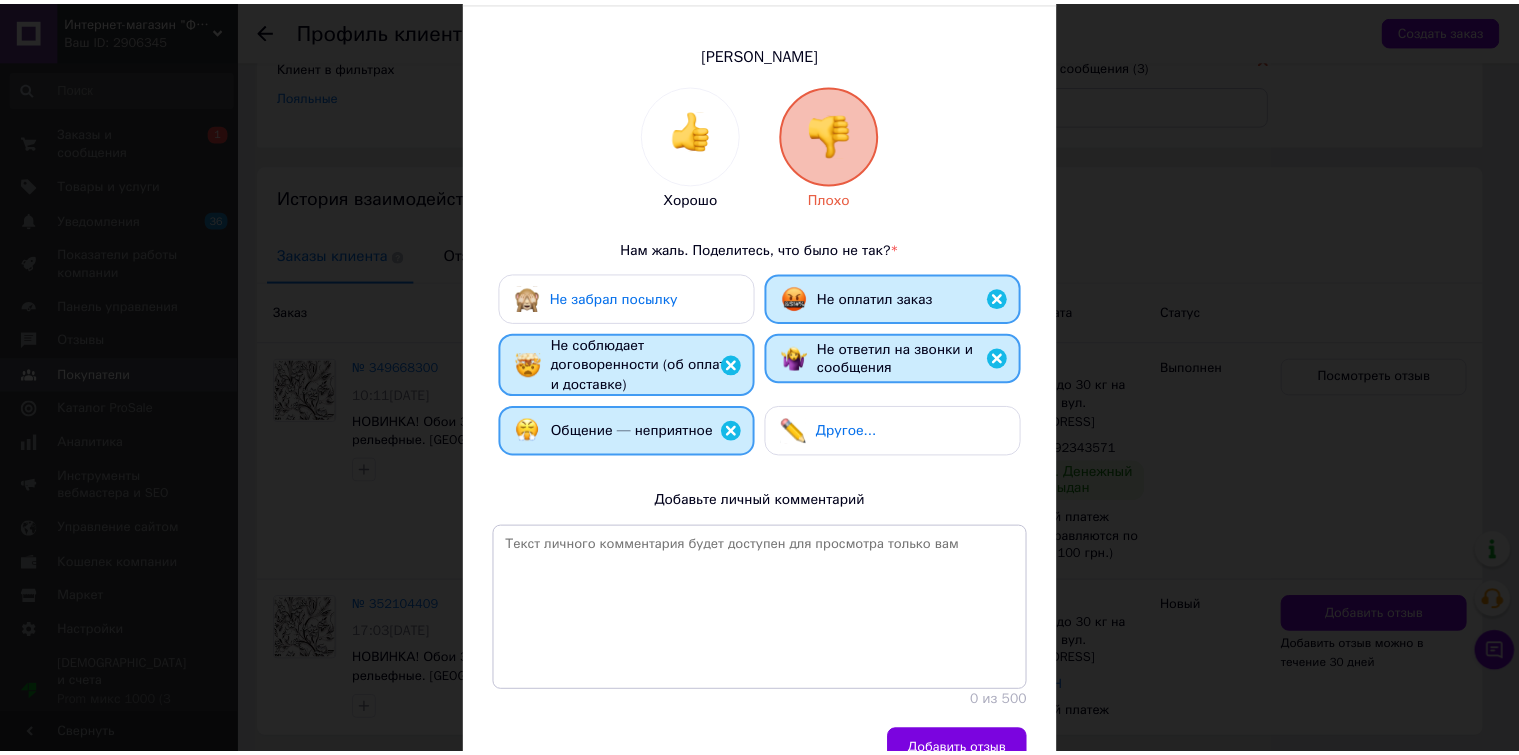 scroll, scrollTop: 241, scrollLeft: 0, axis: vertical 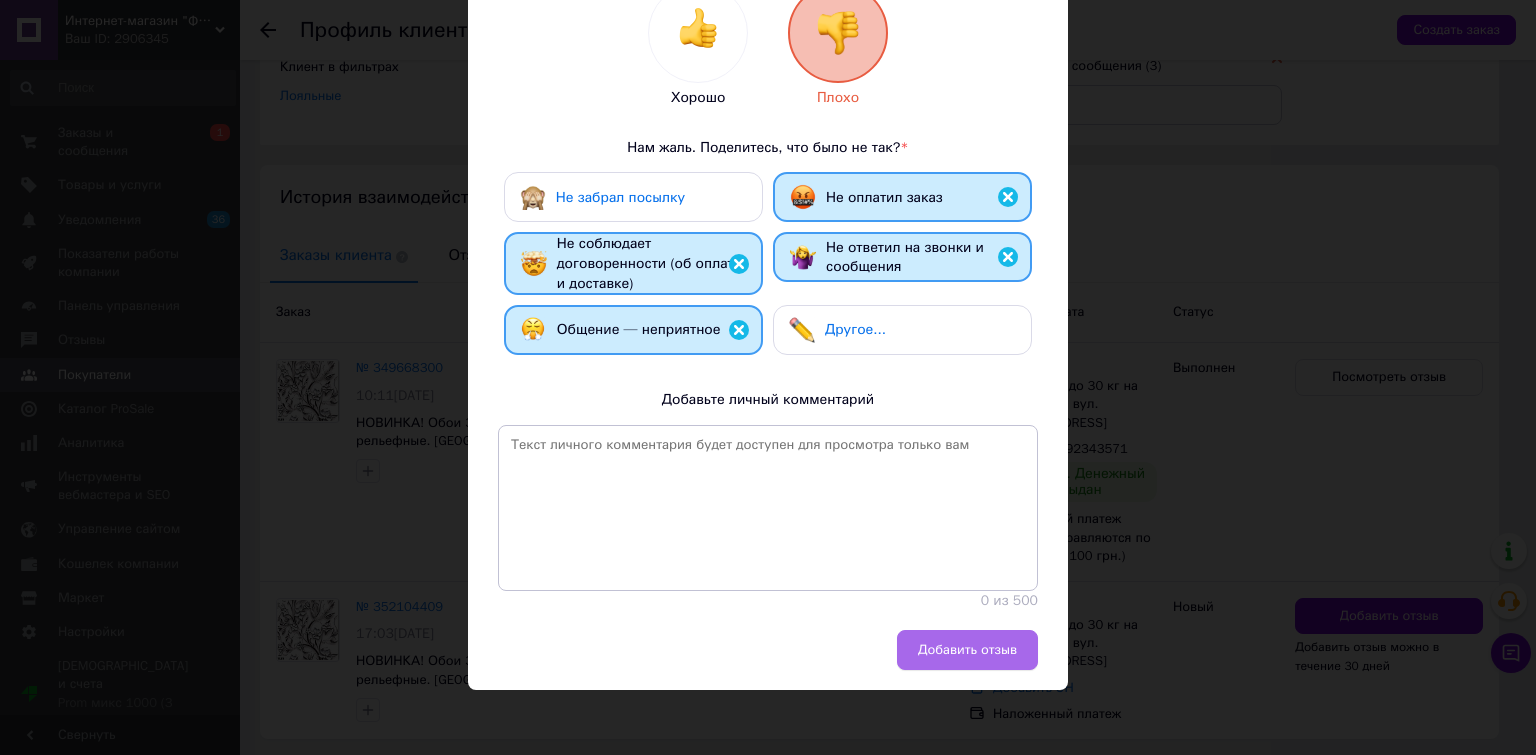 click on "Добавить отзыв" at bounding box center (967, 650) 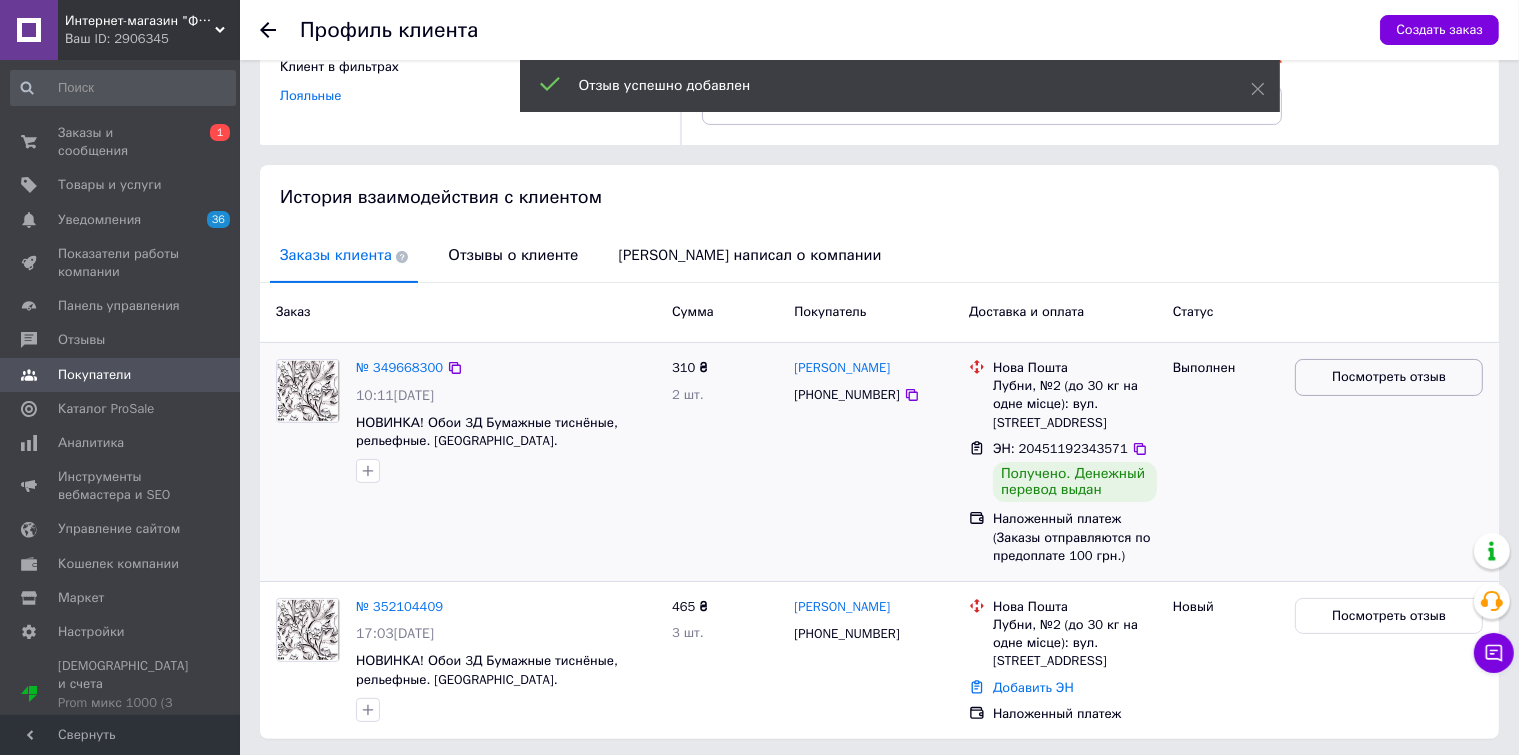 click on "Посмотреть отзыв" at bounding box center [1389, 377] 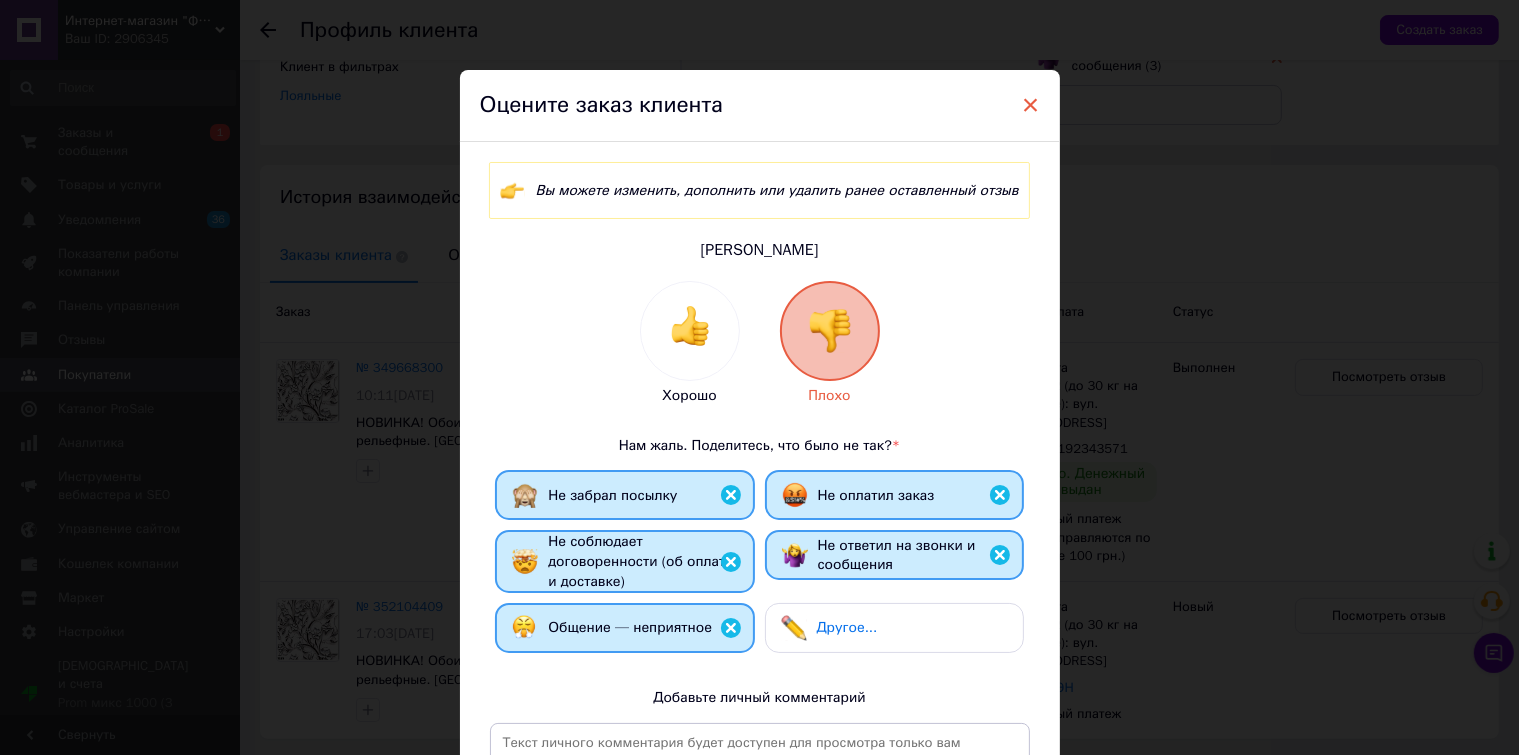 click on "×" at bounding box center [1031, 105] 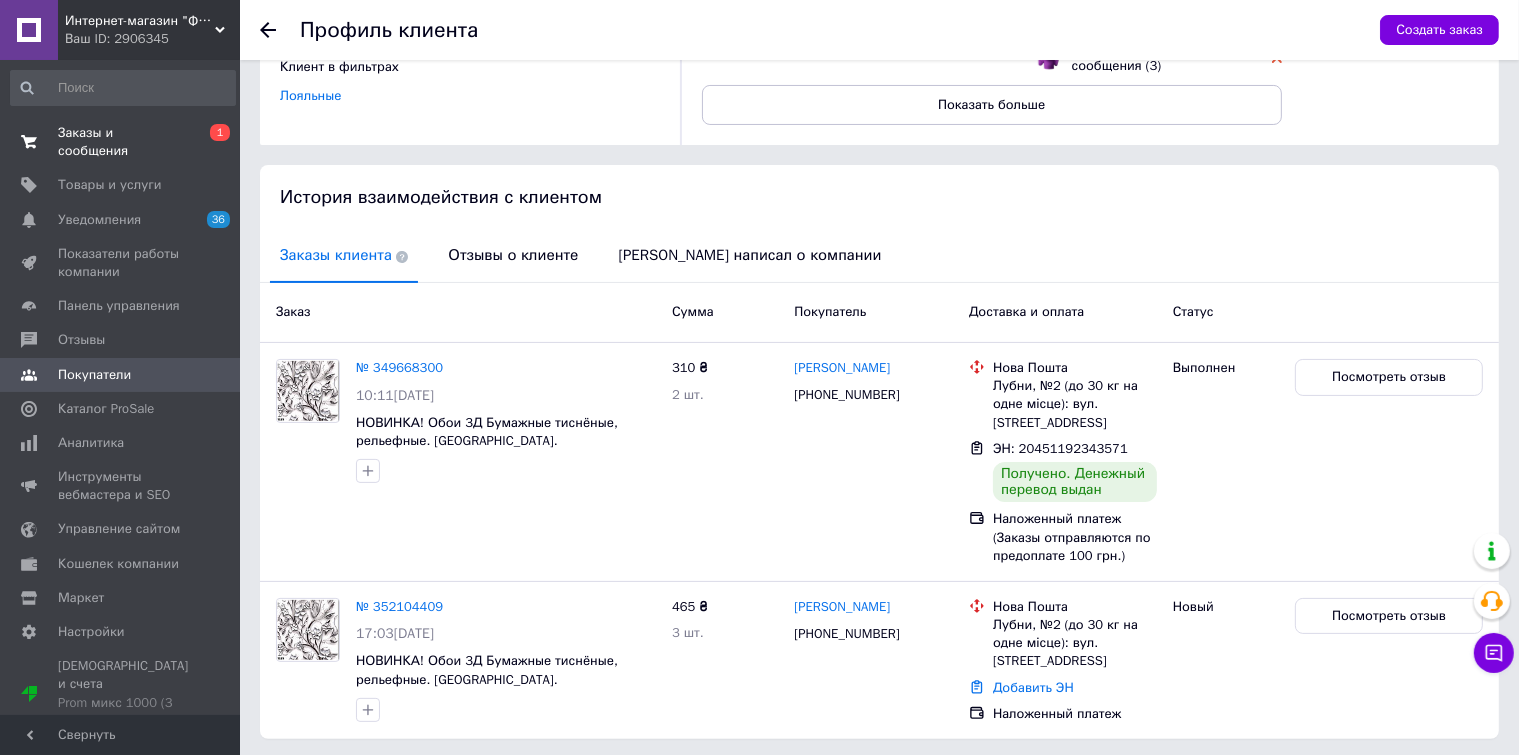 click on "Заказы и сообщения" at bounding box center (121, 142) 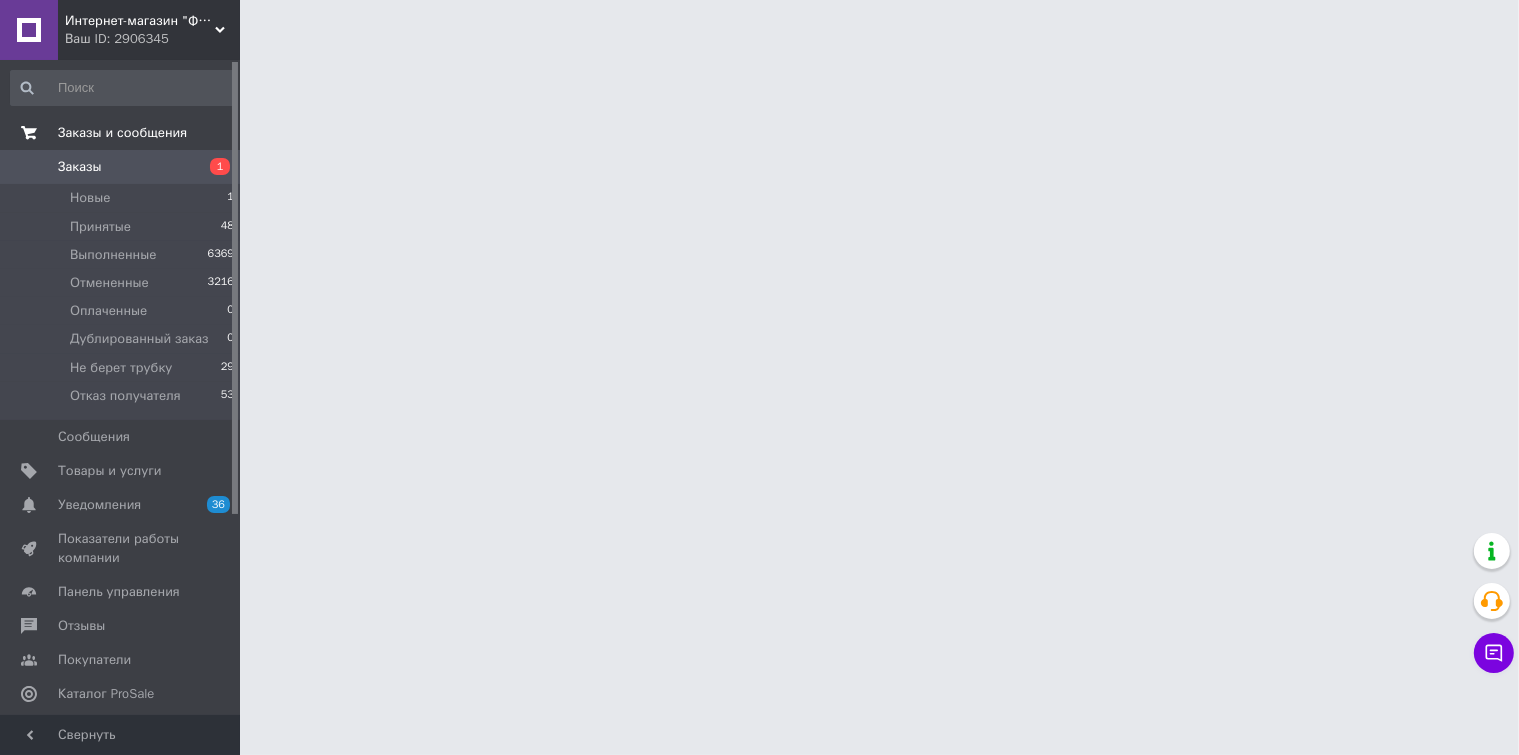 scroll, scrollTop: 0, scrollLeft: 0, axis: both 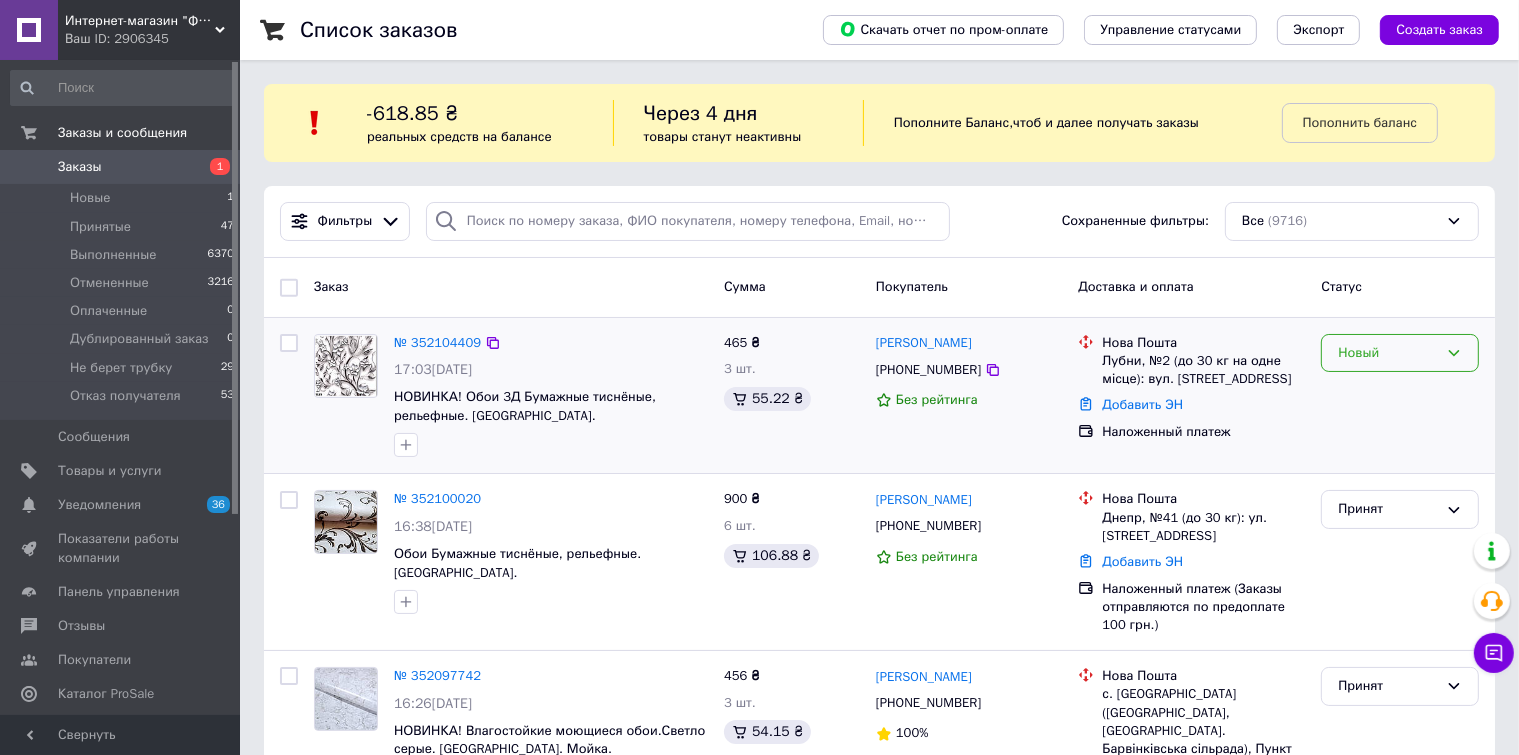 click 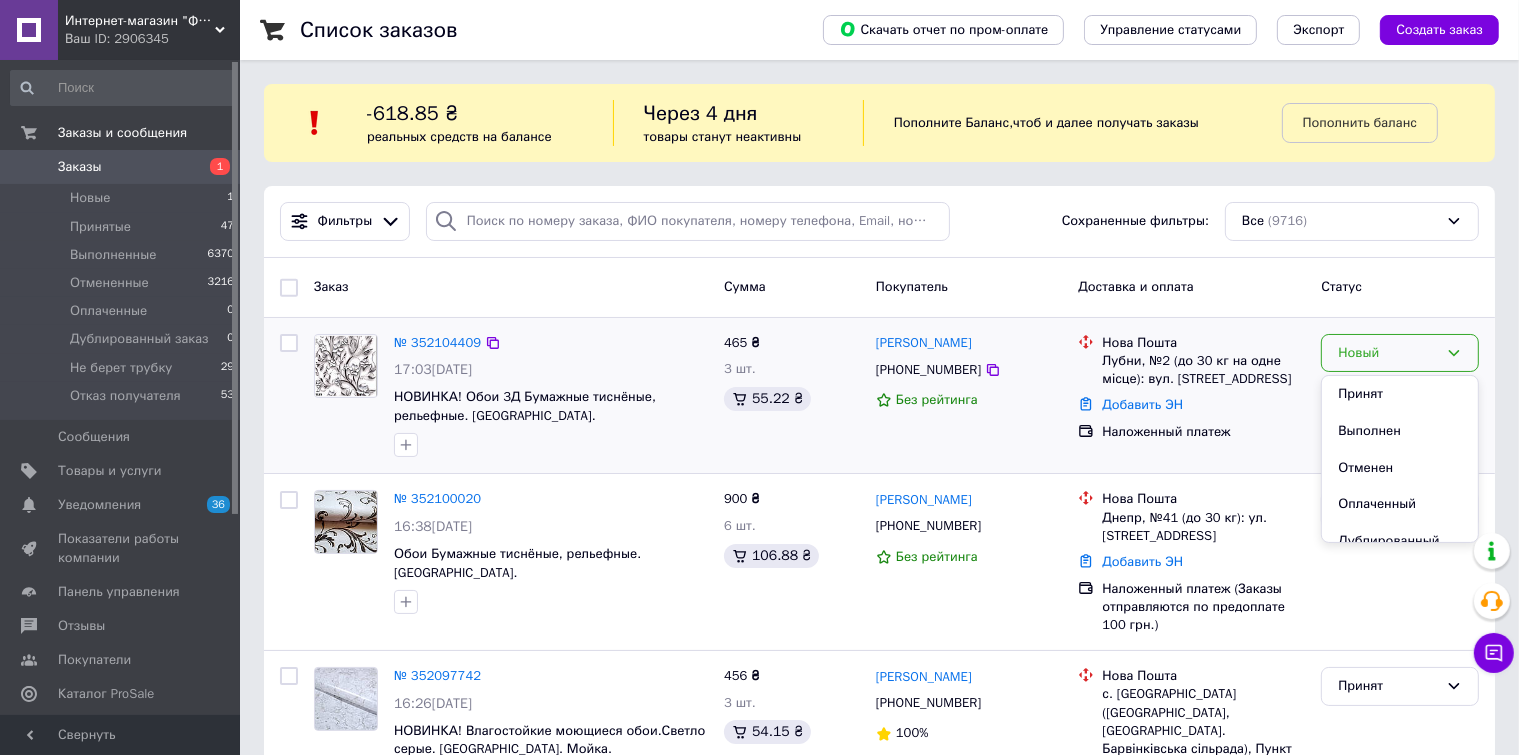 click on "Принят" at bounding box center [1400, 394] 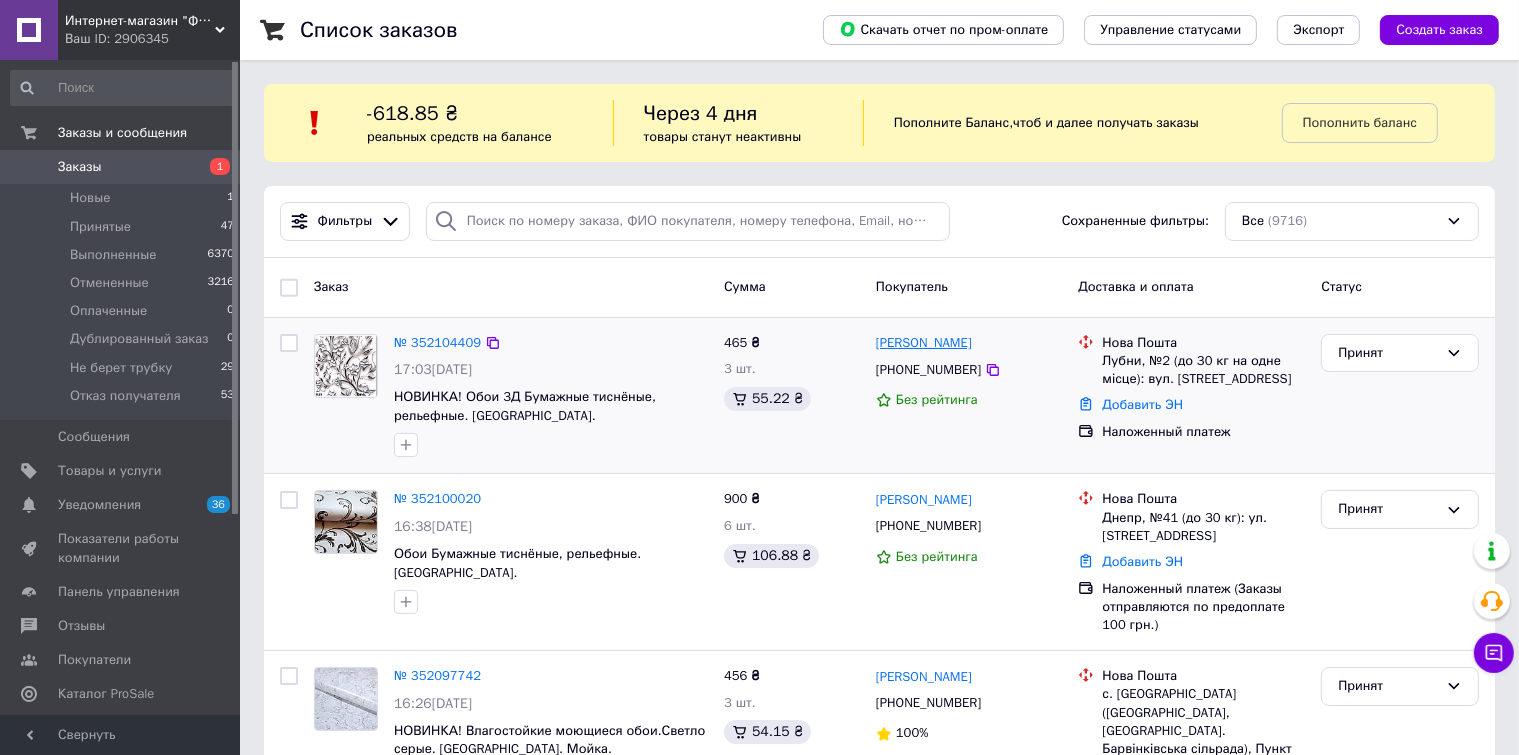 click on "[PERSON_NAME]" at bounding box center (924, 343) 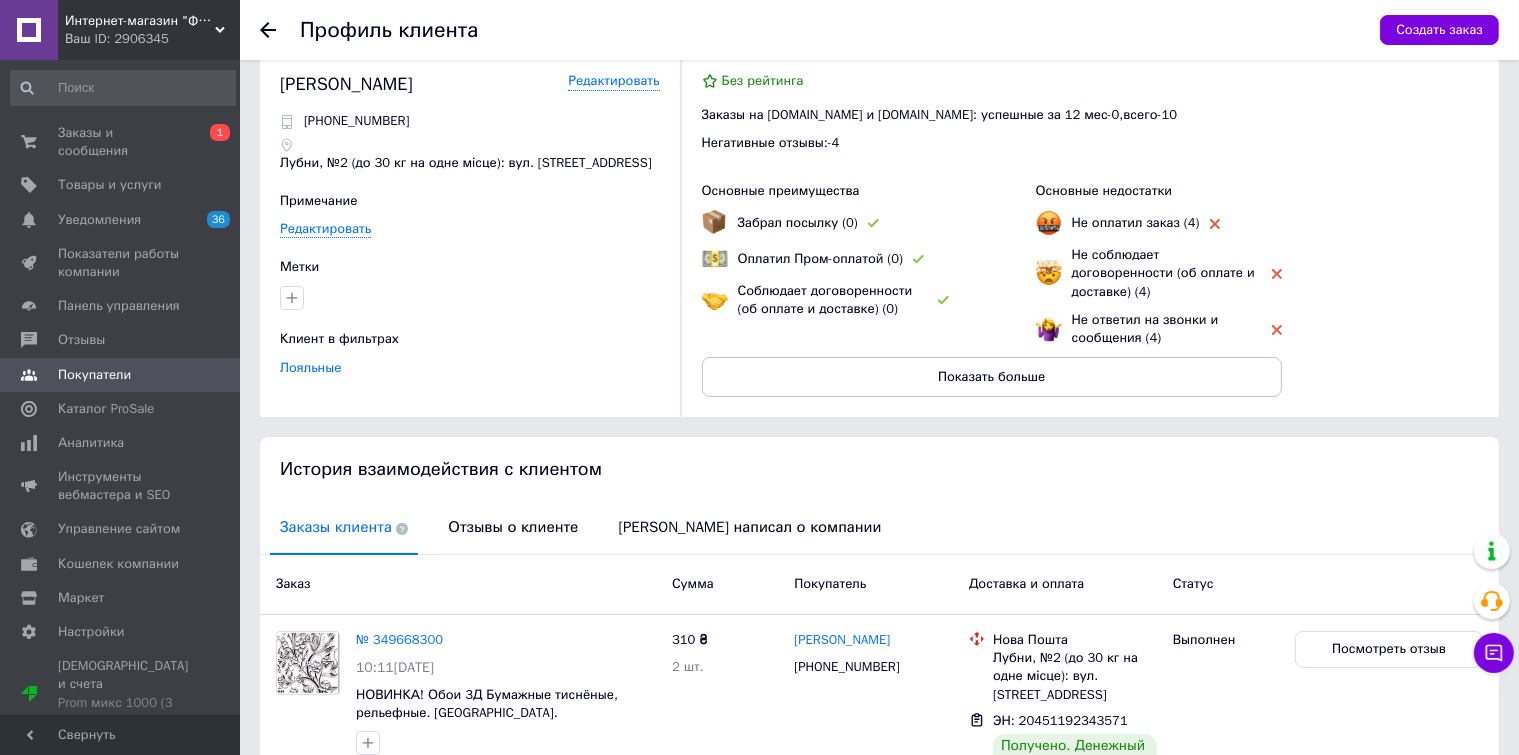 scroll, scrollTop: 0, scrollLeft: 0, axis: both 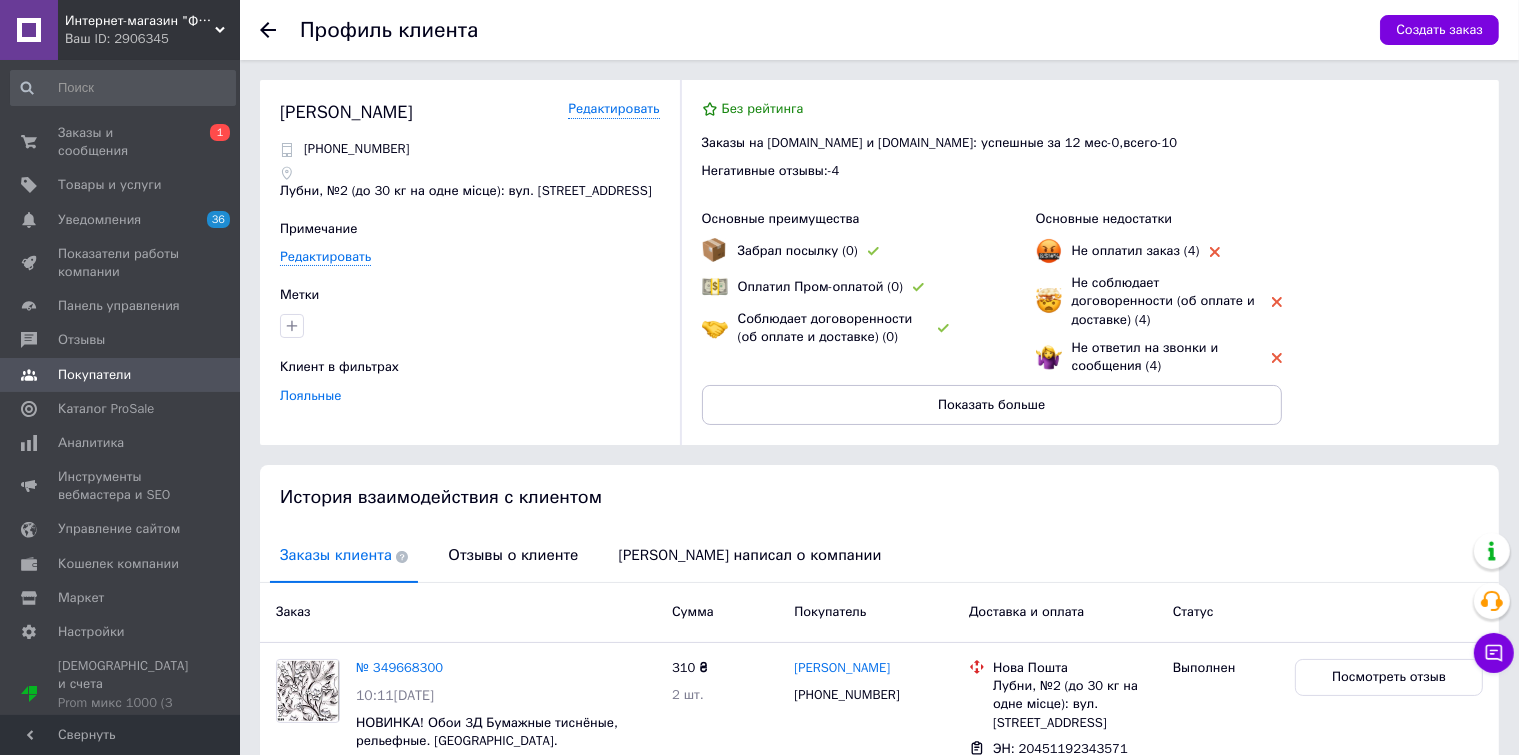 click 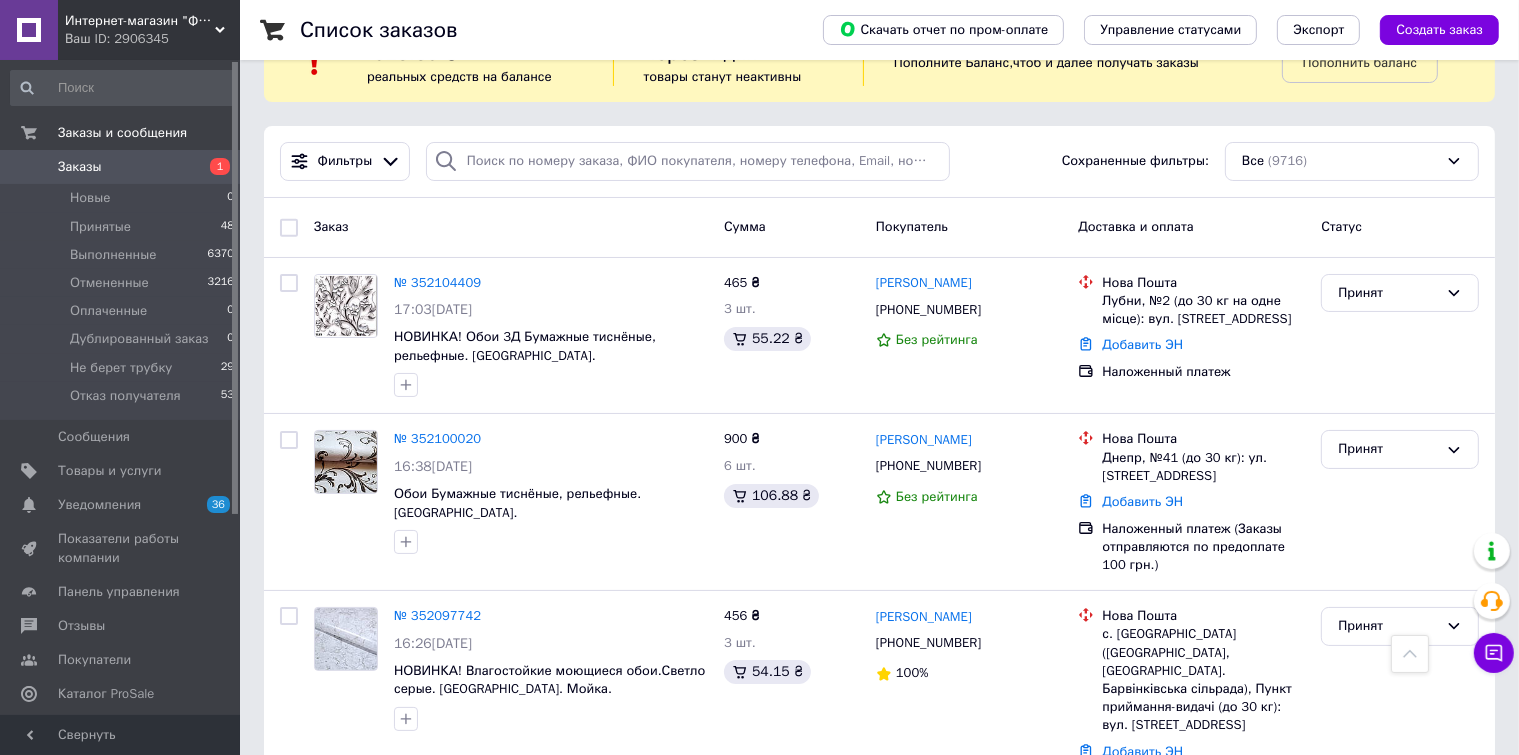 scroll, scrollTop: 0, scrollLeft: 0, axis: both 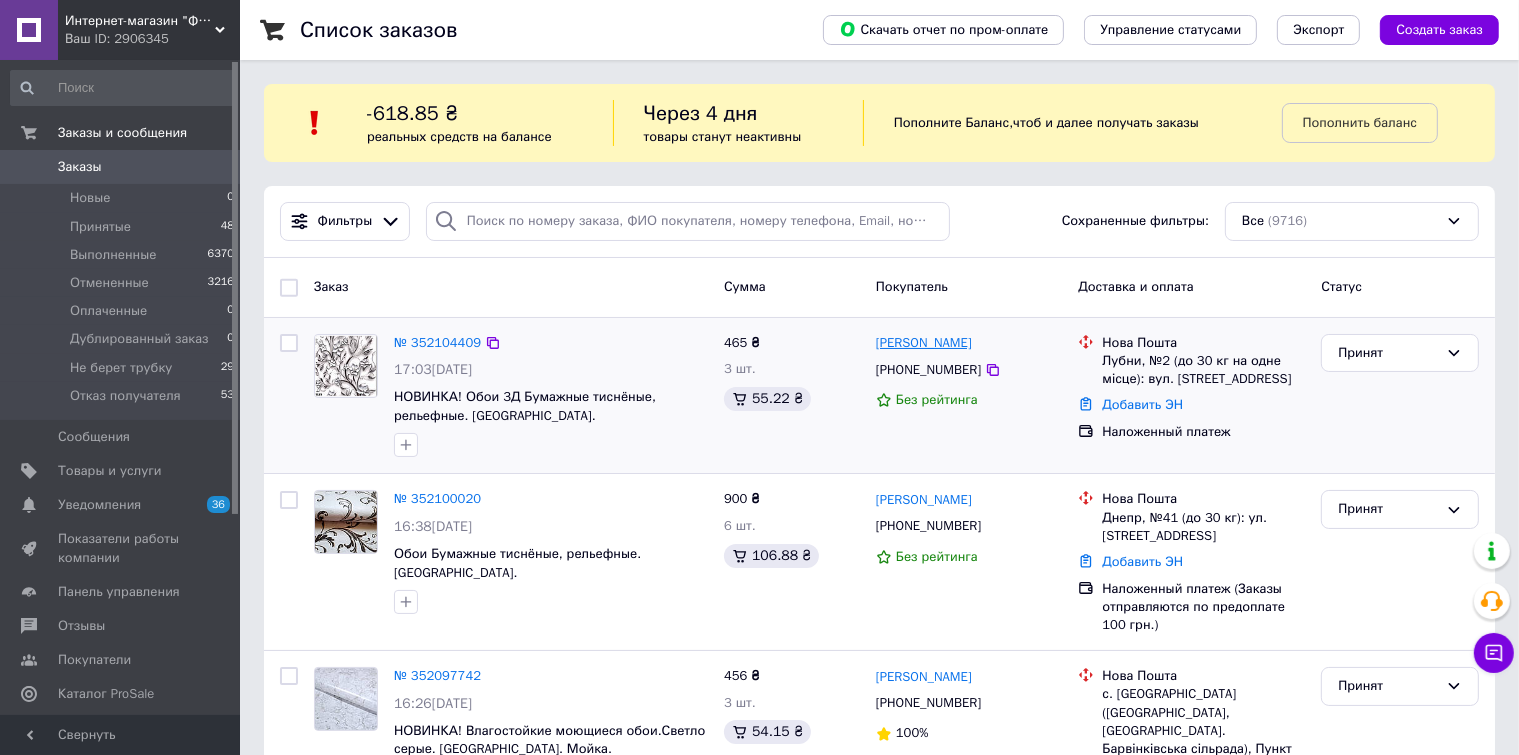 click on "[PERSON_NAME]" at bounding box center (924, 343) 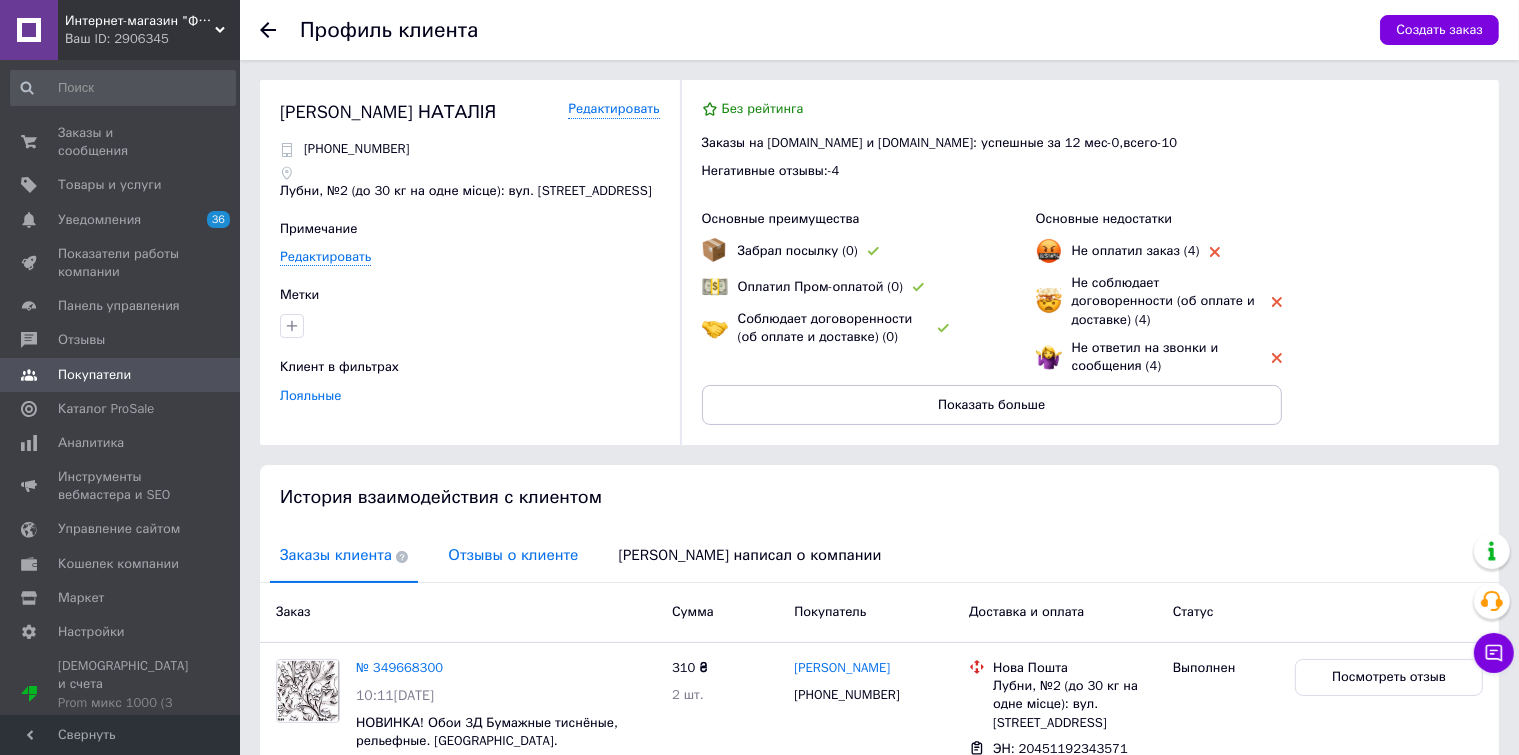 click on "Отзывы о клиенте" at bounding box center (513, 555) 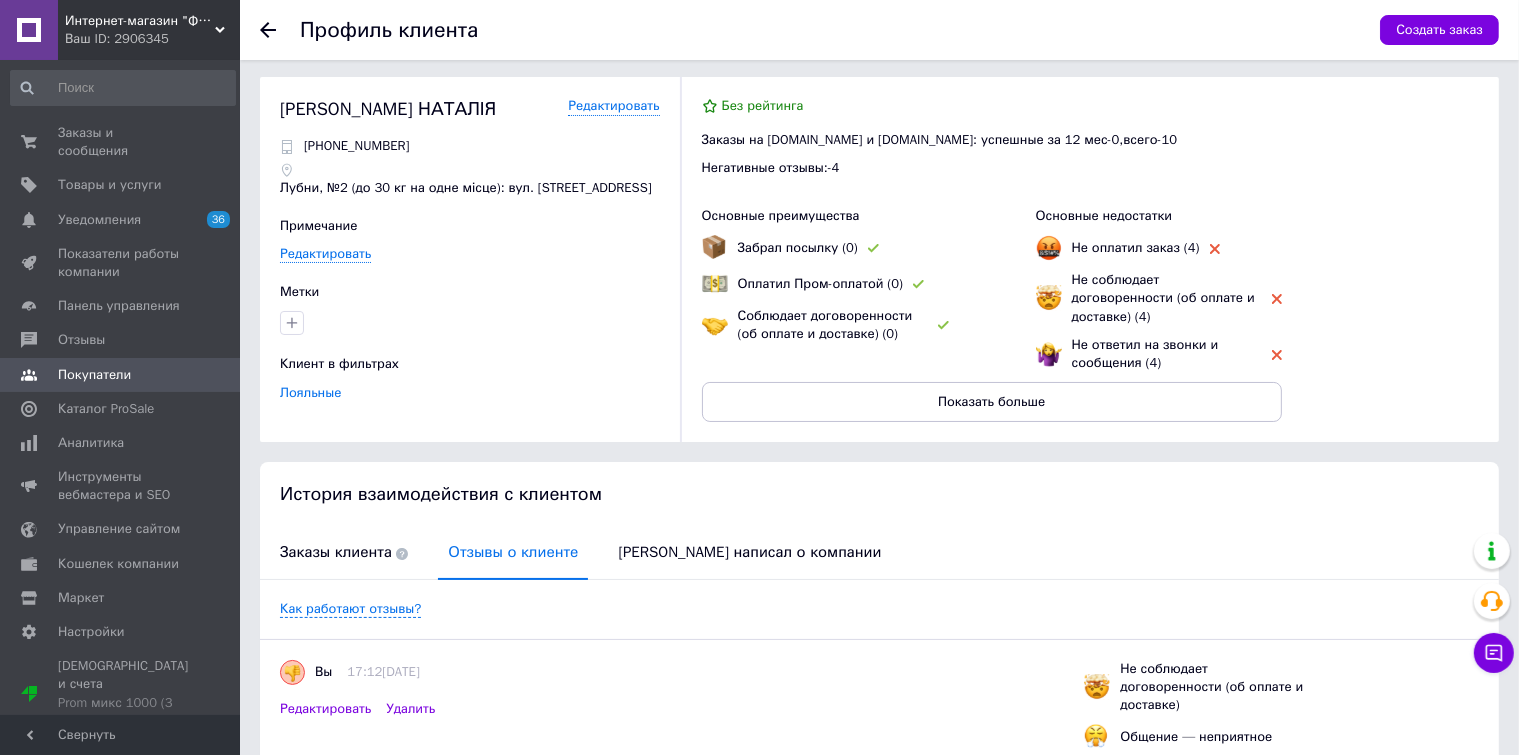 scroll, scrollTop: 0, scrollLeft: 0, axis: both 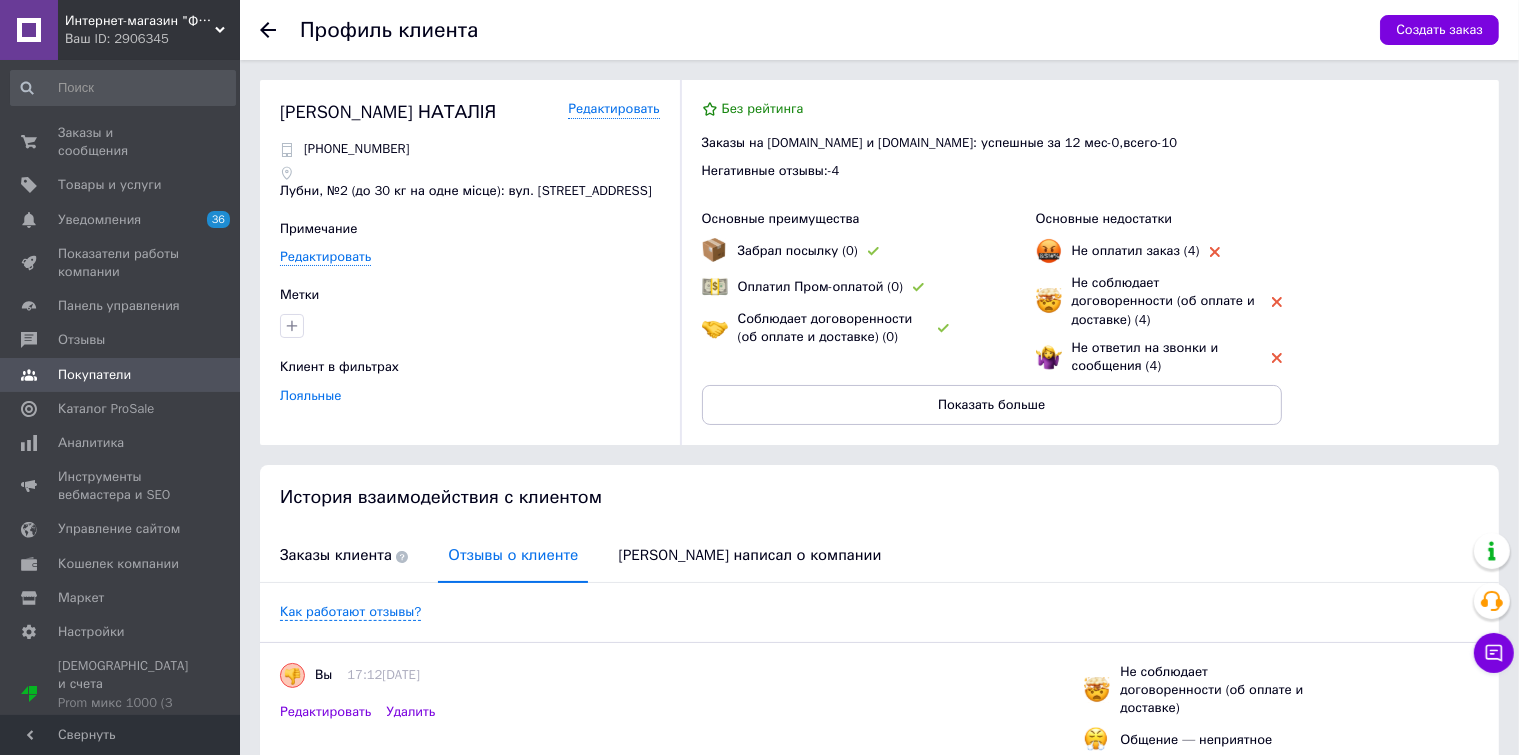 click 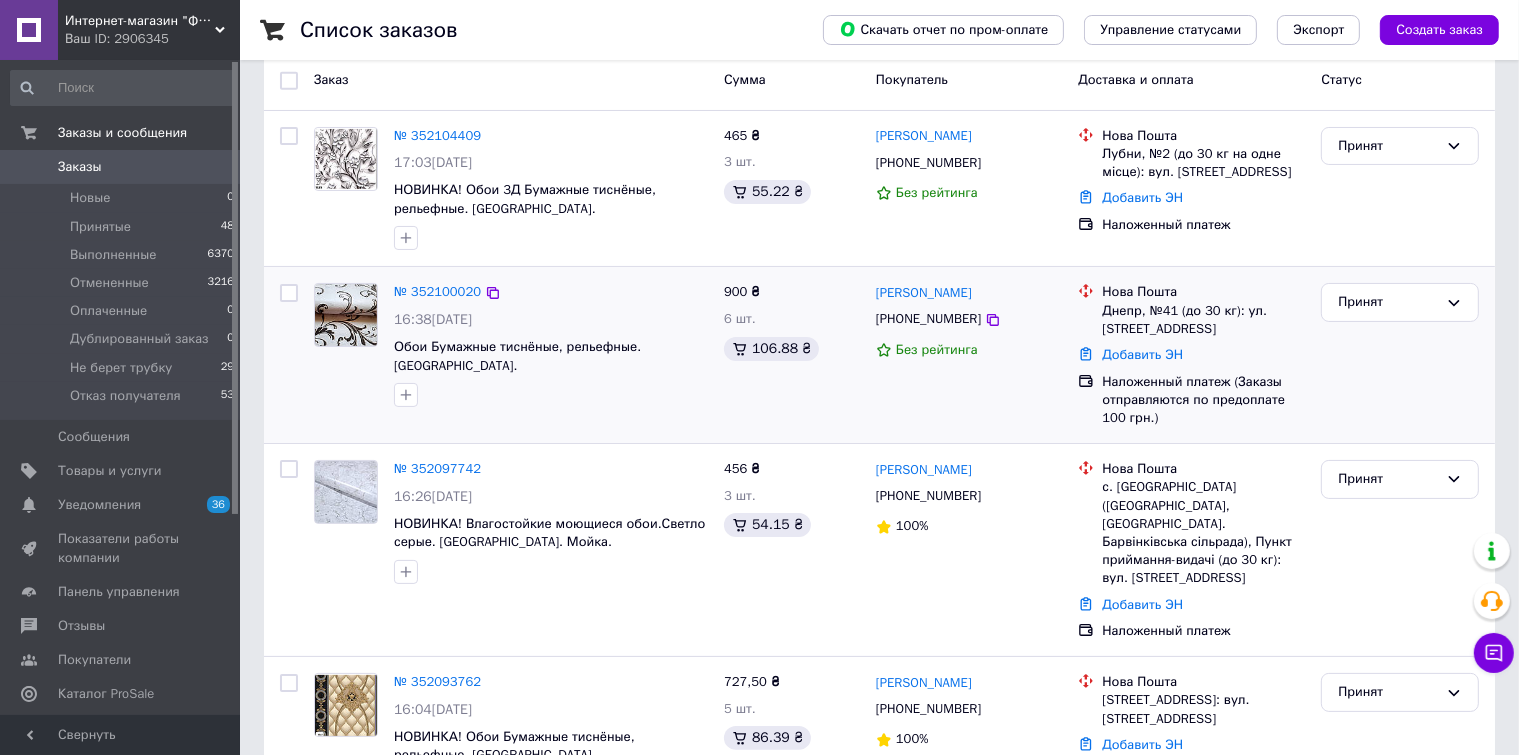 scroll, scrollTop: 0, scrollLeft: 0, axis: both 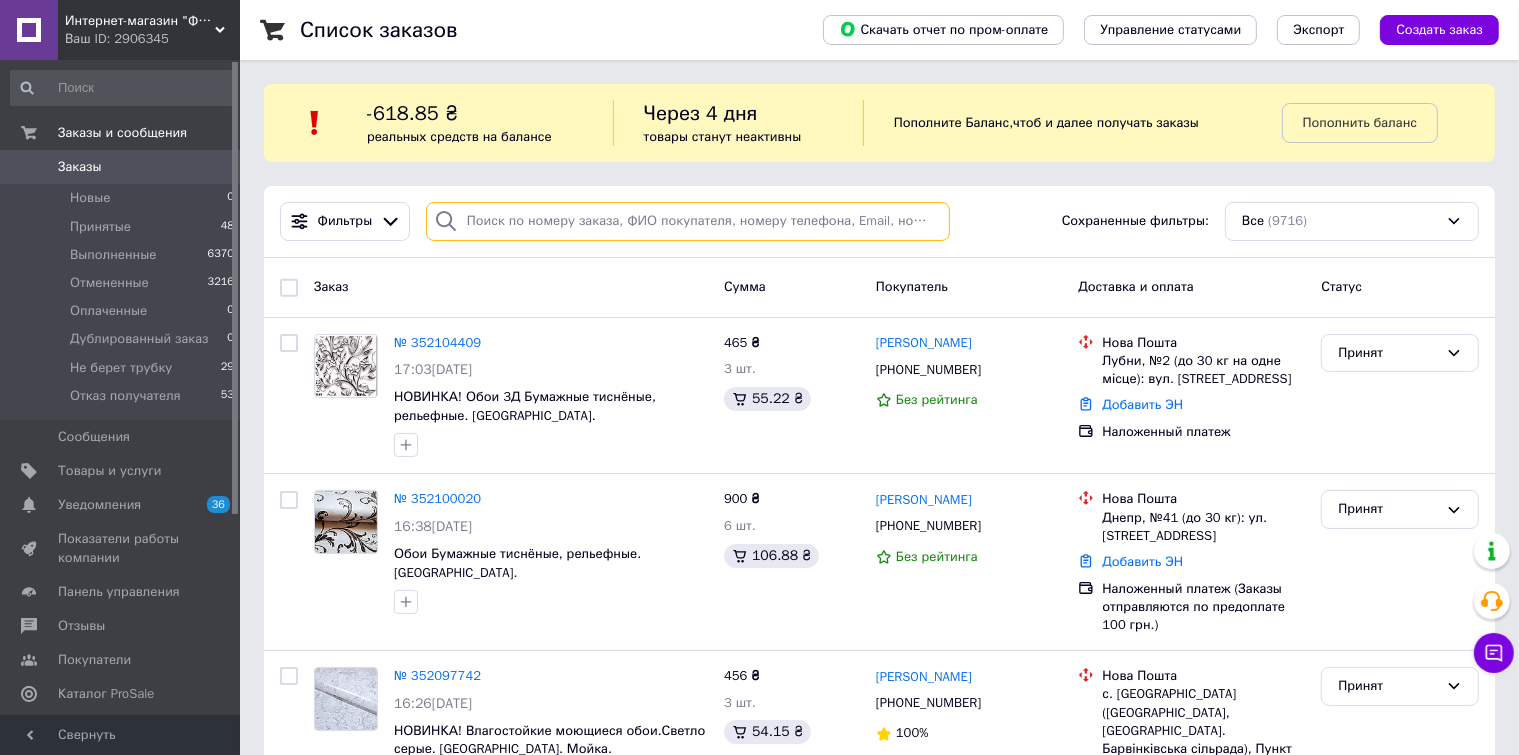 click at bounding box center [688, 221] 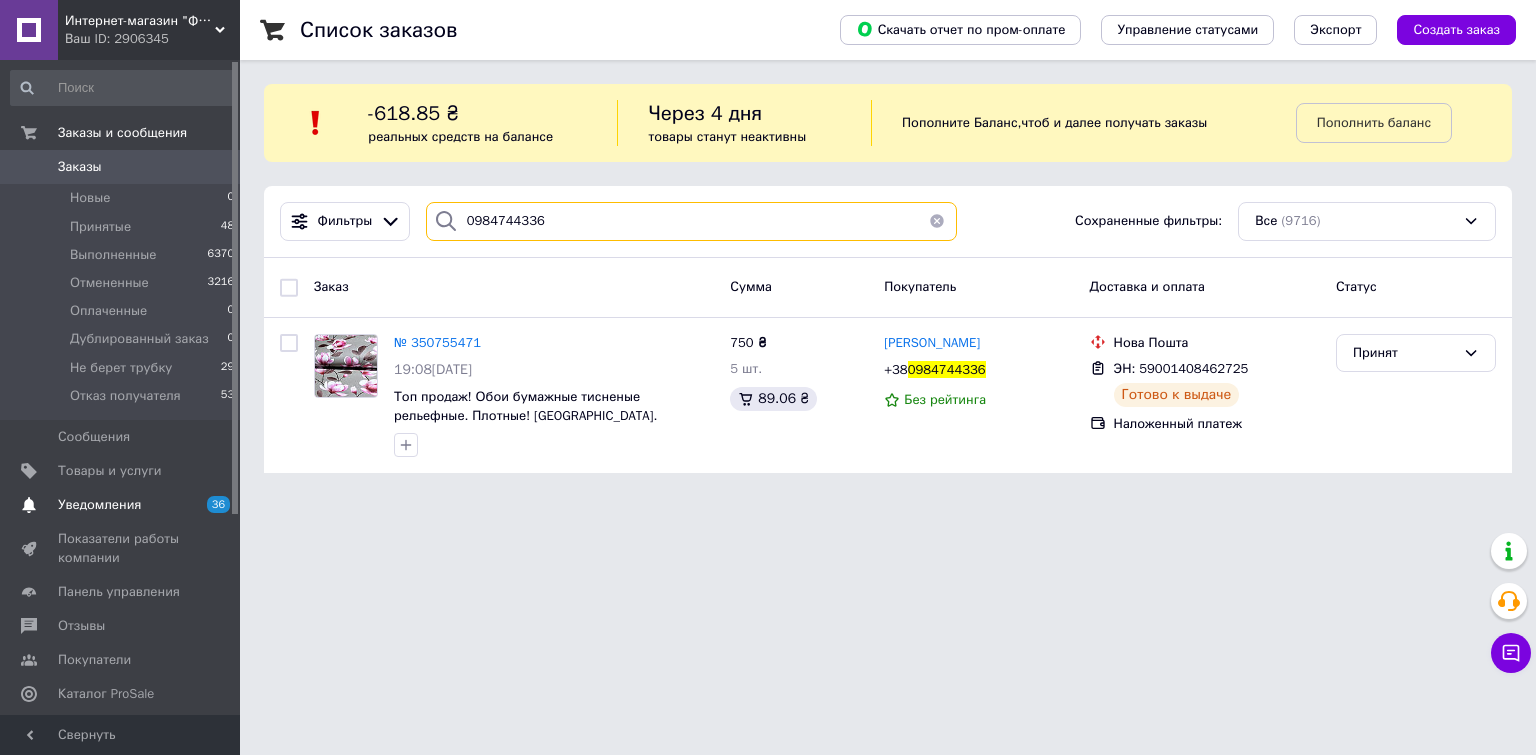 type on "0984744336" 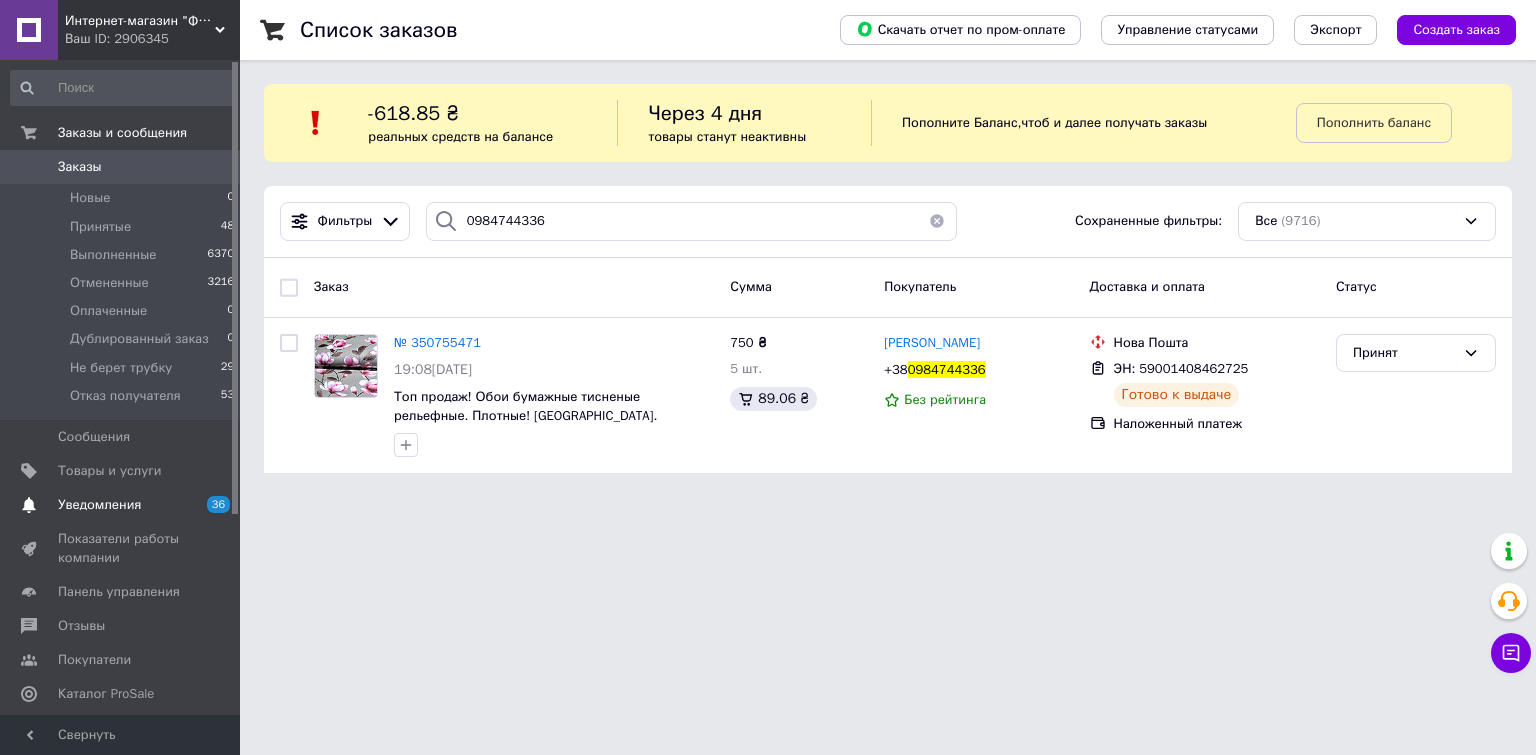 click on "Уведомления" at bounding box center [99, 505] 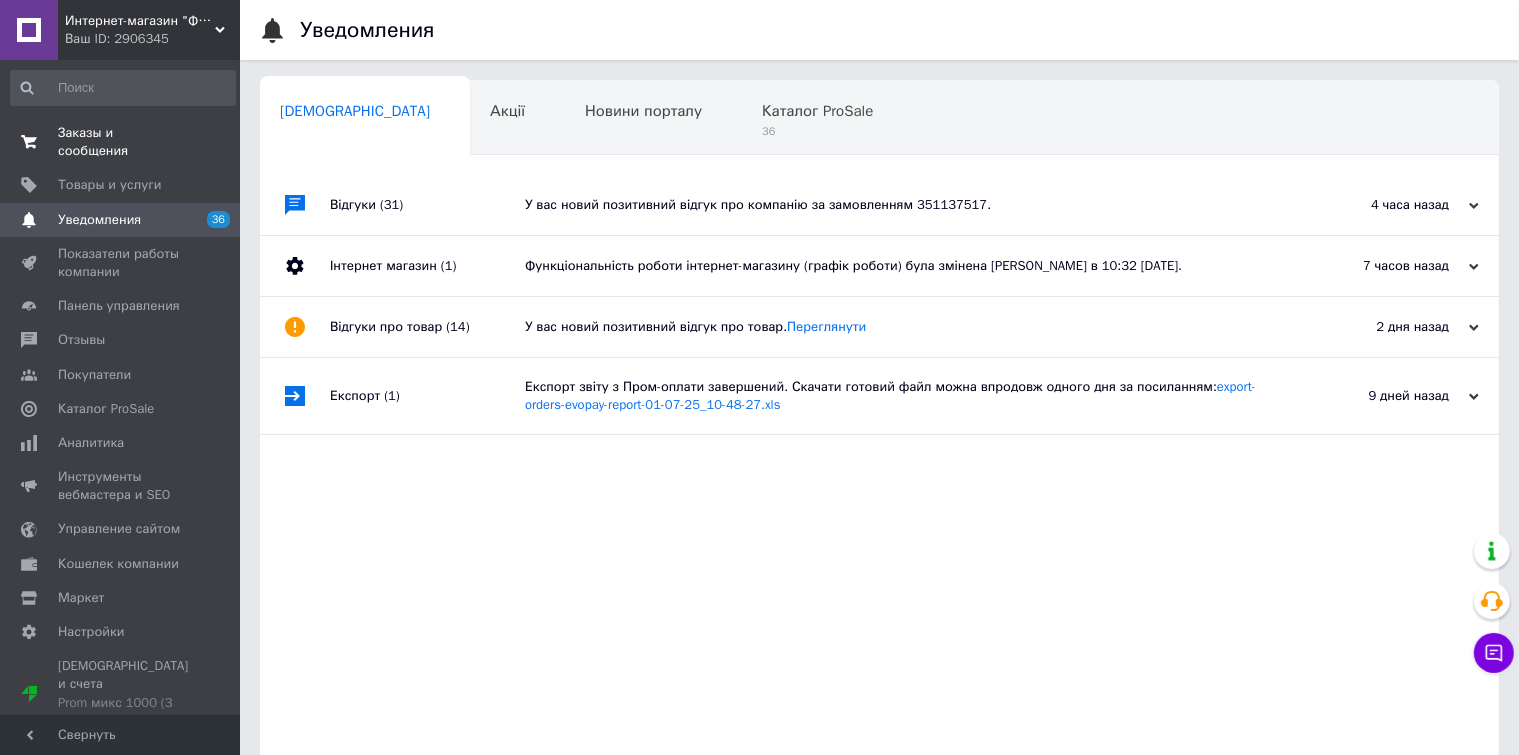 click on "Заказы и сообщения" at bounding box center (121, 142) 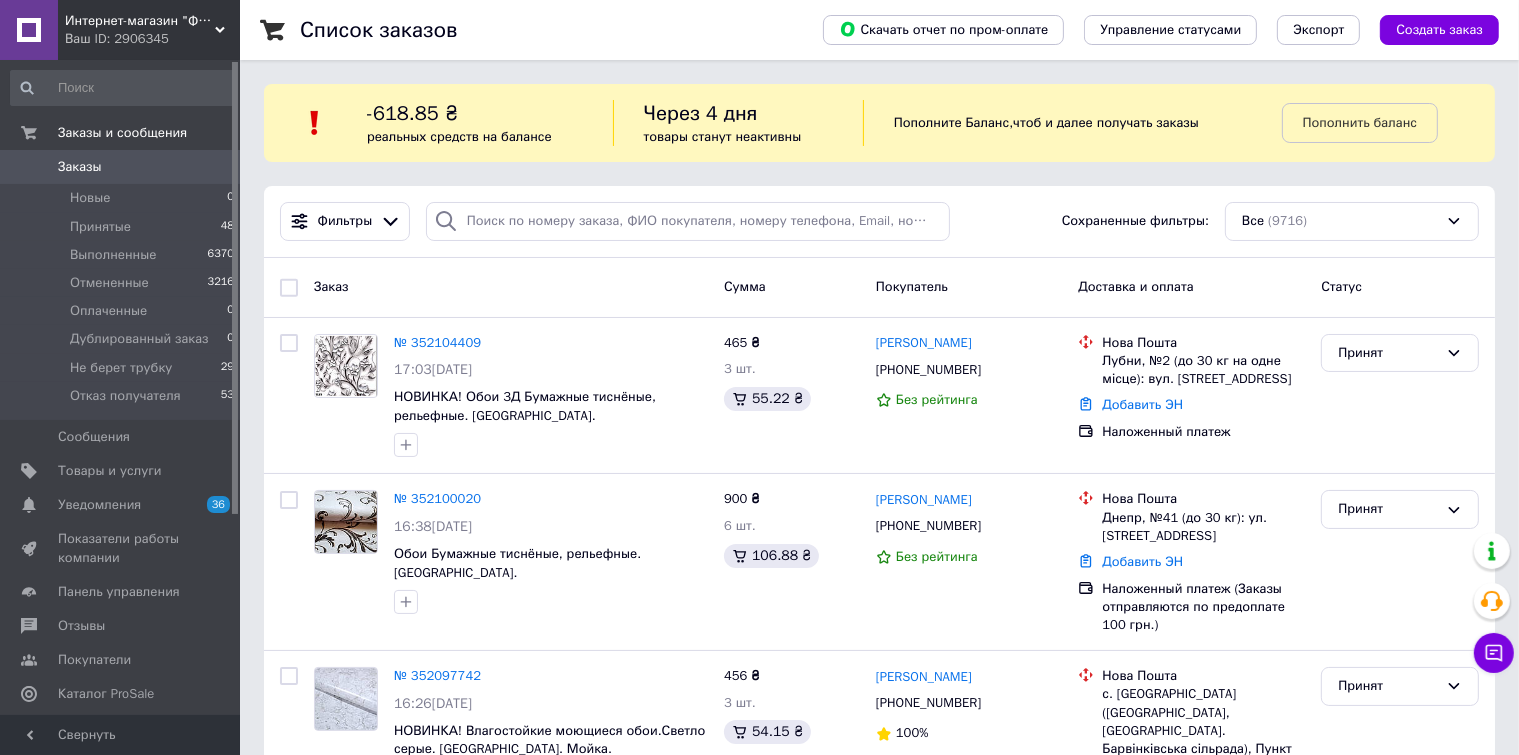click on "№ 352104409" at bounding box center [437, 342] 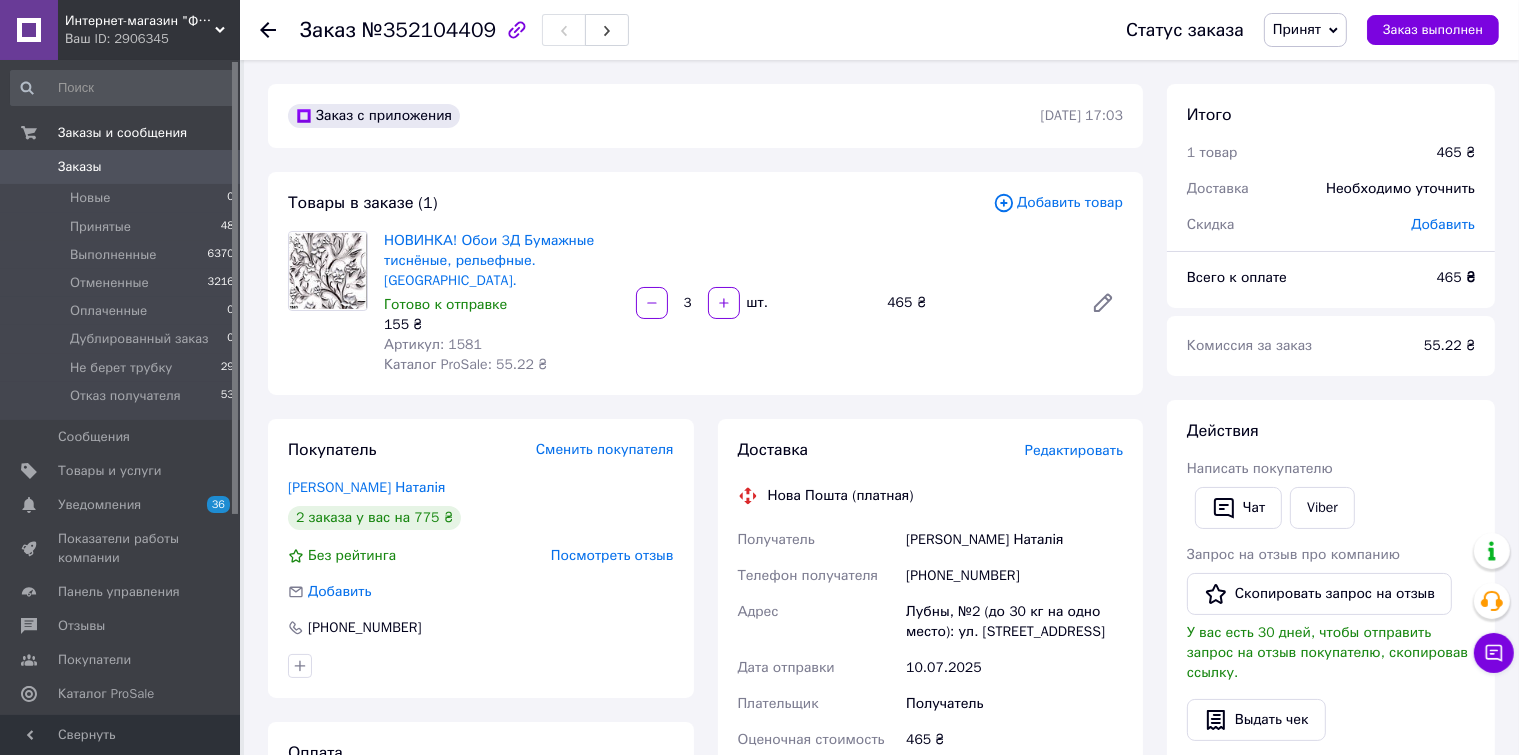 click 